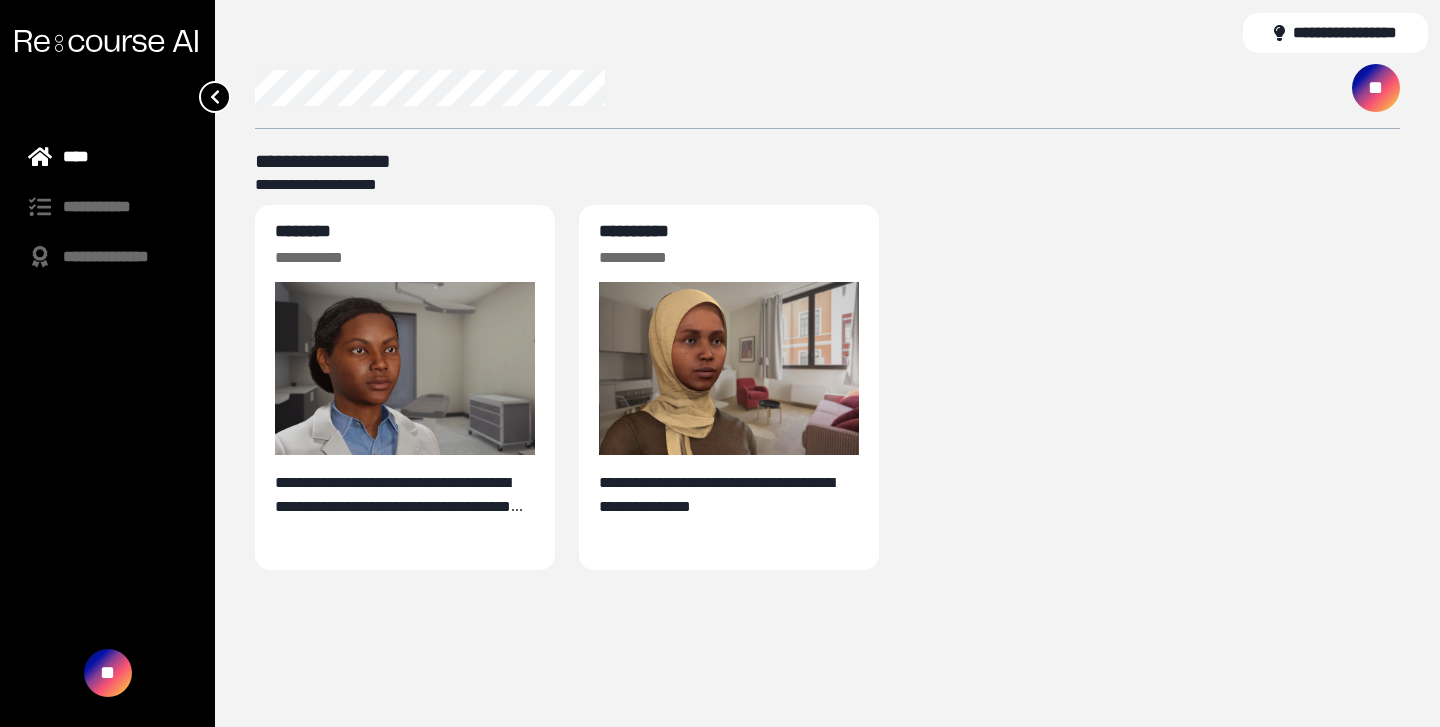 scroll, scrollTop: 0, scrollLeft: 0, axis: both 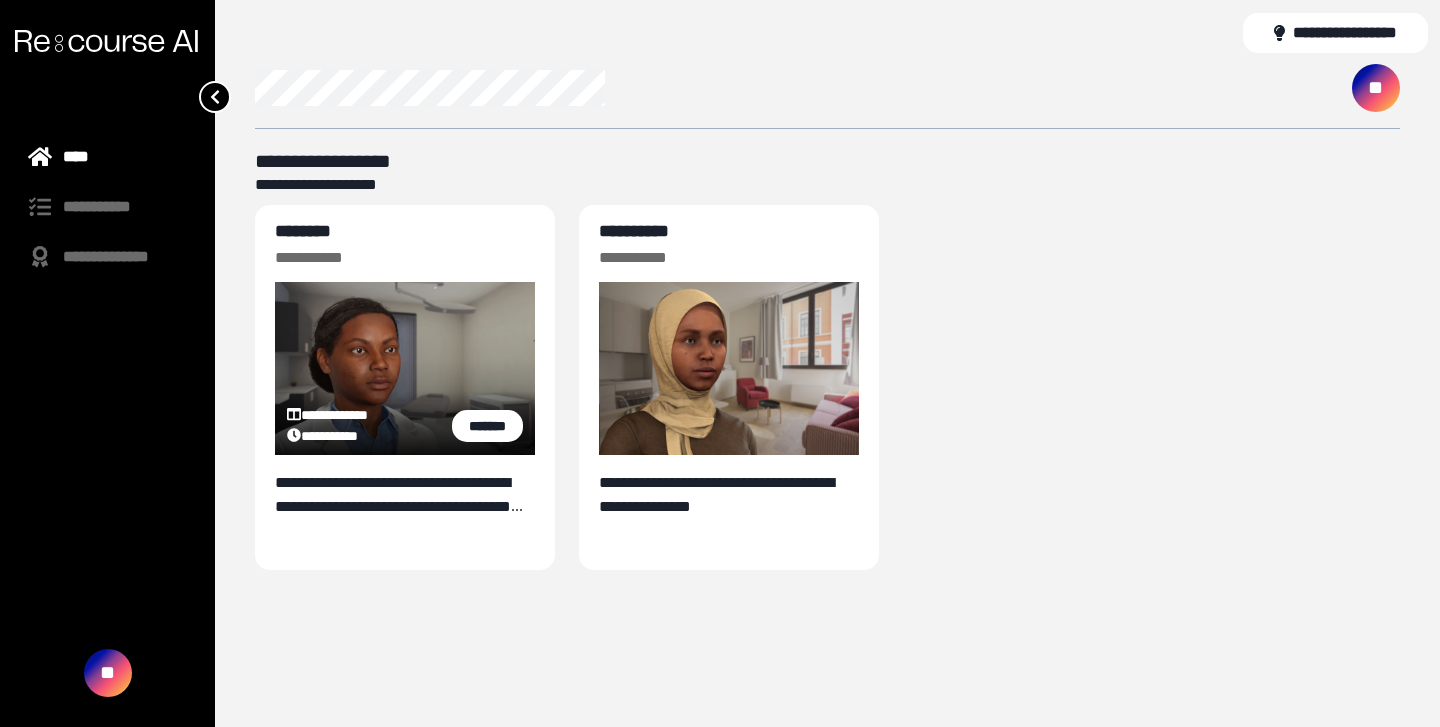 click on "********" at bounding box center (303, 231) 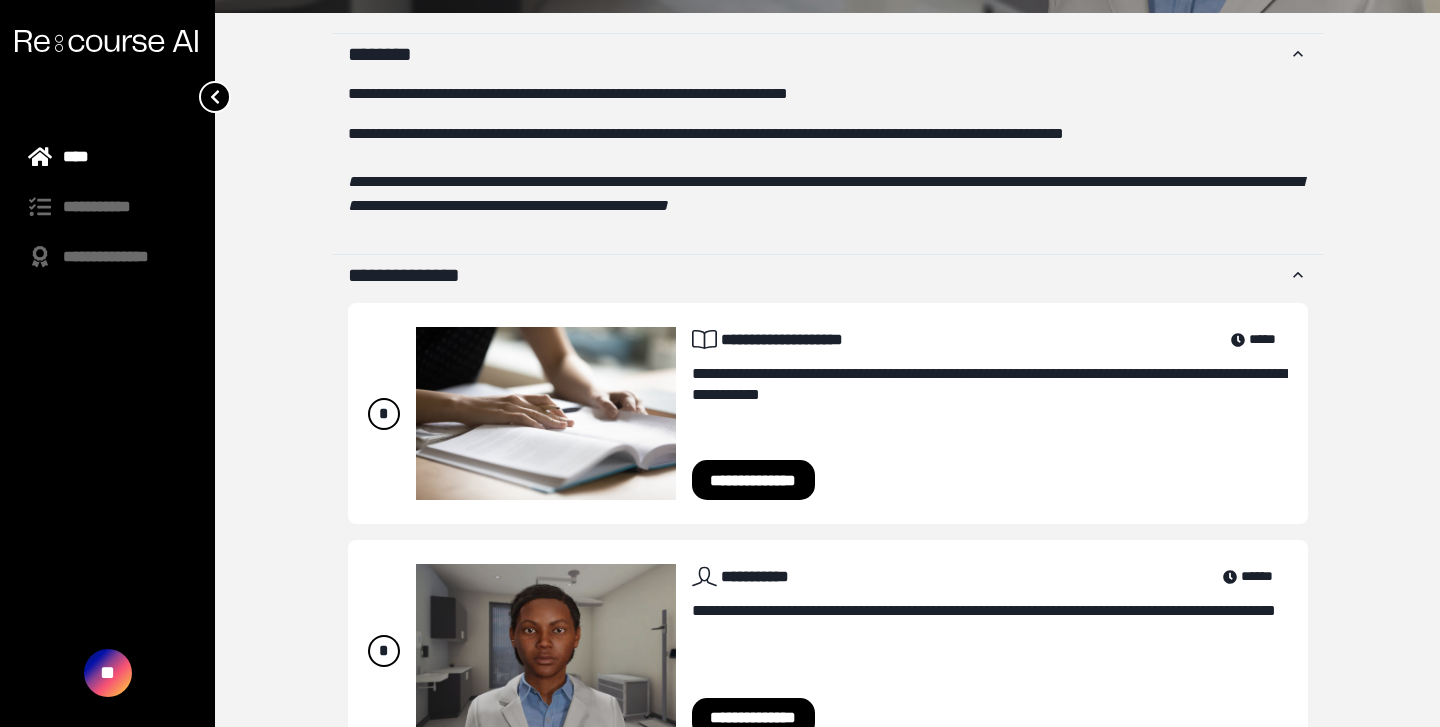 scroll, scrollTop: 266, scrollLeft: 0, axis: vertical 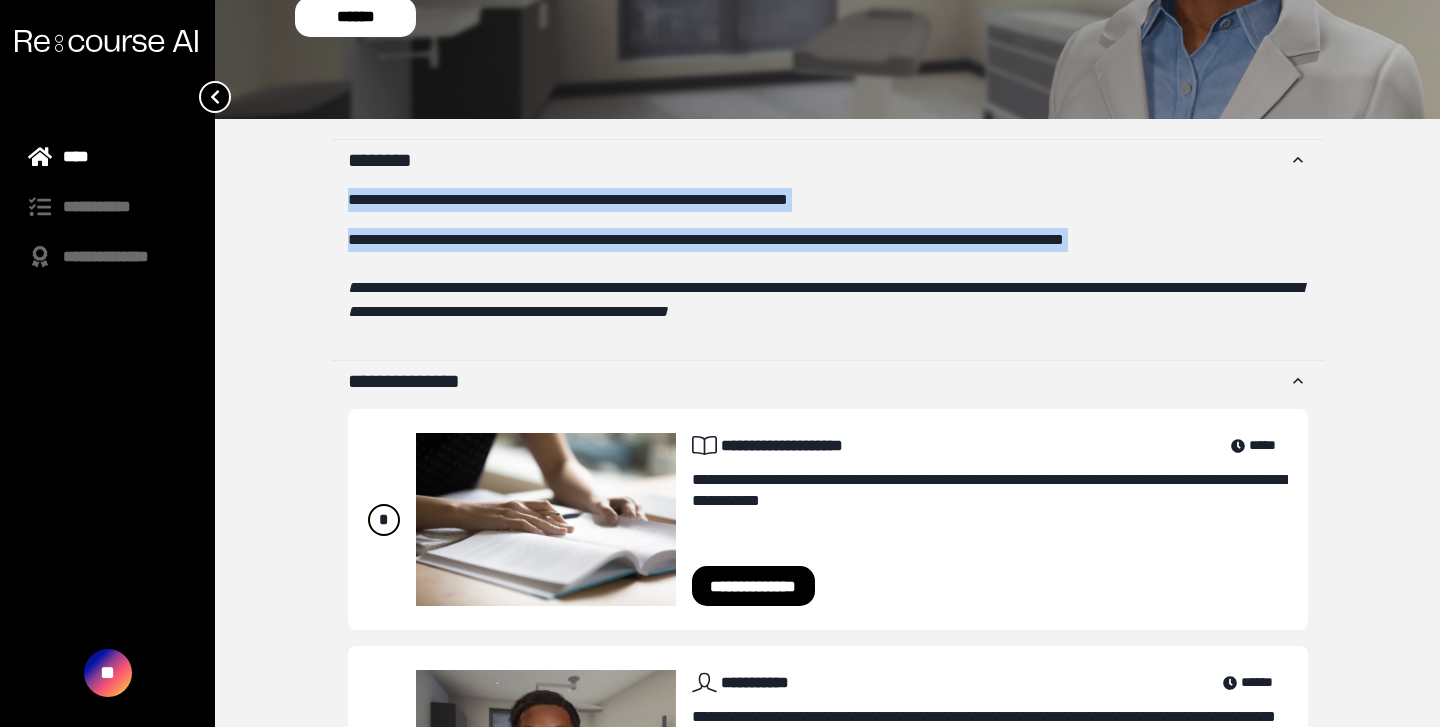 drag, startPoint x: 346, startPoint y: 195, endPoint x: 474, endPoint y: 252, distance: 140.11781 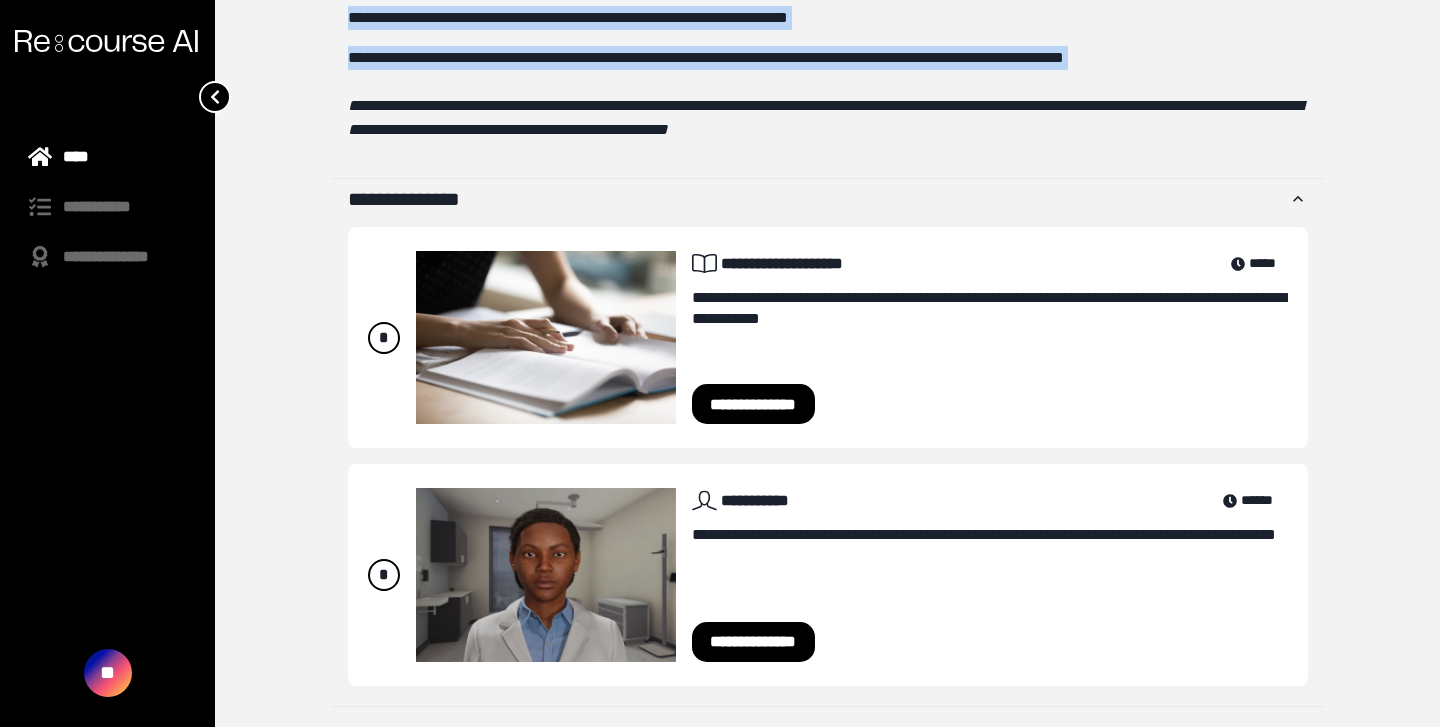 scroll, scrollTop: 448, scrollLeft: 0, axis: vertical 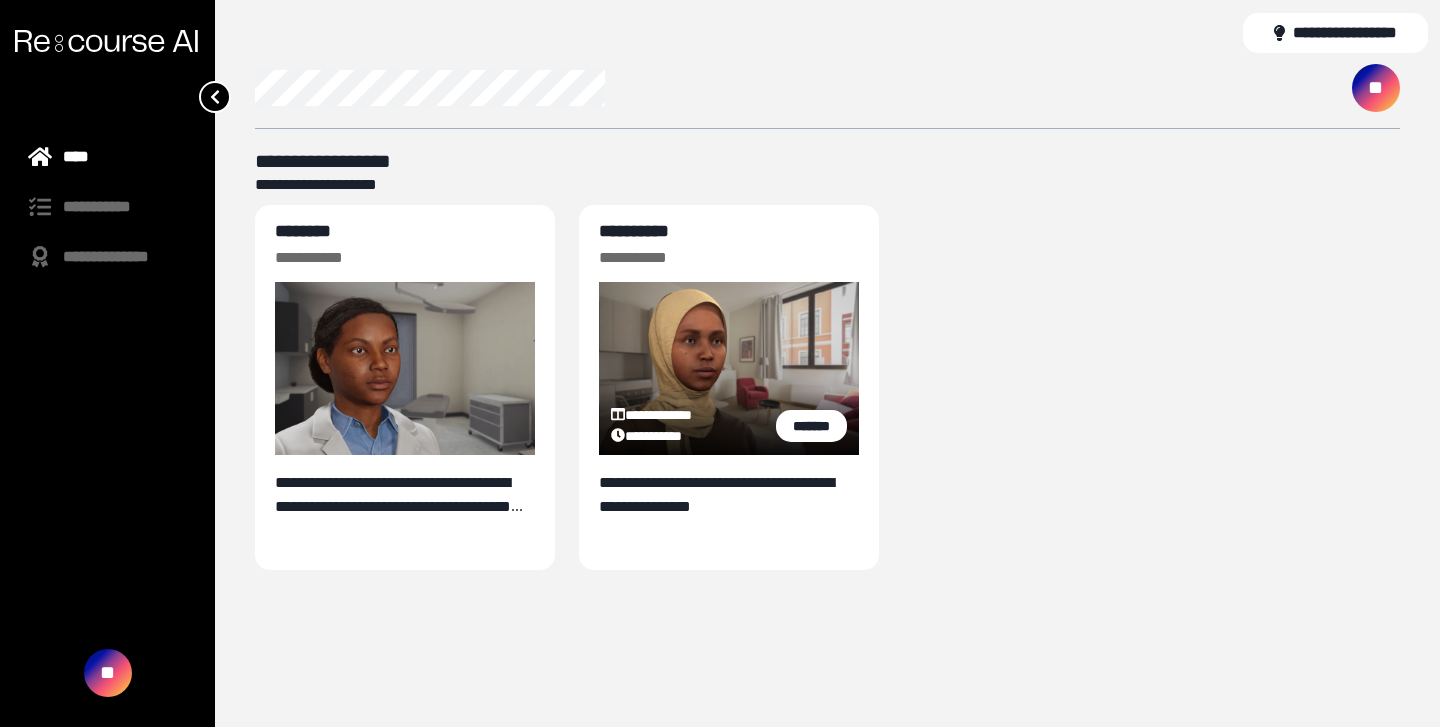 click on "**********" at bounding box center (634, 231) 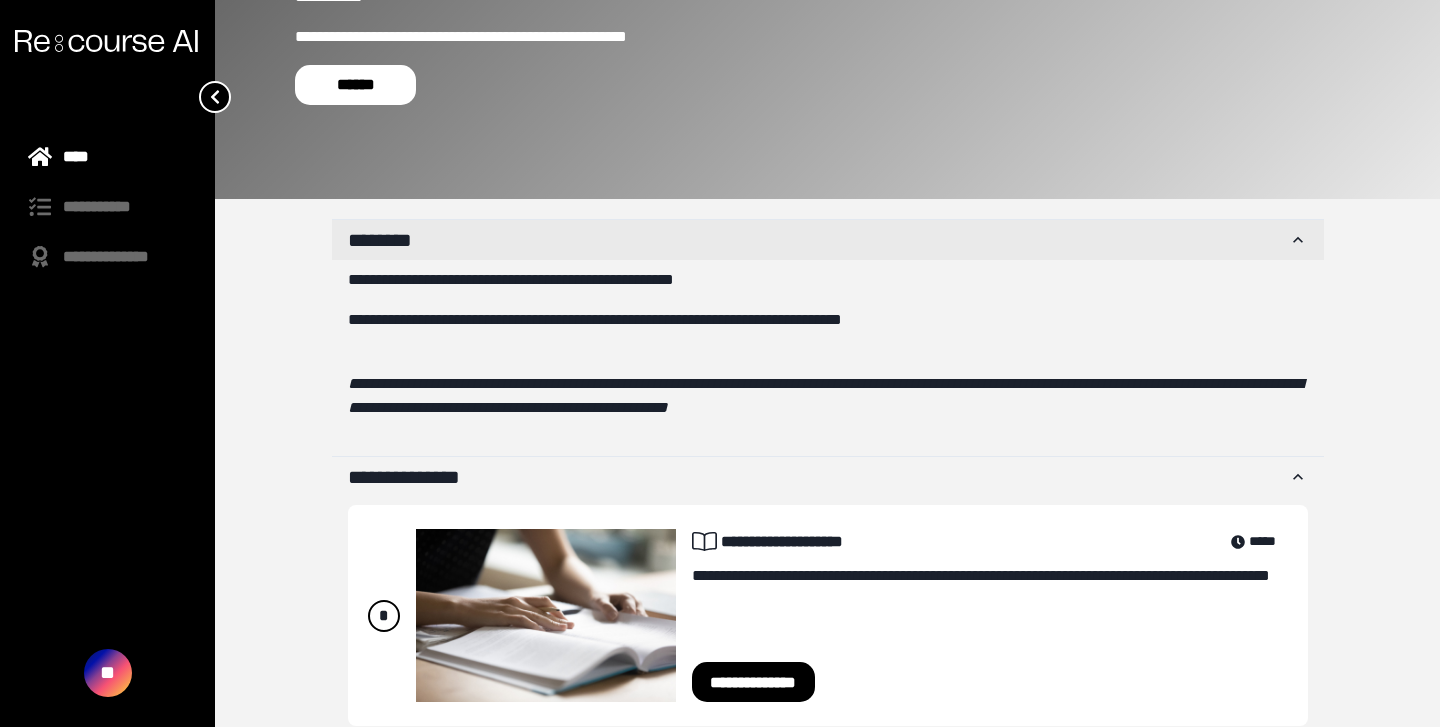 scroll, scrollTop: 224, scrollLeft: 0, axis: vertical 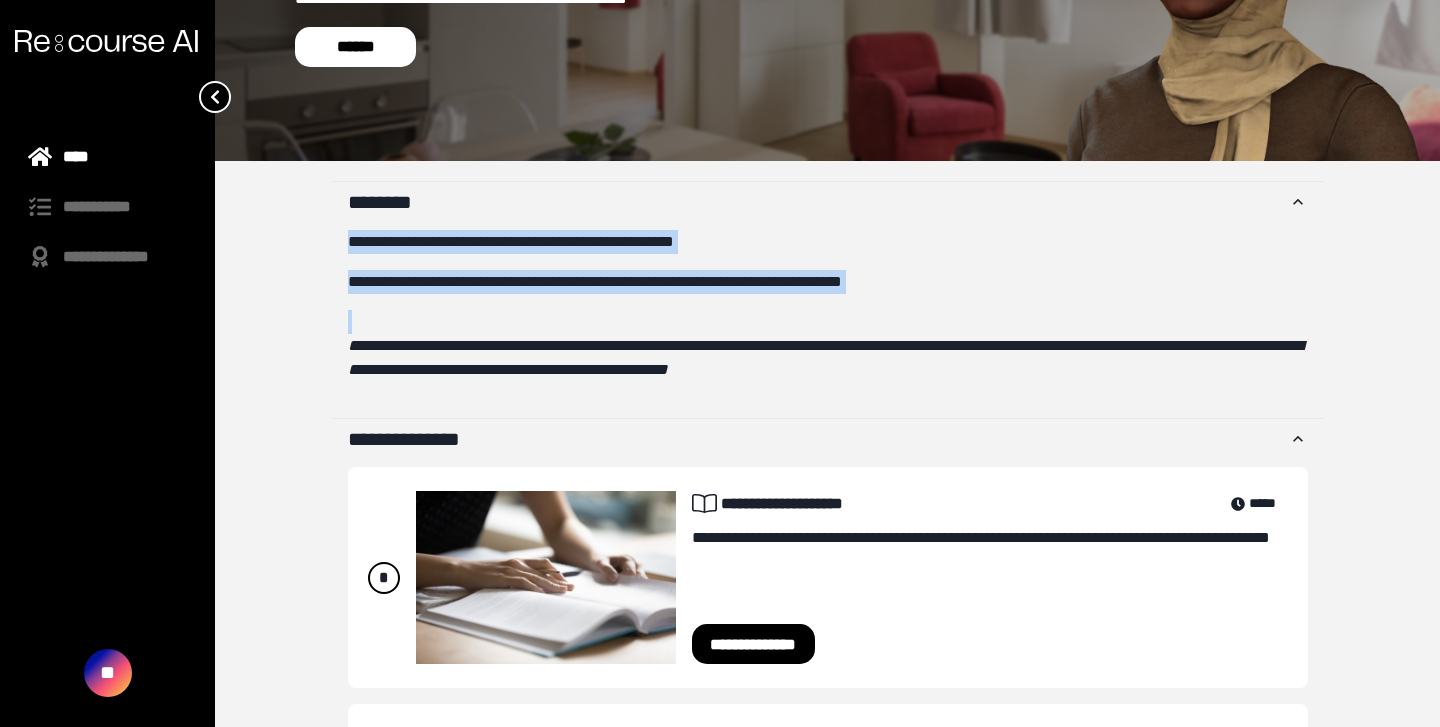 drag, startPoint x: 336, startPoint y: 237, endPoint x: 444, endPoint y: 310, distance: 130.35721 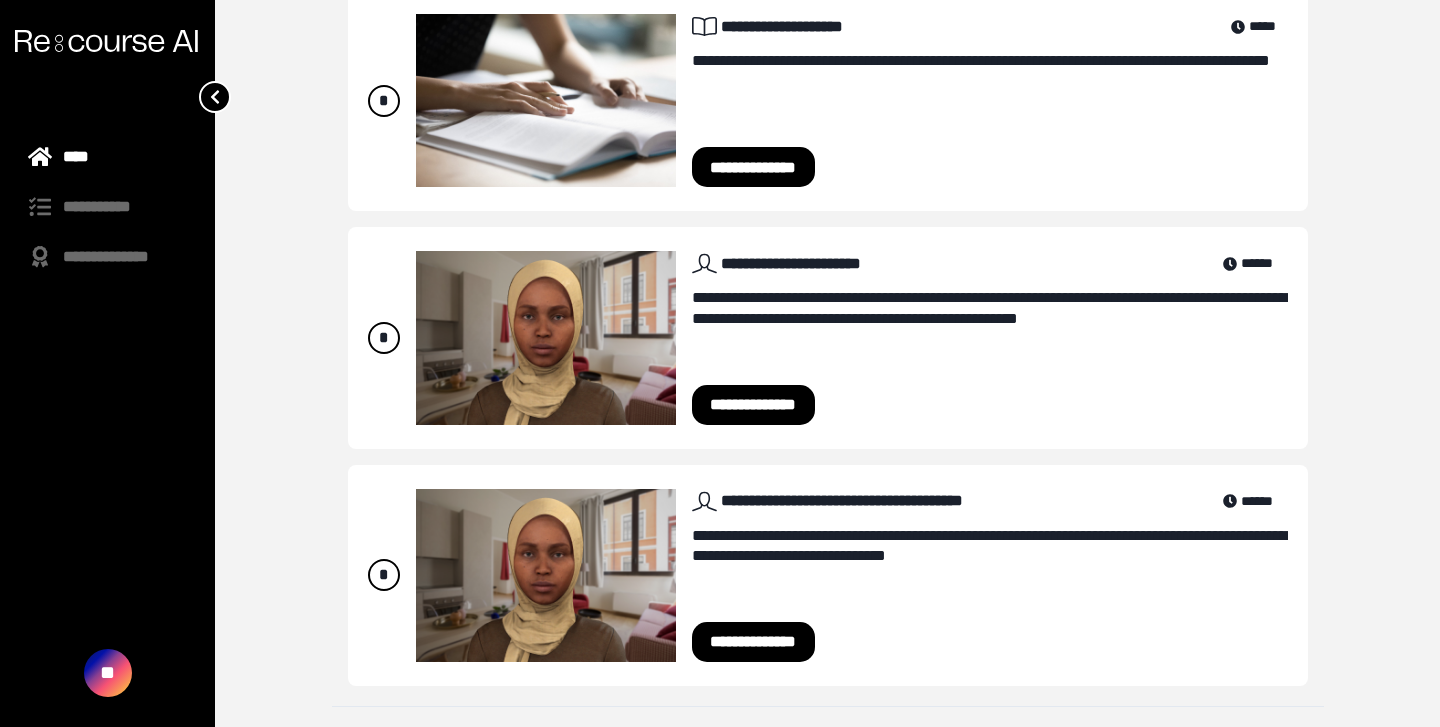 scroll, scrollTop: 701, scrollLeft: 0, axis: vertical 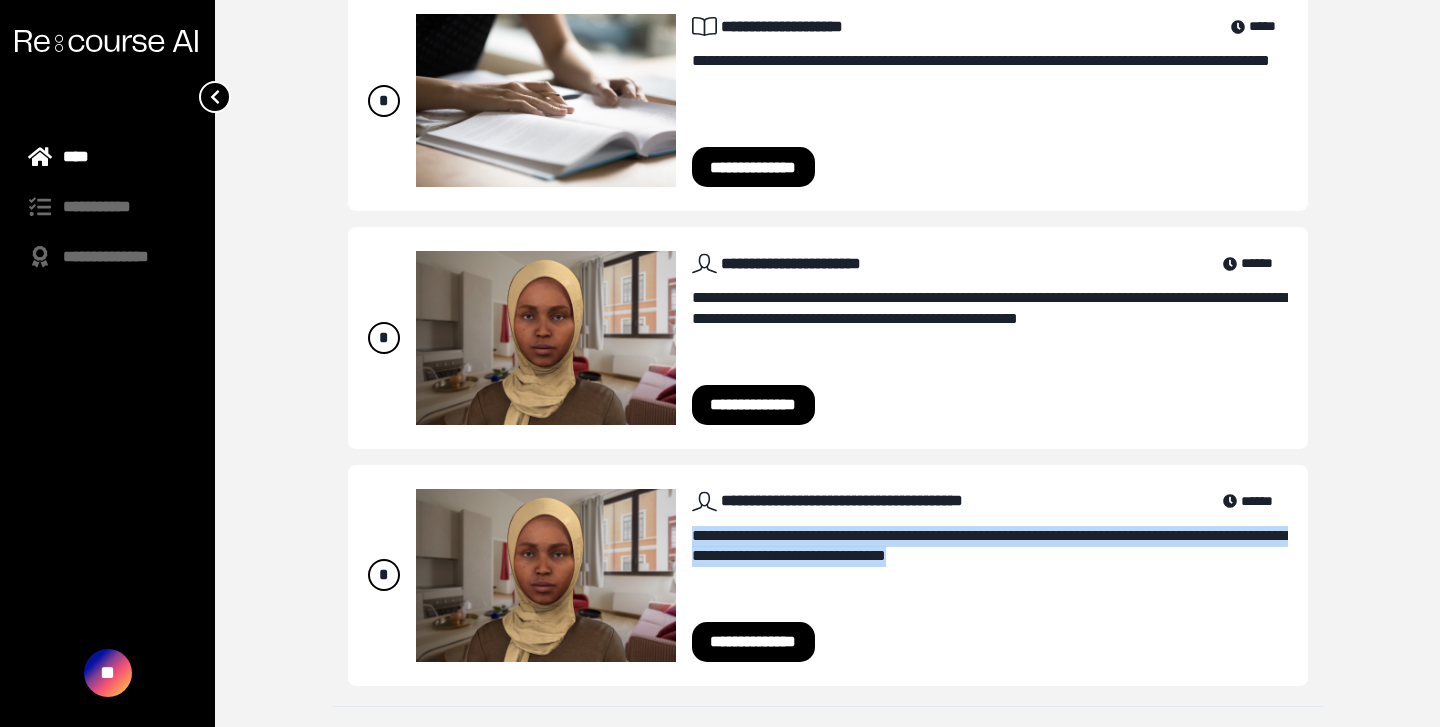drag, startPoint x: 694, startPoint y: 529, endPoint x: 787, endPoint y: 579, distance: 105.58882 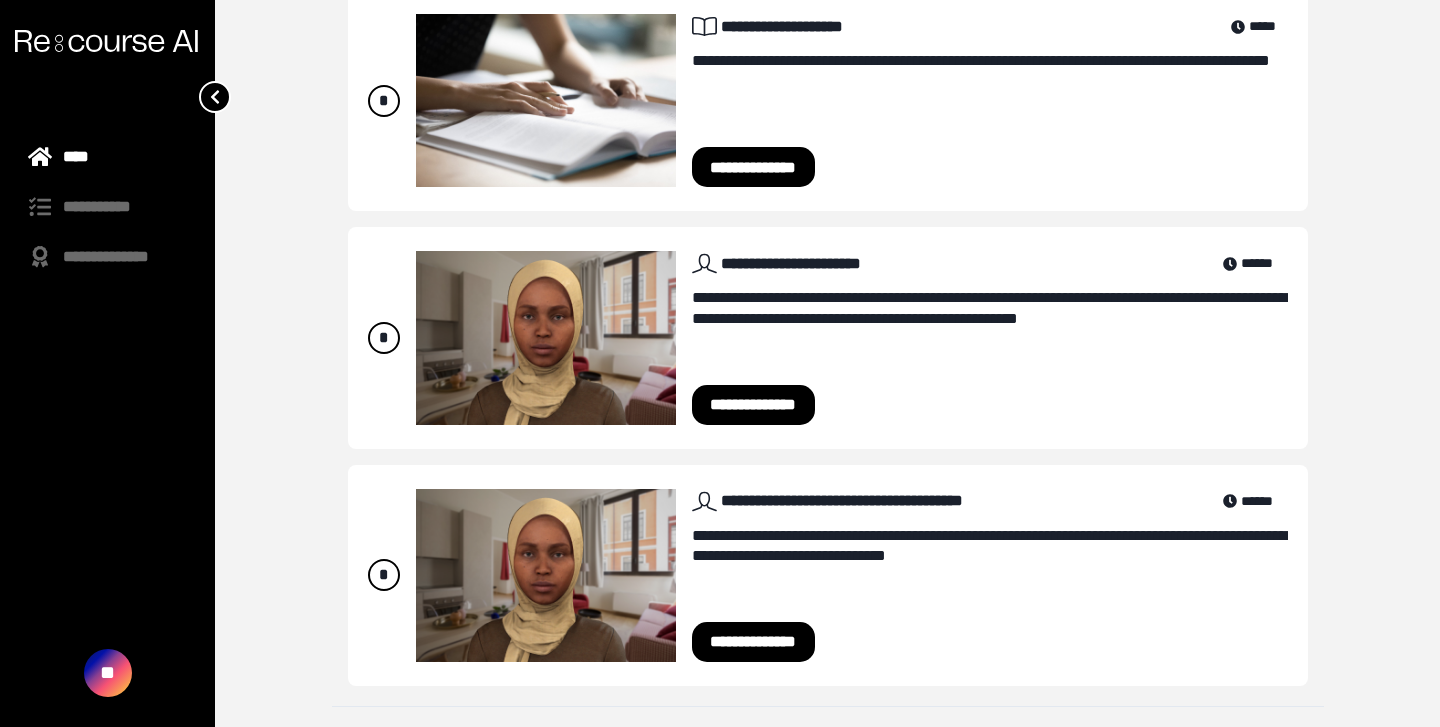 click on "**********" at bounding box center (828, 344) 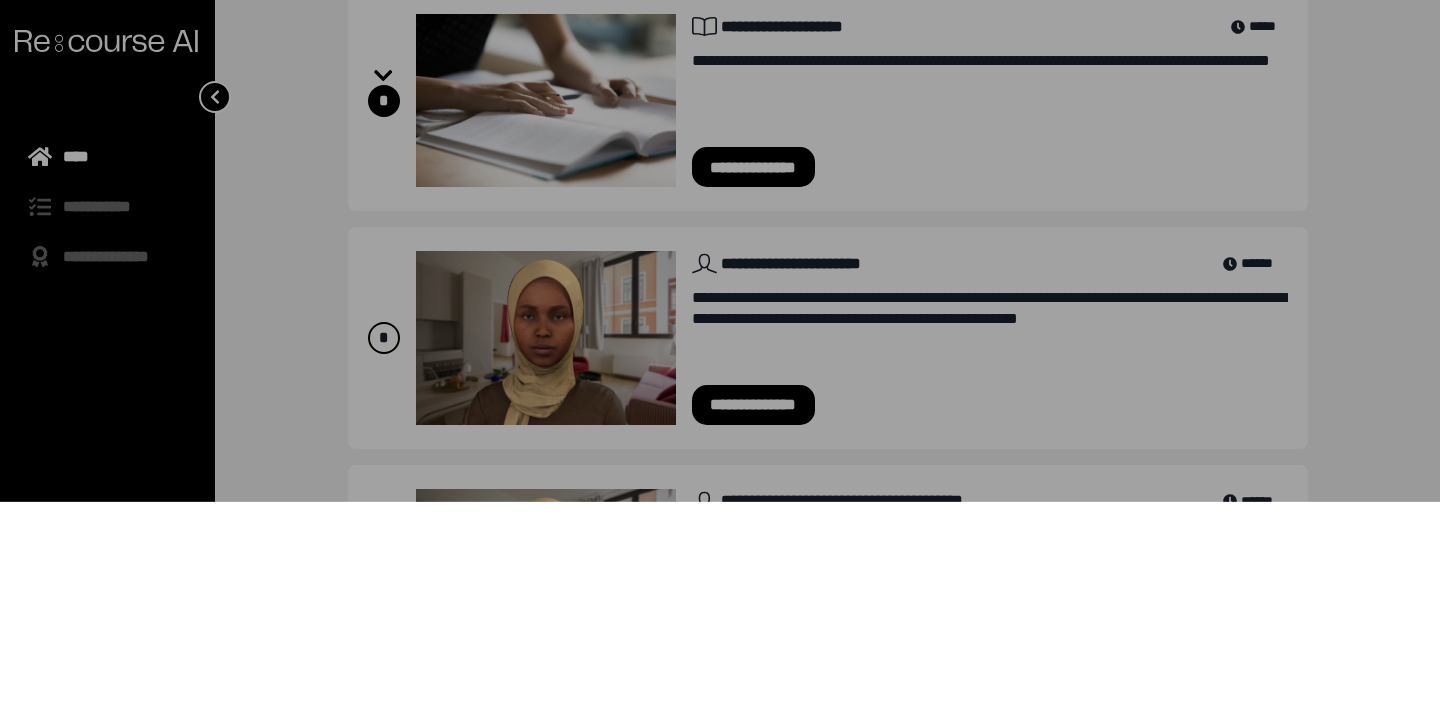 scroll, scrollTop: 691, scrollLeft: 0, axis: vertical 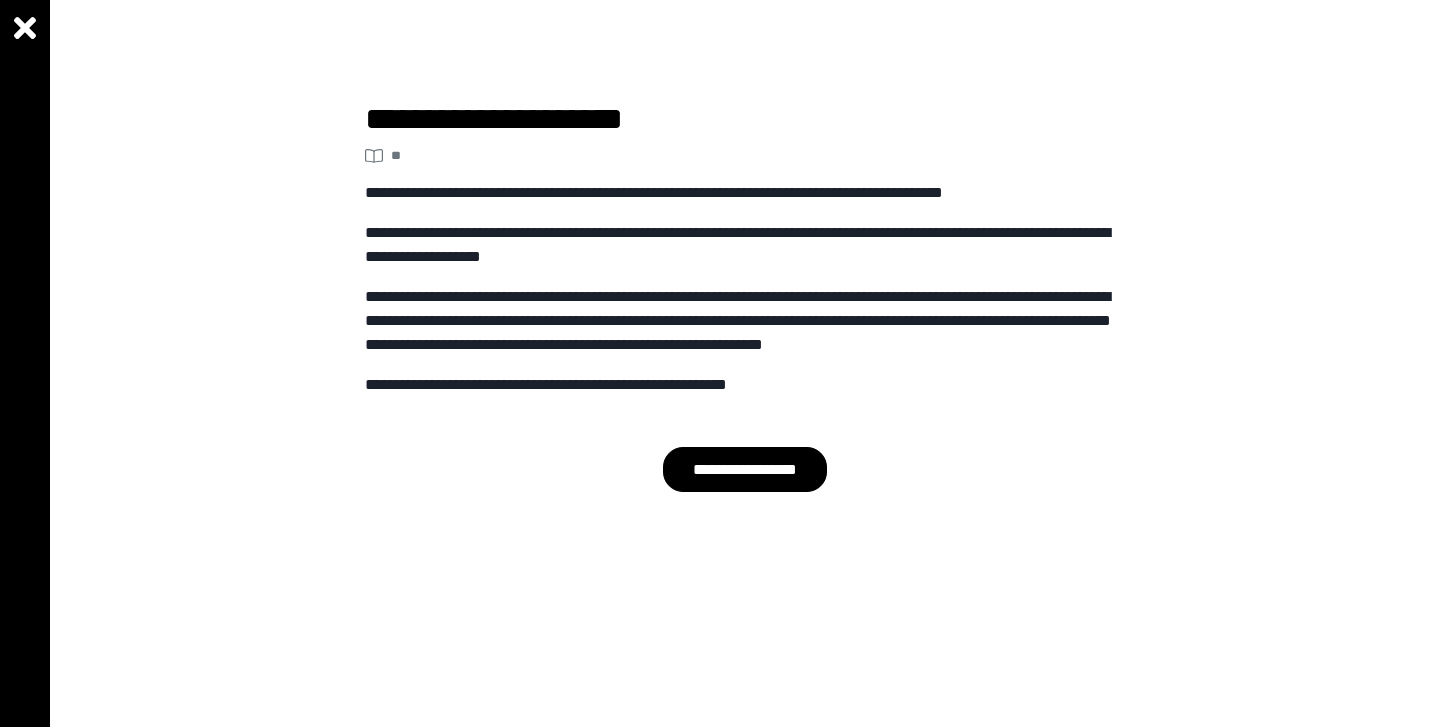 click on "**********" at bounding box center (745, 469) 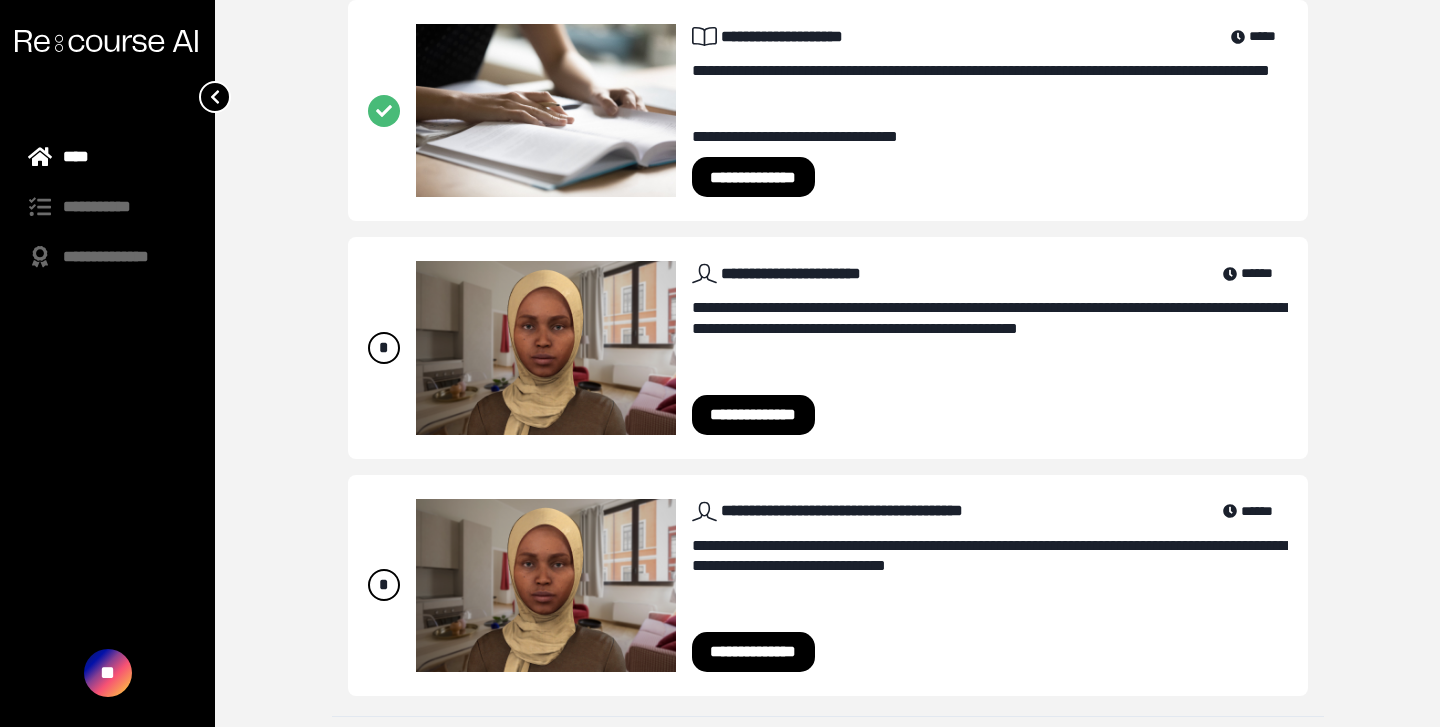 click on "**********" at bounding box center (754, 177) 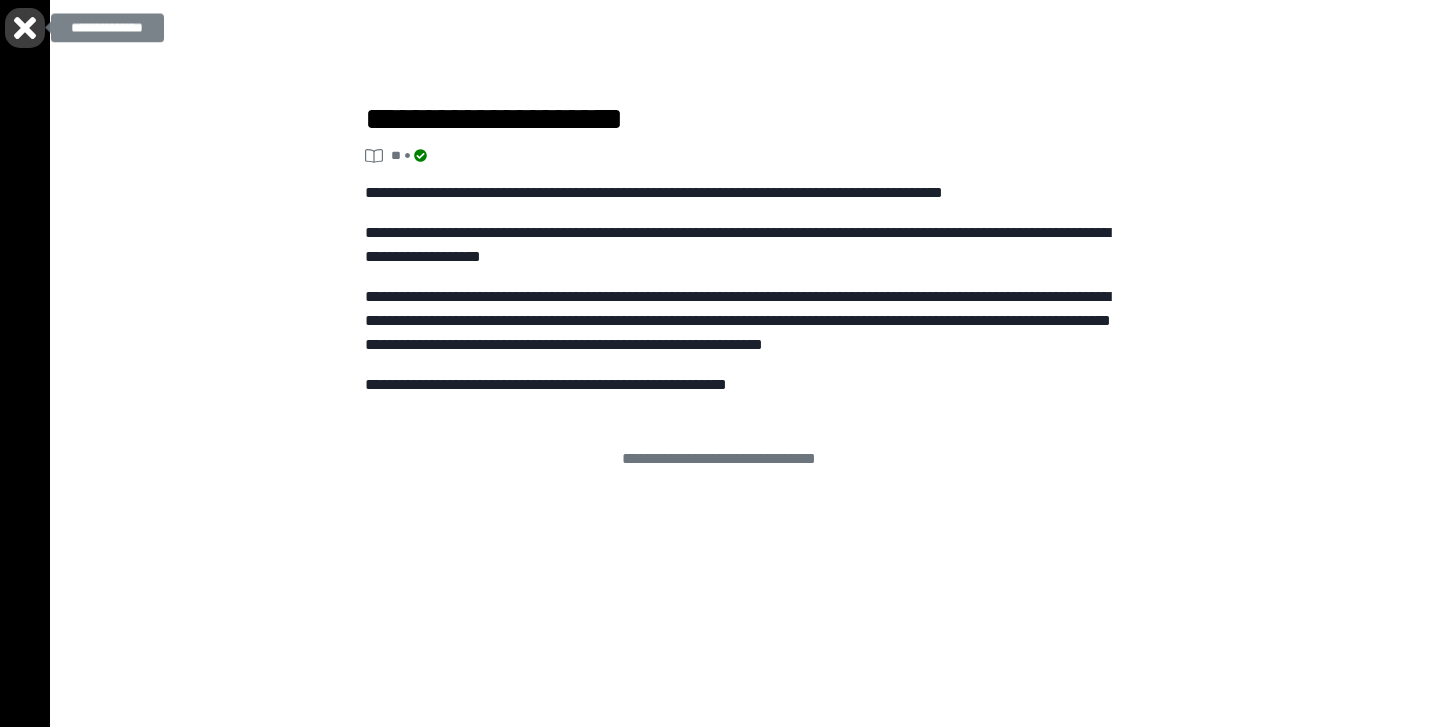 click 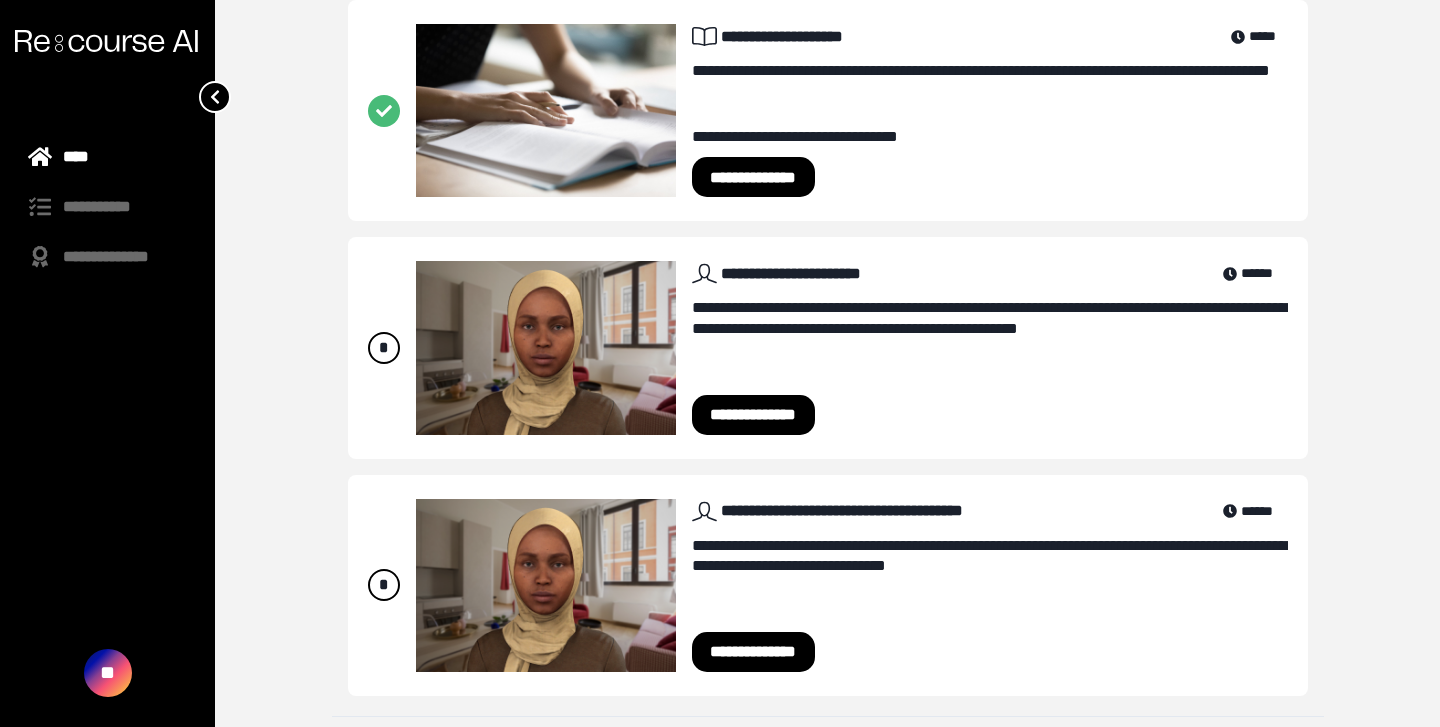 click on "**********" at bounding box center (754, 415) 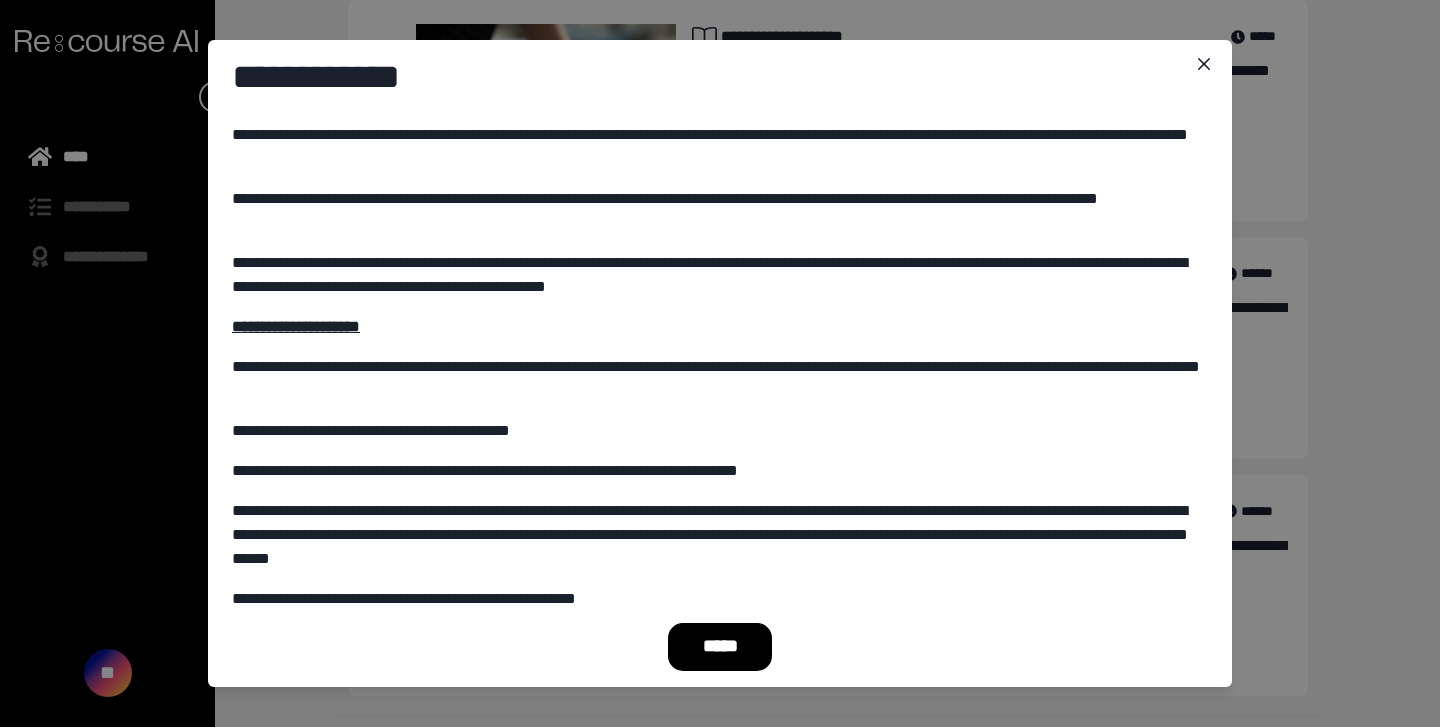 click on "*****" at bounding box center (720, 647) 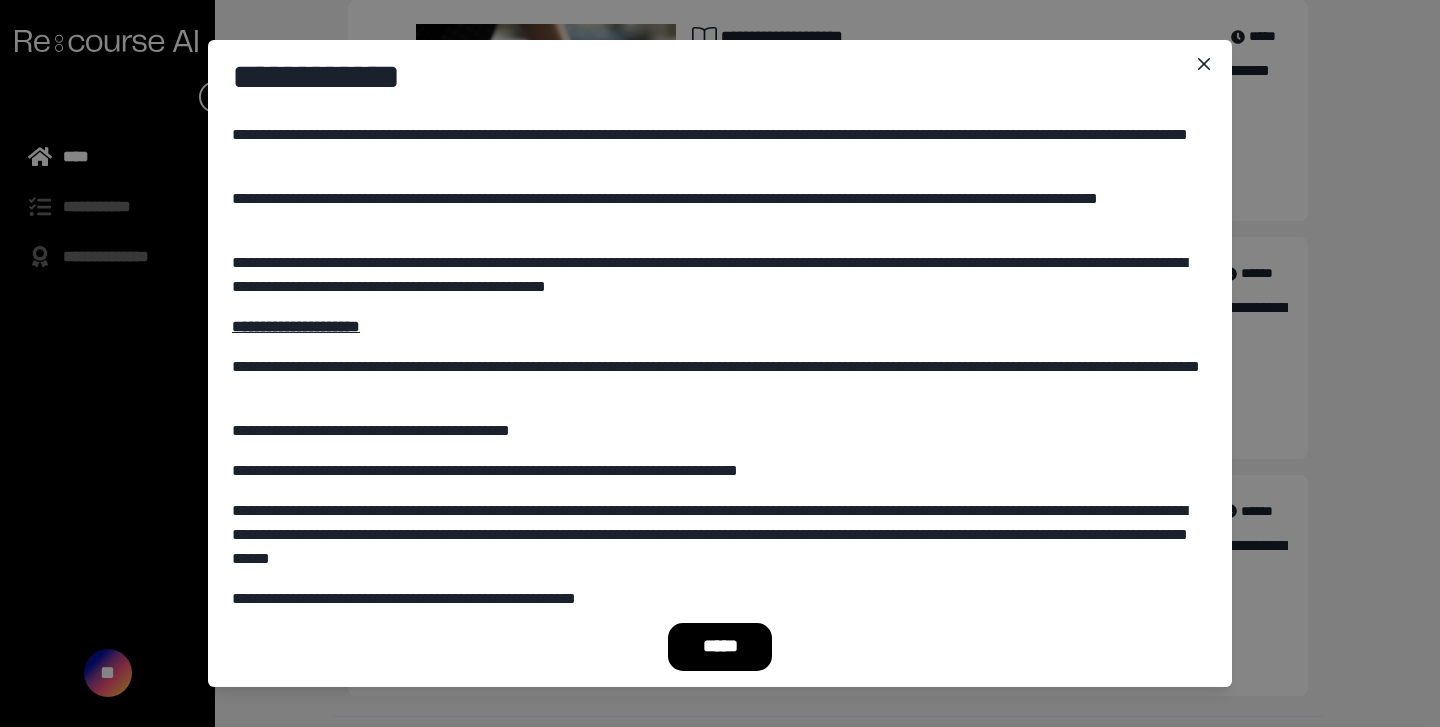 scroll, scrollTop: 701, scrollLeft: 0, axis: vertical 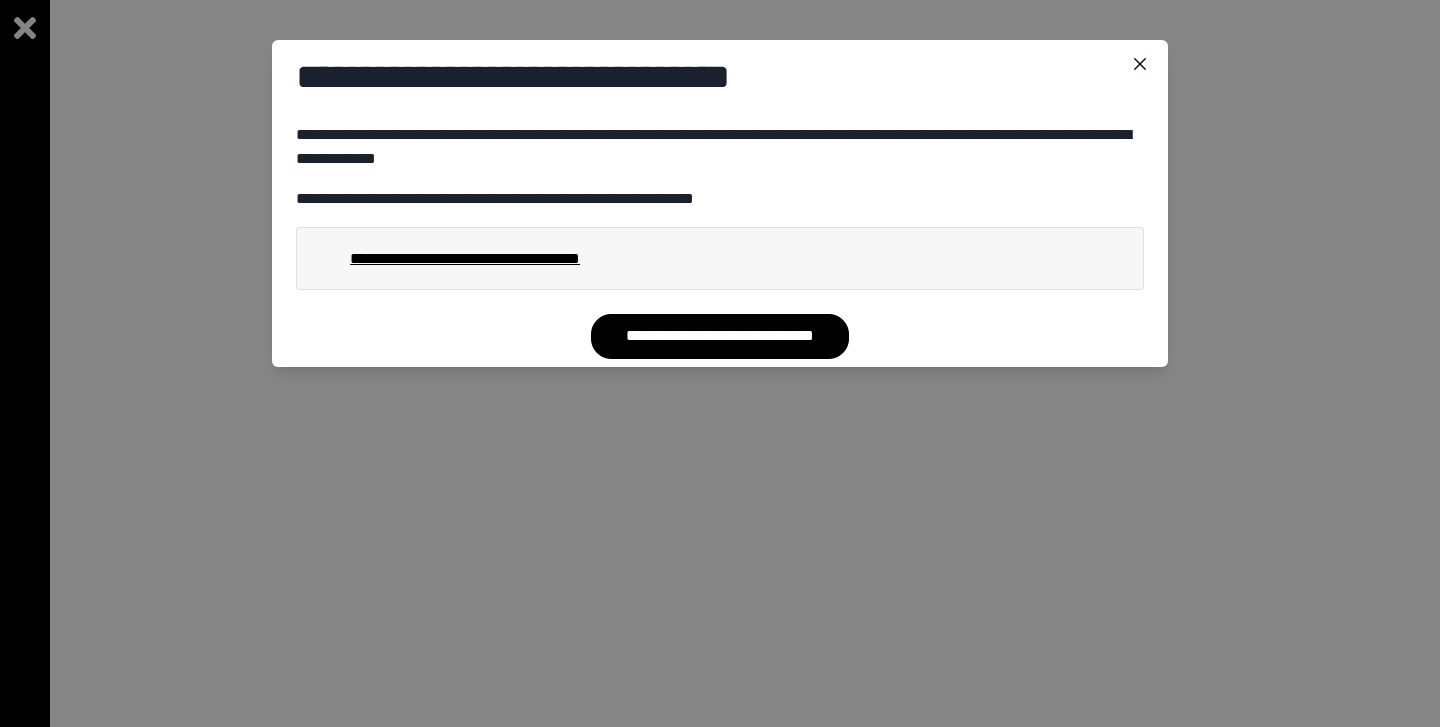 click on "**********" at bounding box center [720, 336] 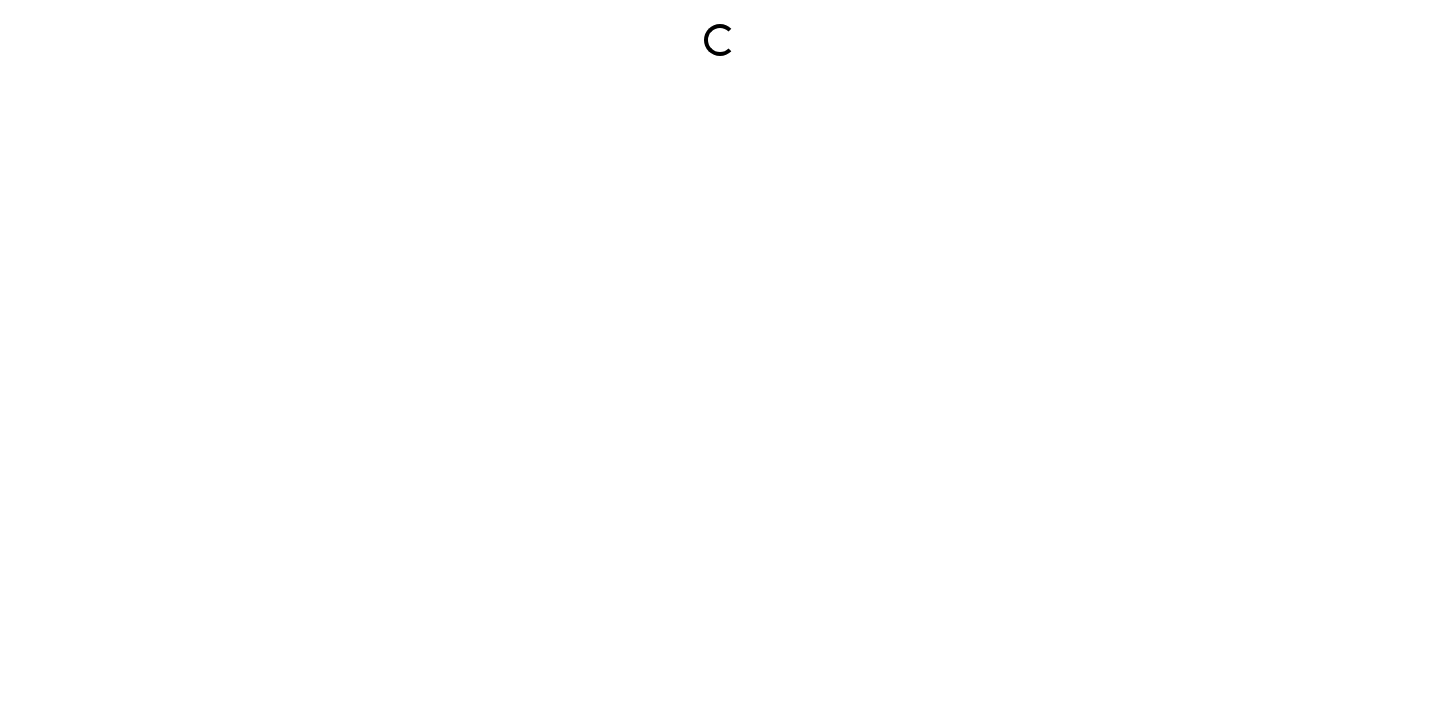 scroll, scrollTop: 0, scrollLeft: 0, axis: both 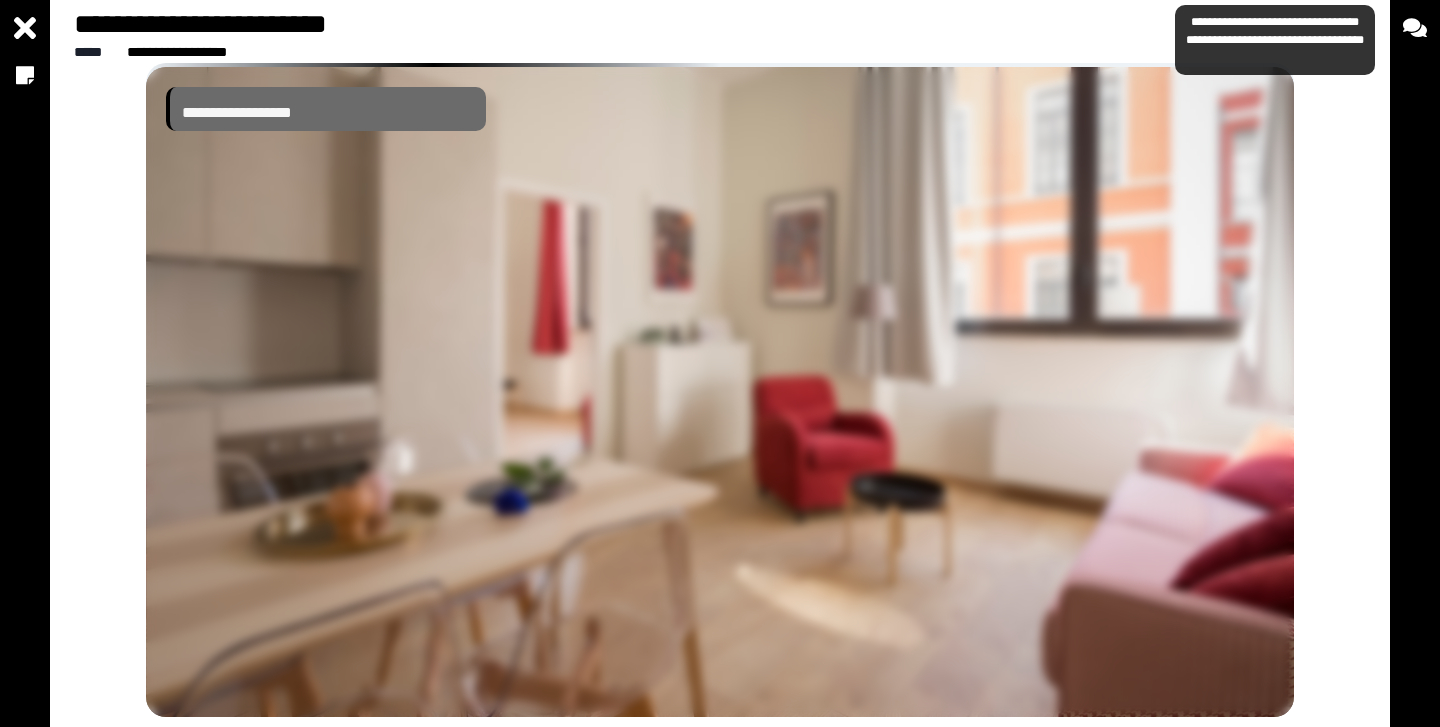 click on "**********" at bounding box center (1275, 40) 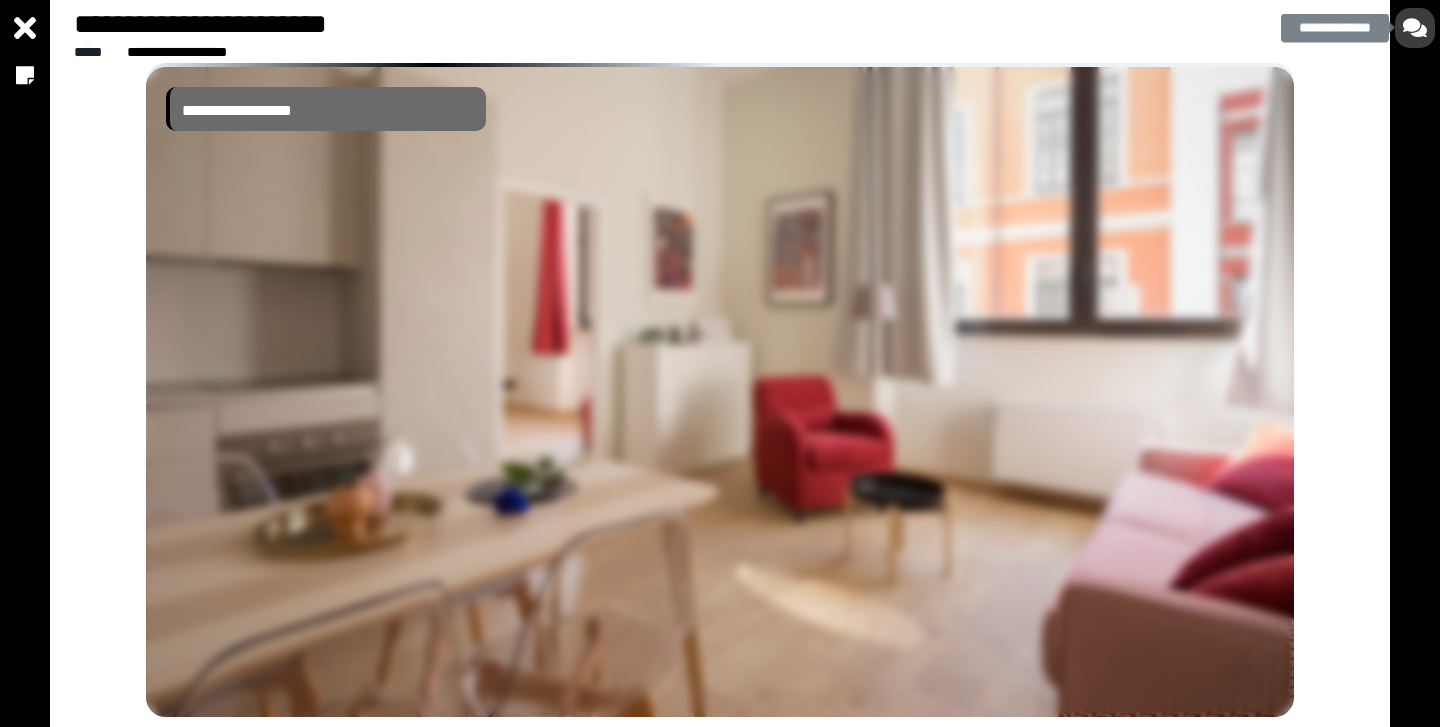 click 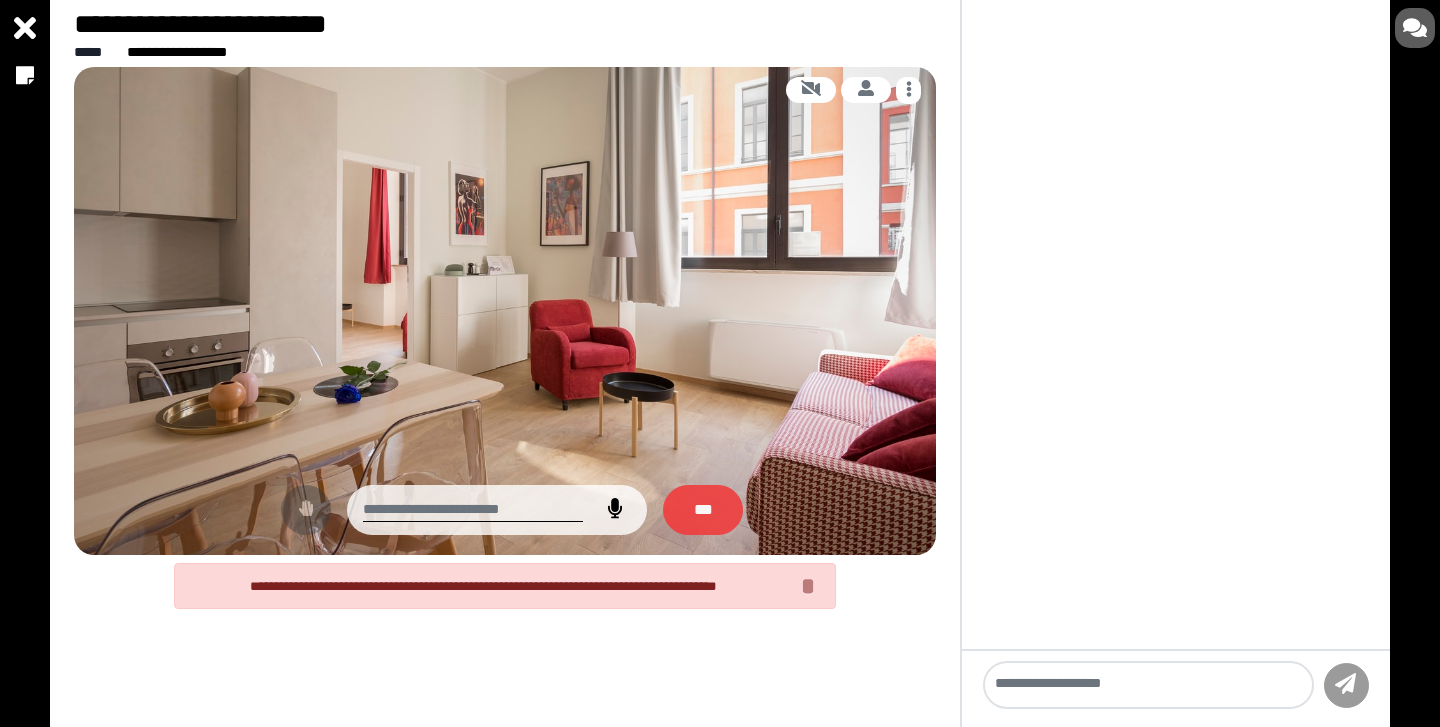 type 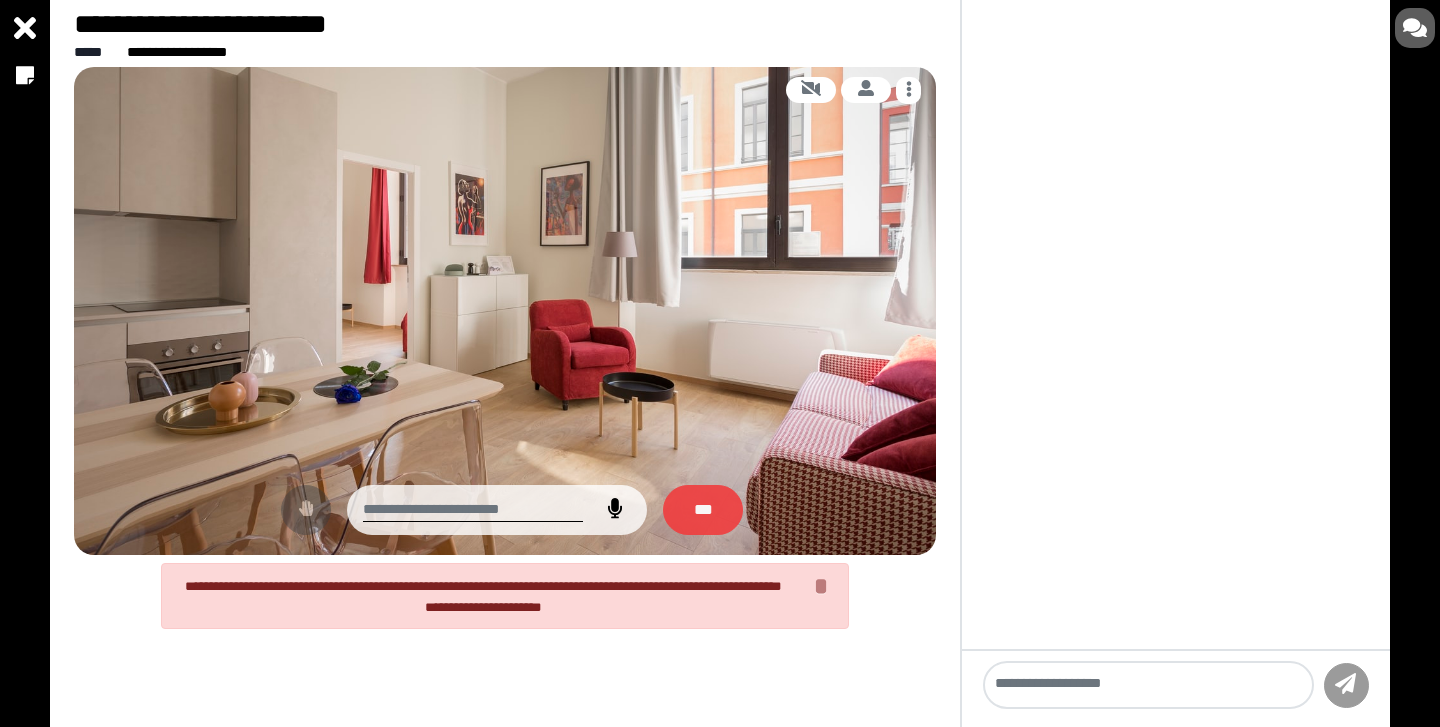 click at bounding box center (615, 510) 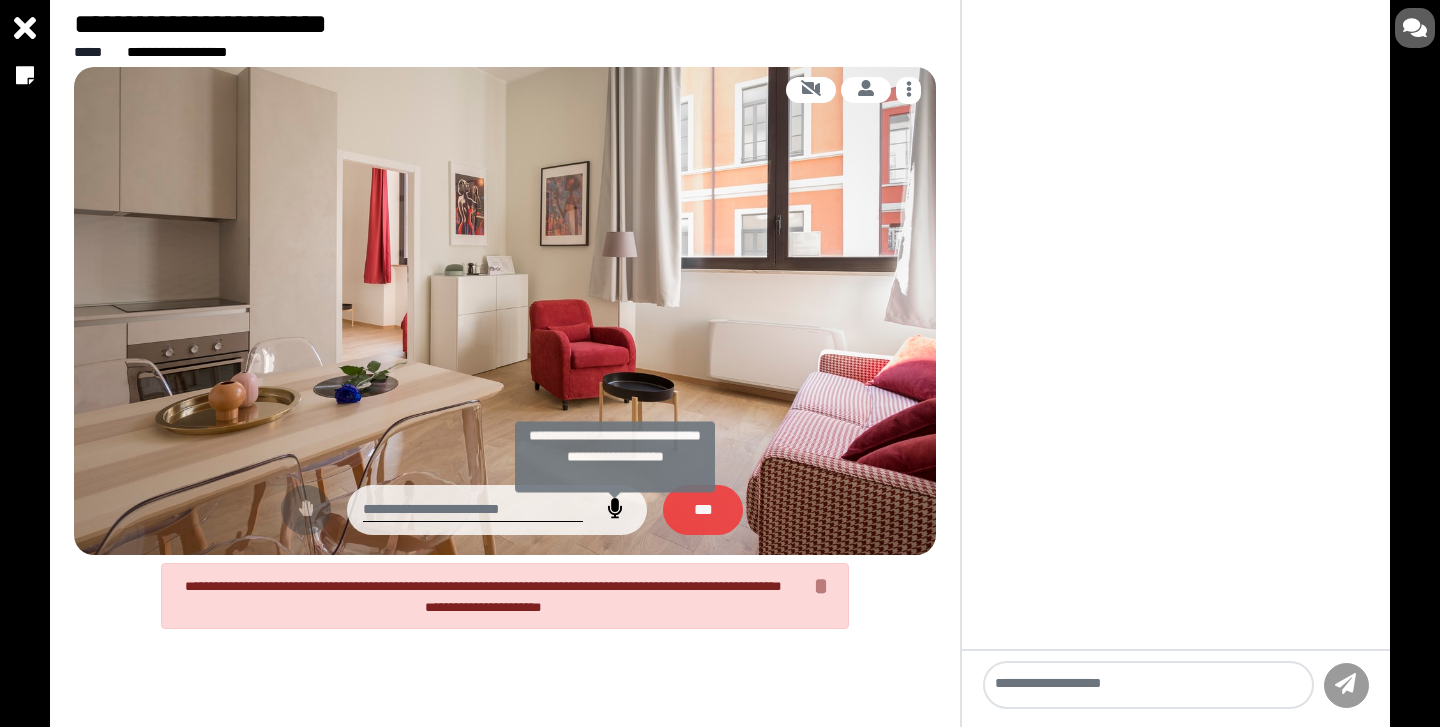 click 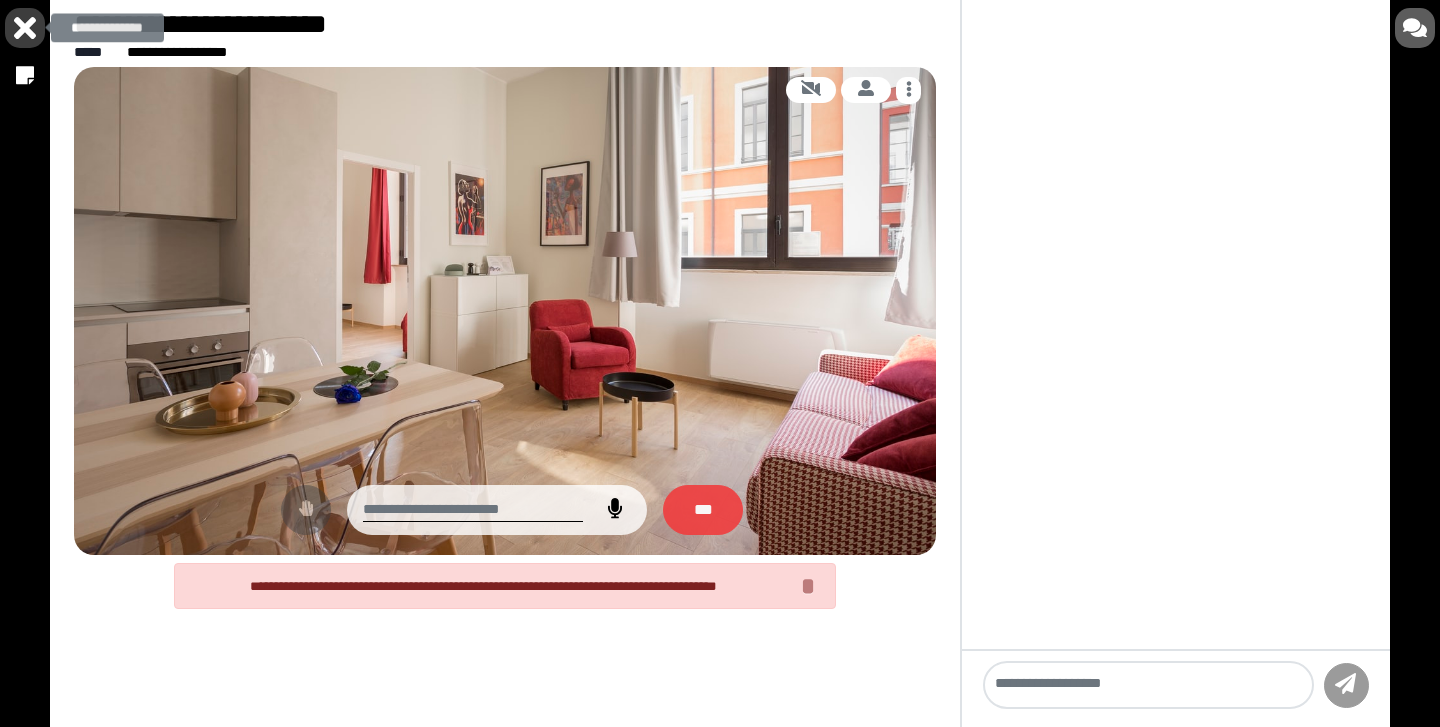 click 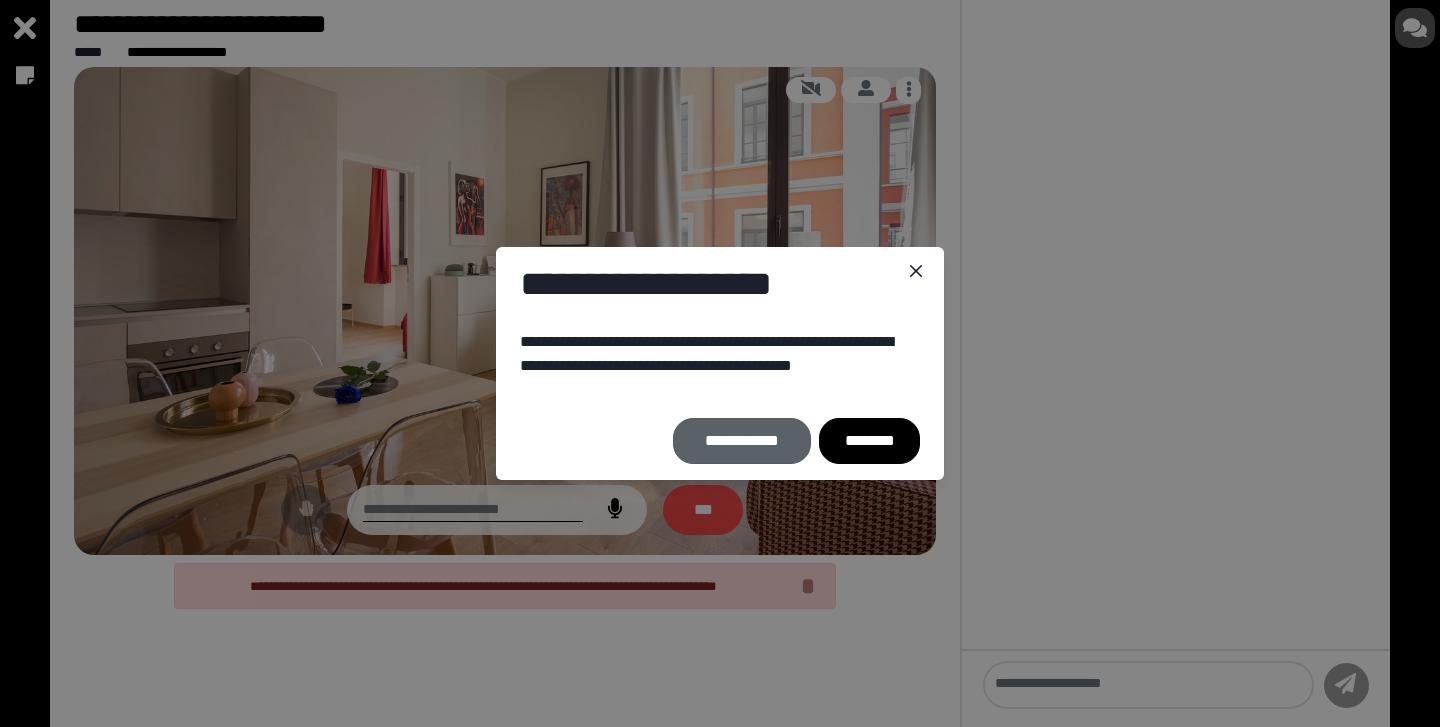 click on "**********" at bounding box center [742, 440] 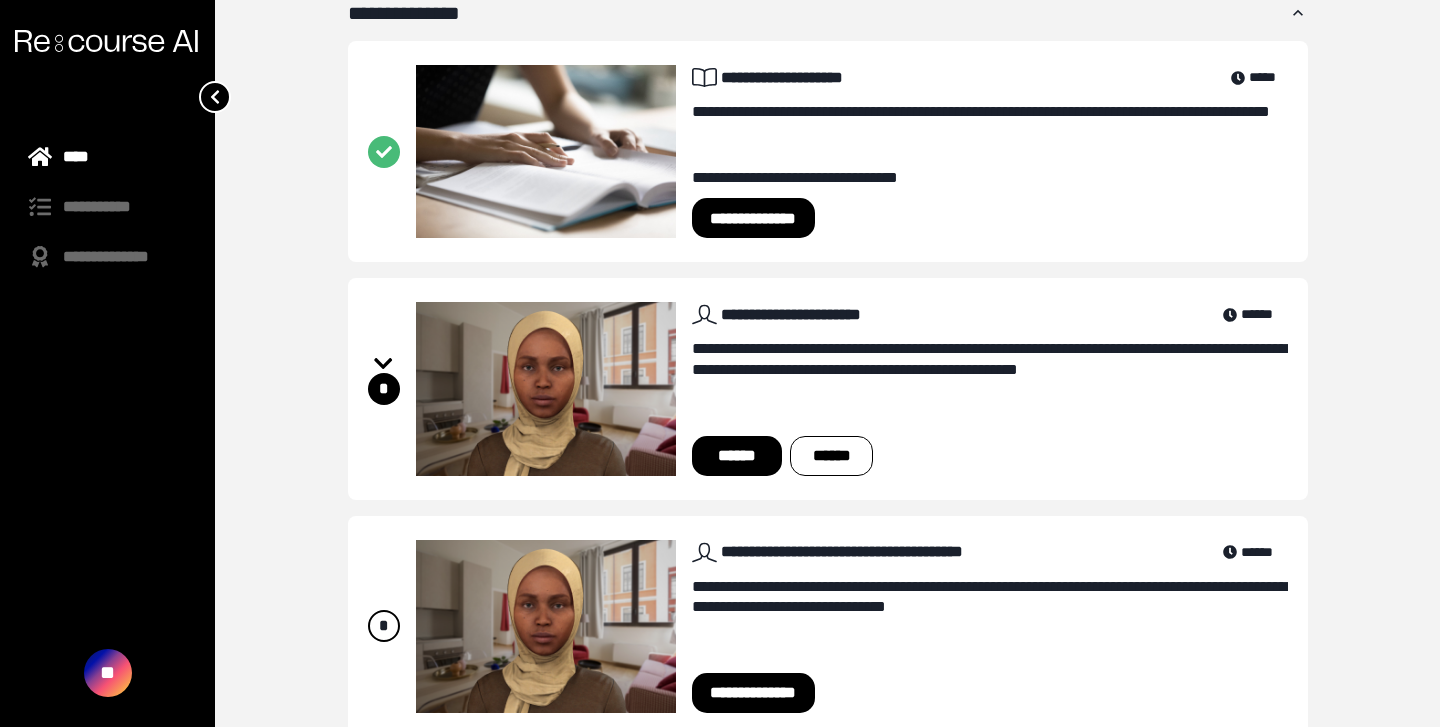 scroll, scrollTop: 439, scrollLeft: 0, axis: vertical 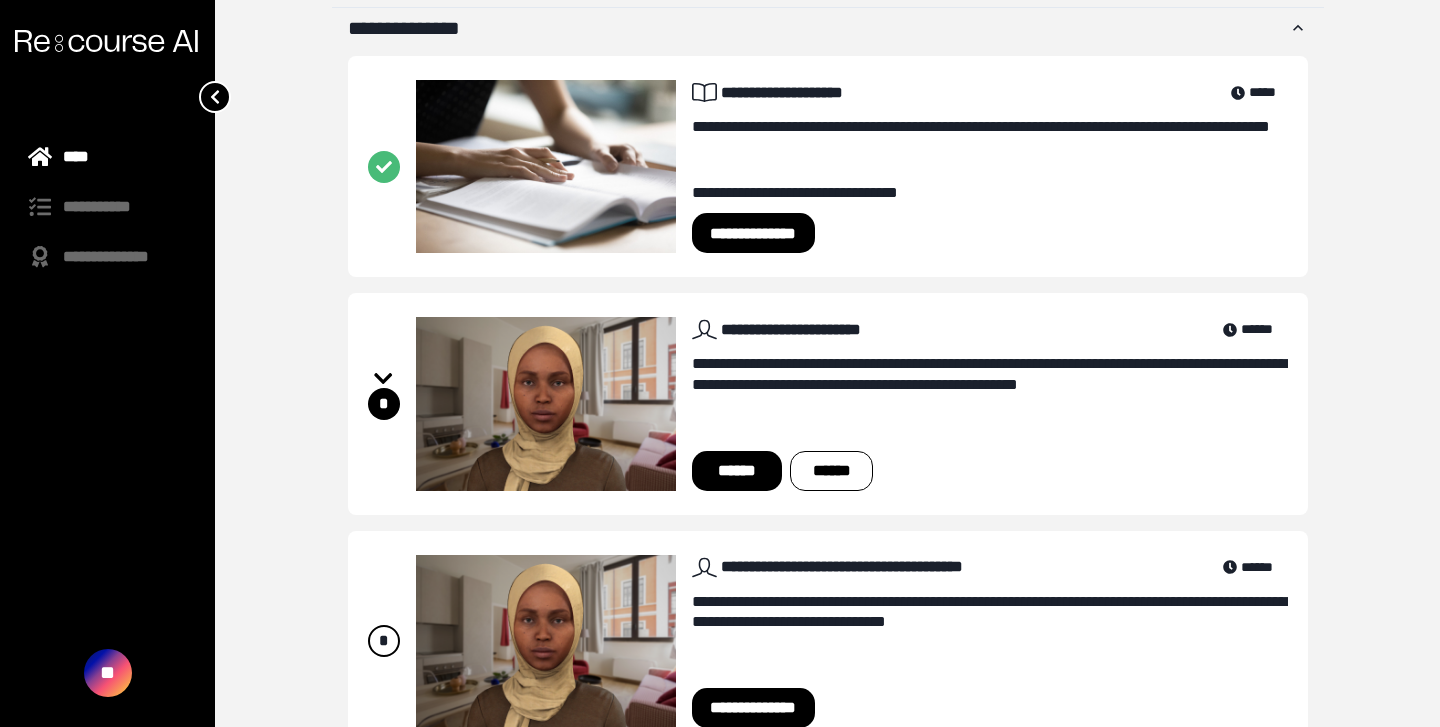 click on "**********" at bounding box center (754, 233) 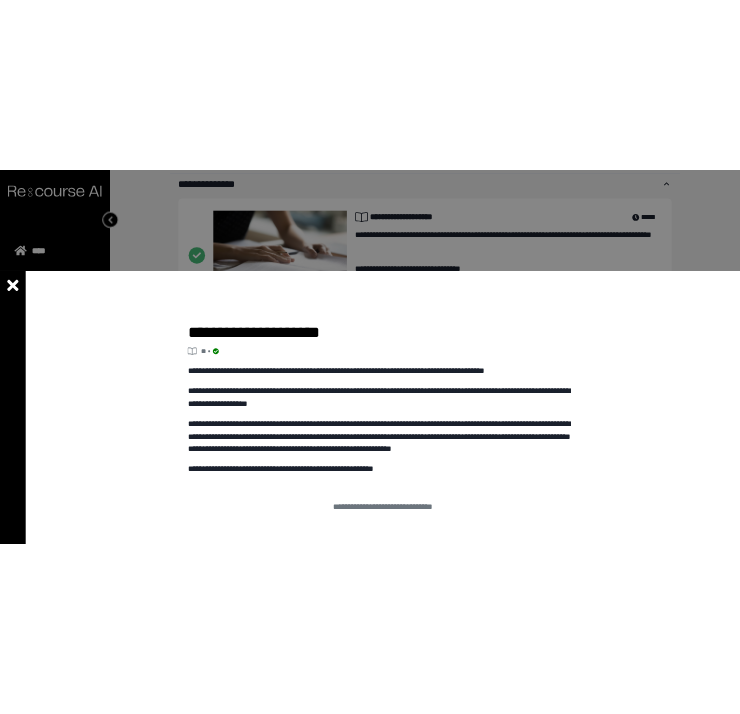 scroll, scrollTop: 495, scrollLeft: 0, axis: vertical 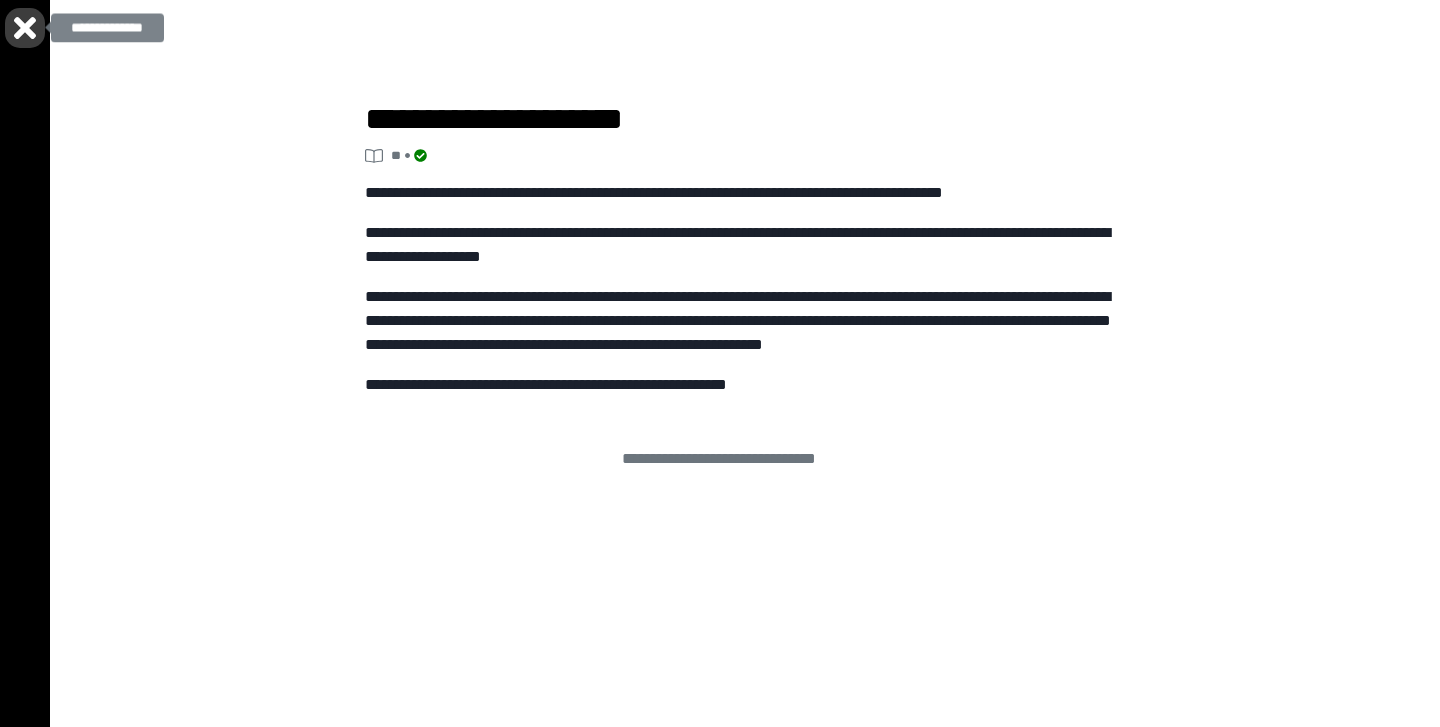 click 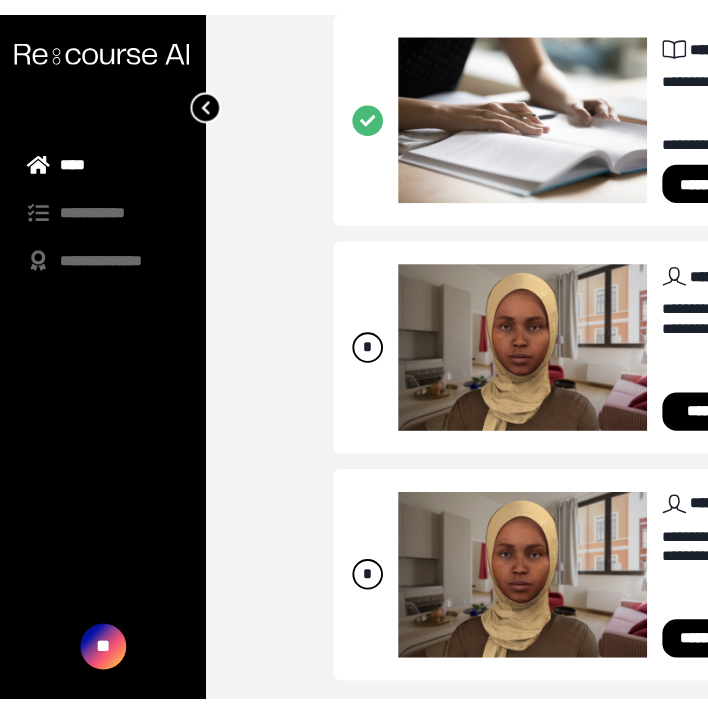 scroll, scrollTop: 442, scrollLeft: 0, axis: vertical 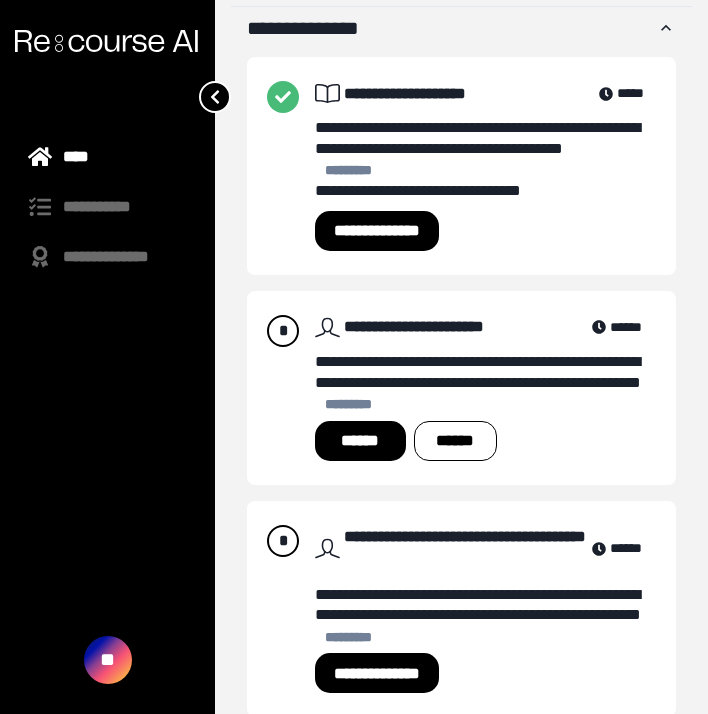 click on "******" at bounding box center [360, 441] 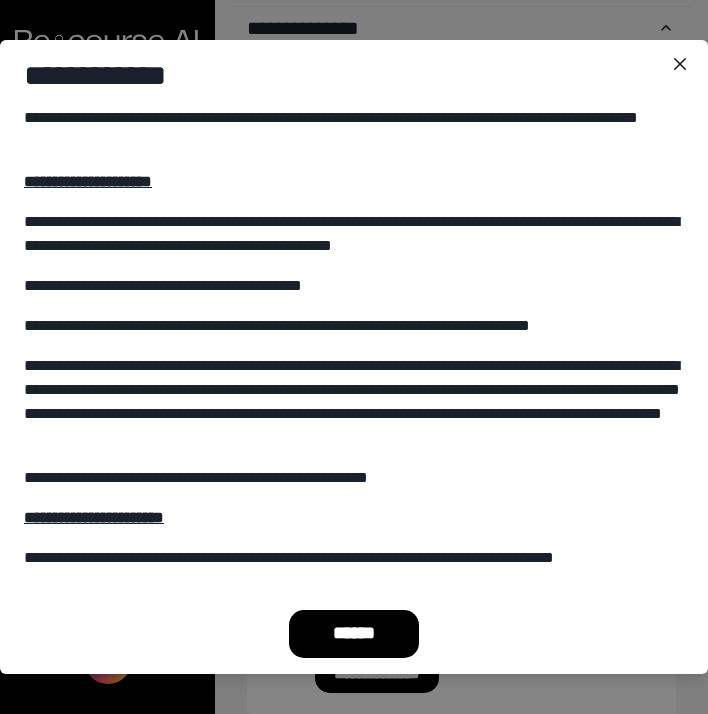 scroll, scrollTop: 165, scrollLeft: 0, axis: vertical 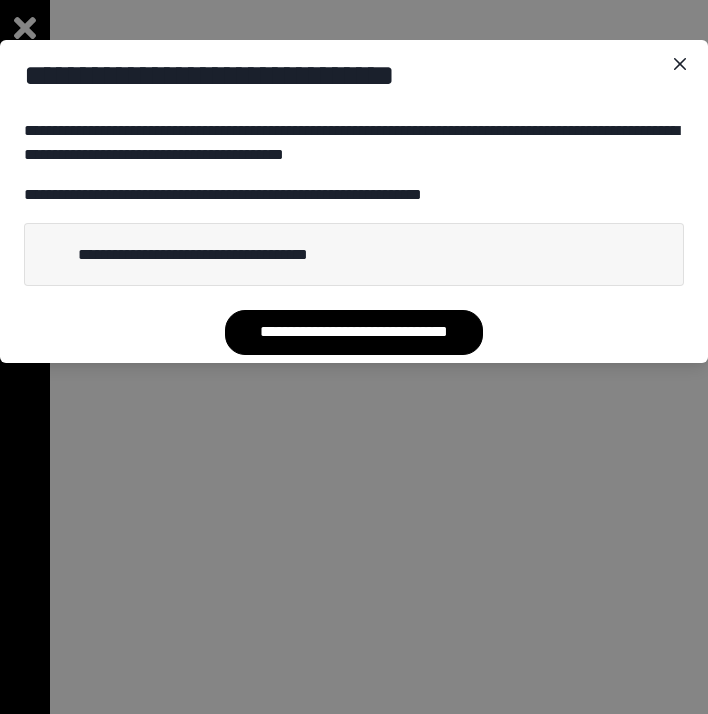 click on "**********" at bounding box center [193, 254] 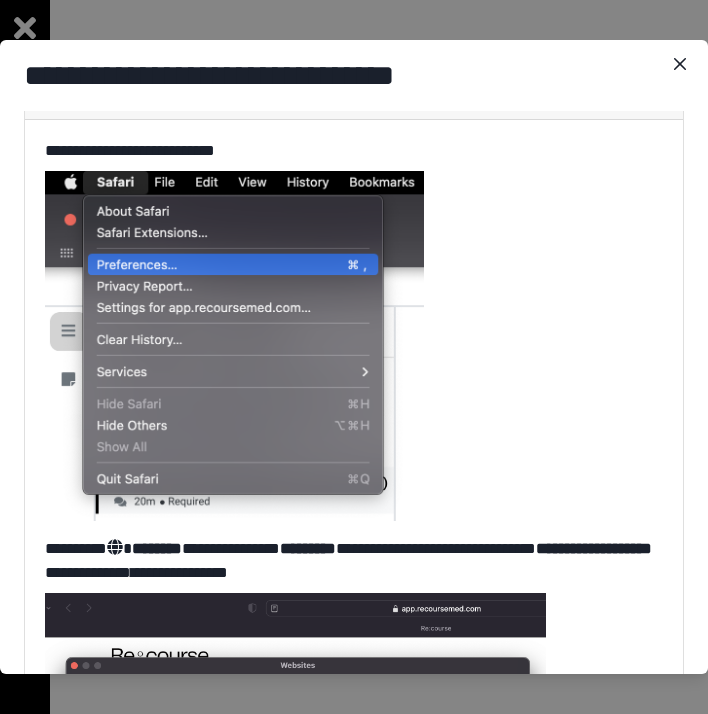 scroll, scrollTop: 183, scrollLeft: 0, axis: vertical 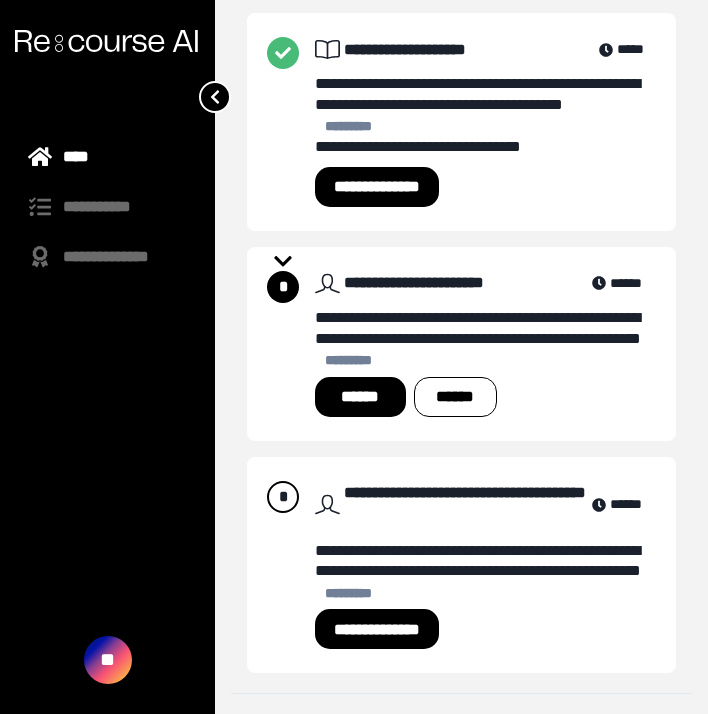 click on "******" at bounding box center [360, 397] 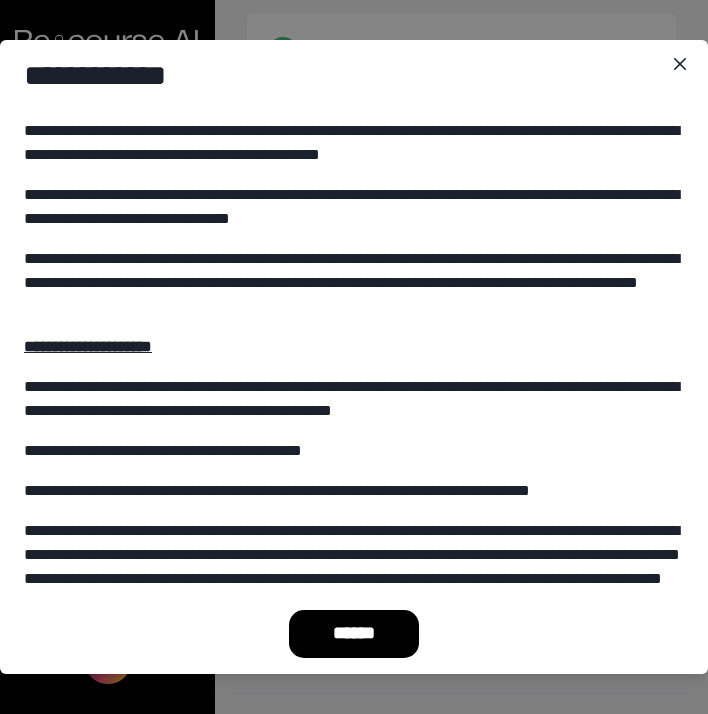 click on "******" at bounding box center [354, 634] 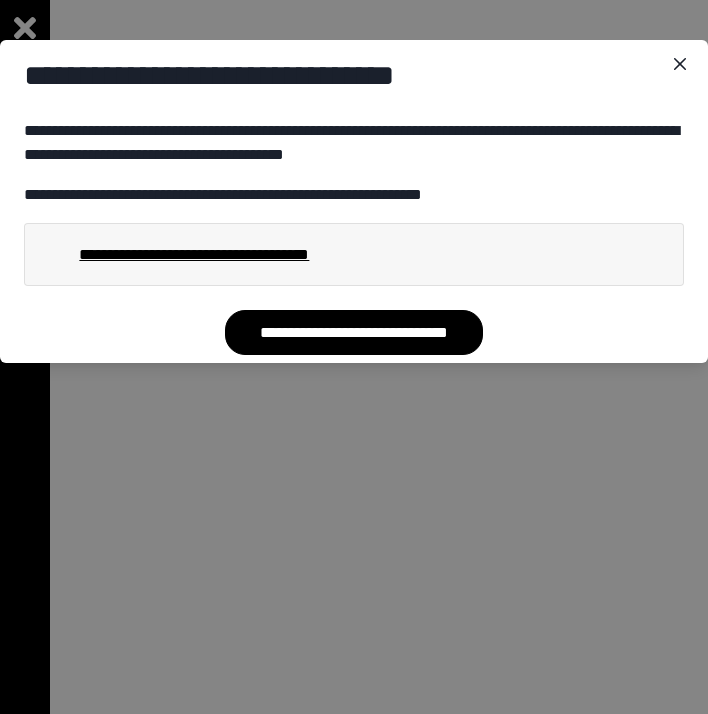 click on "**********" at bounding box center (354, 332) 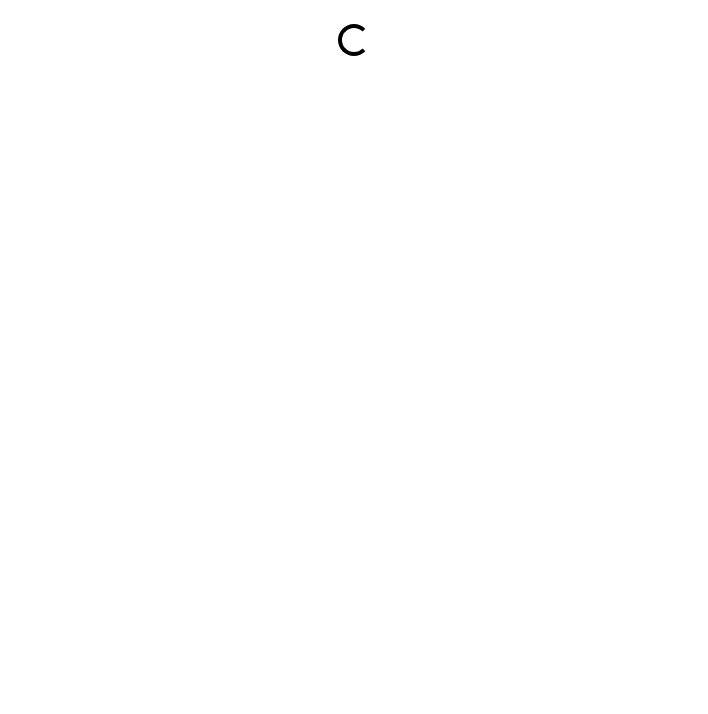 scroll, scrollTop: 0, scrollLeft: 0, axis: both 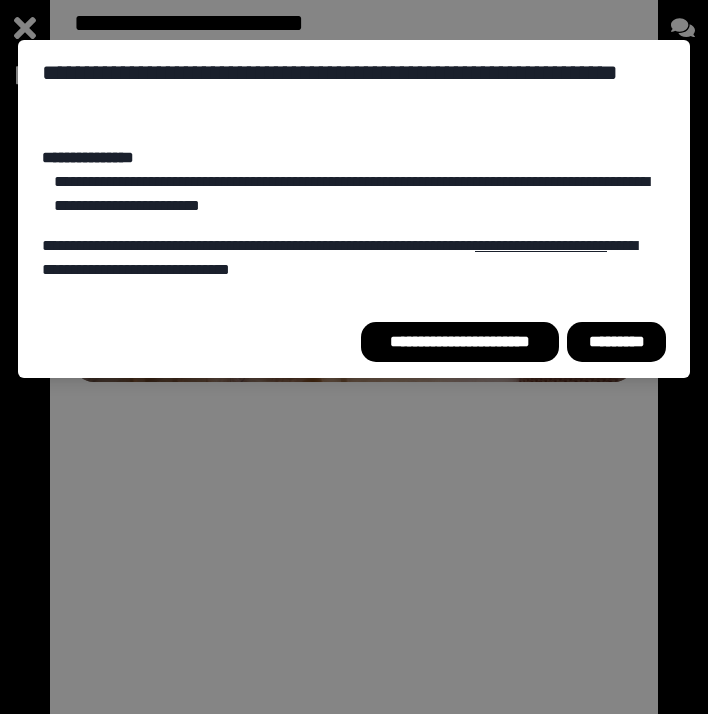 click on "*********" at bounding box center (616, 342) 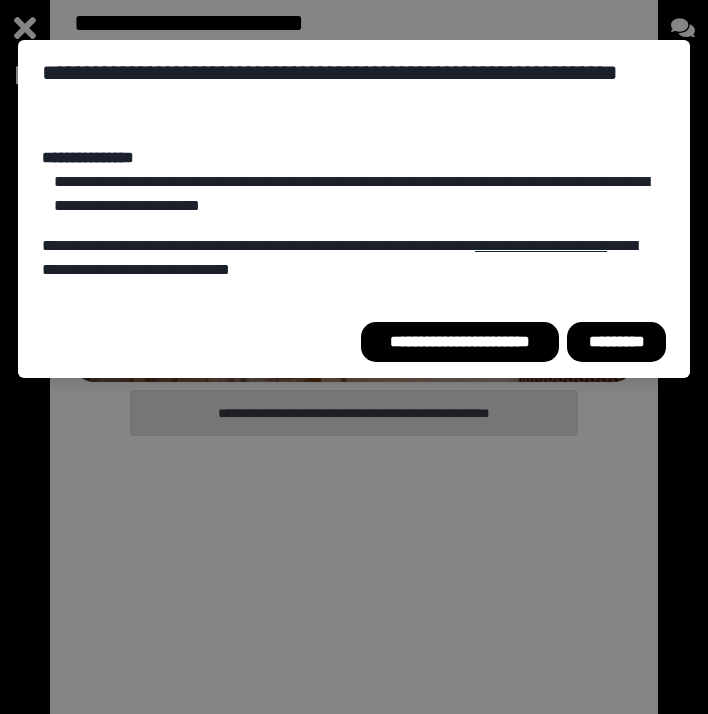 click on "**********" at bounding box center [460, 342] 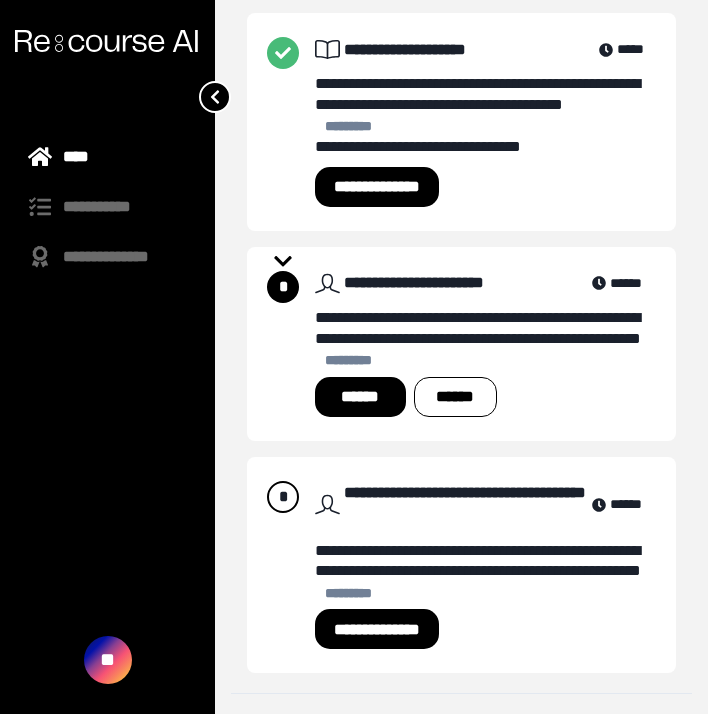 click on "******" at bounding box center (360, 397) 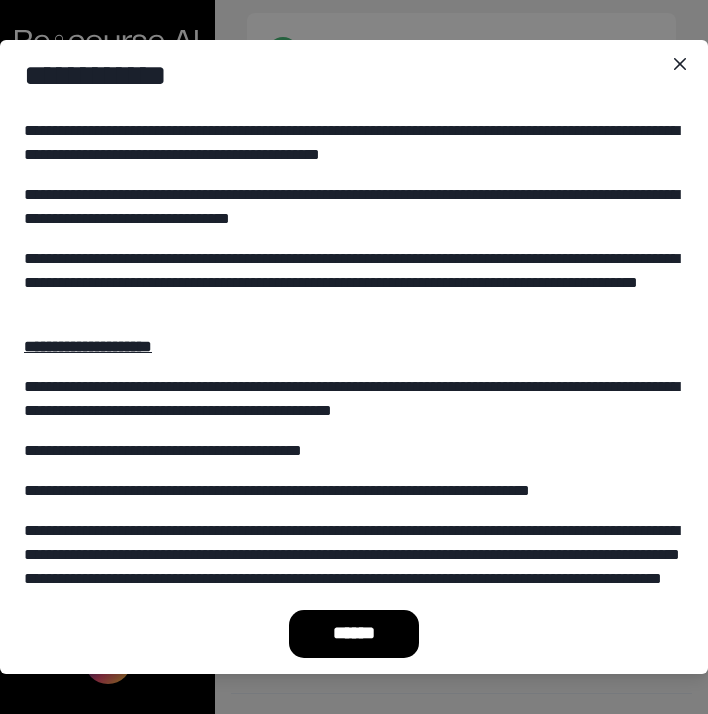click on "******" at bounding box center (354, 634) 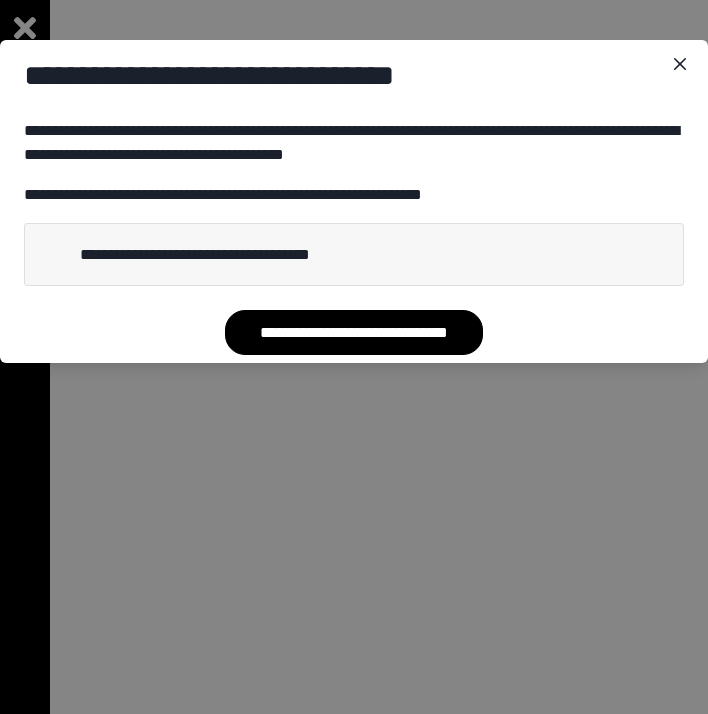 click on "**********" at bounding box center (194, 254) 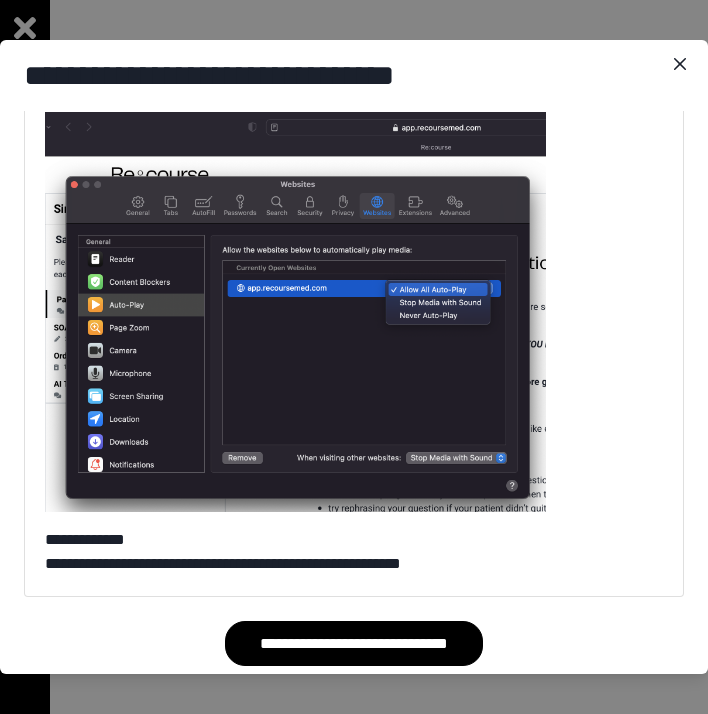 scroll, scrollTop: 647, scrollLeft: 0, axis: vertical 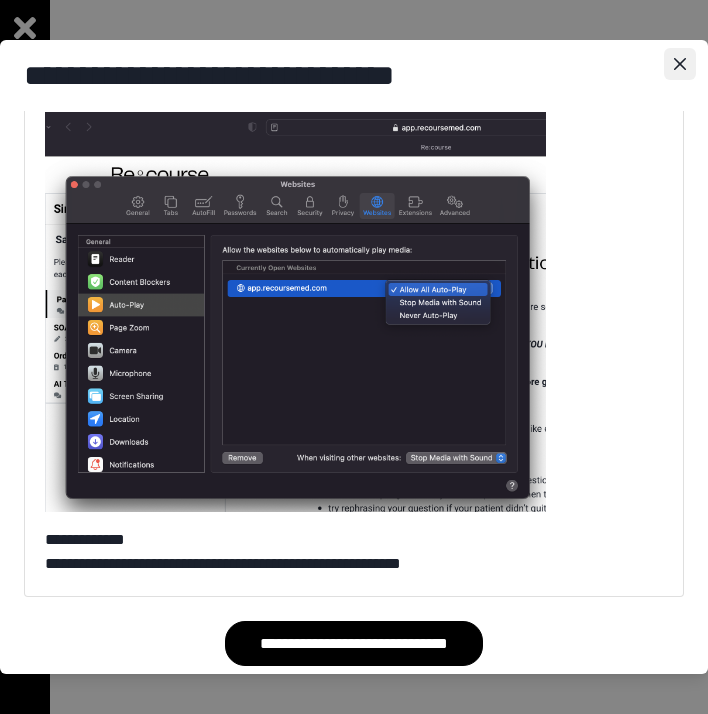 click at bounding box center (680, 64) 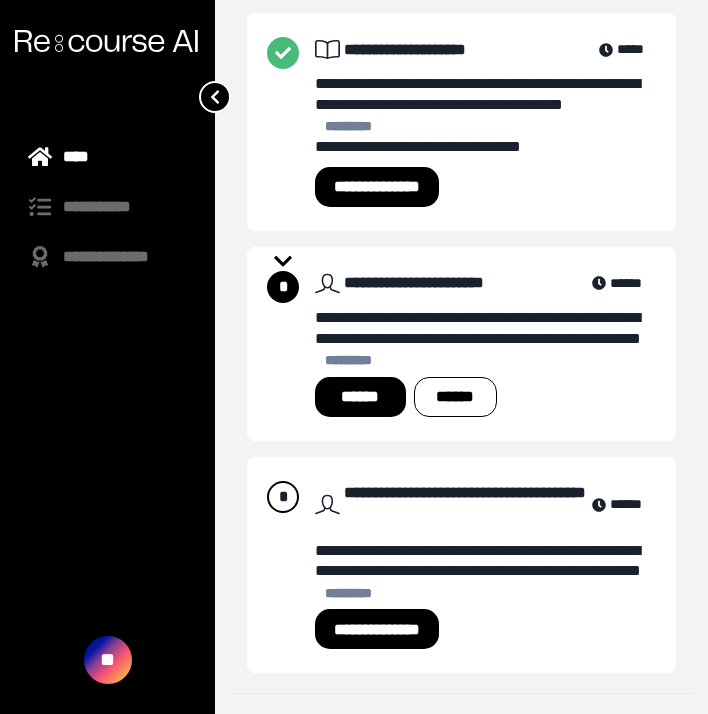 click on "******" at bounding box center [360, 397] 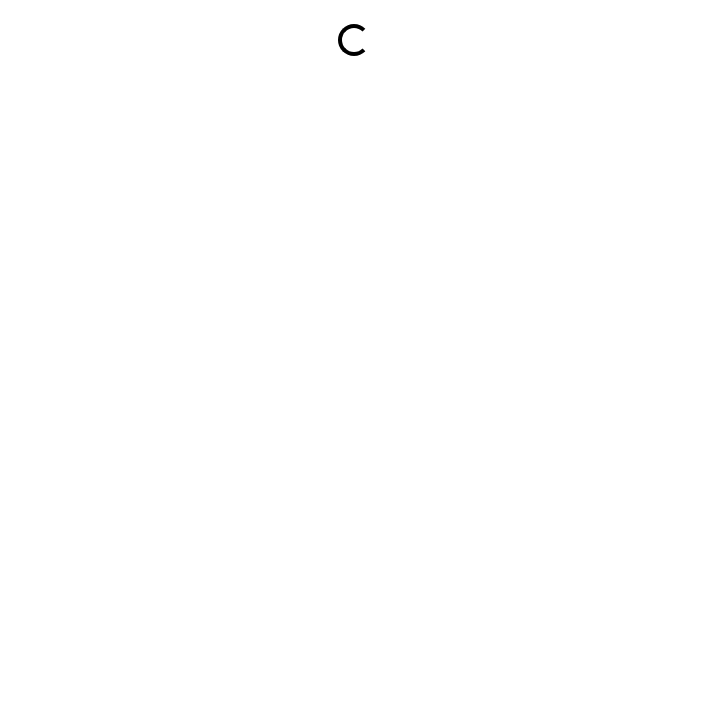 scroll, scrollTop: 0, scrollLeft: 0, axis: both 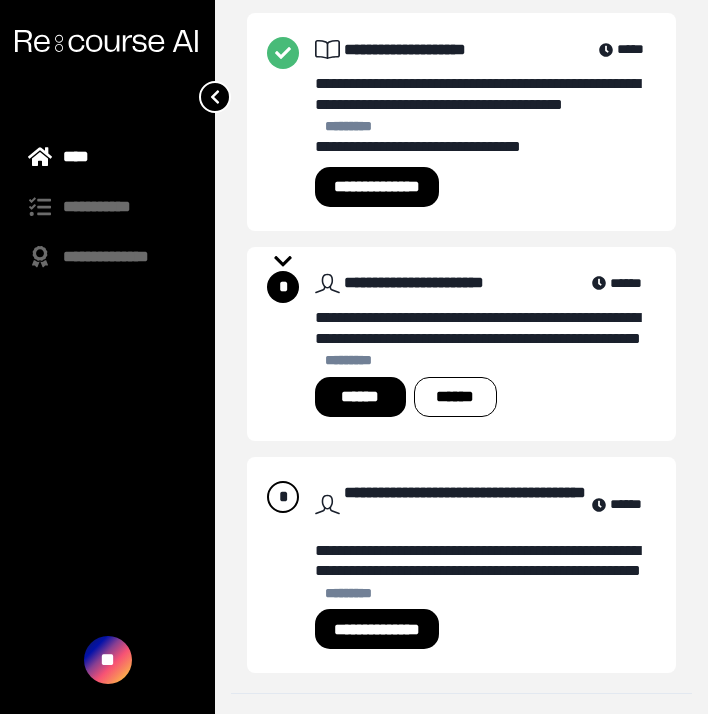 click on "******" at bounding box center (360, 397) 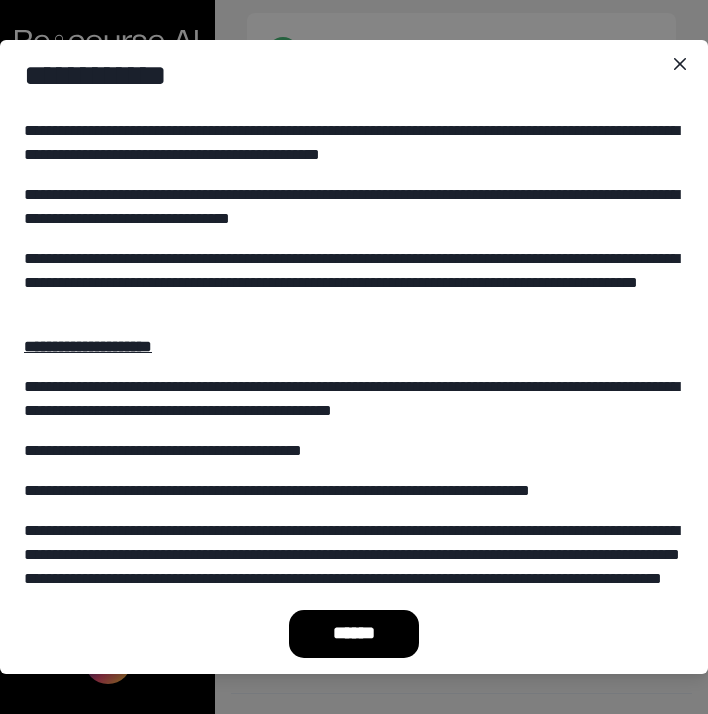 click on "******" at bounding box center (354, 634) 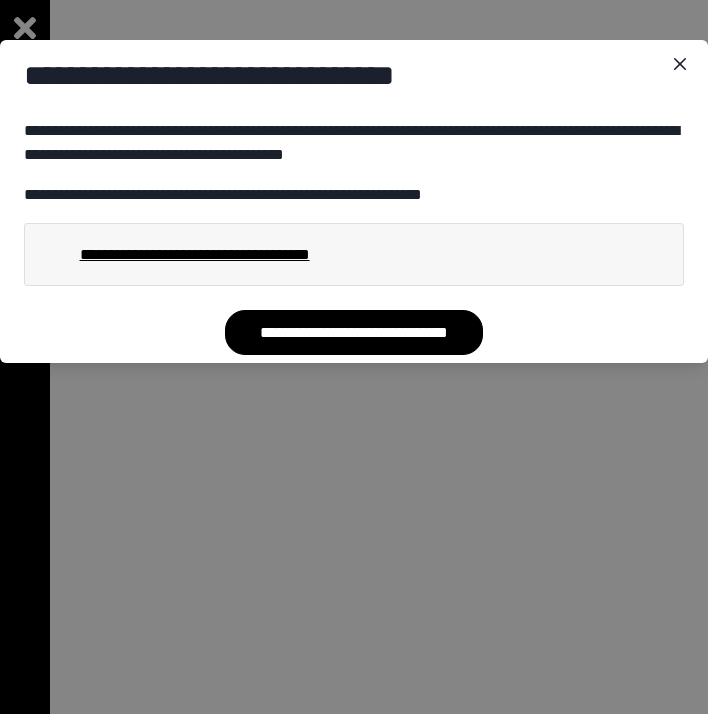 click on "**********" at bounding box center (354, 332) 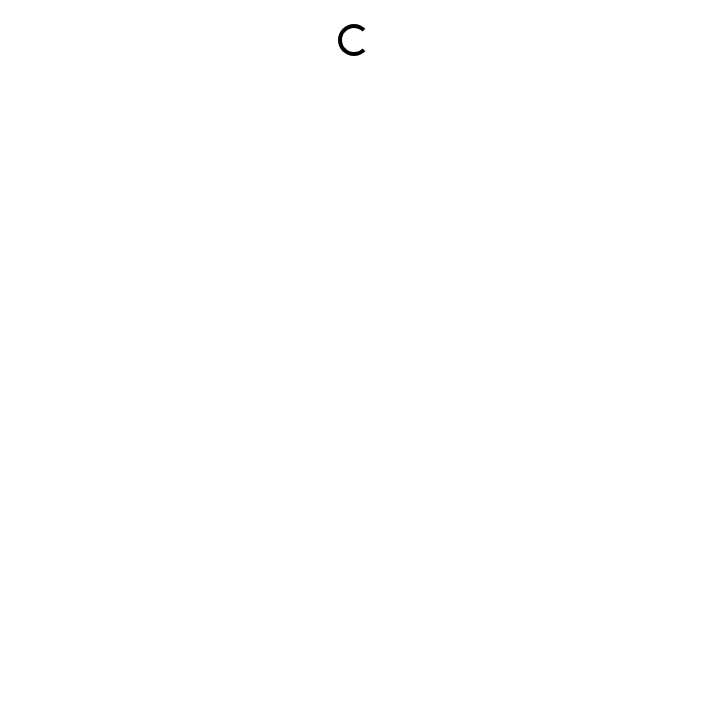 scroll, scrollTop: 0, scrollLeft: 0, axis: both 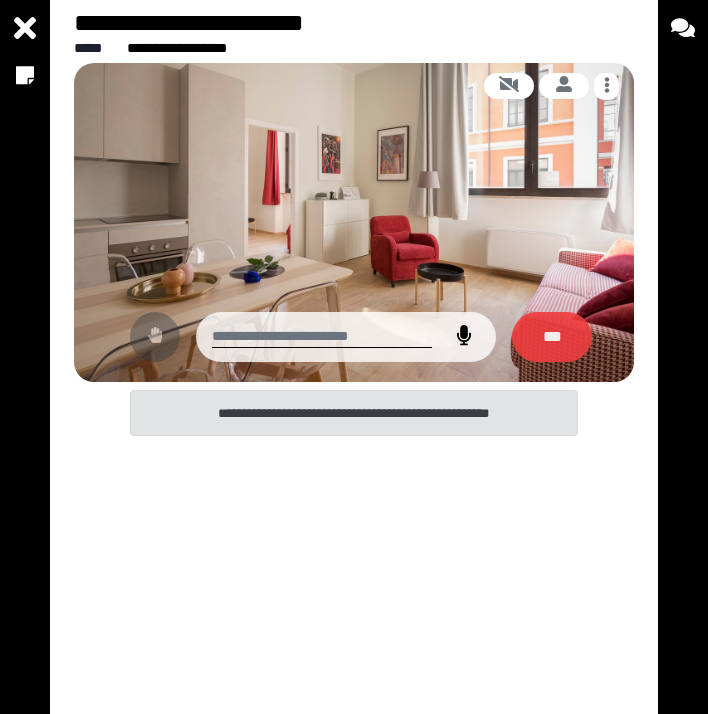 click on "**********" at bounding box center [354, 357] 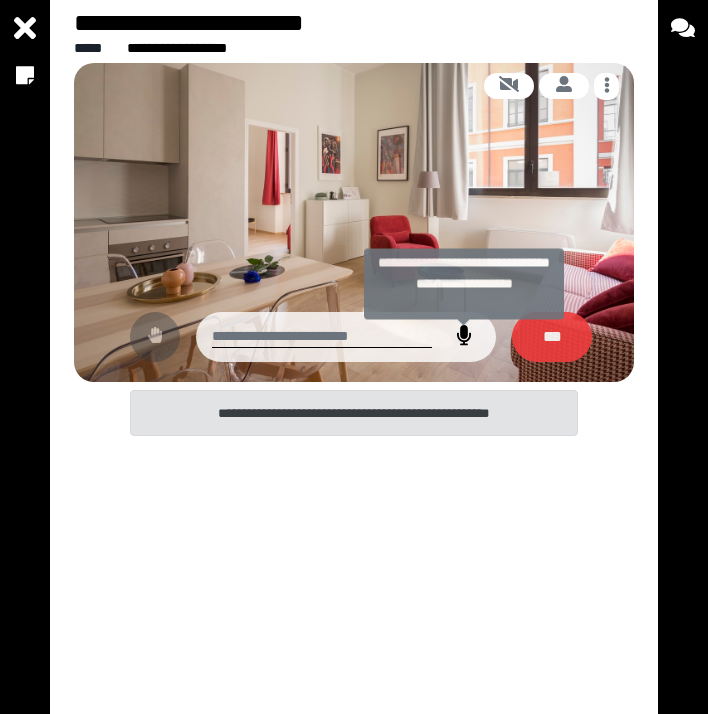click 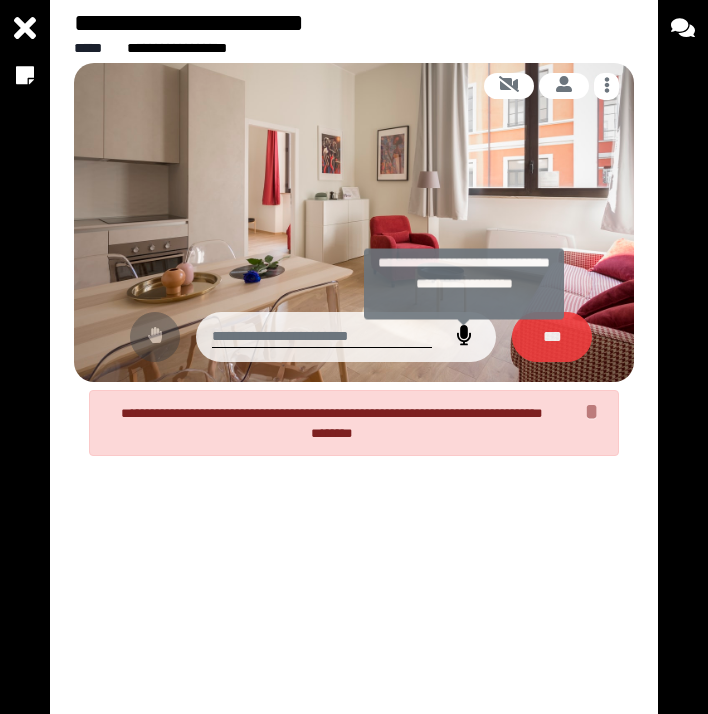 click 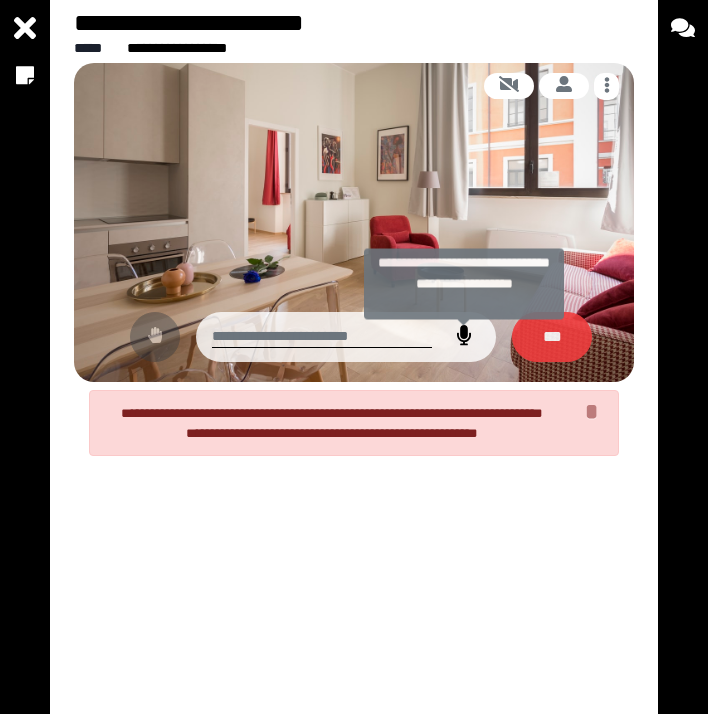 click 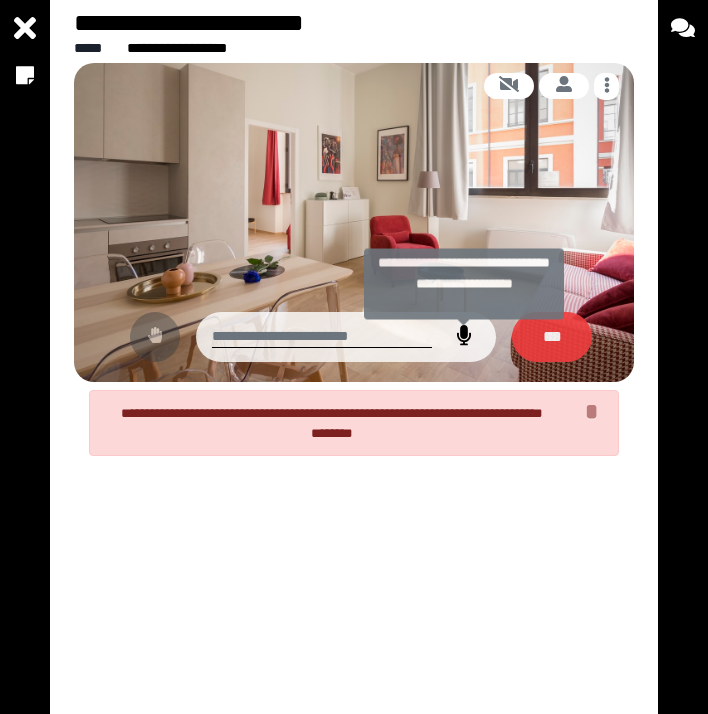 click 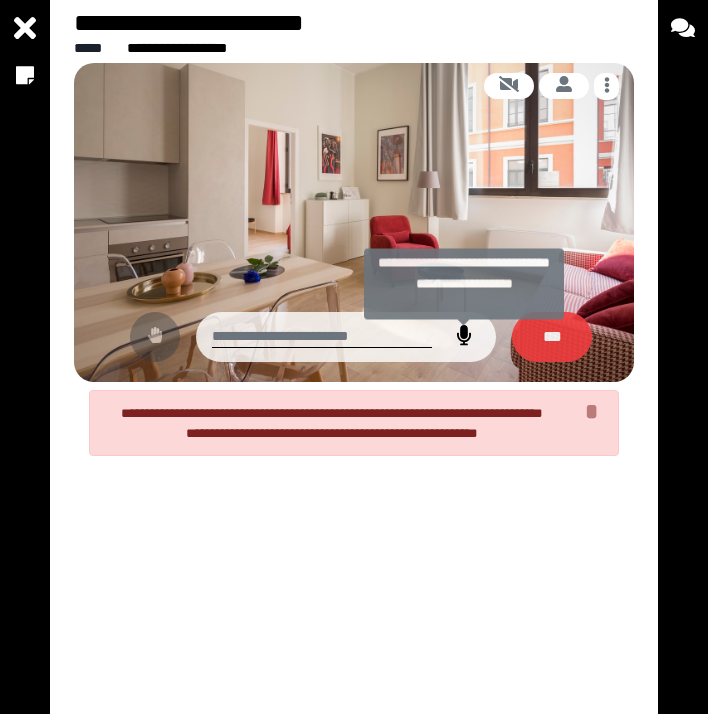 click 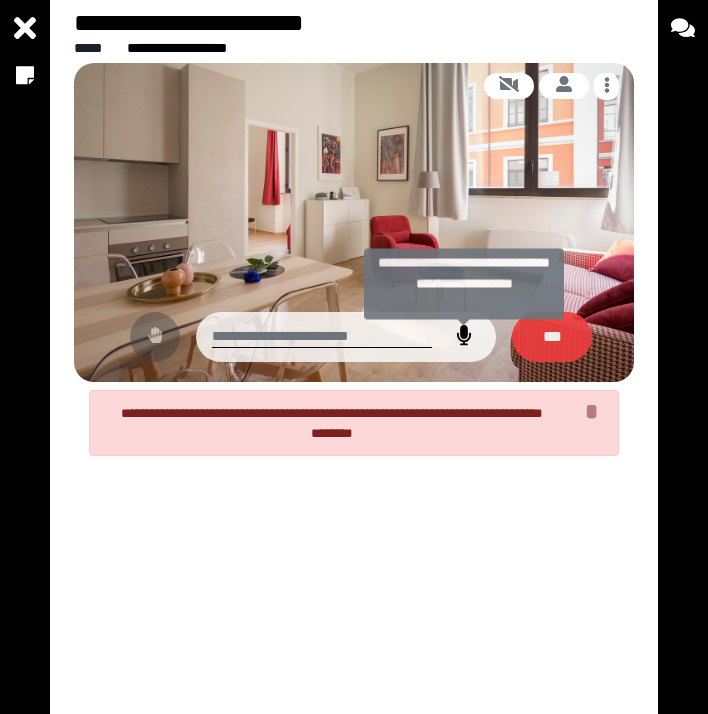 click 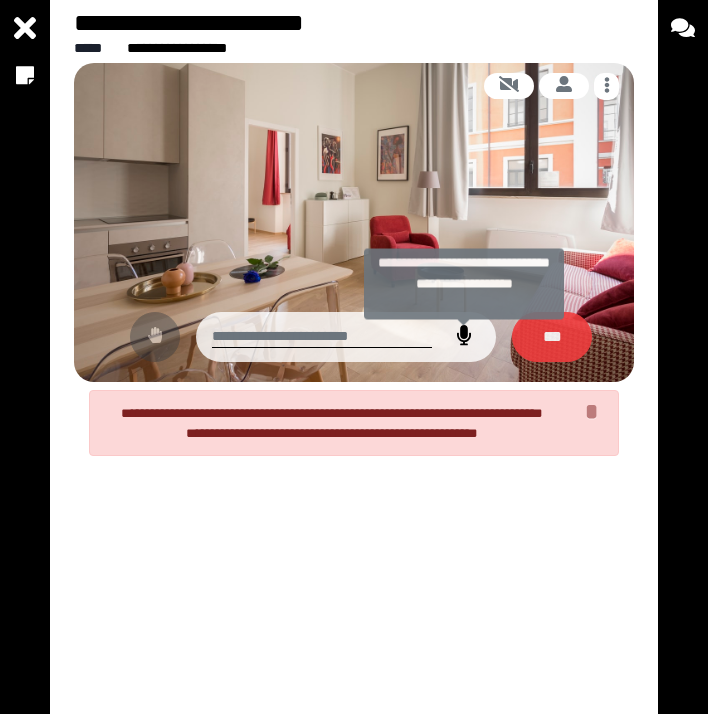 click 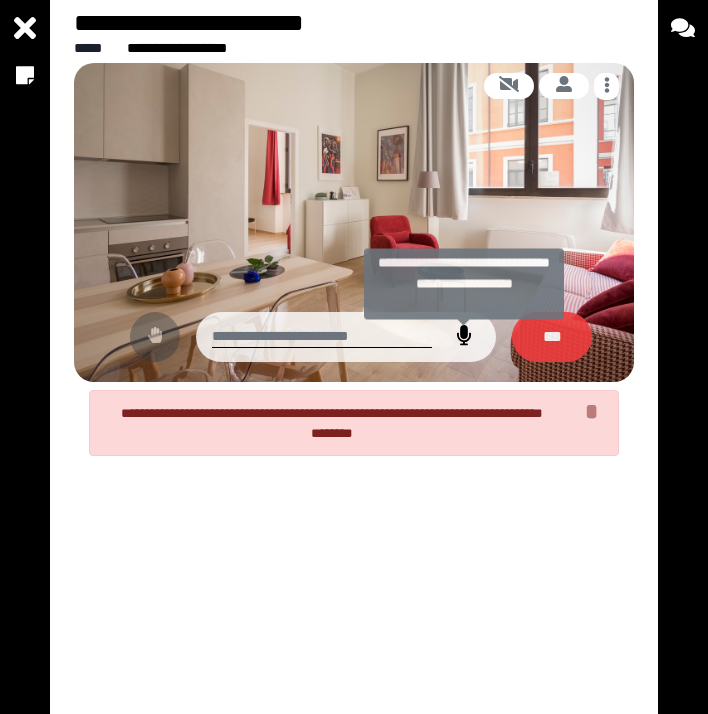 click 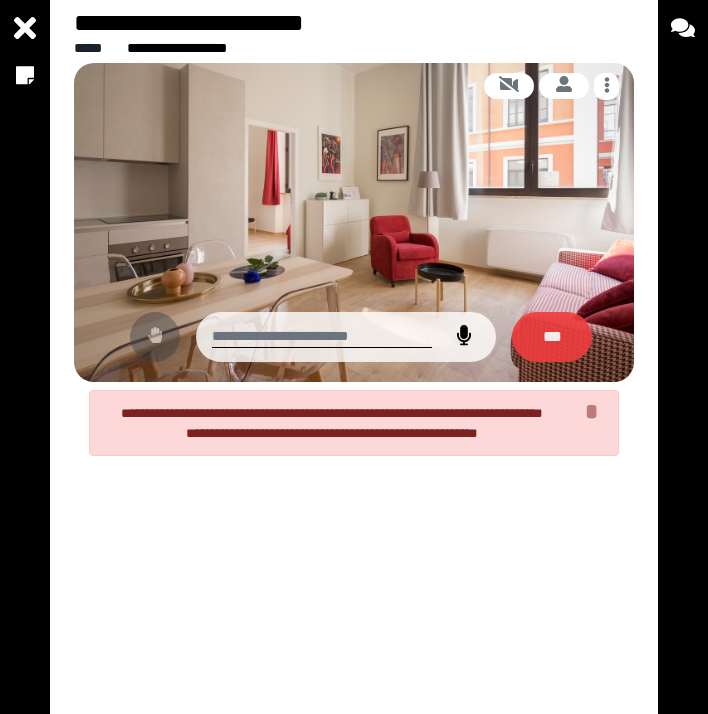 click at bounding box center (322, 337) 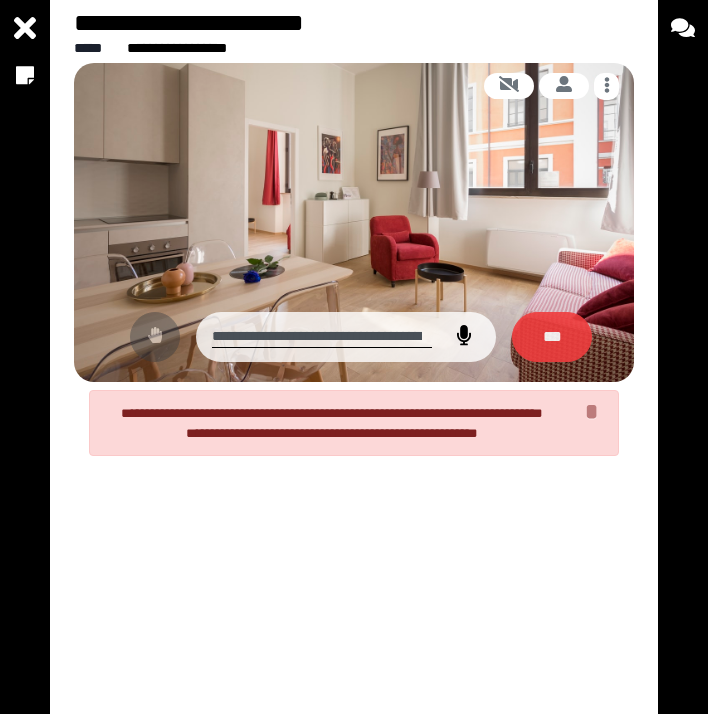 scroll, scrollTop: 125, scrollLeft: 0, axis: vertical 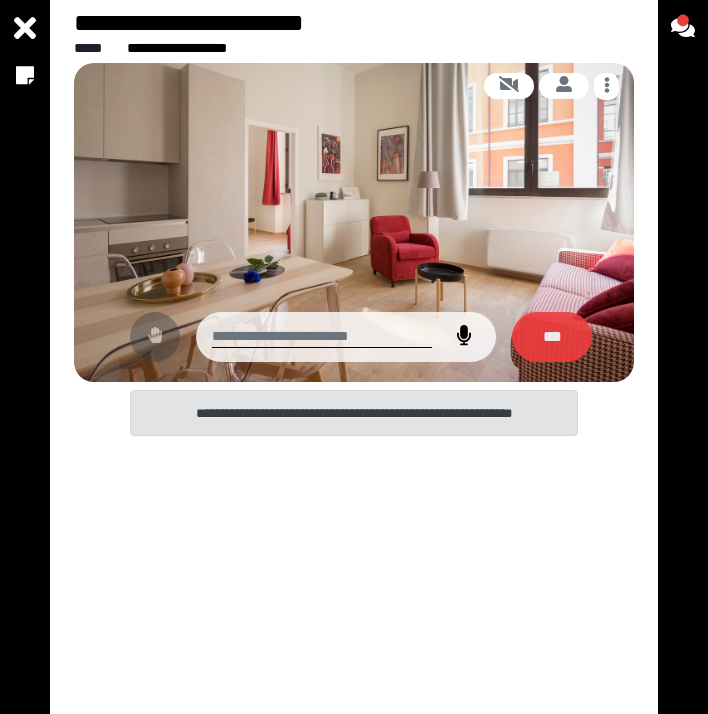 paste on "**********" 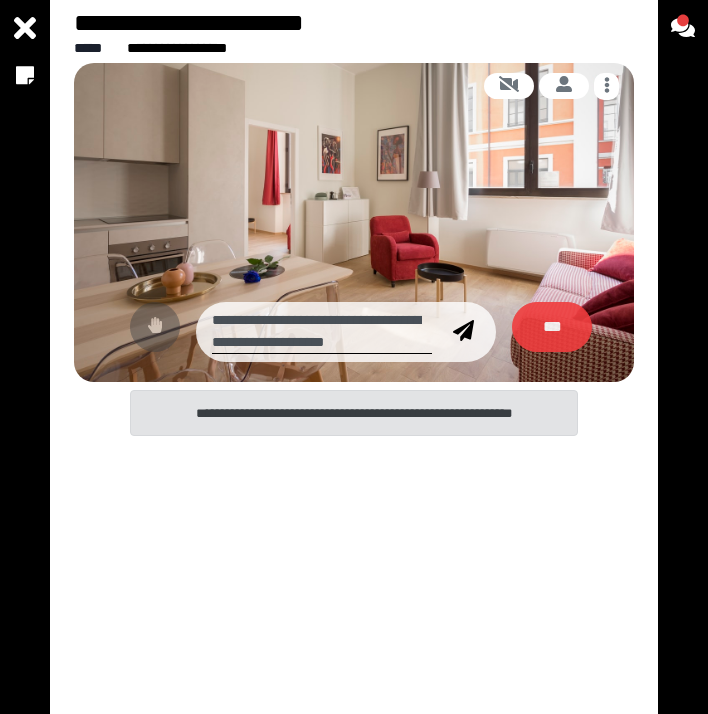 scroll, scrollTop: 0, scrollLeft: 0, axis: both 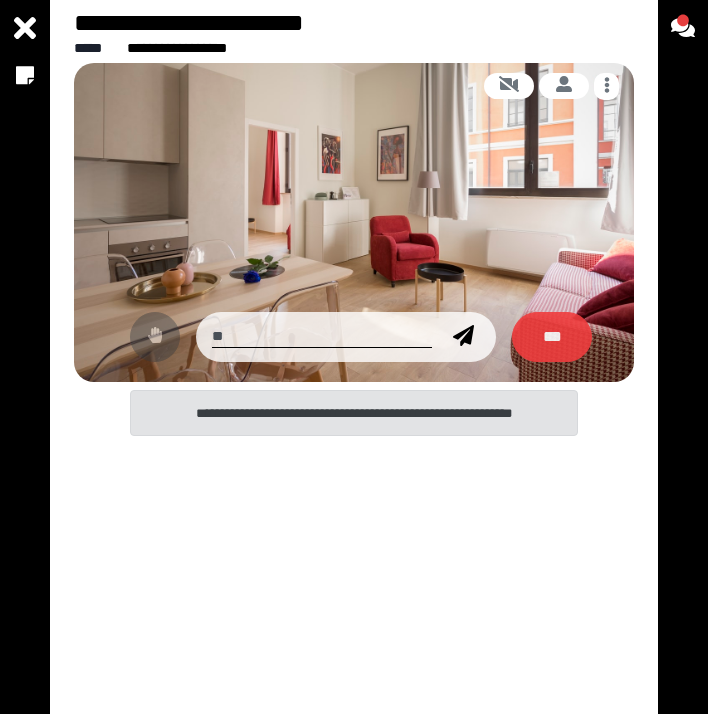 type on "*" 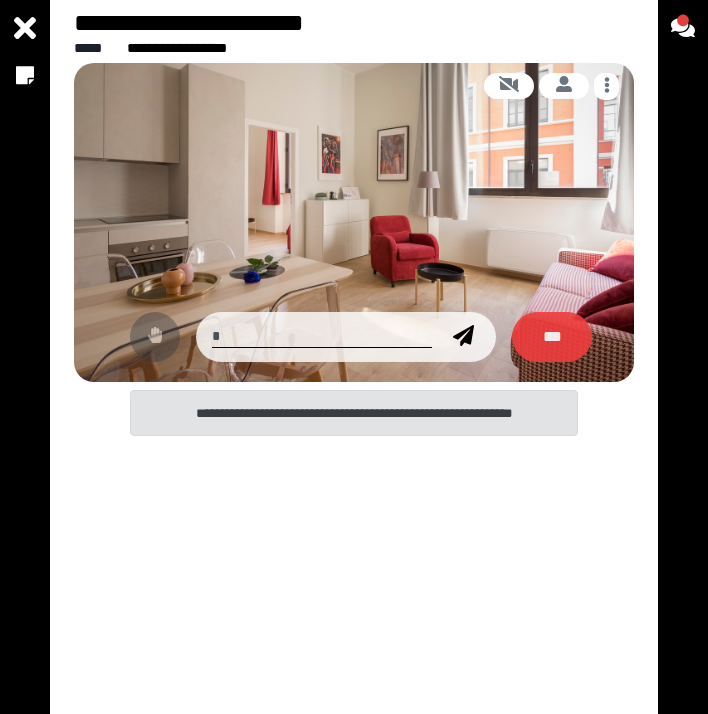 type 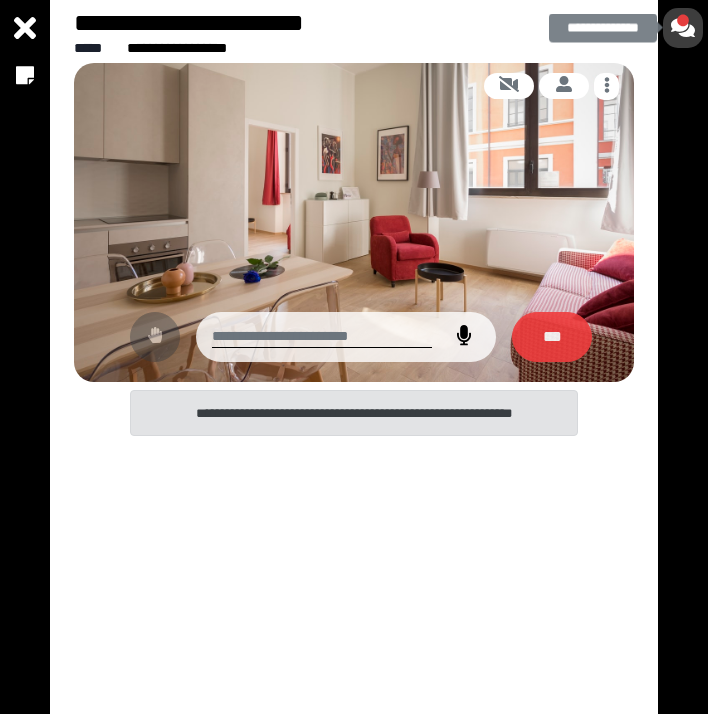 click 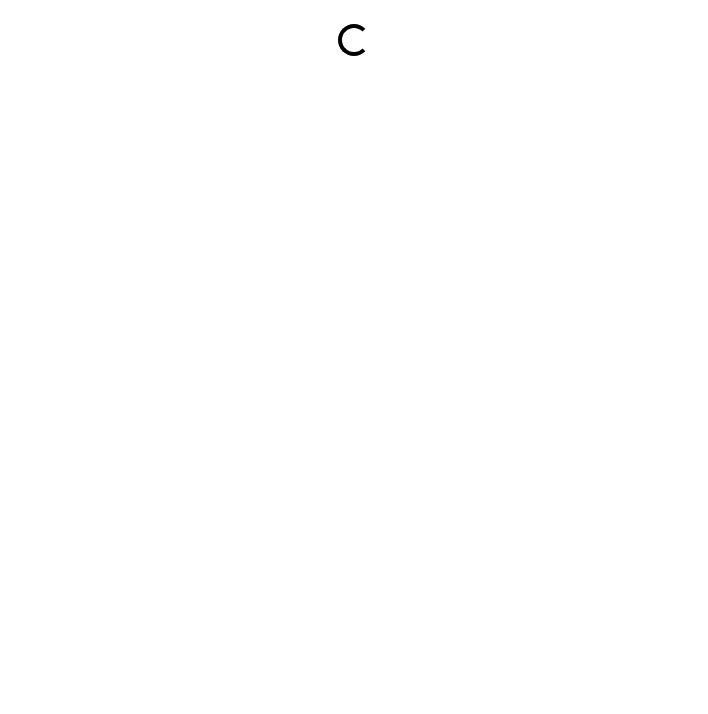scroll, scrollTop: 0, scrollLeft: 0, axis: both 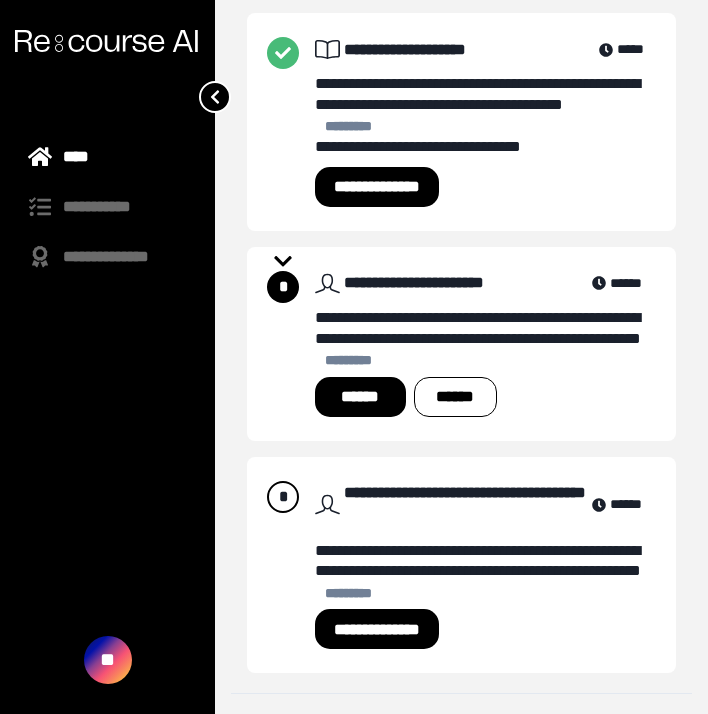 click on "******" at bounding box center (360, 397) 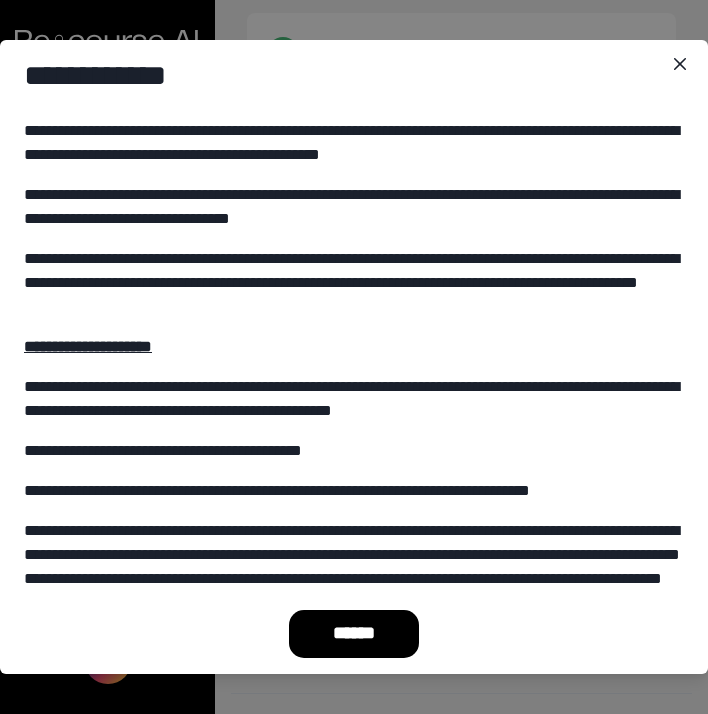 click on "******" at bounding box center (354, 634) 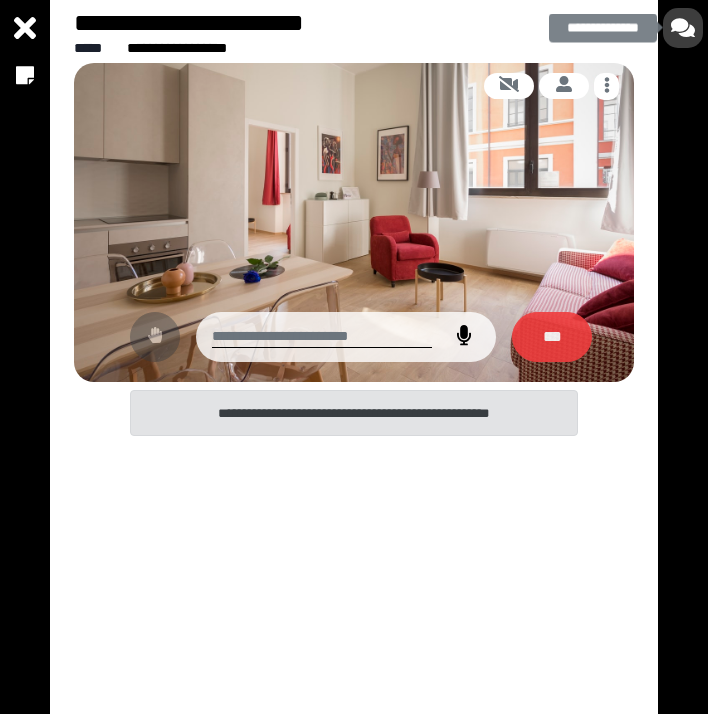 click 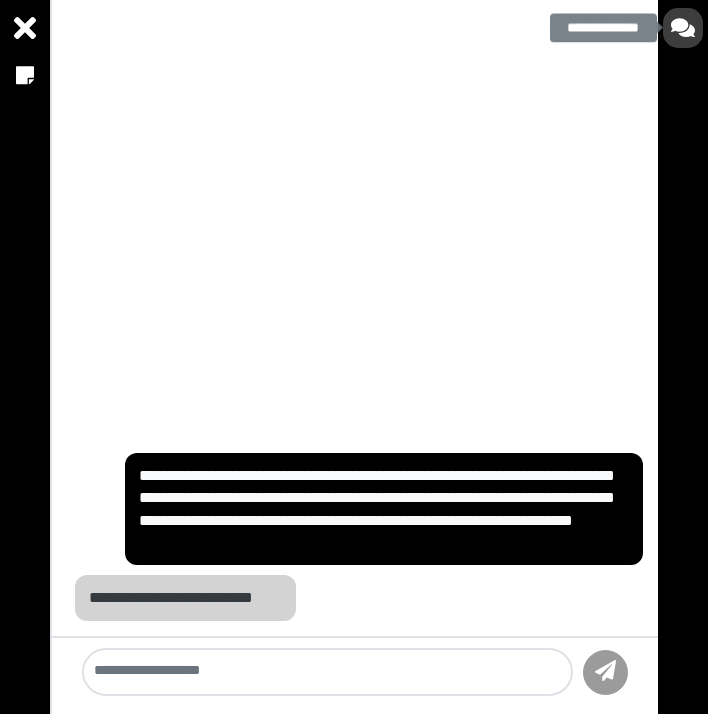 click 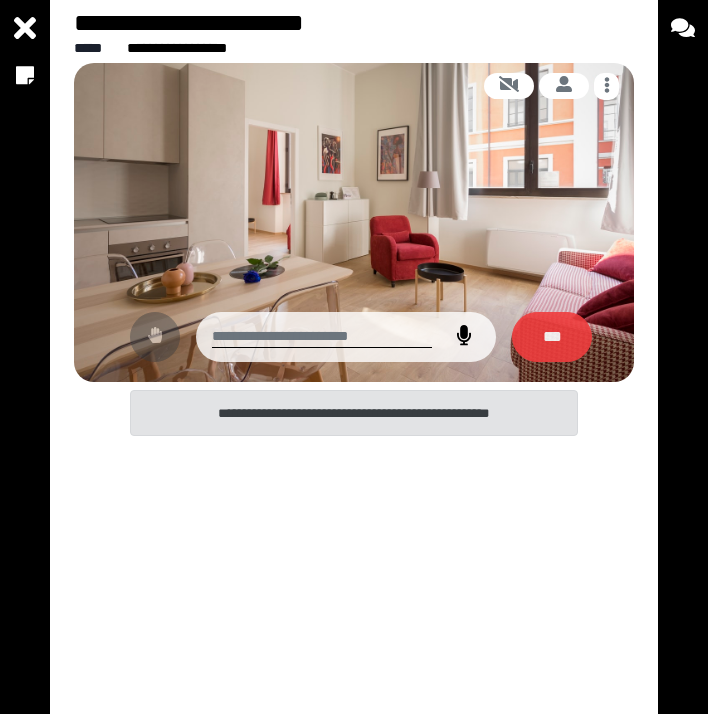 click at bounding box center (322, 337) 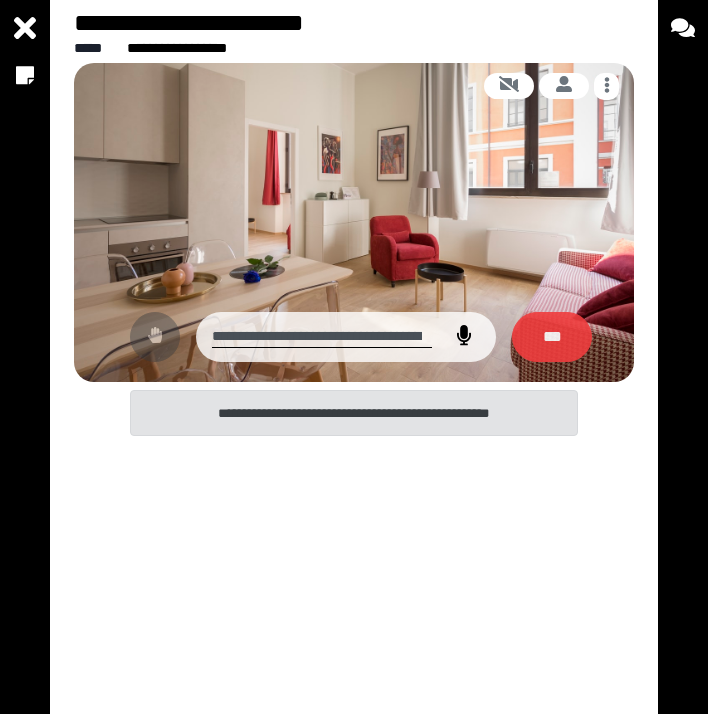 scroll, scrollTop: 41, scrollLeft: 0, axis: vertical 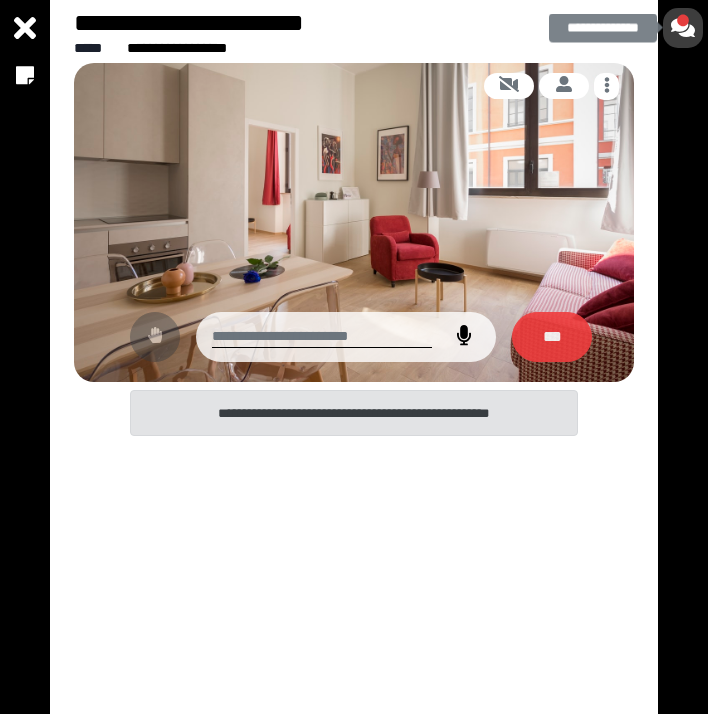 click 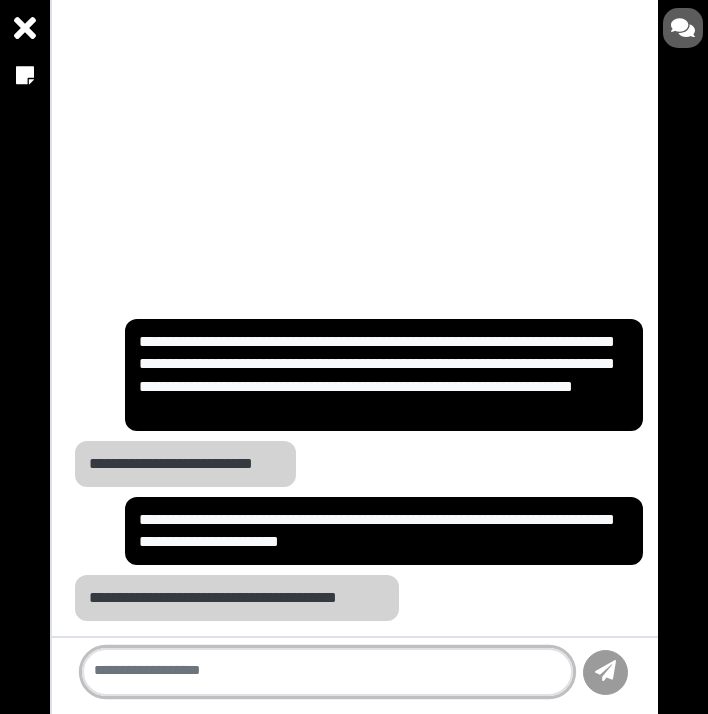 click at bounding box center [327, 672] 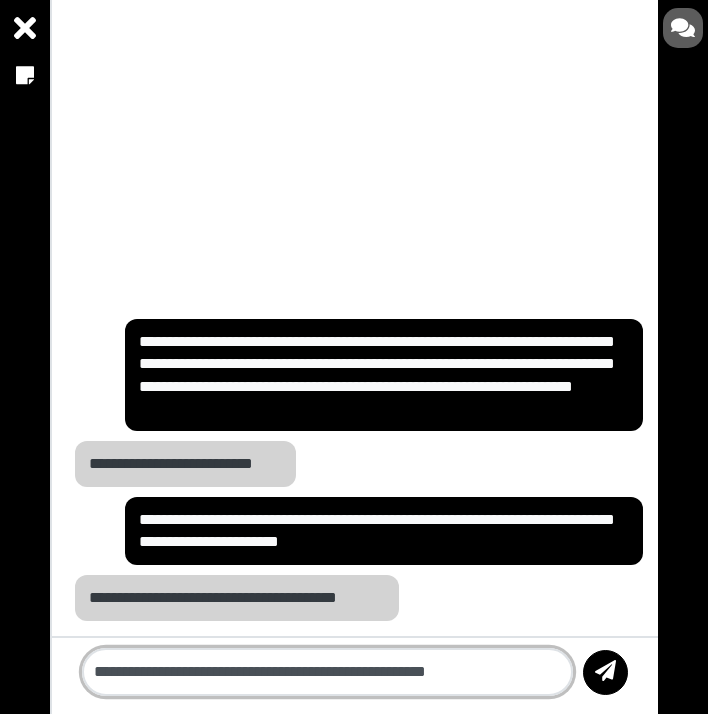 type on "**********" 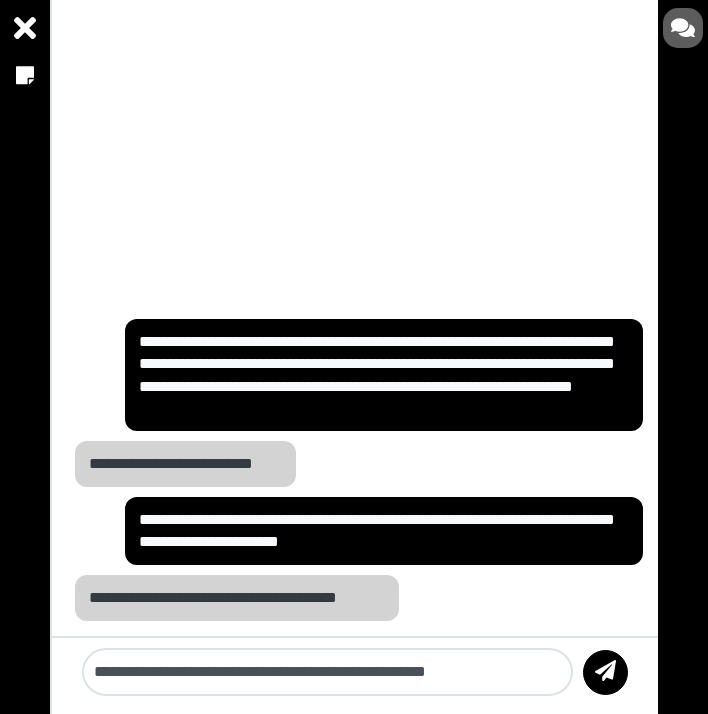 type 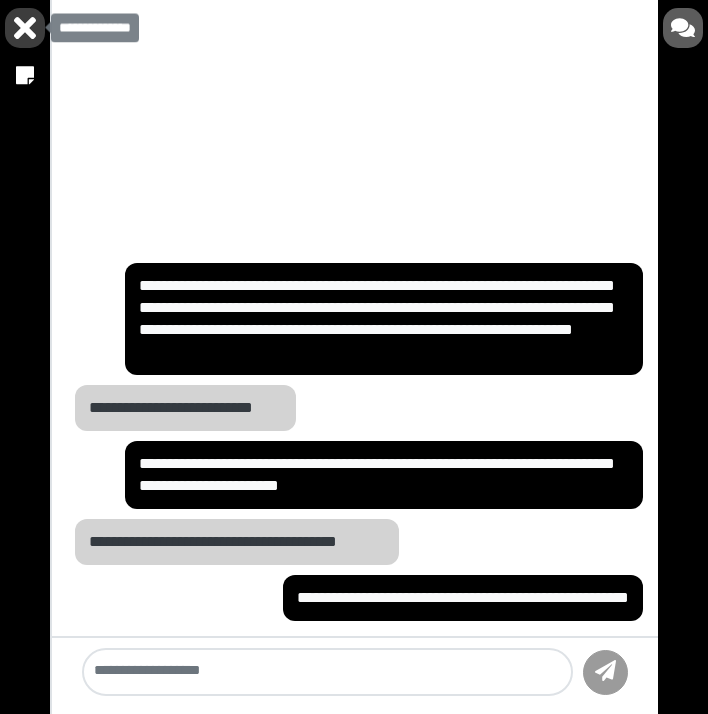 type 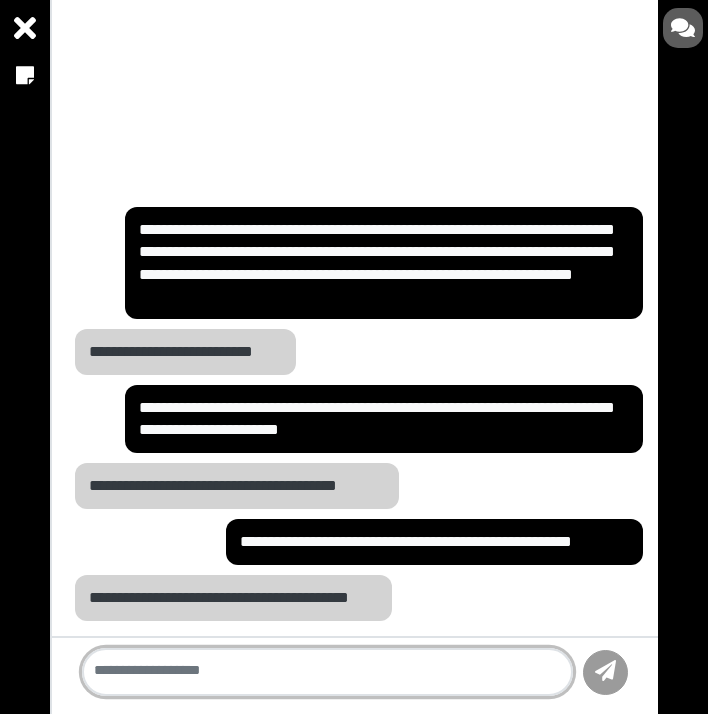 paste on "**********" 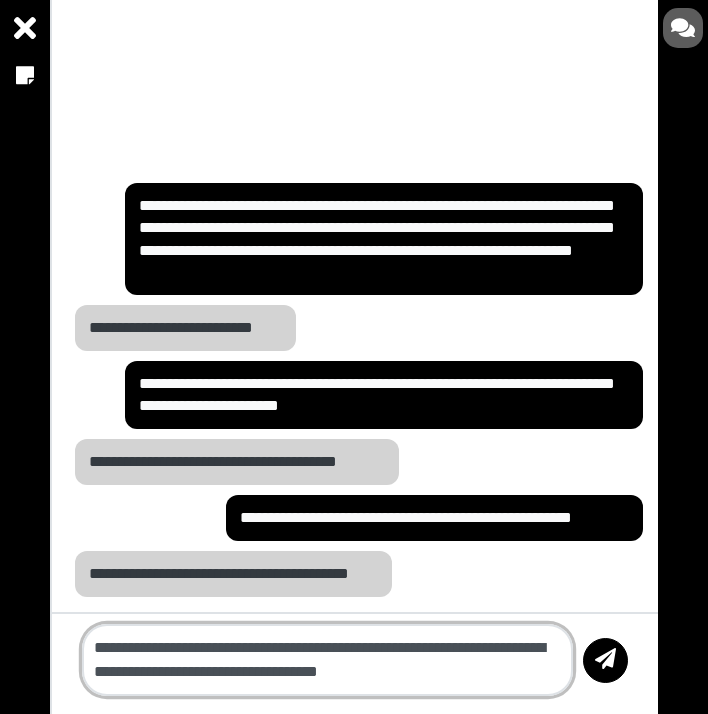 type on "**********" 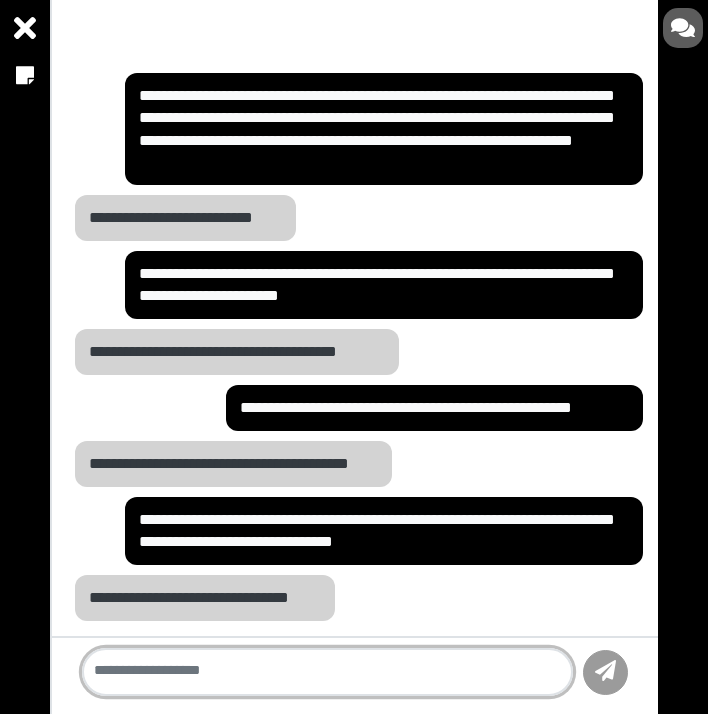 click at bounding box center (327, 672) 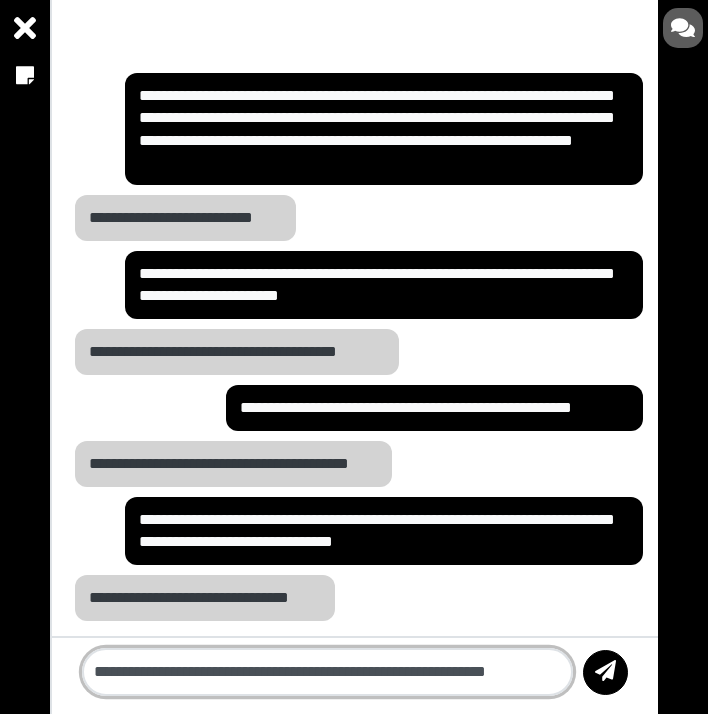 click on "**********" at bounding box center (327, 672) 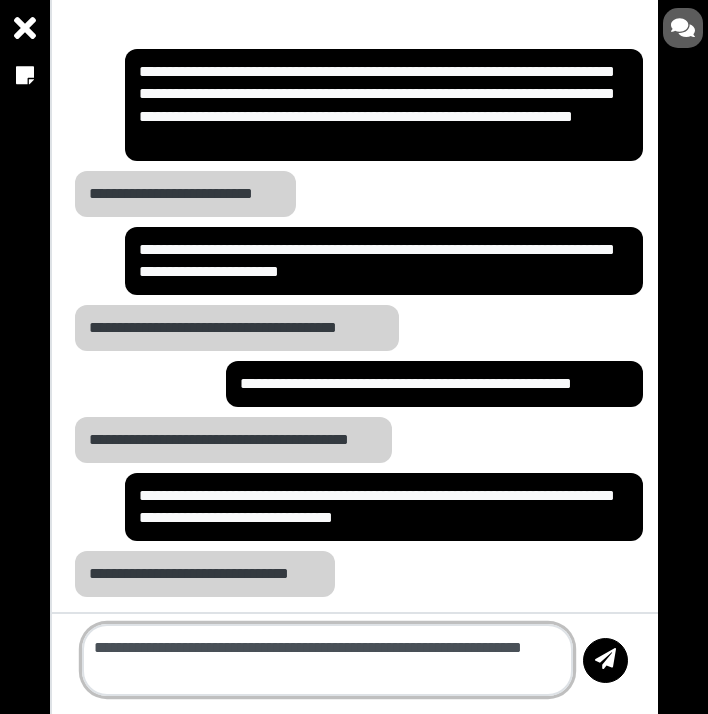 type on "**********" 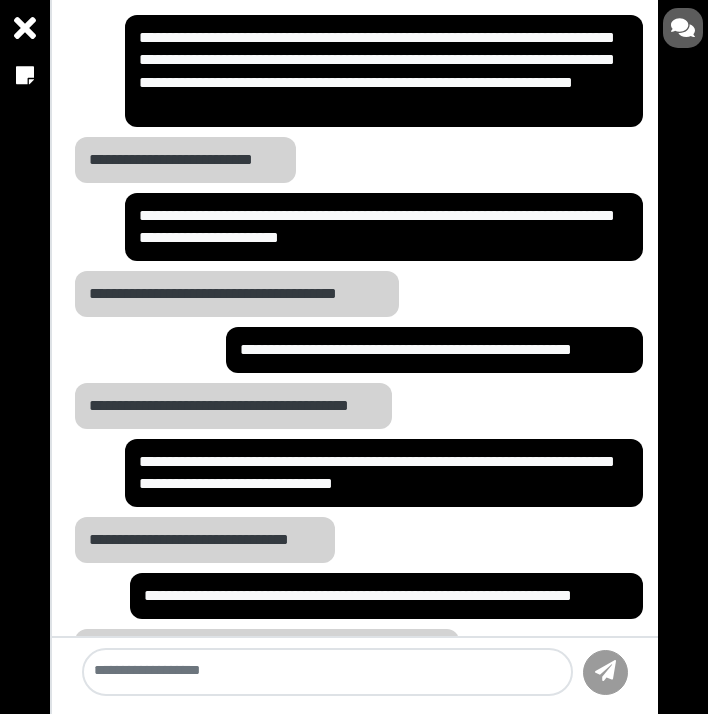 scroll, scrollTop: 54, scrollLeft: 0, axis: vertical 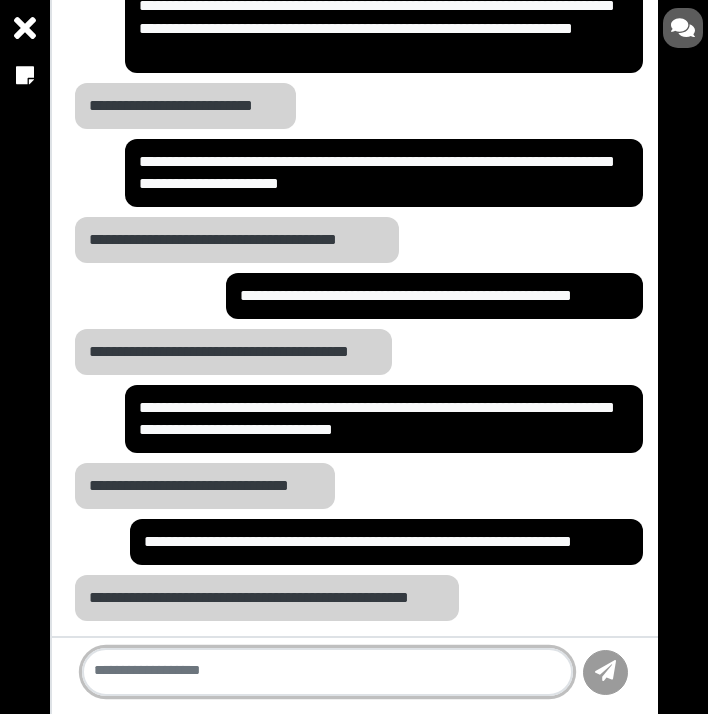 click at bounding box center (327, 672) 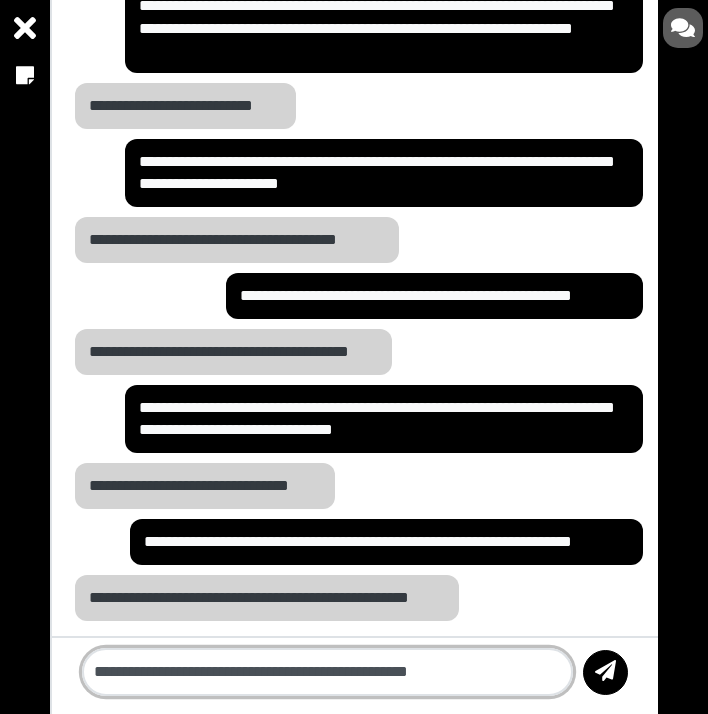 type on "**********" 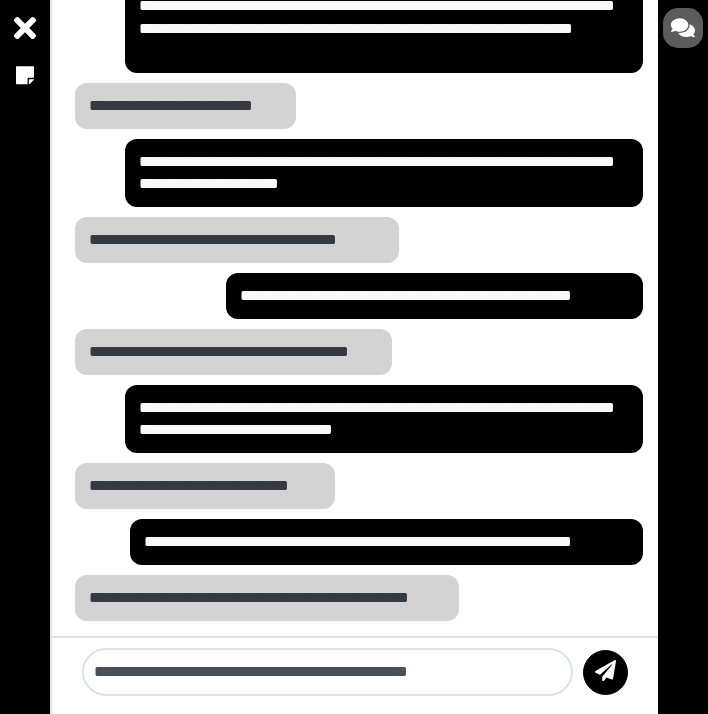 click 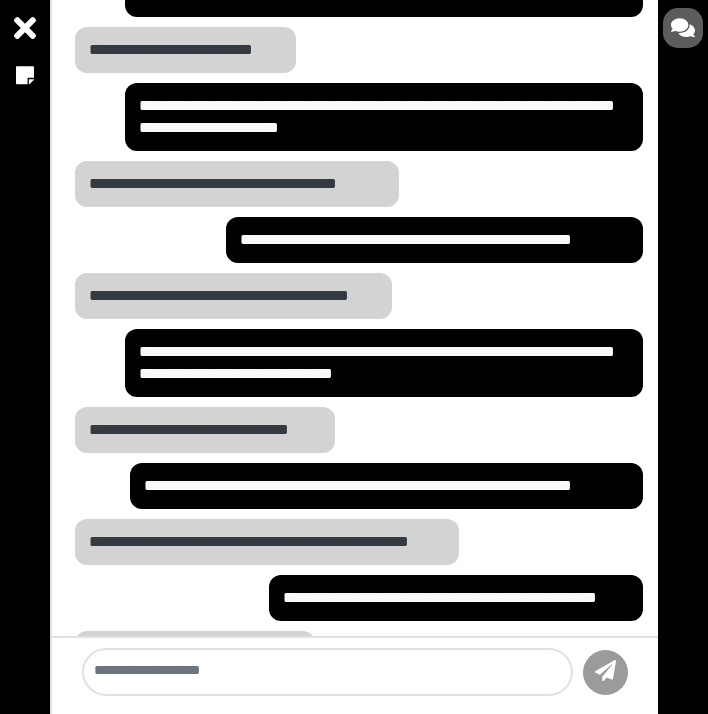 scroll, scrollTop: 166, scrollLeft: 0, axis: vertical 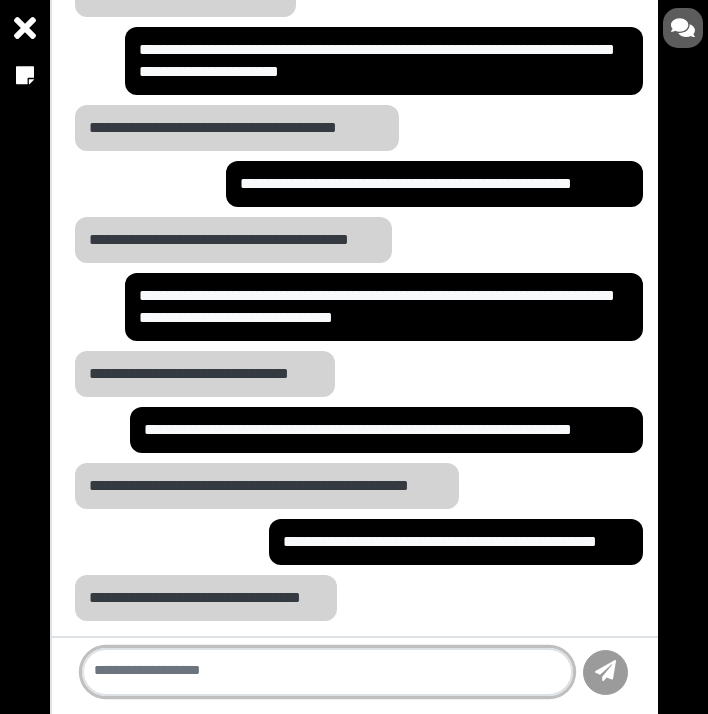 click at bounding box center (327, 672) 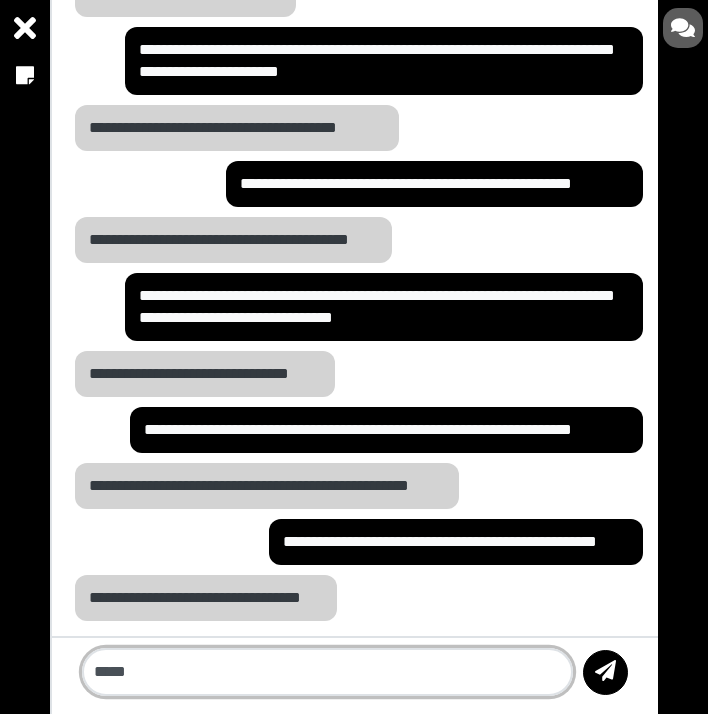 paste on "**********" 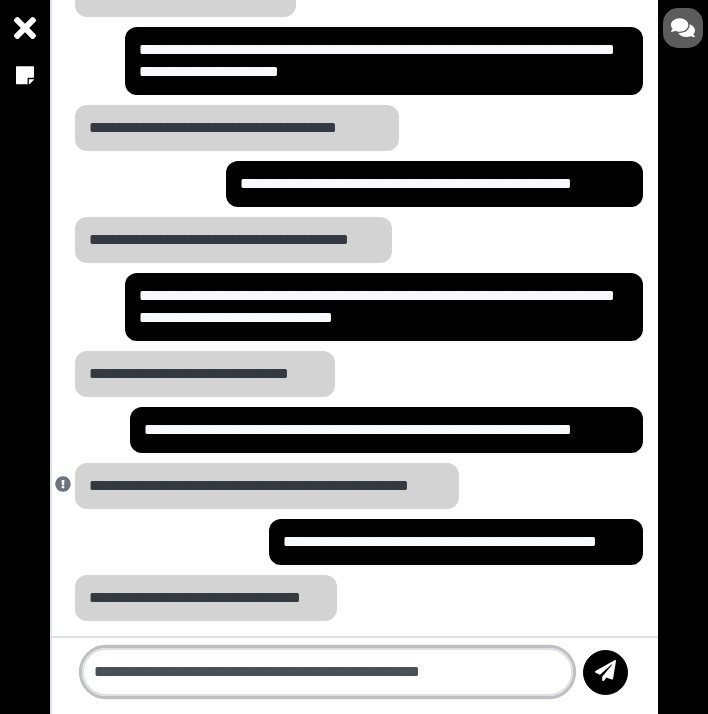 type on "**********" 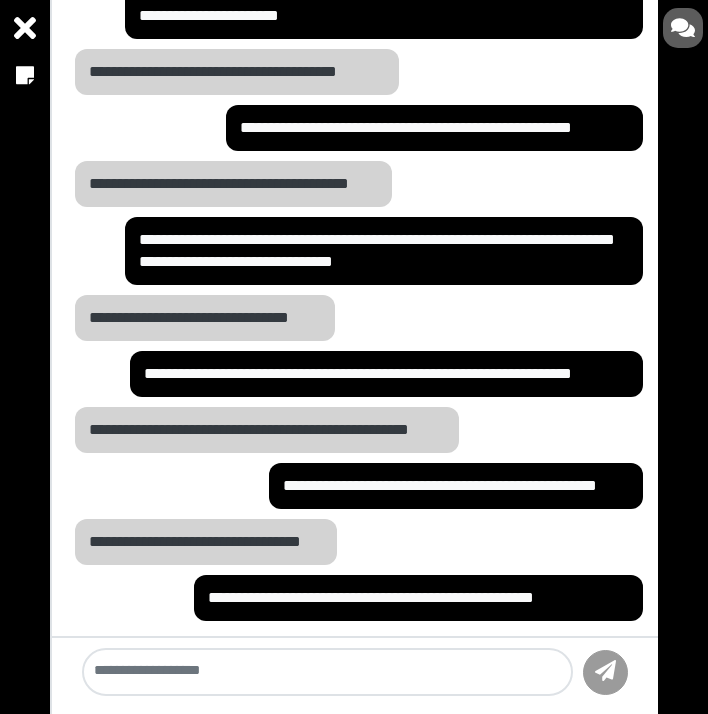 scroll, scrollTop: 278, scrollLeft: 0, axis: vertical 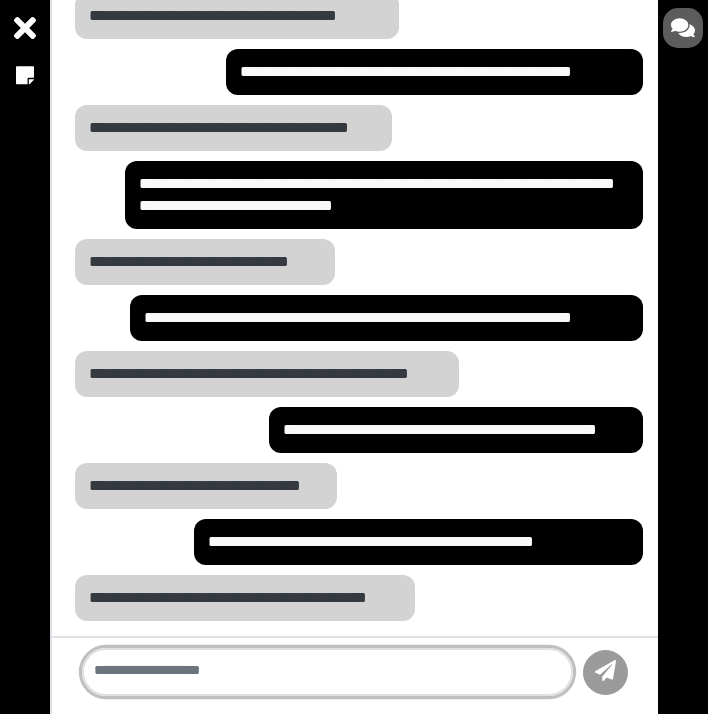 click at bounding box center [327, 672] 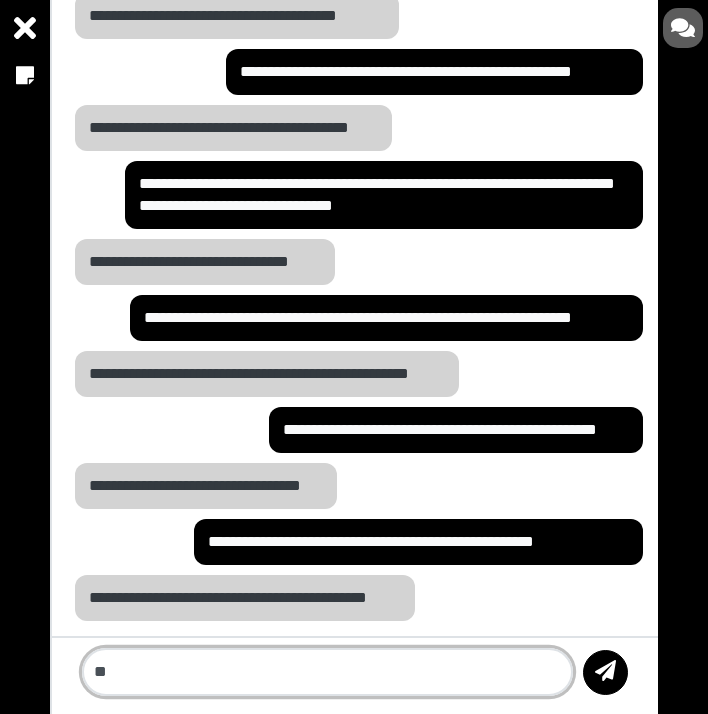 type on "*" 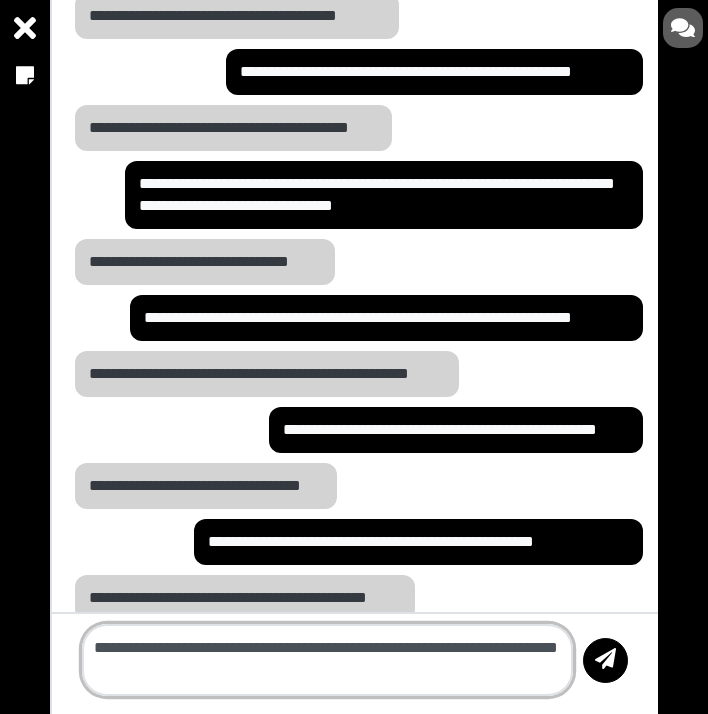 type on "**********" 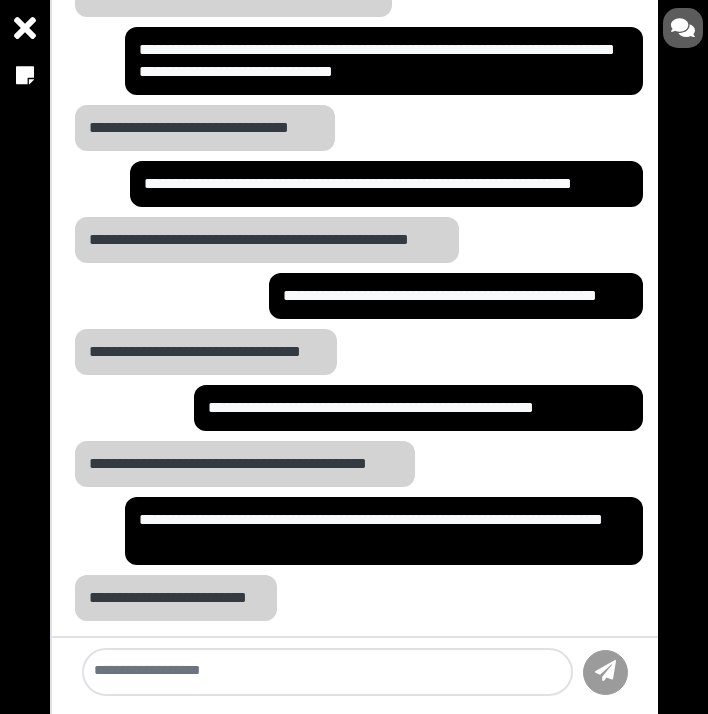 scroll, scrollTop: 412, scrollLeft: 0, axis: vertical 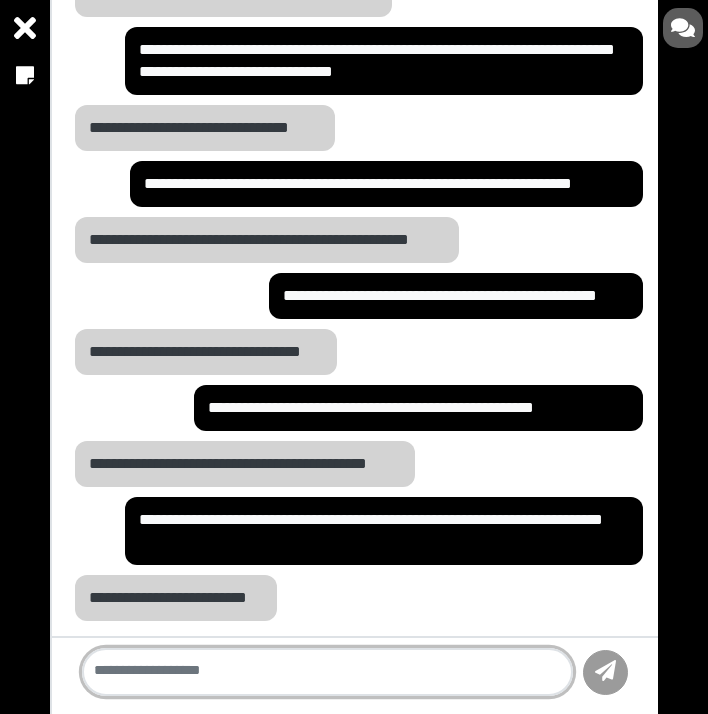 click at bounding box center [327, 672] 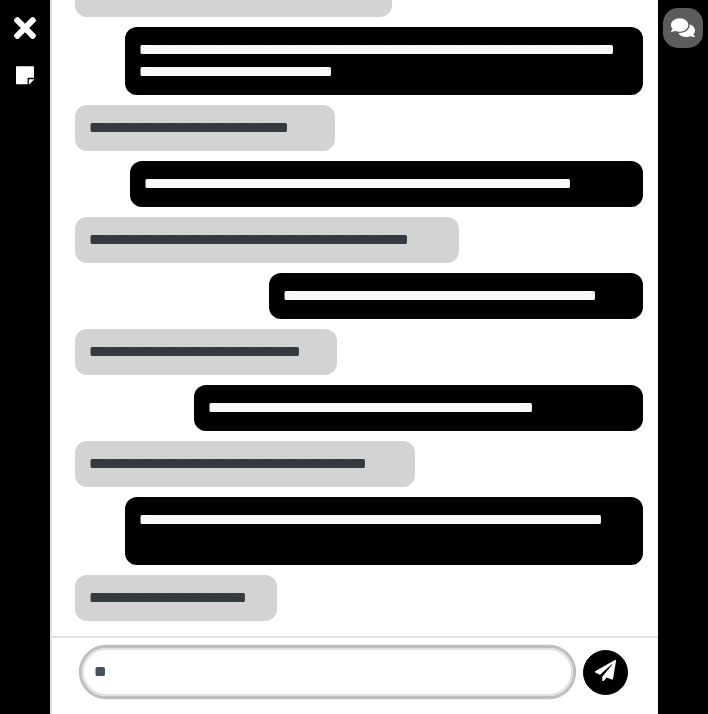 type on "*" 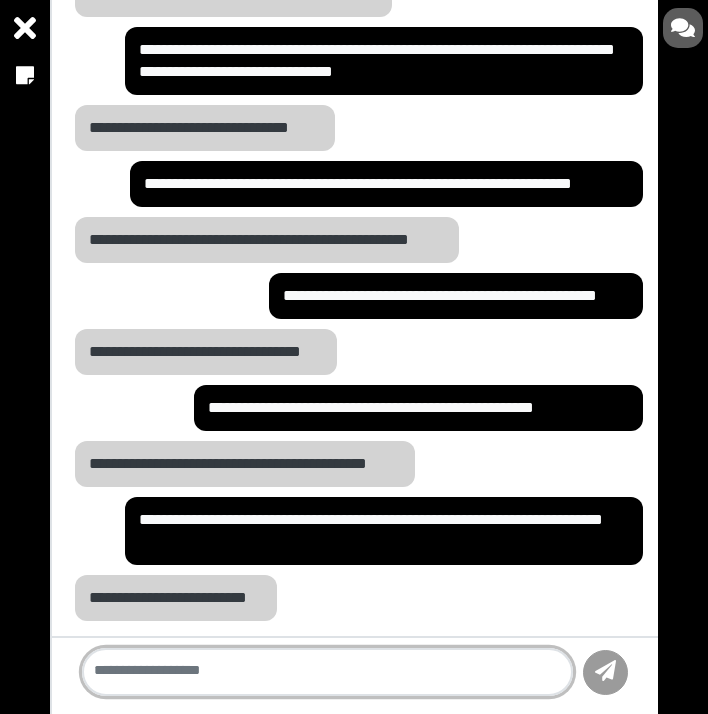 paste on "**********" 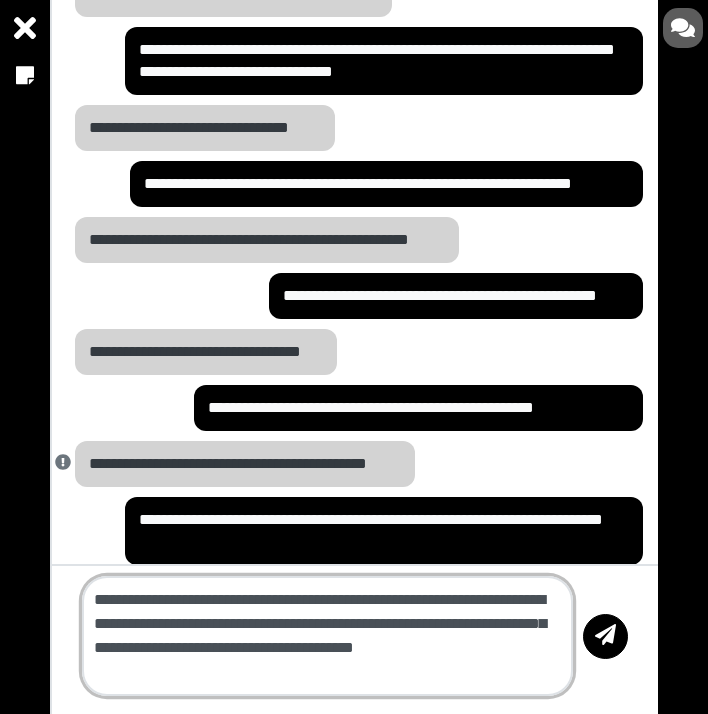 type on "**********" 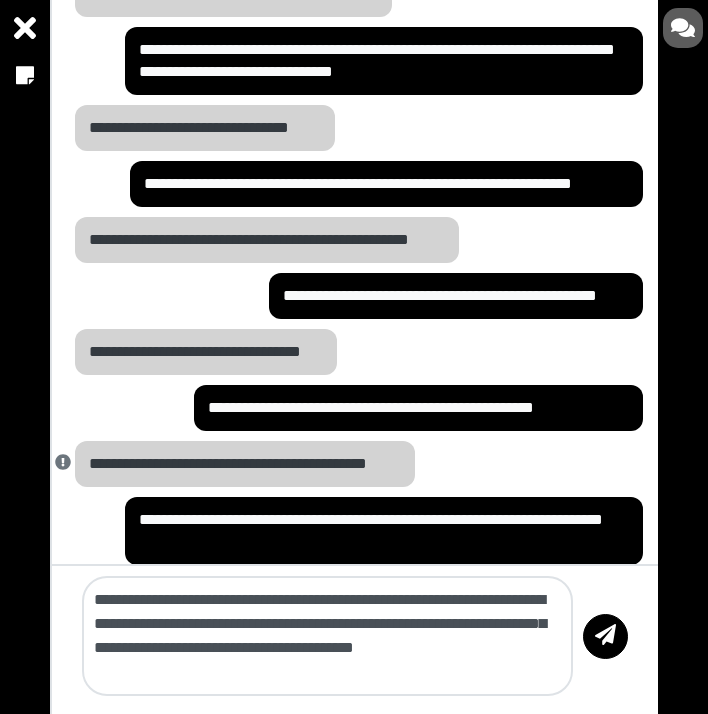 type 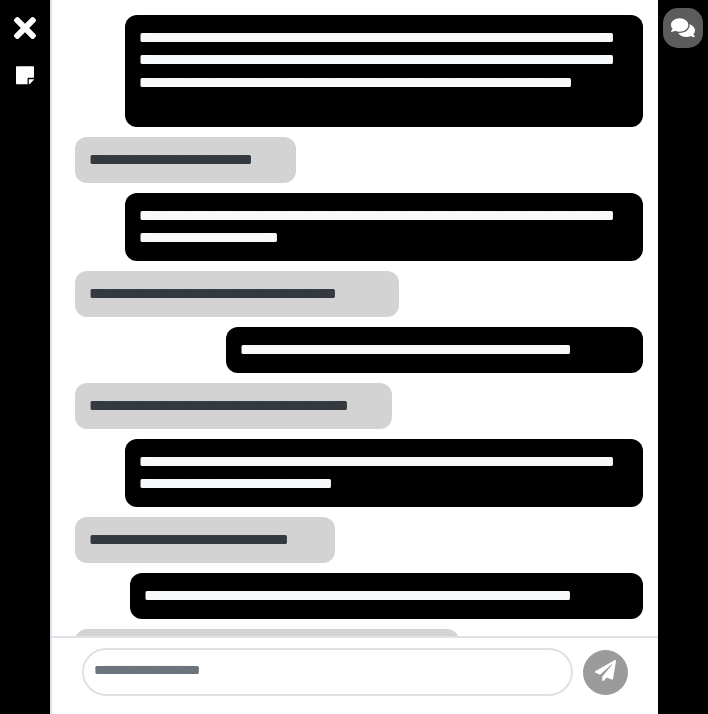 scroll, scrollTop: 0, scrollLeft: 0, axis: both 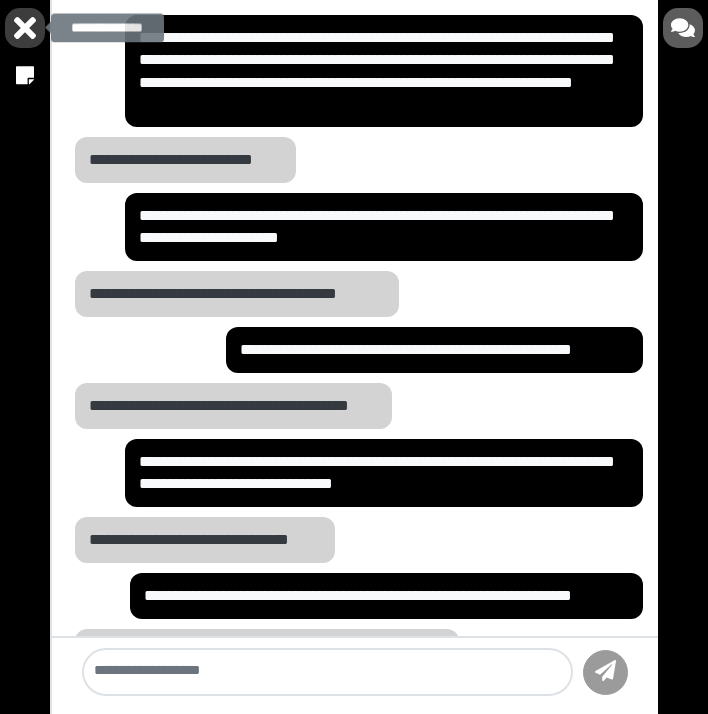 click 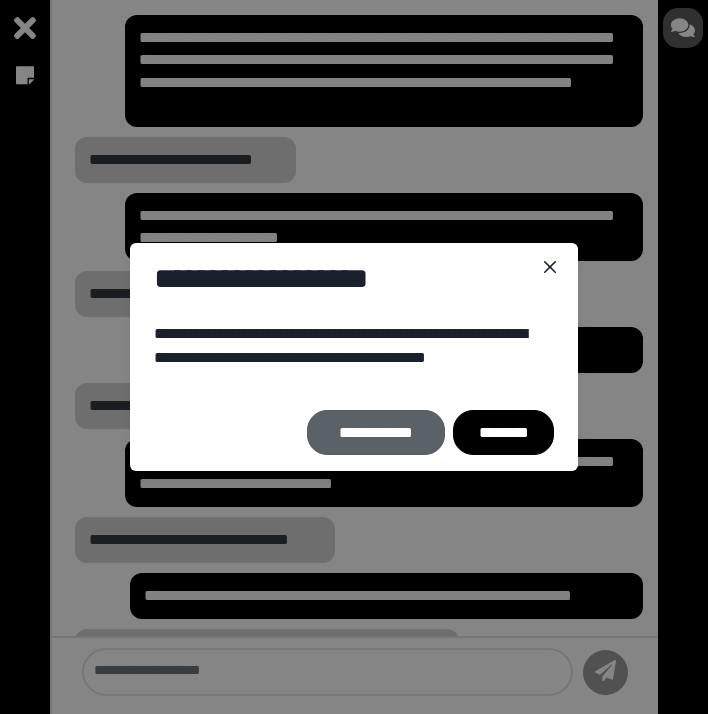 click on "**********" at bounding box center (376, 432) 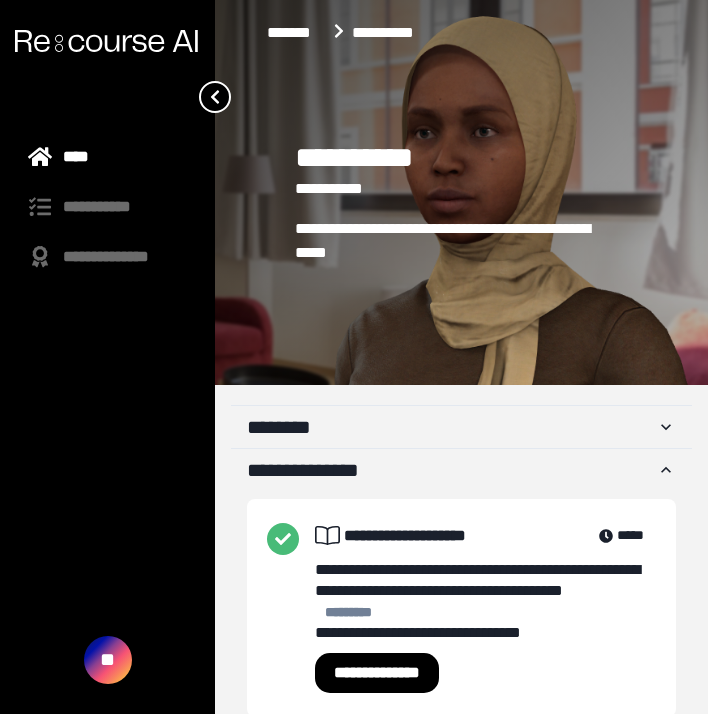 scroll, scrollTop: 0, scrollLeft: 0, axis: both 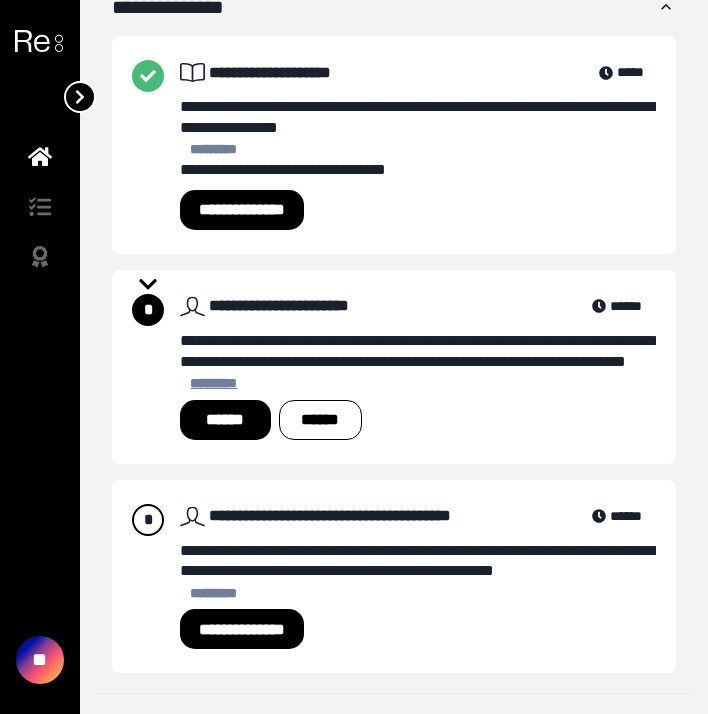 click on "*********" at bounding box center (214, 384) 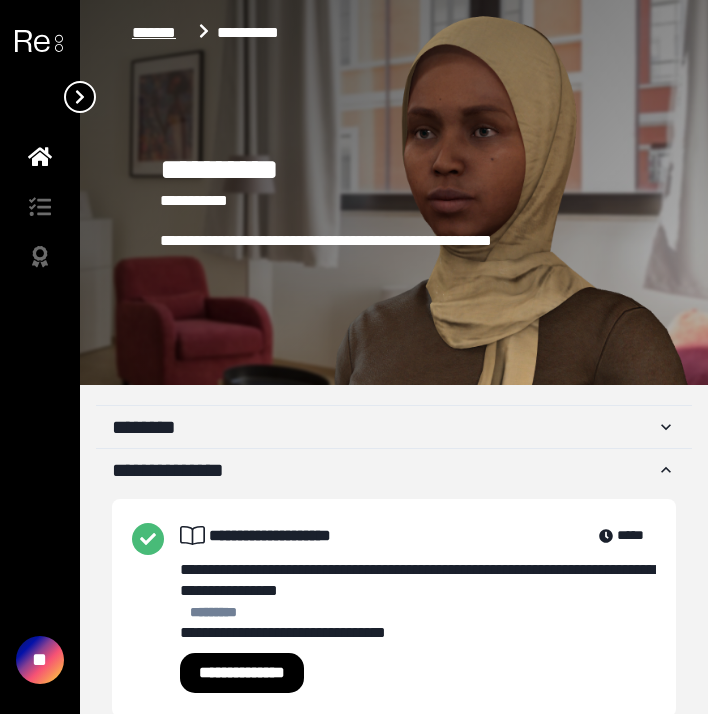 scroll, scrollTop: 0, scrollLeft: 0, axis: both 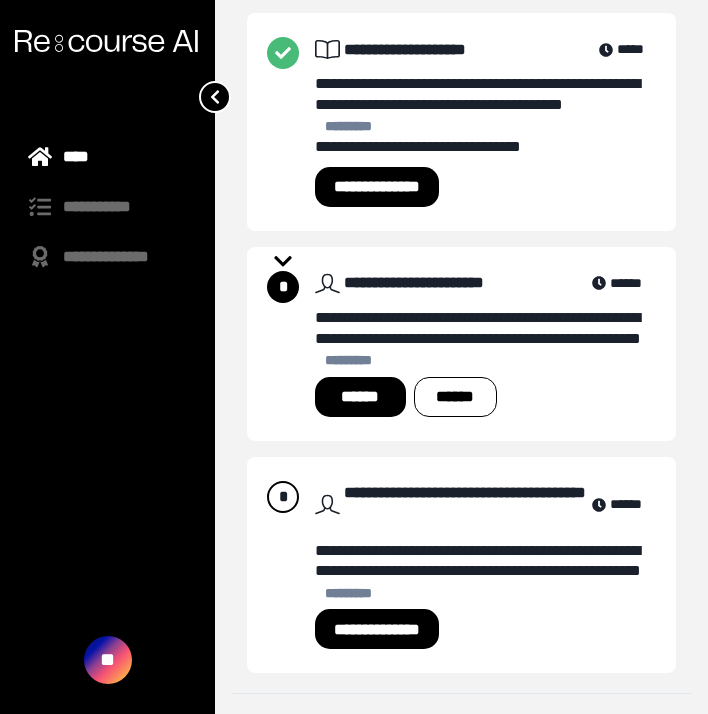 click on "****" at bounding box center (107, 157) 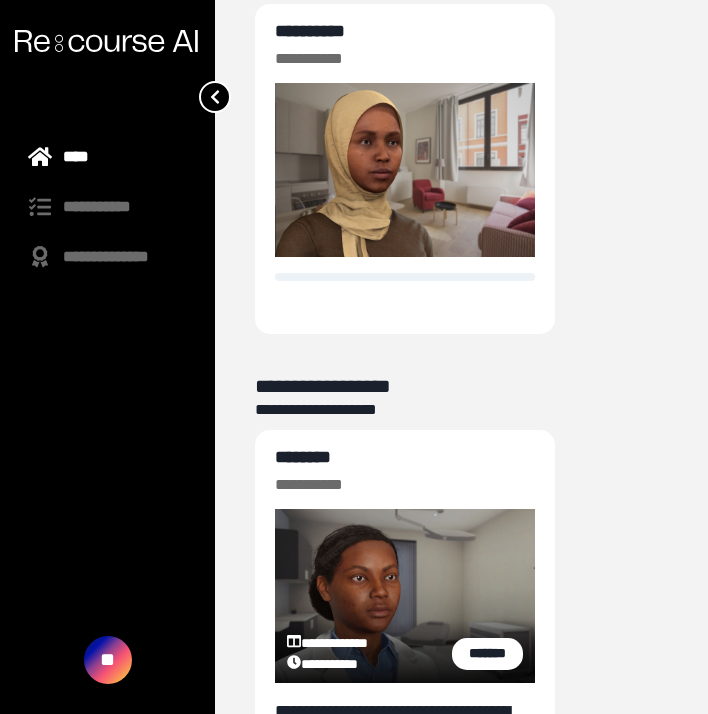 scroll, scrollTop: 49, scrollLeft: 0, axis: vertical 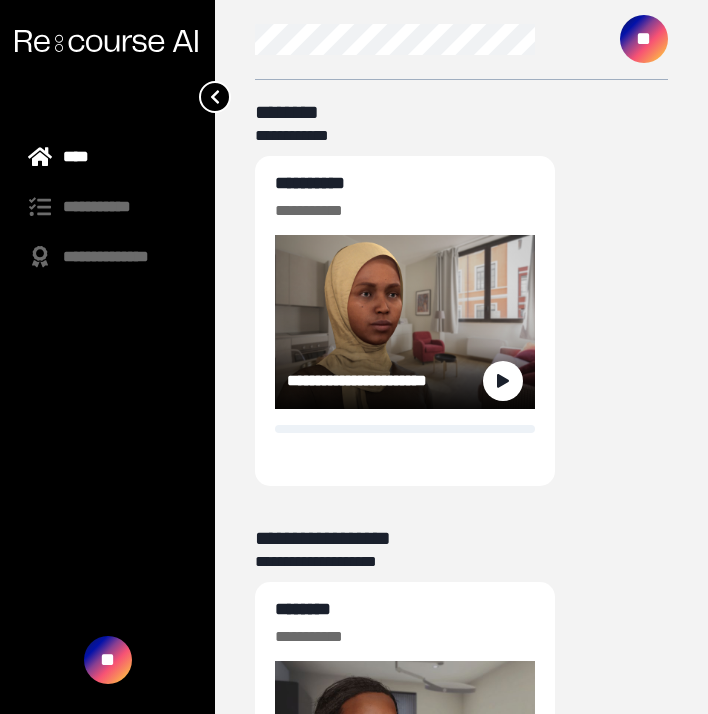 click on "**********" at bounding box center (310, 183) 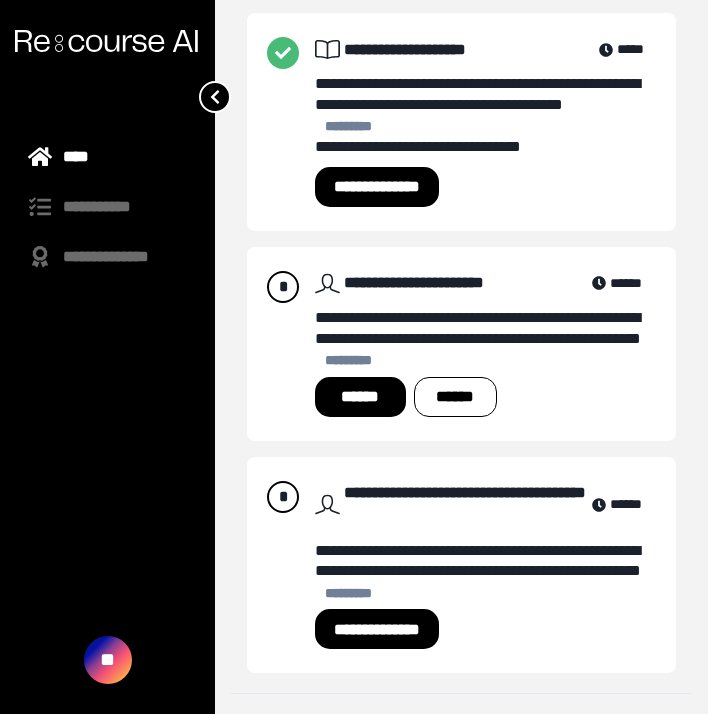 scroll, scrollTop: 486, scrollLeft: 0, axis: vertical 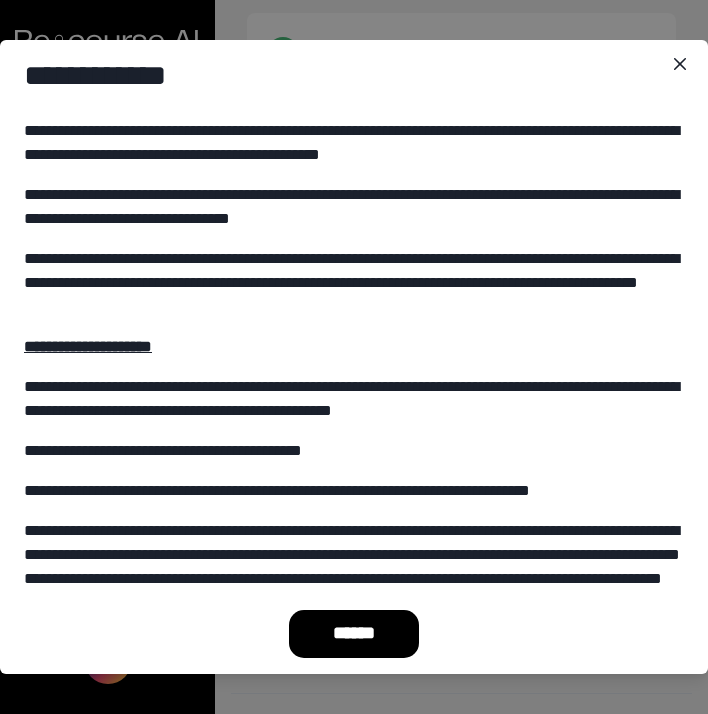 click on "******" at bounding box center (354, 634) 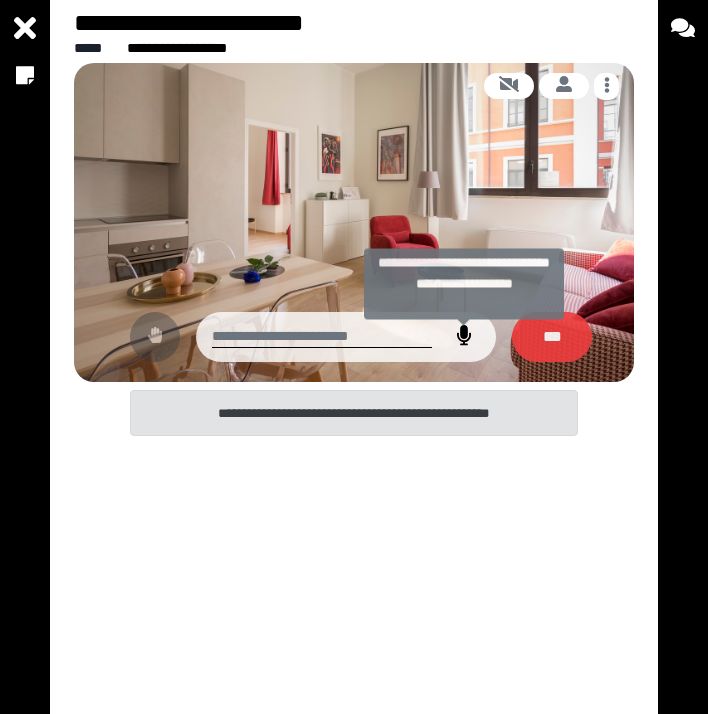 click 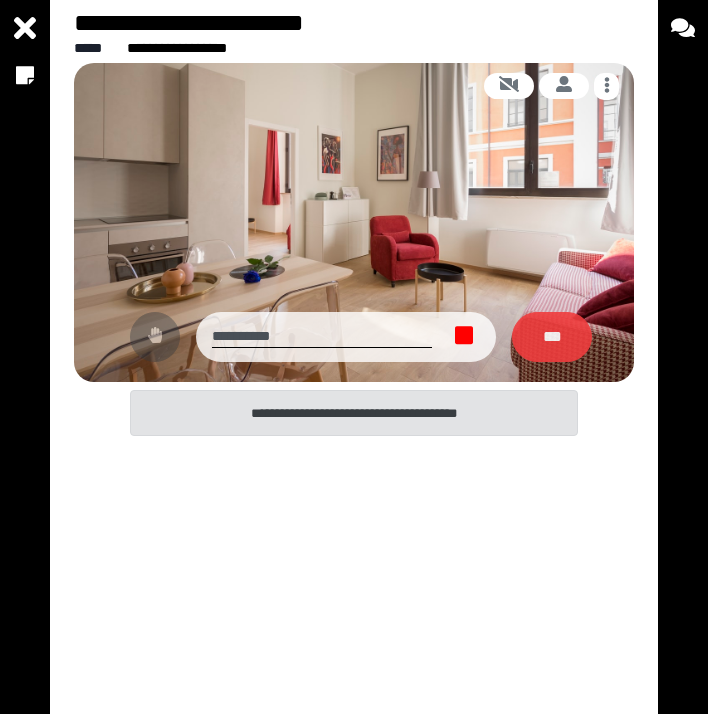 click 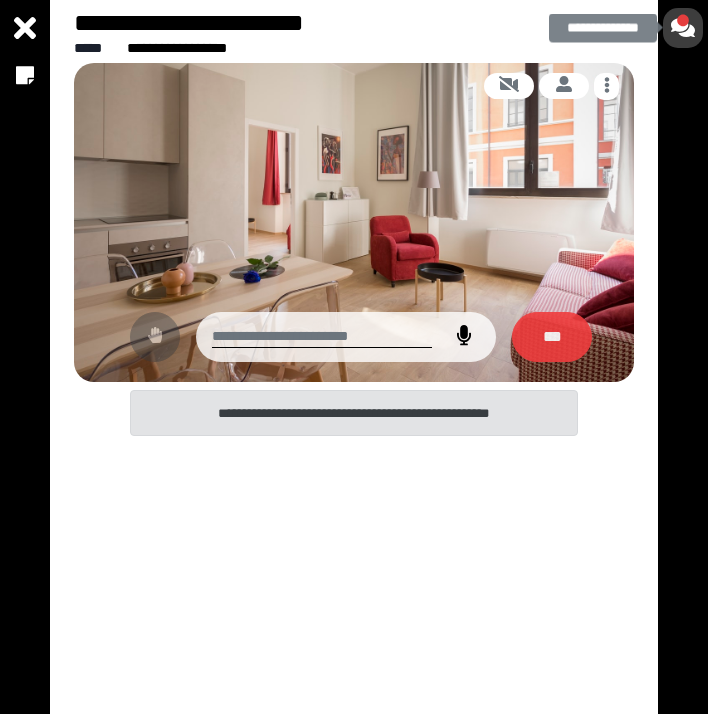 click at bounding box center [683, 19] 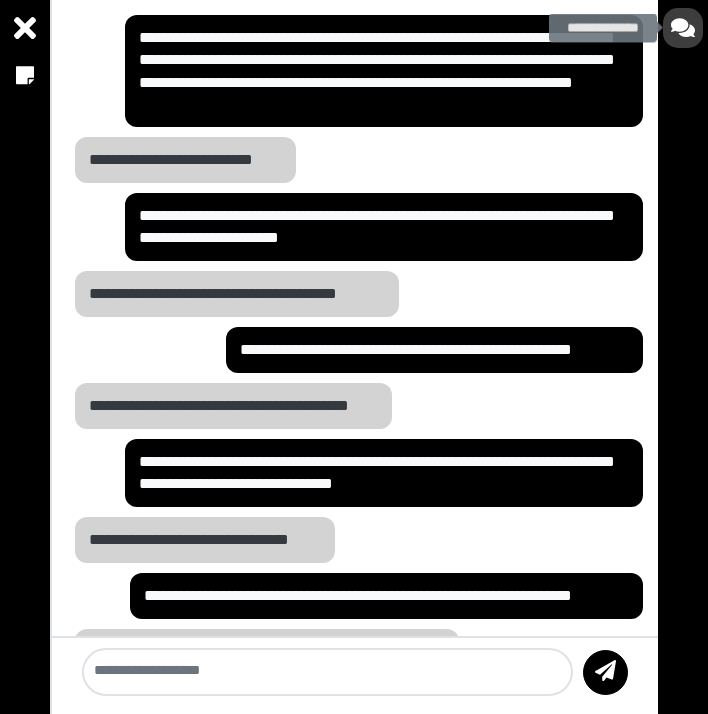 scroll, scrollTop: 812, scrollLeft: 0, axis: vertical 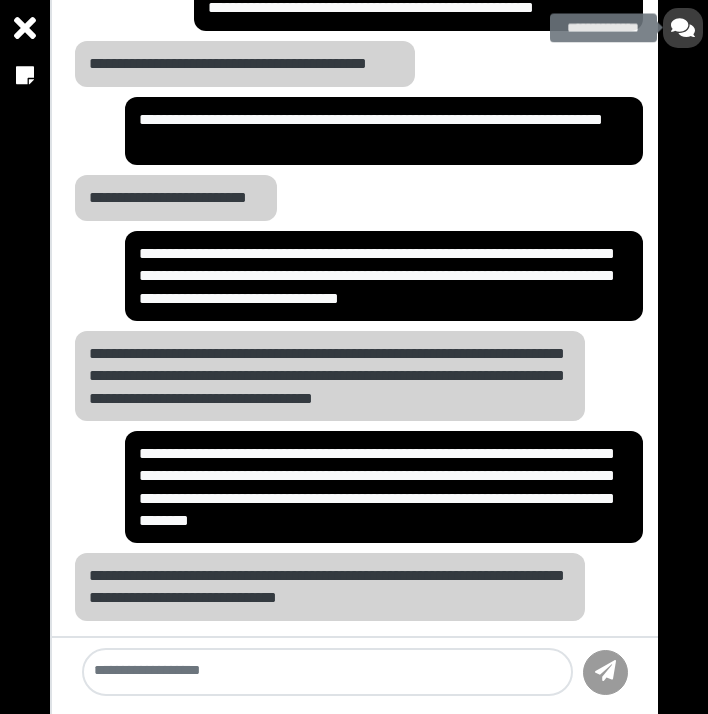 click 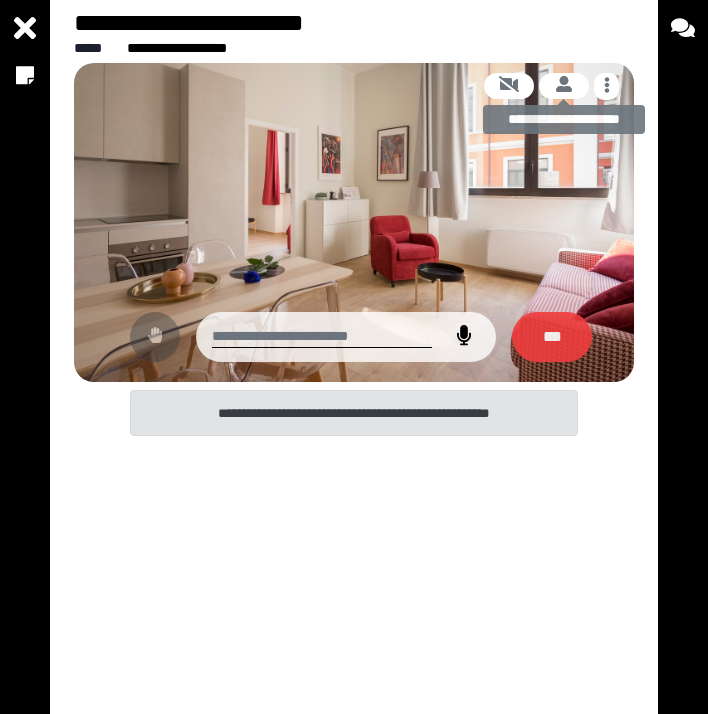 click 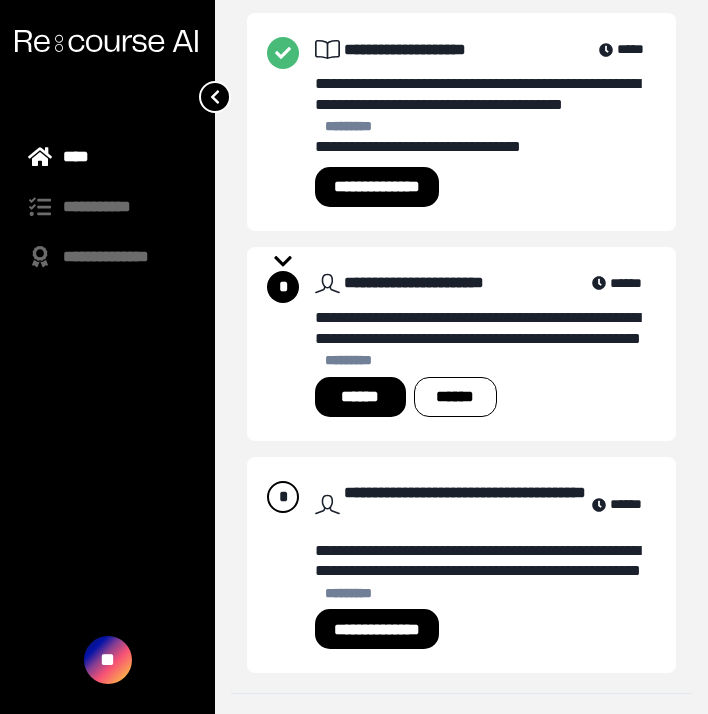 click on "******" at bounding box center (360, 397) 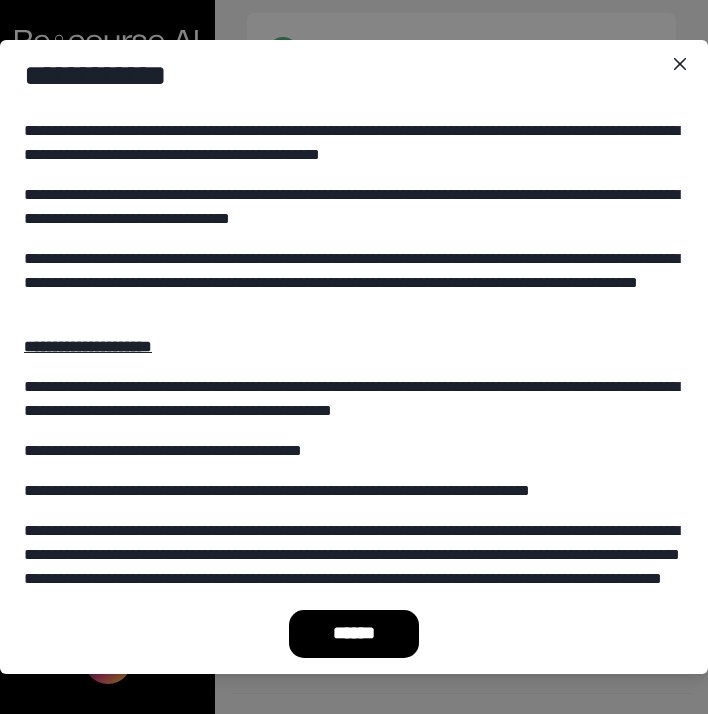 click on "******" at bounding box center (354, 634) 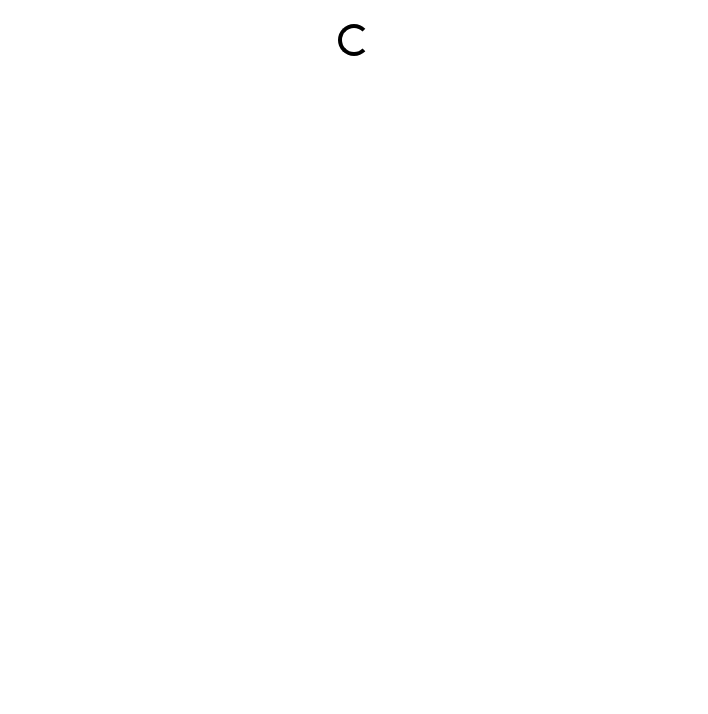scroll, scrollTop: 0, scrollLeft: 0, axis: both 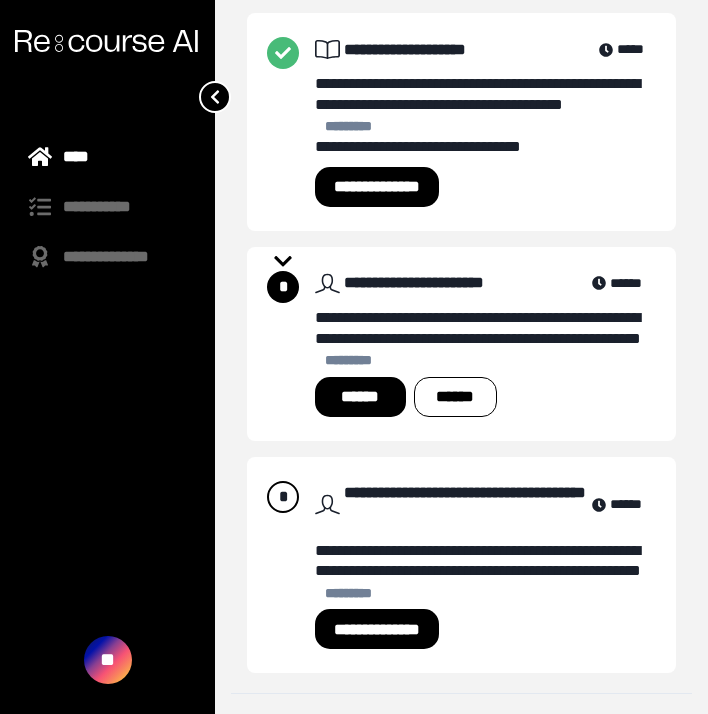 click on "******" at bounding box center [360, 397] 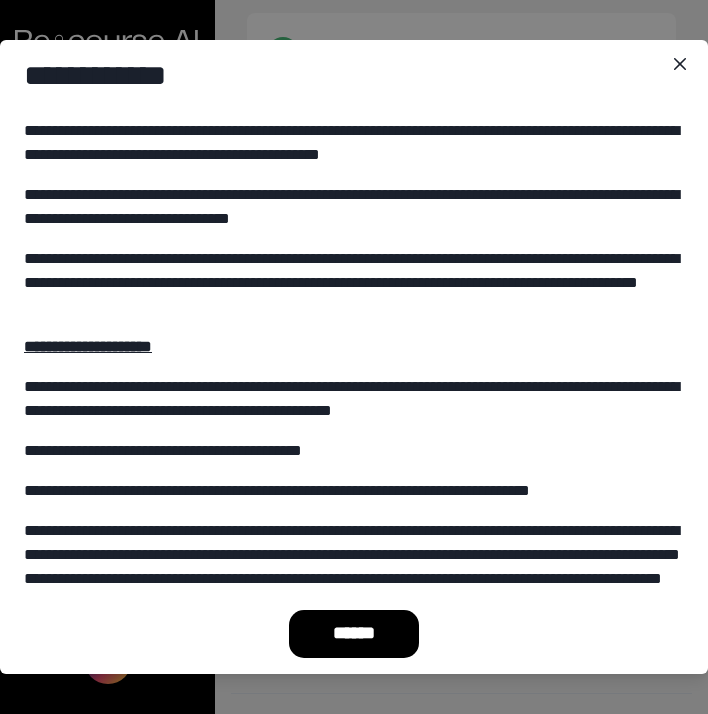 click on "******" at bounding box center (354, 634) 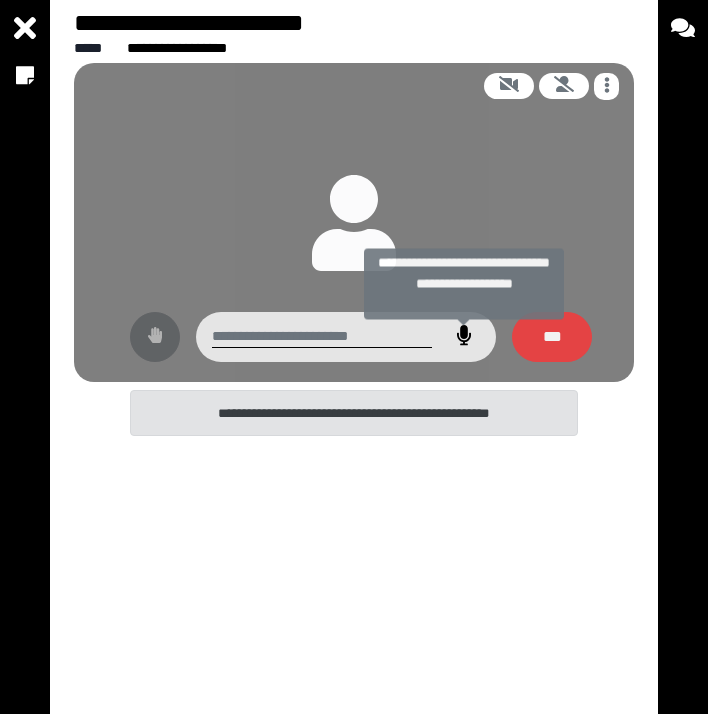 type on "**********" 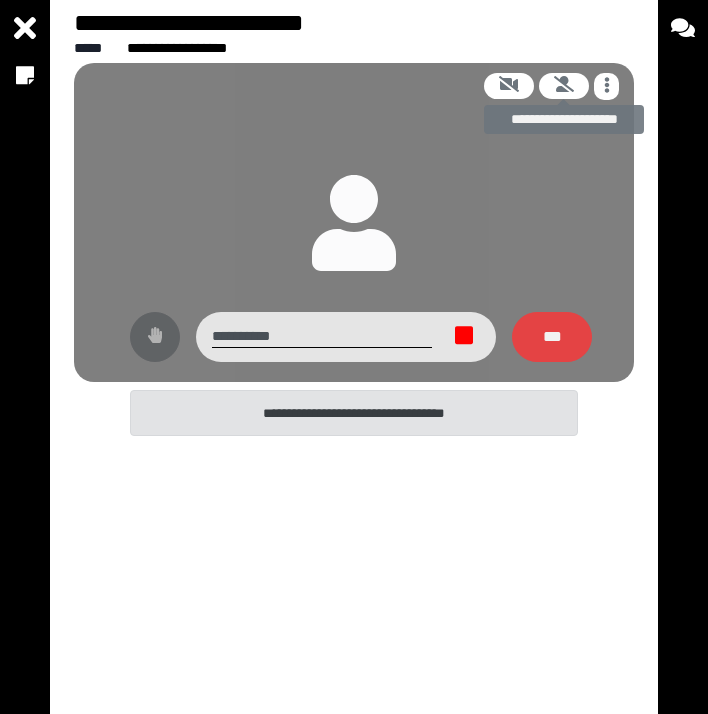click 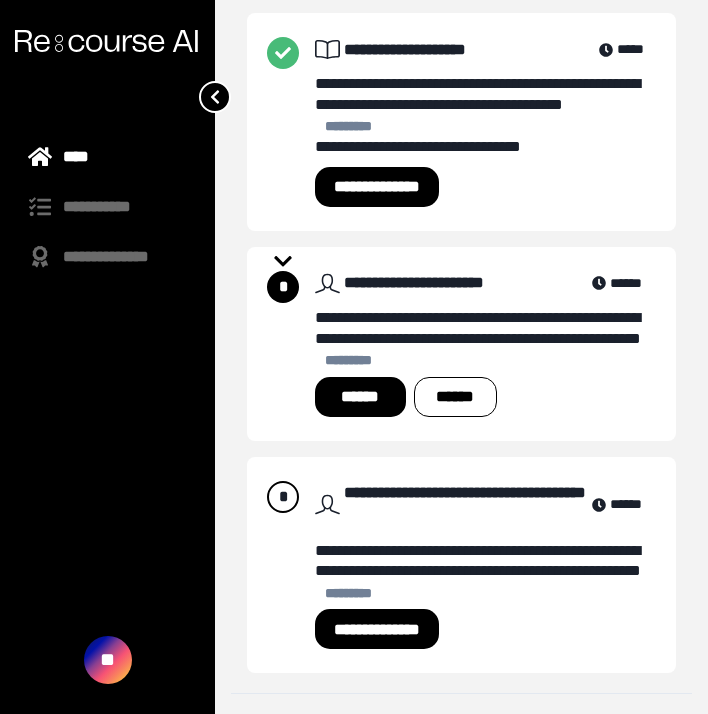 click on "******" at bounding box center (360, 397) 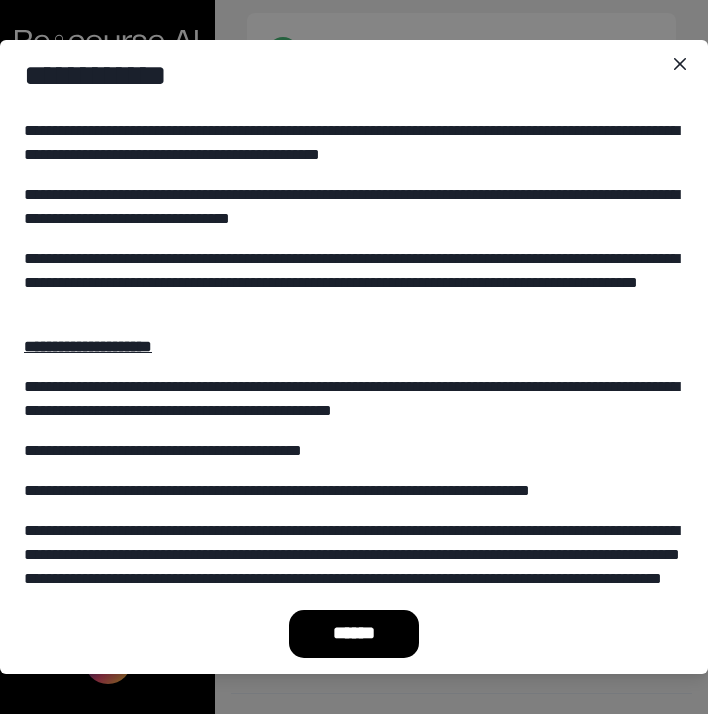 click on "******" at bounding box center (354, 634) 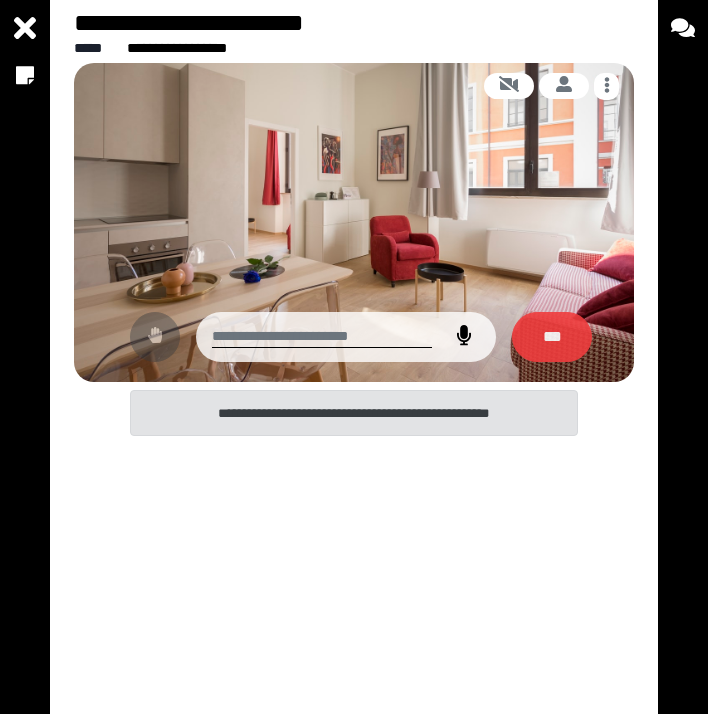 click at bounding box center (464, 337) 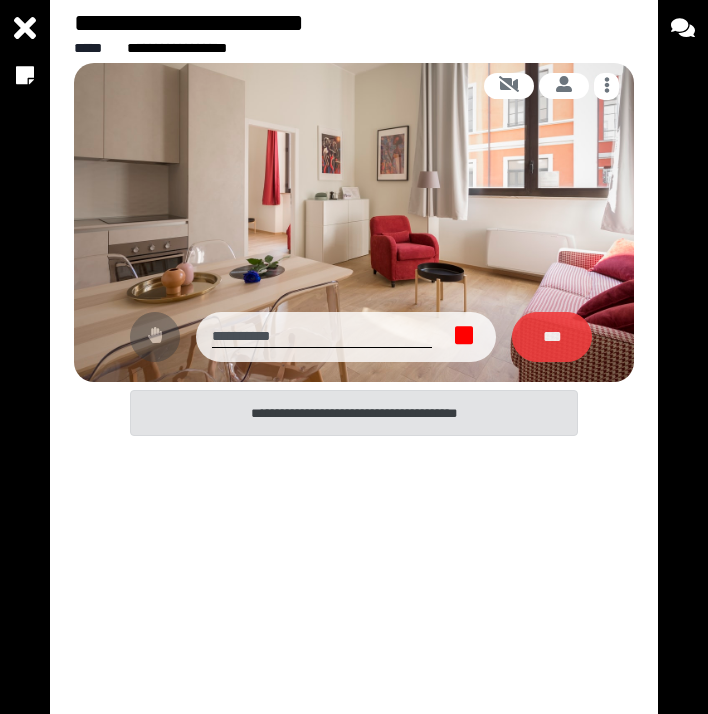 click 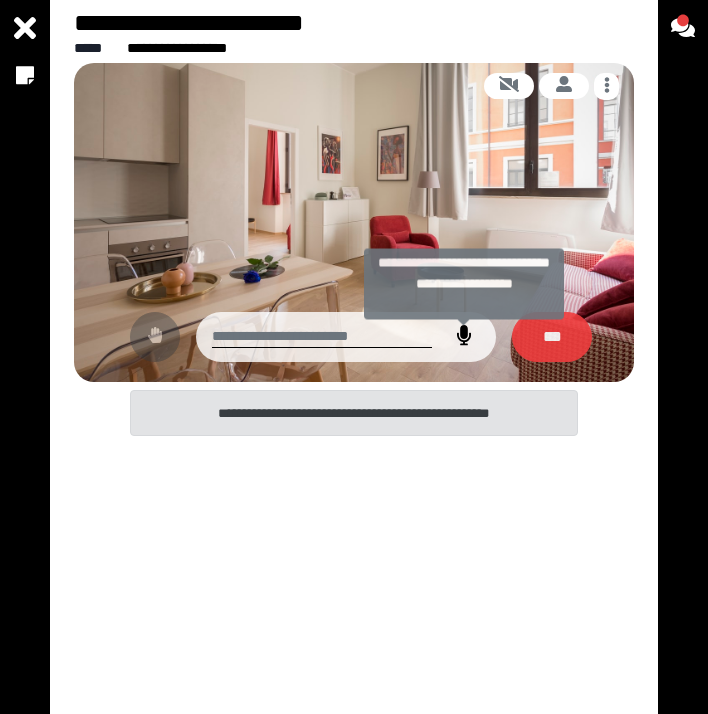 click 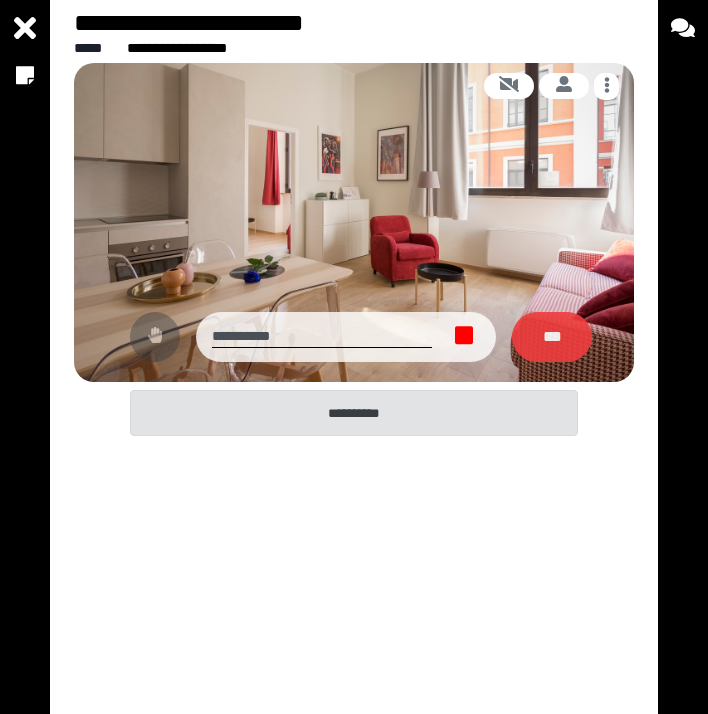 click 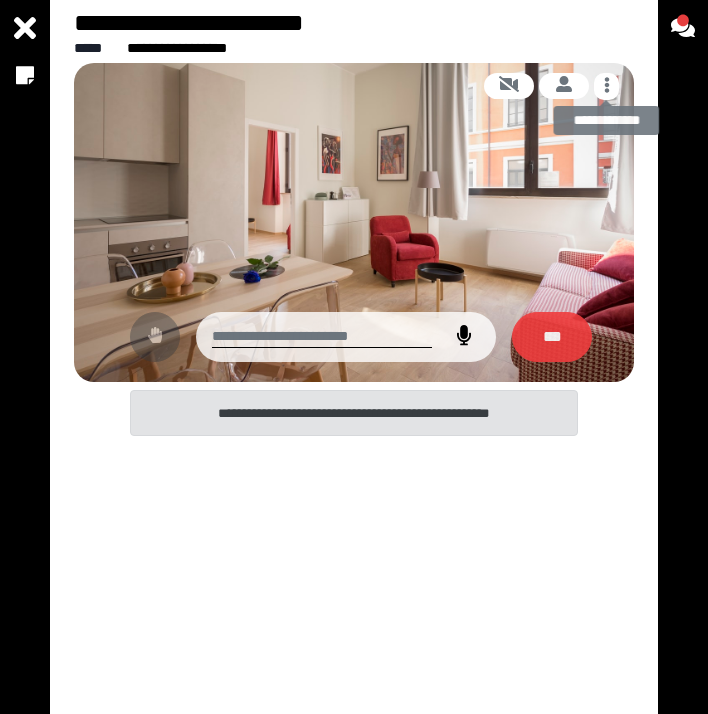 click at bounding box center [606, 87] 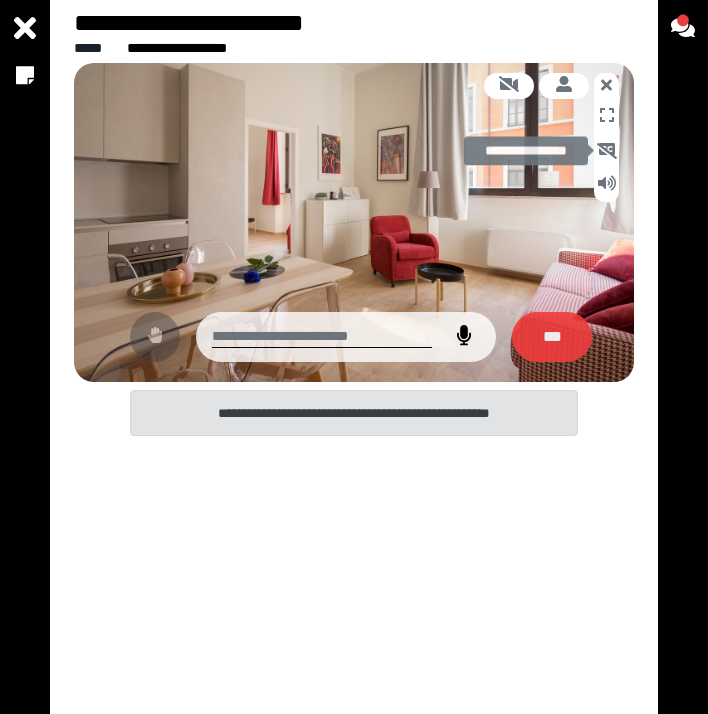 click 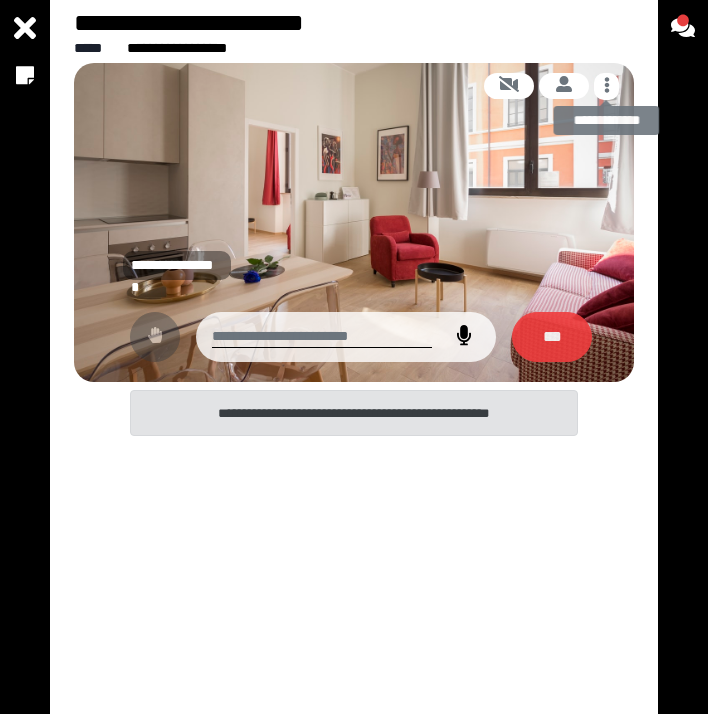 click 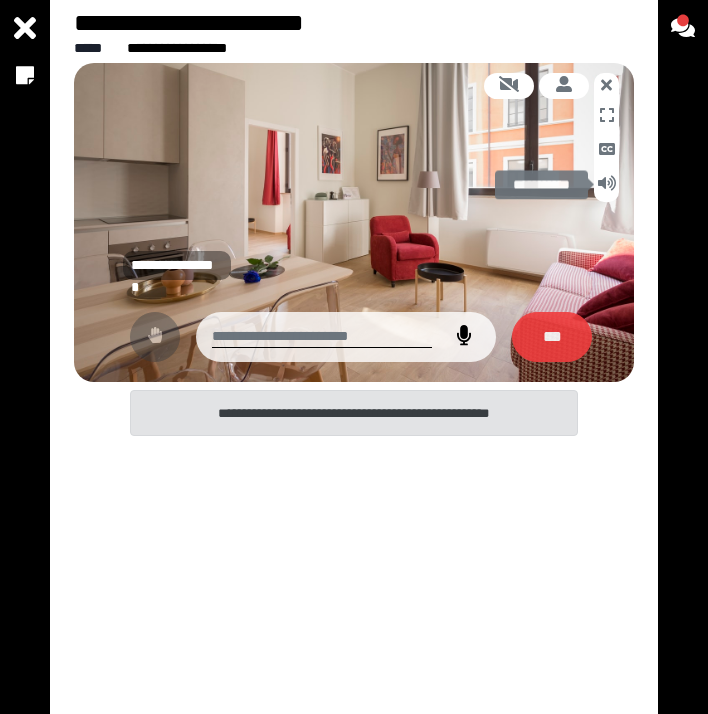 click 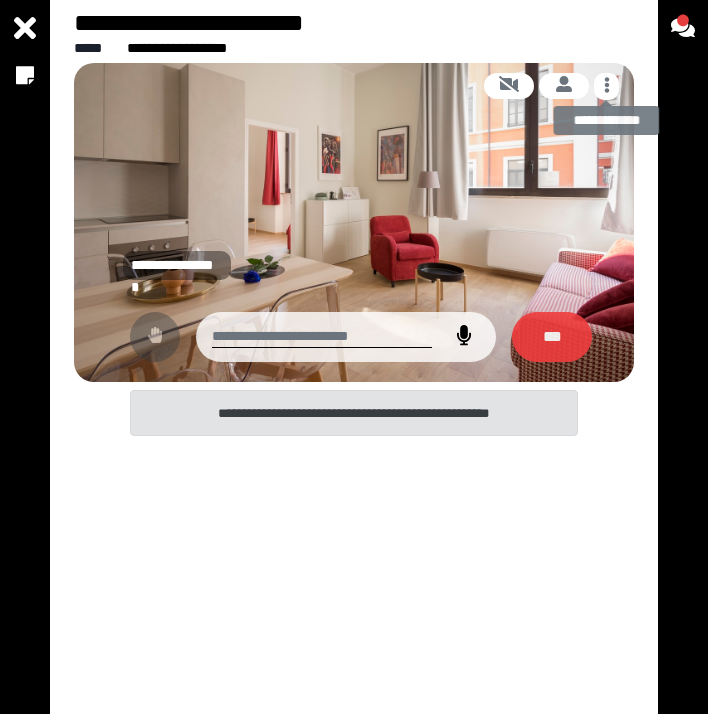 click 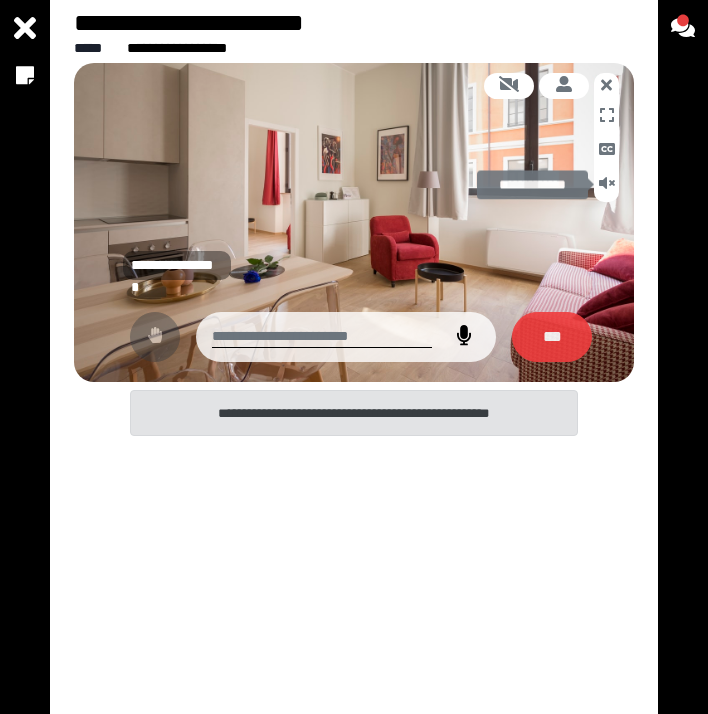 click 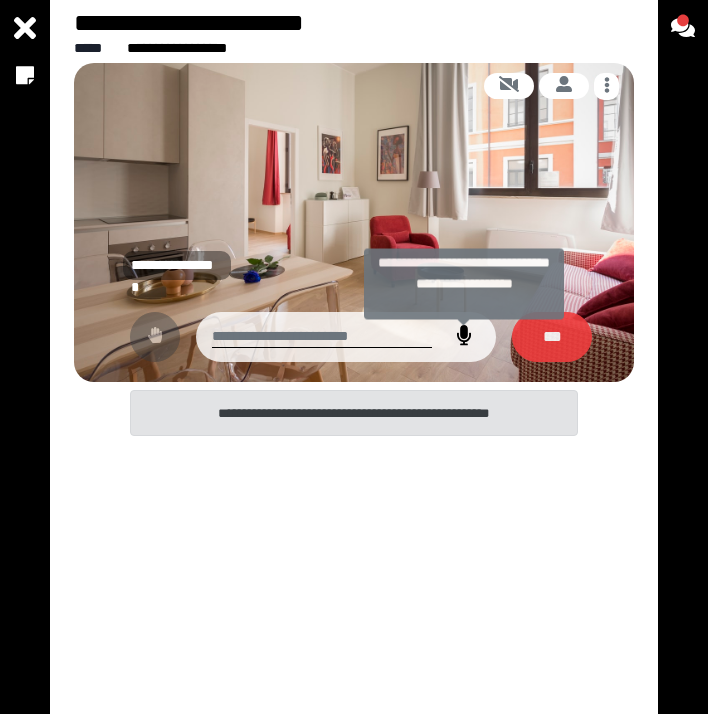 click 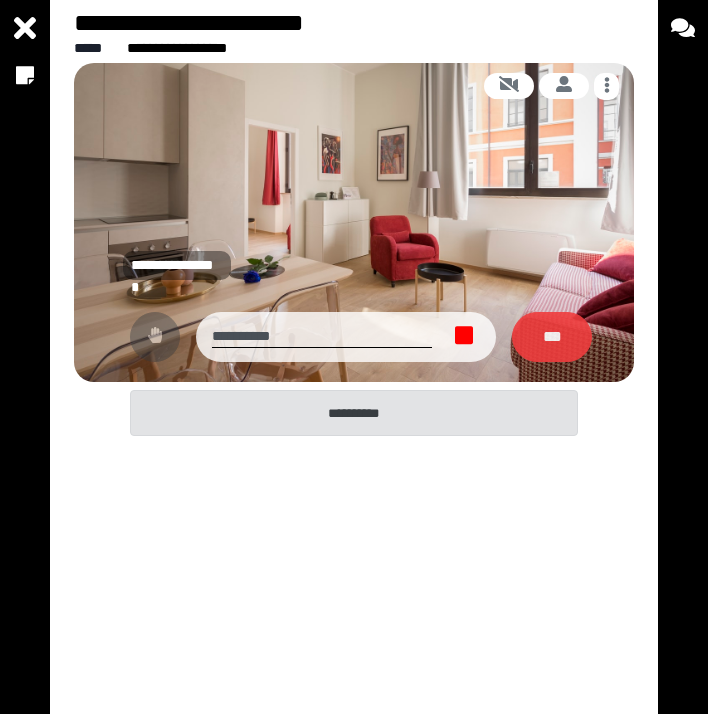 click 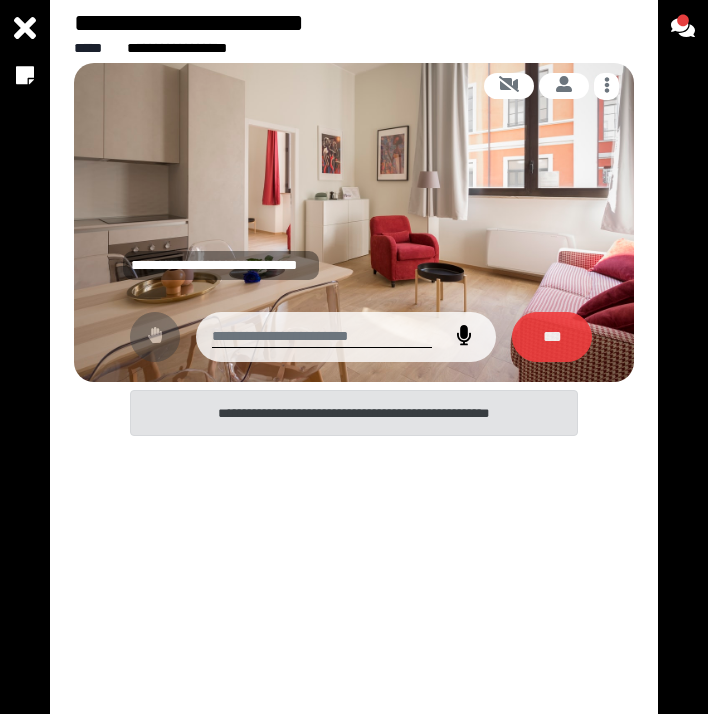click on "**********" at bounding box center [354, 357] 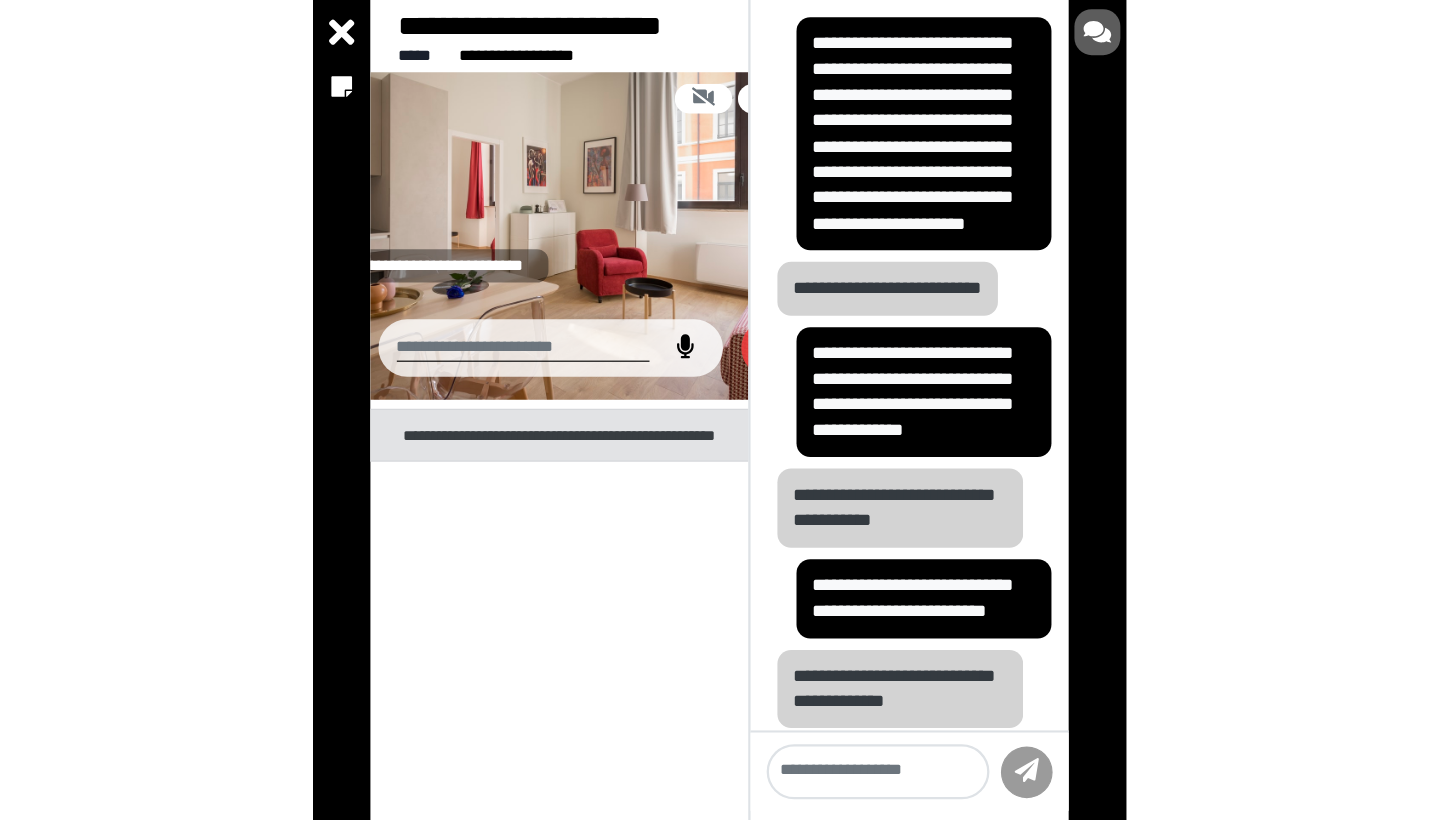 scroll, scrollTop: 321, scrollLeft: 0, axis: vertical 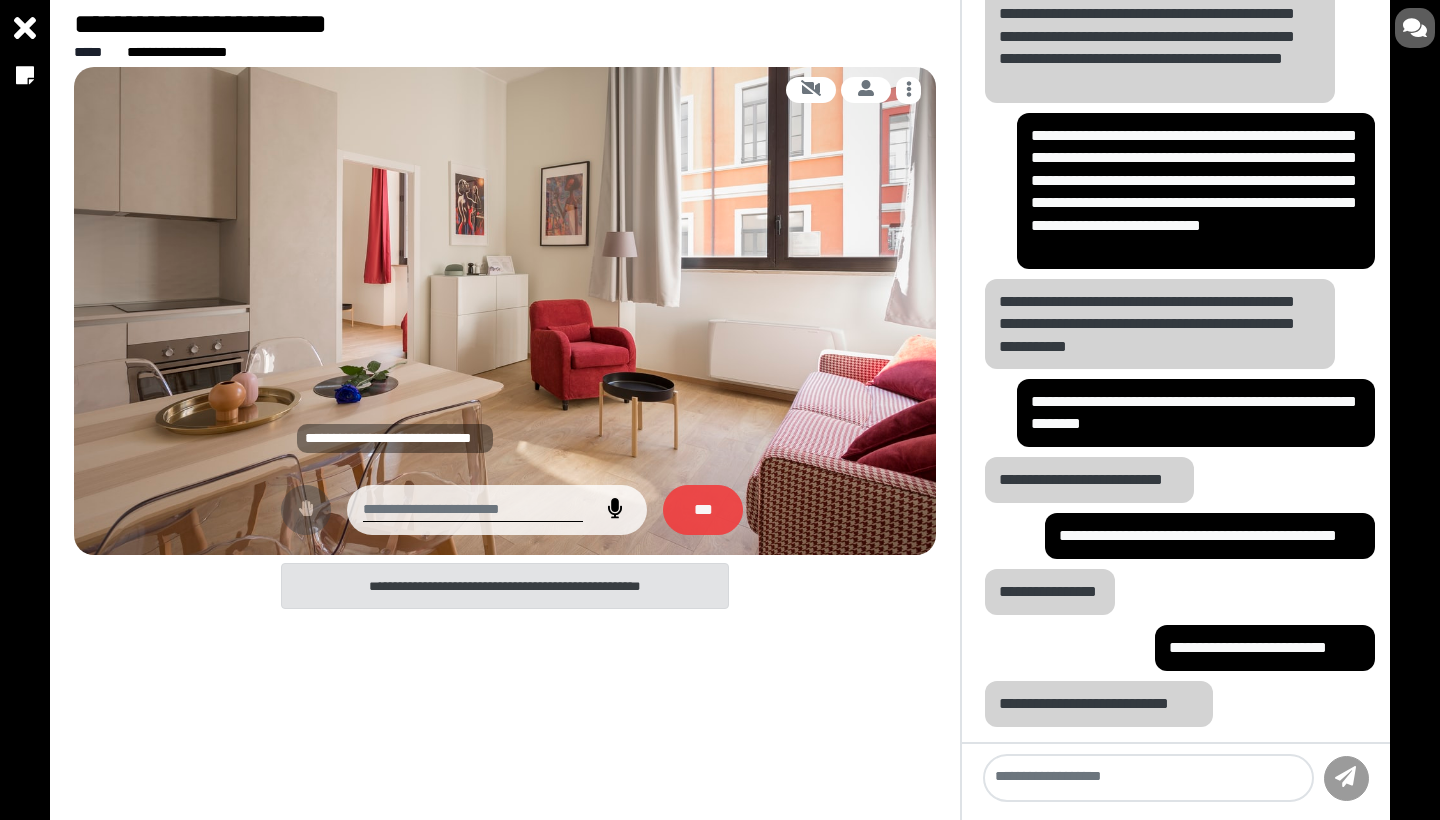 click at bounding box center (615, 510) 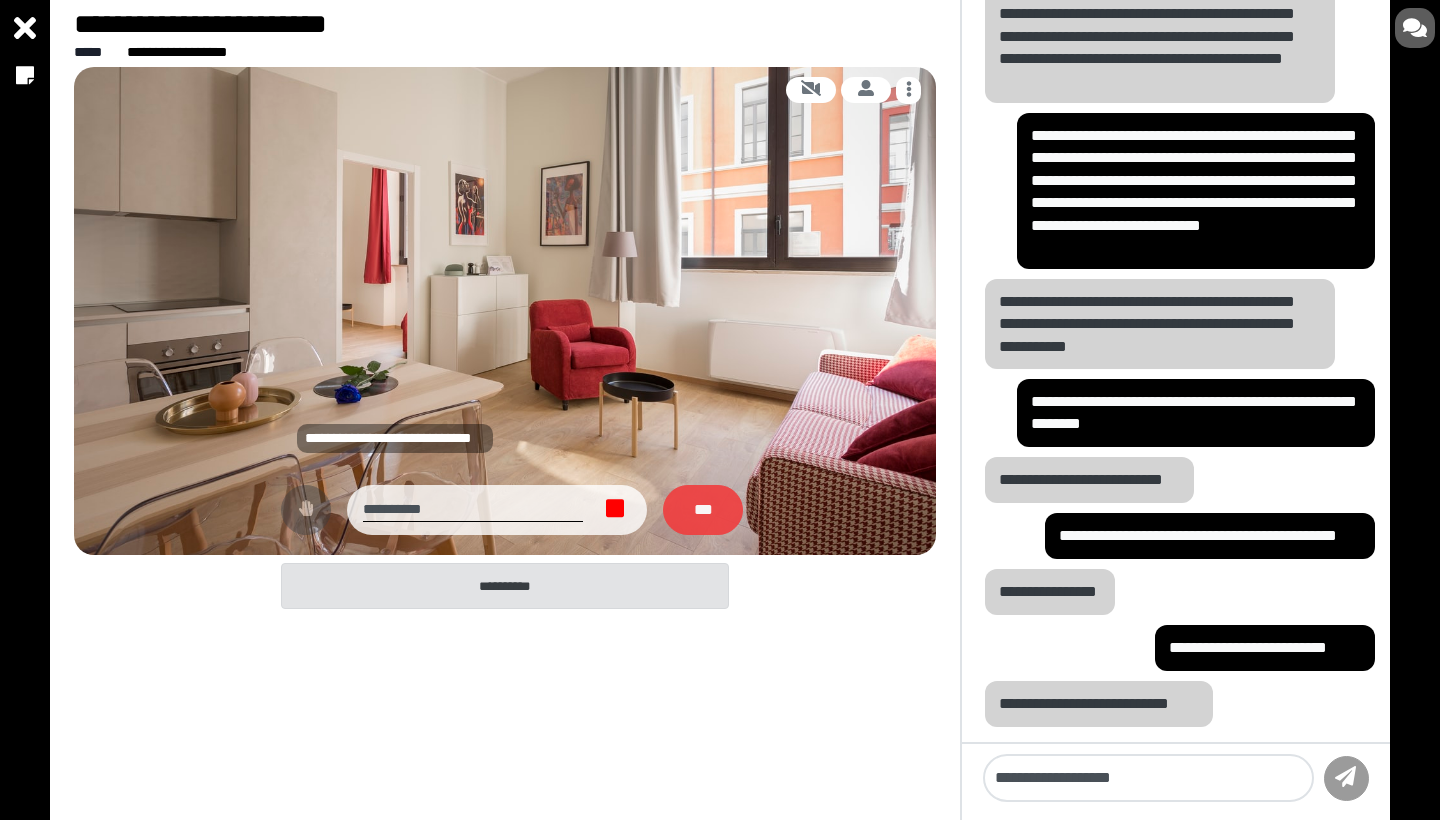 click at bounding box center [615, 510] 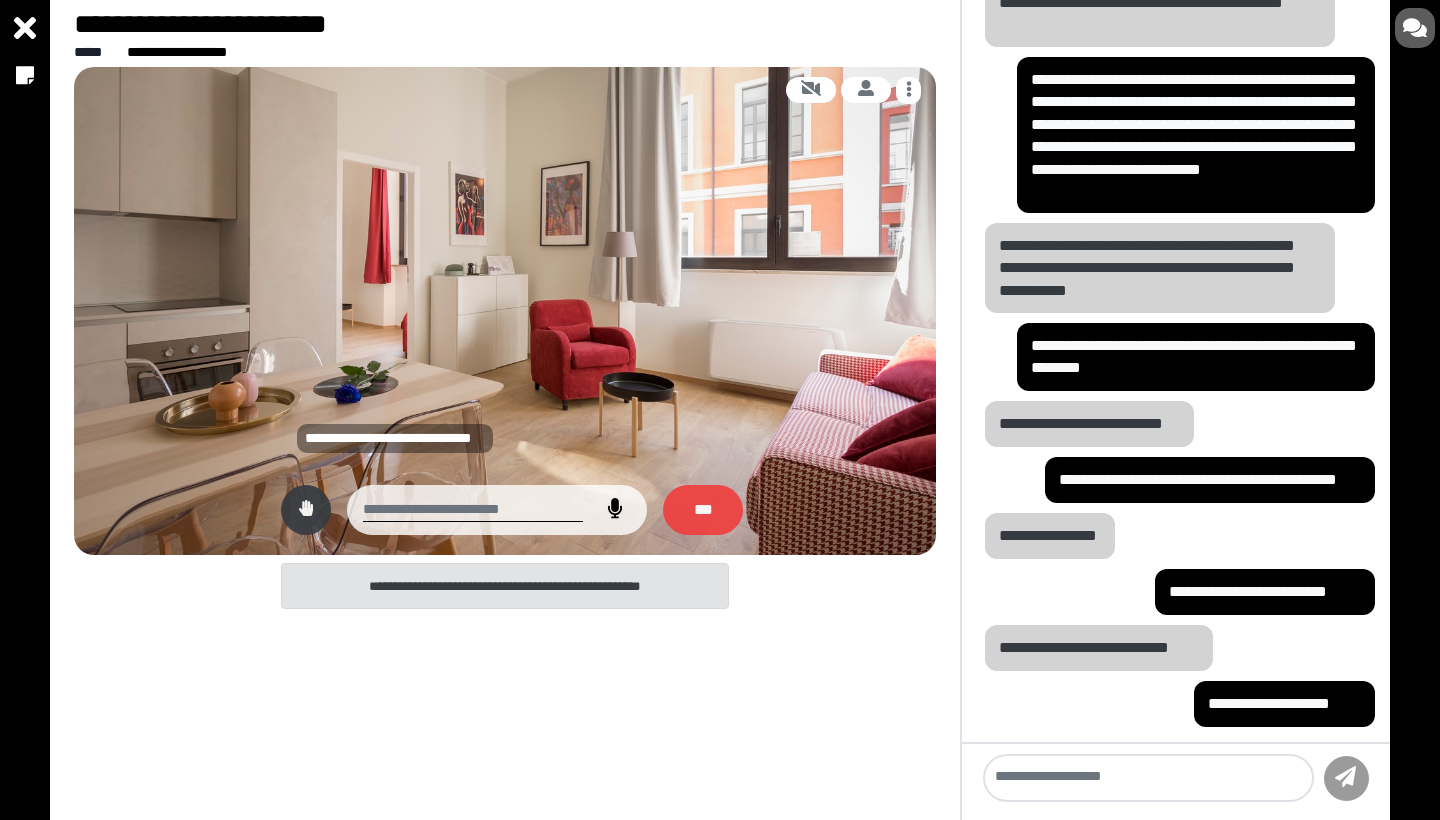 scroll, scrollTop: 1528, scrollLeft: 0, axis: vertical 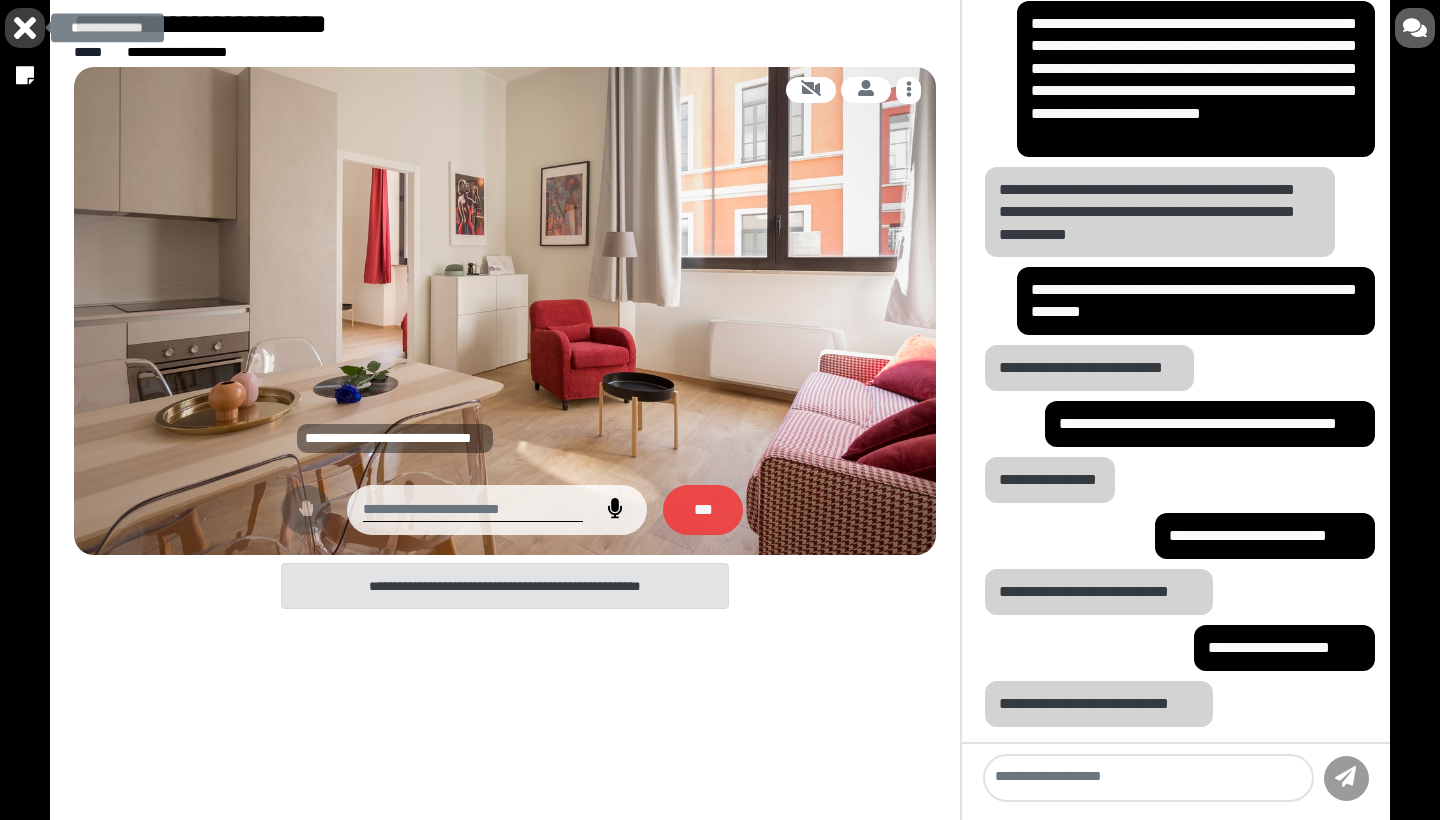 click 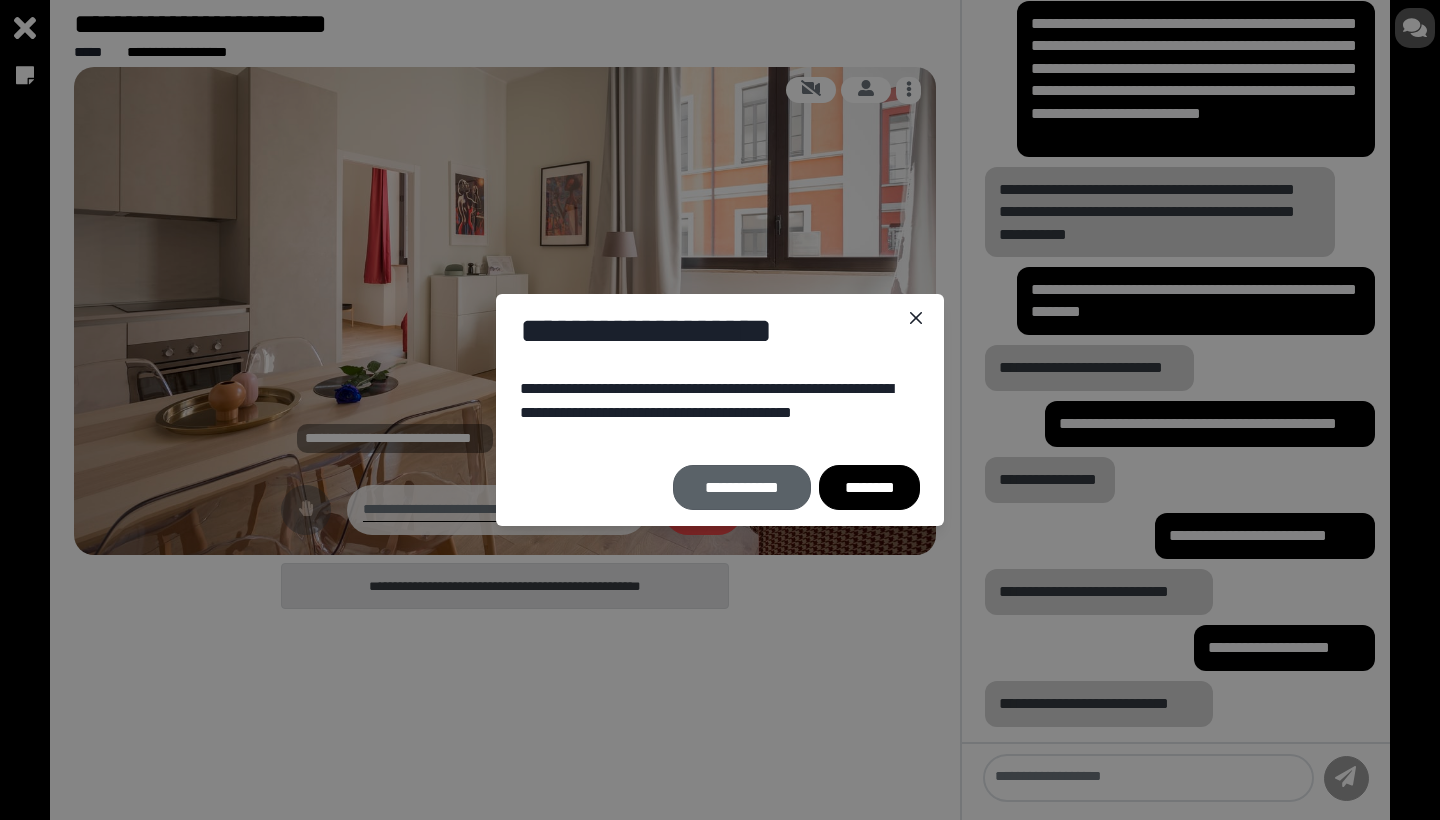 click on "**********" at bounding box center [742, 487] 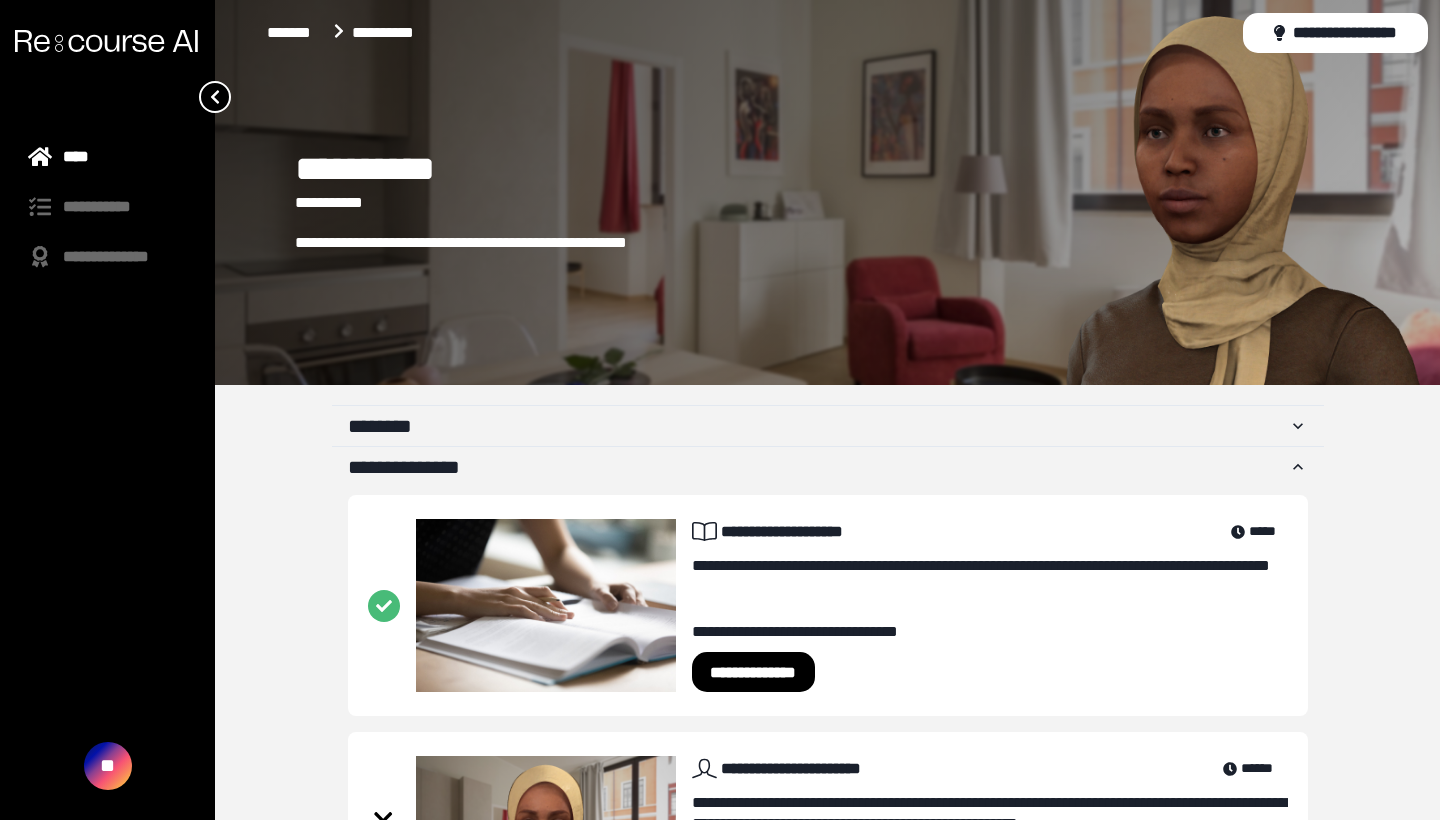 scroll, scrollTop: 0, scrollLeft: 0, axis: both 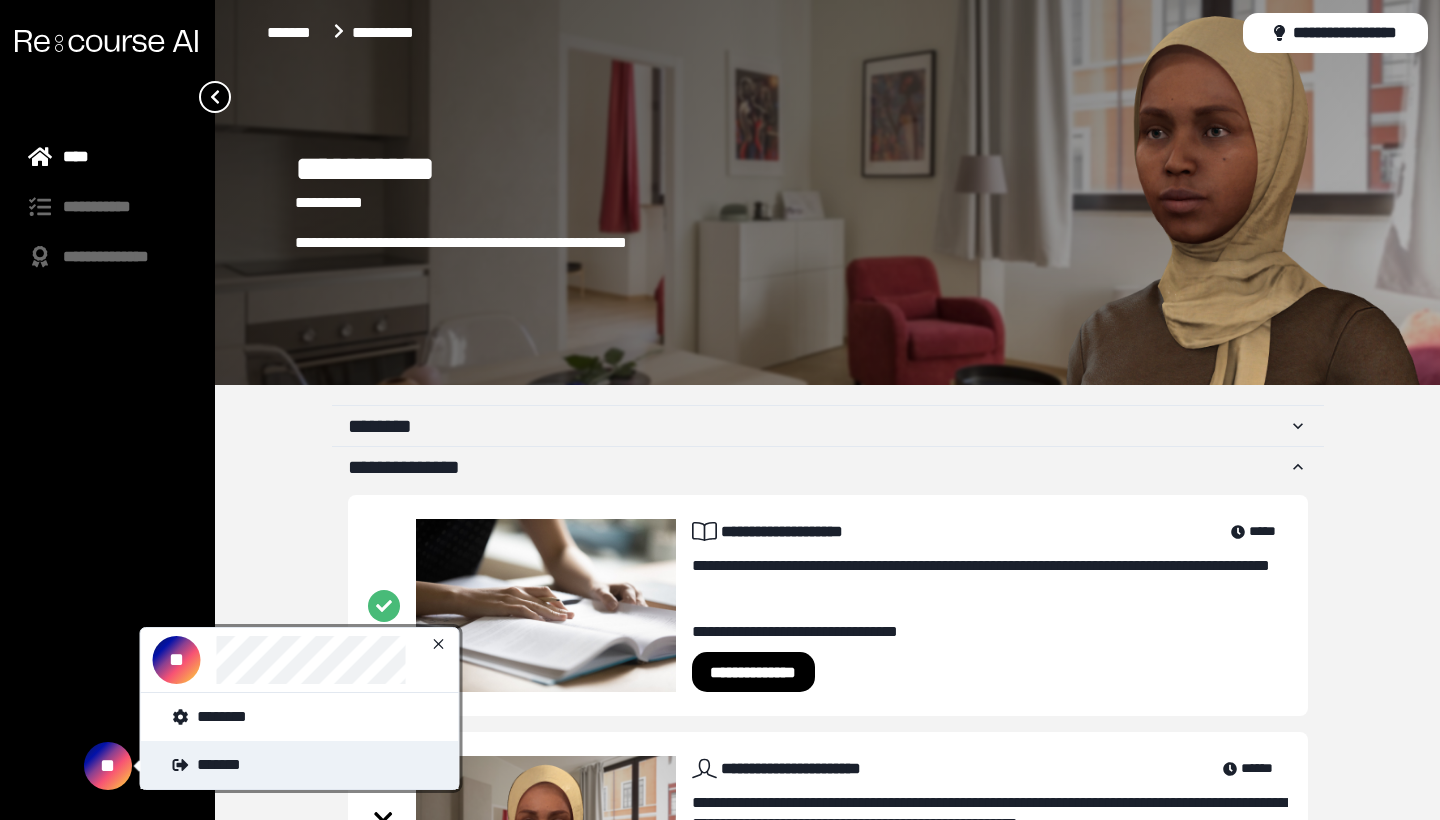 click on "*******" at bounding box center [300, 765] 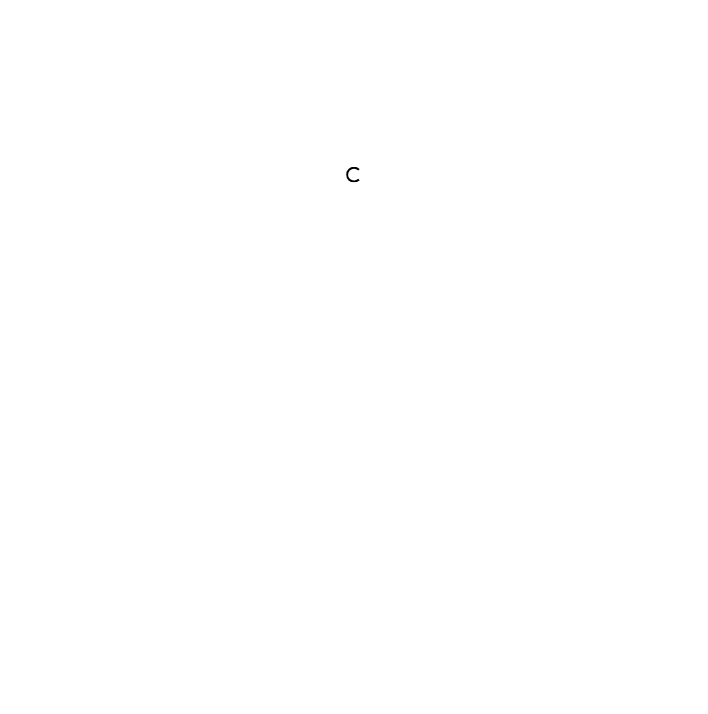 scroll, scrollTop: 0, scrollLeft: 0, axis: both 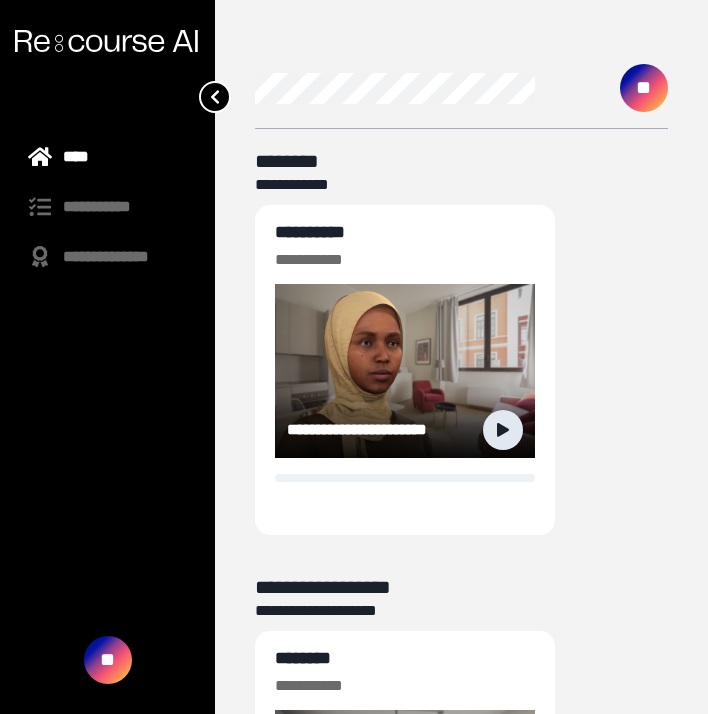 click at bounding box center (503, 430) 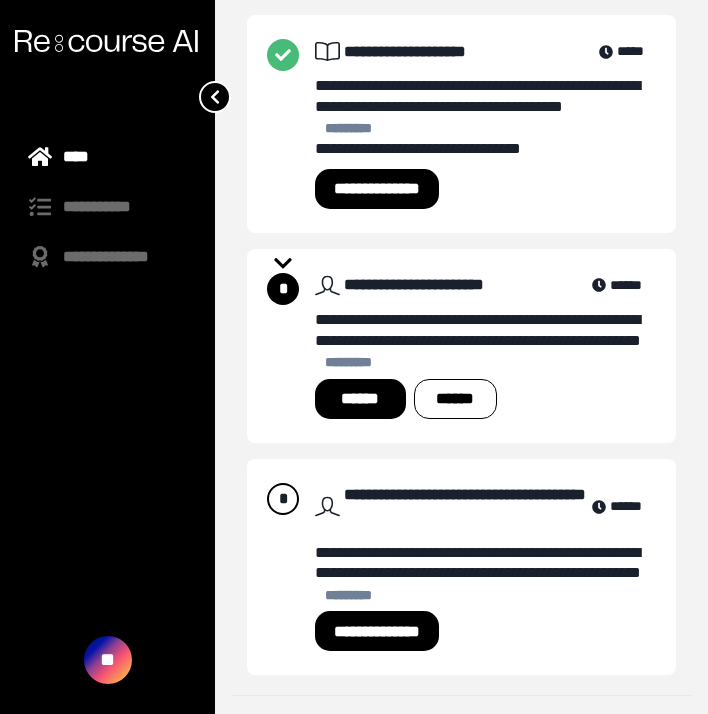 scroll, scrollTop: 486, scrollLeft: 0, axis: vertical 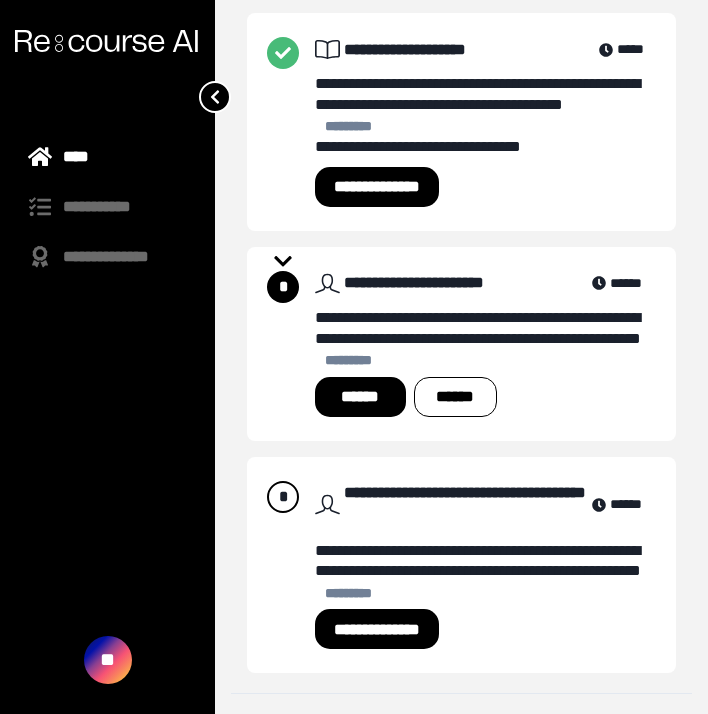 click on "******" at bounding box center (360, 397) 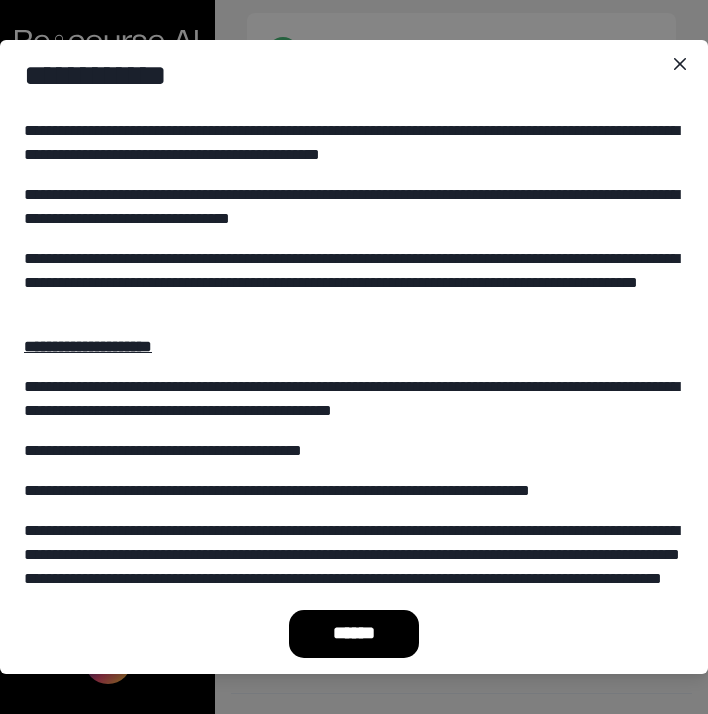 click on "******" at bounding box center [354, 634] 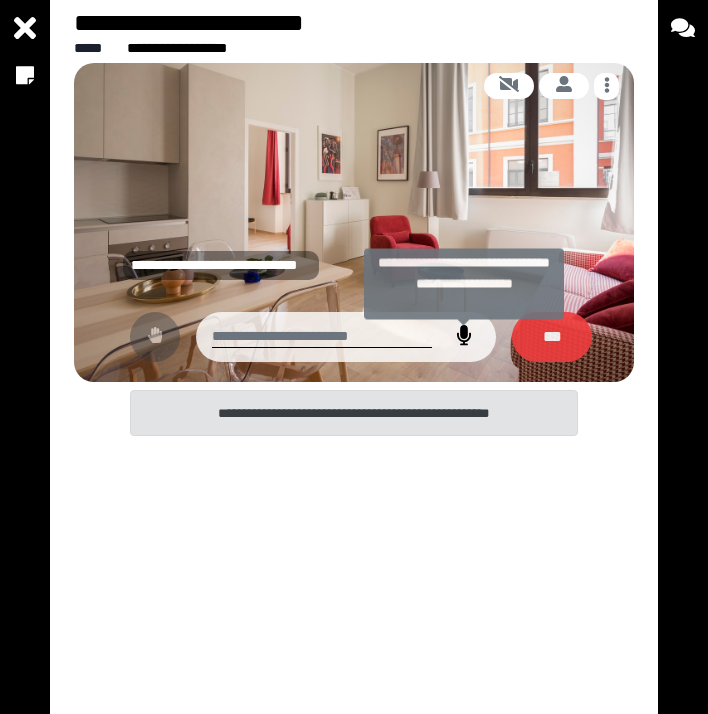 click 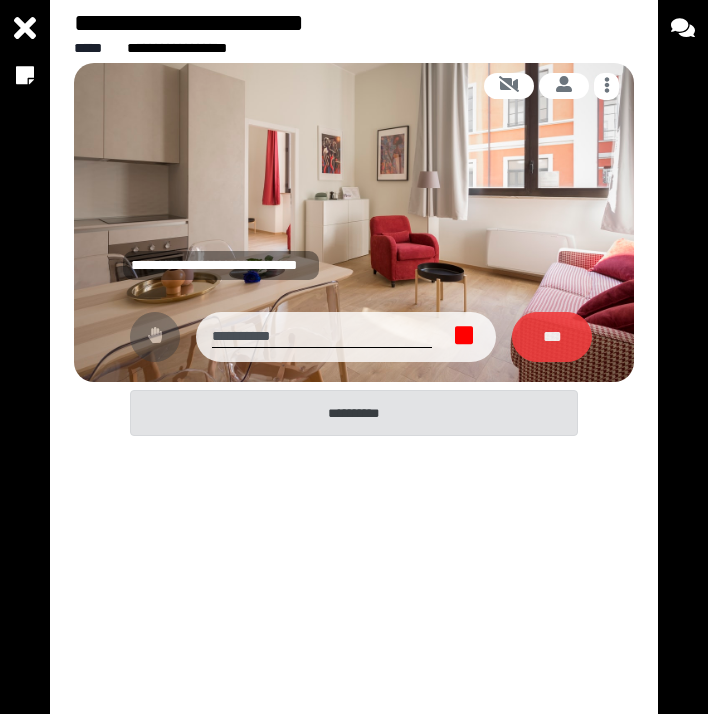 click 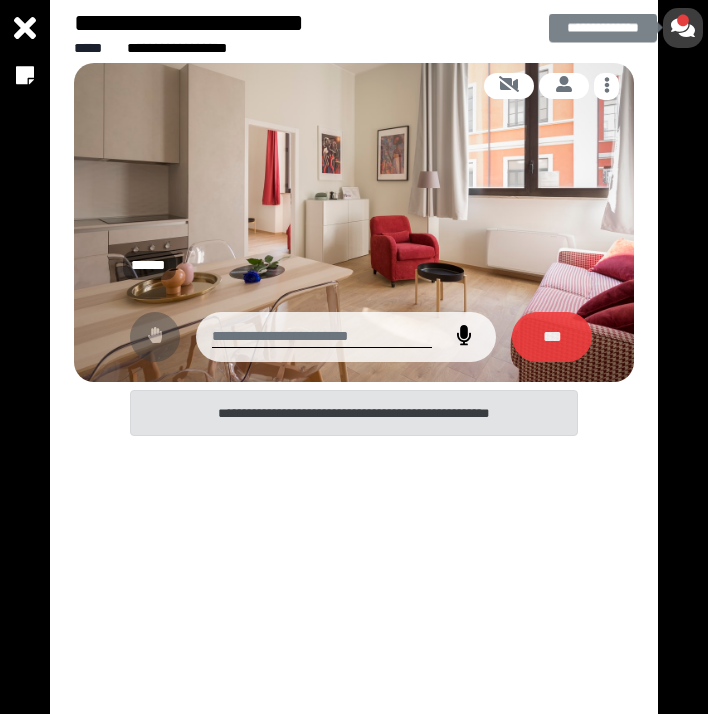 click 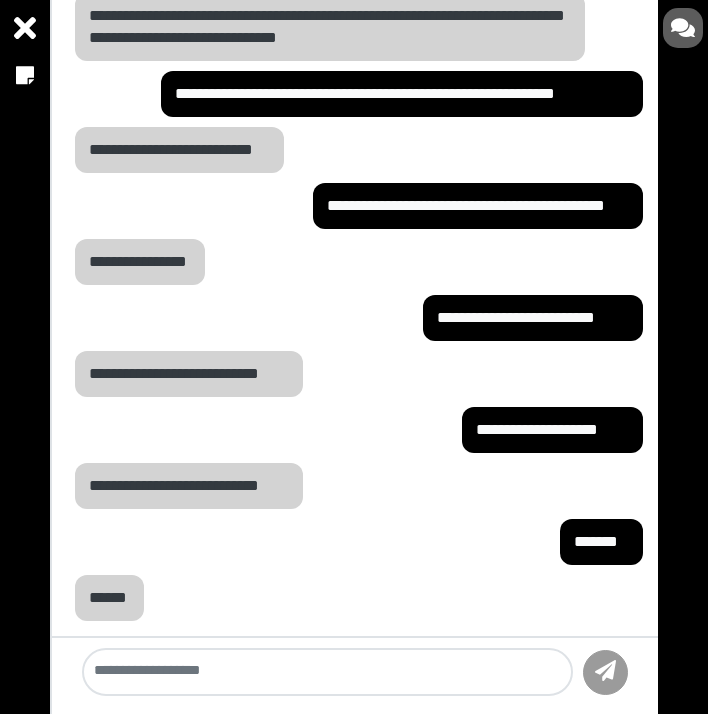 scroll, scrollTop: 1372, scrollLeft: 0, axis: vertical 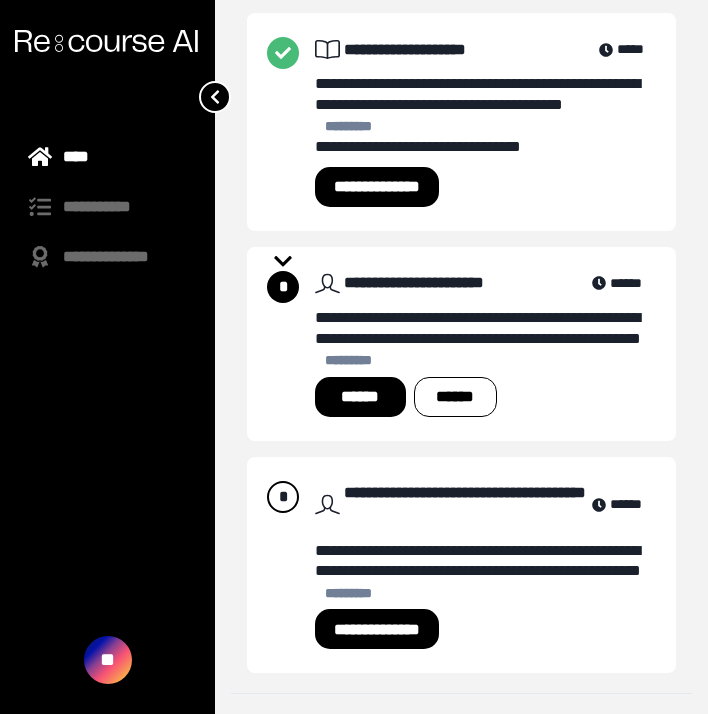 click on "******" at bounding box center [360, 397] 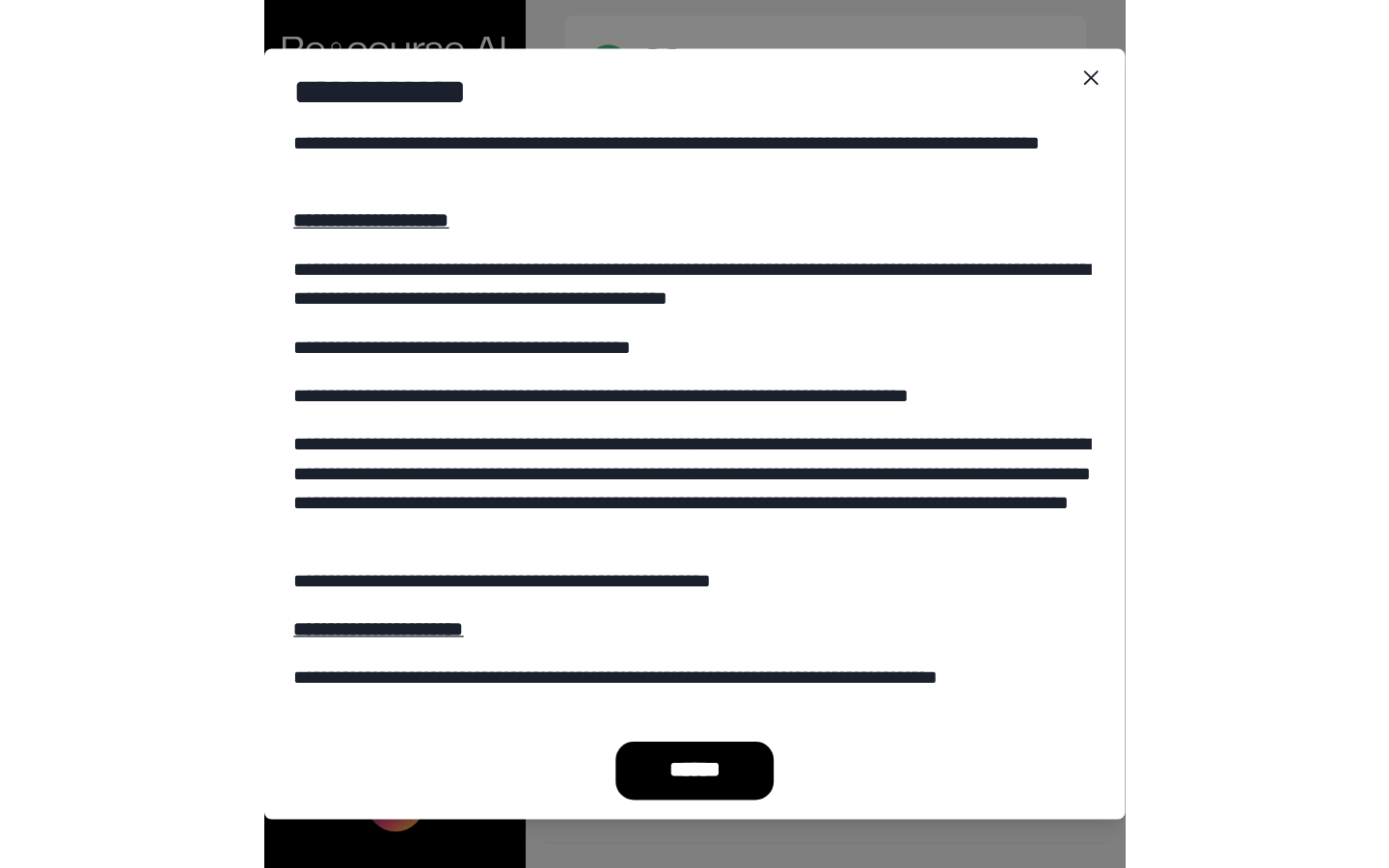 scroll, scrollTop: 159, scrollLeft: 0, axis: vertical 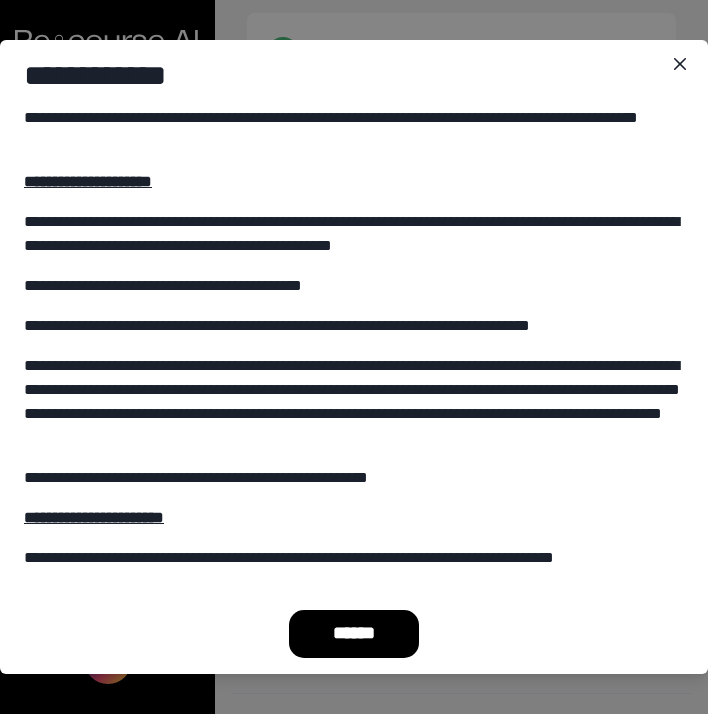 click on "******" at bounding box center (354, 634) 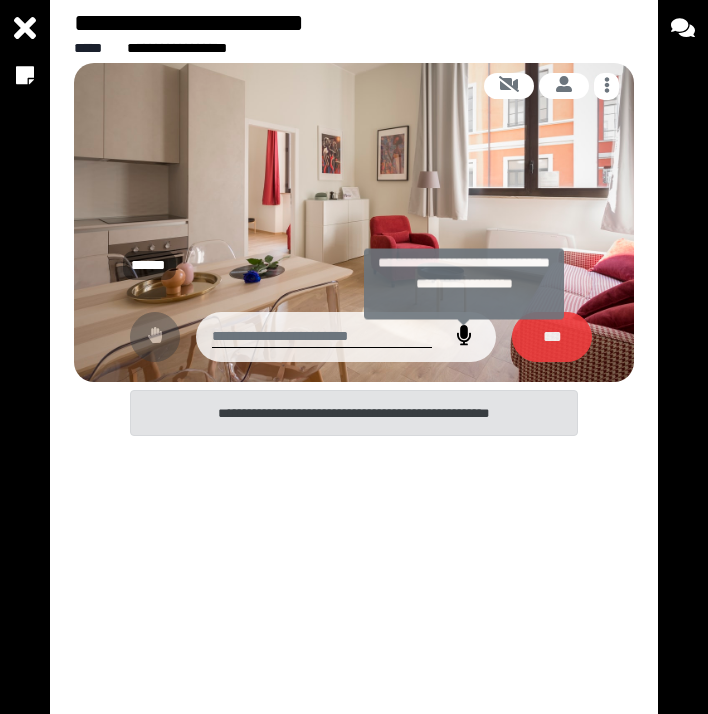 click 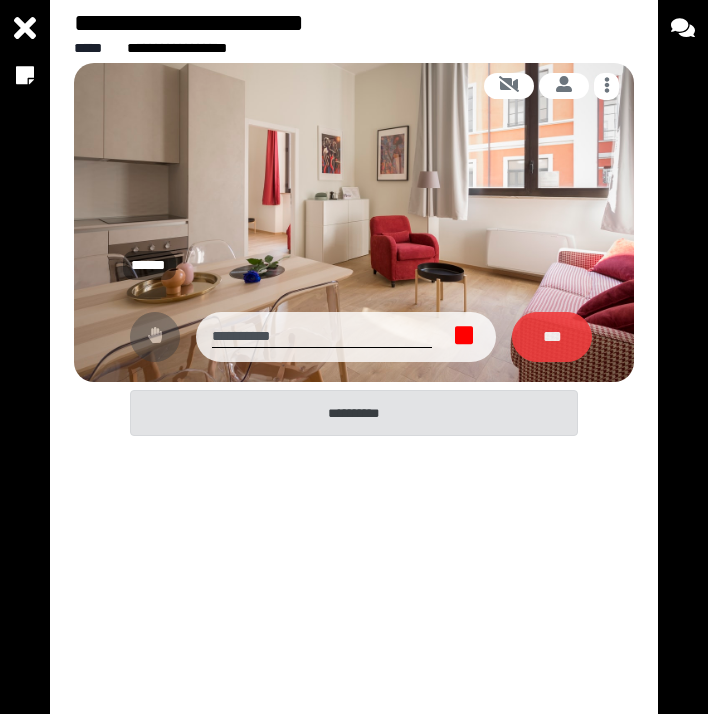 click 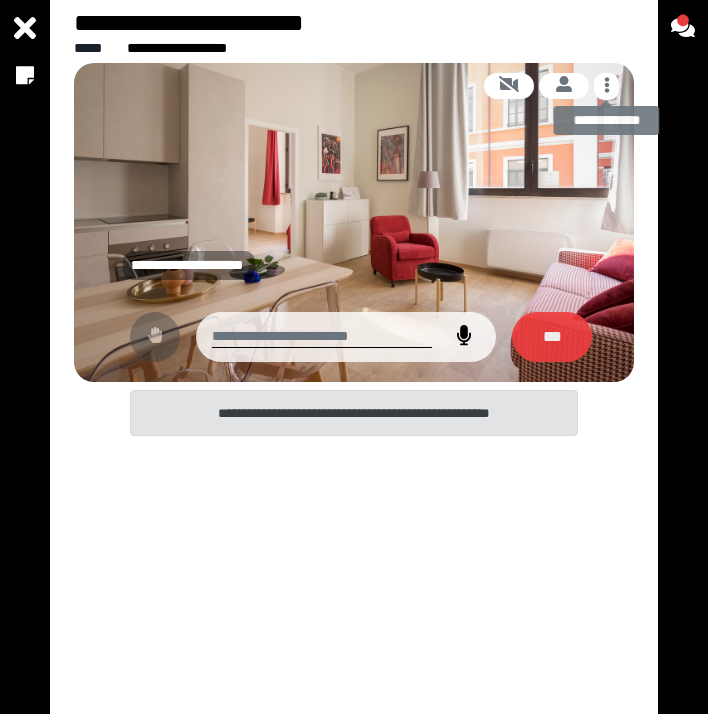 click 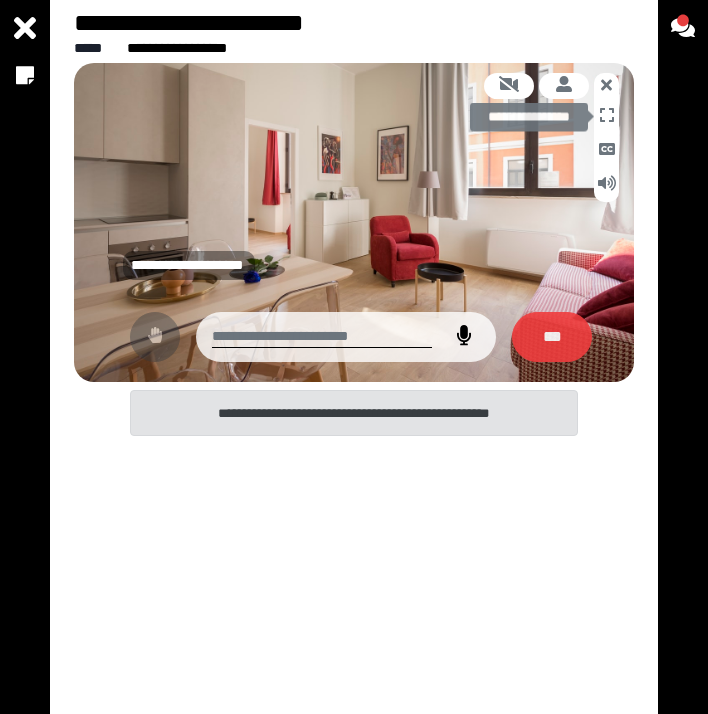 click at bounding box center [606, 117] 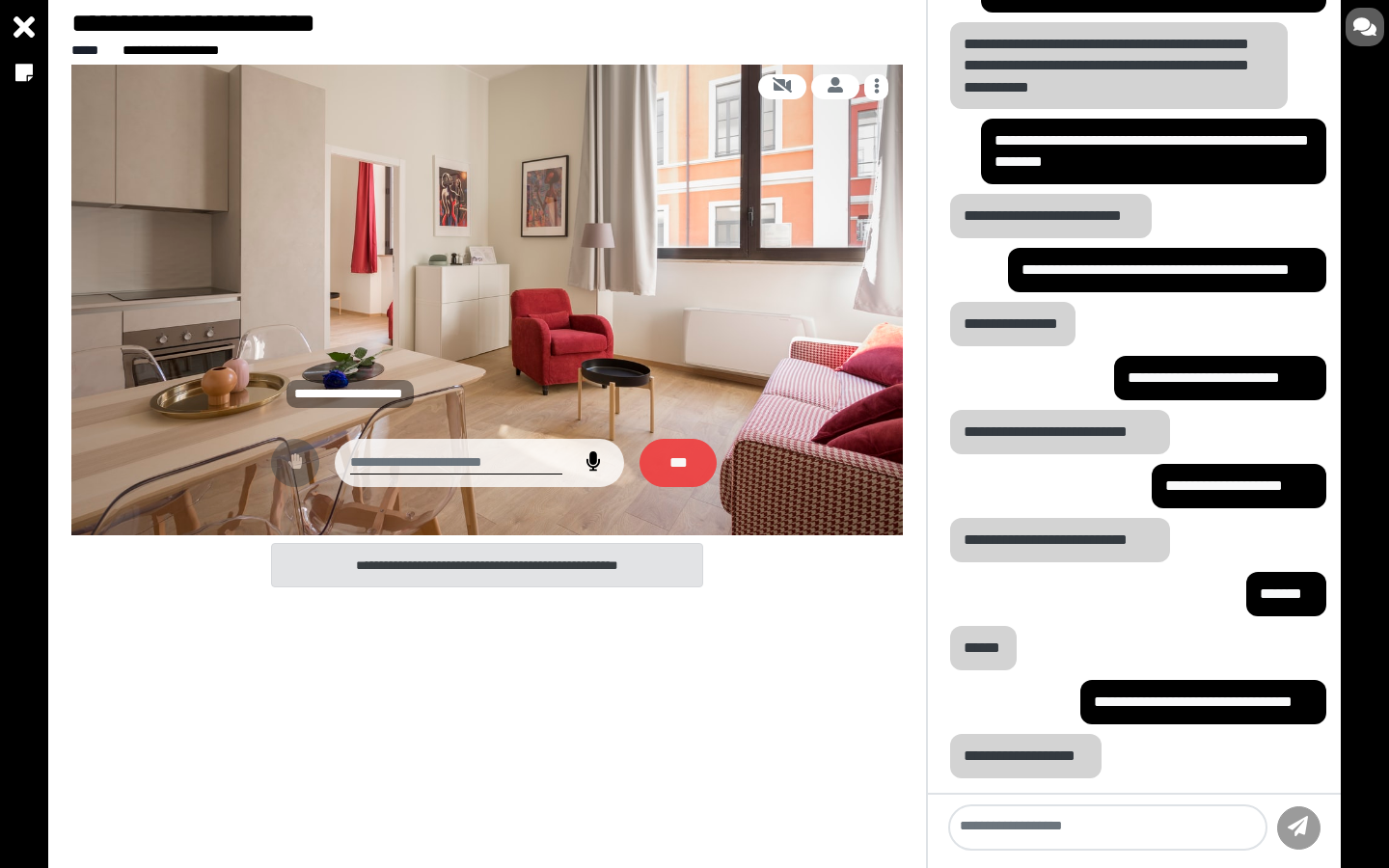 scroll, scrollTop: 1613, scrollLeft: 0, axis: vertical 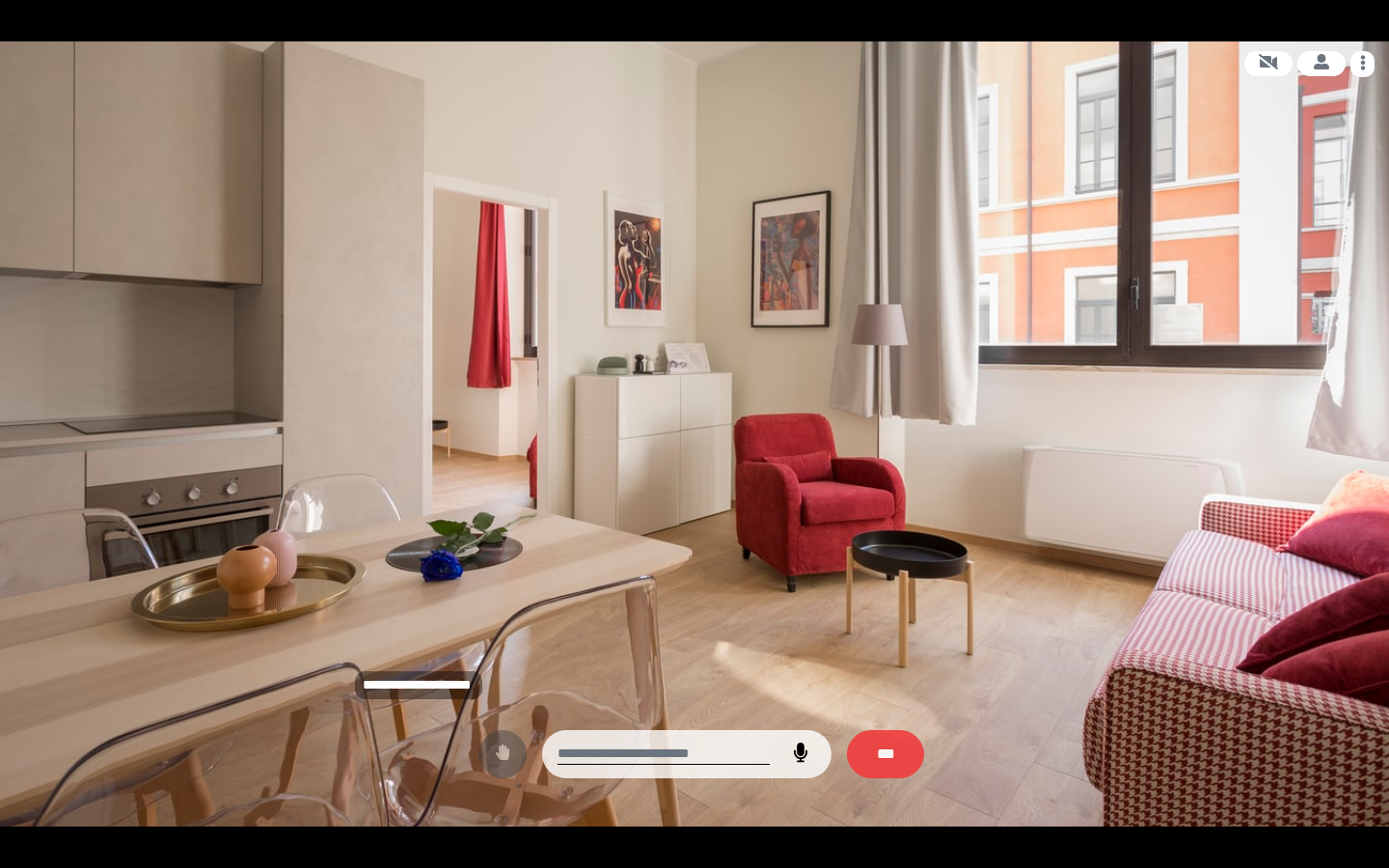 click at bounding box center (801, 754) 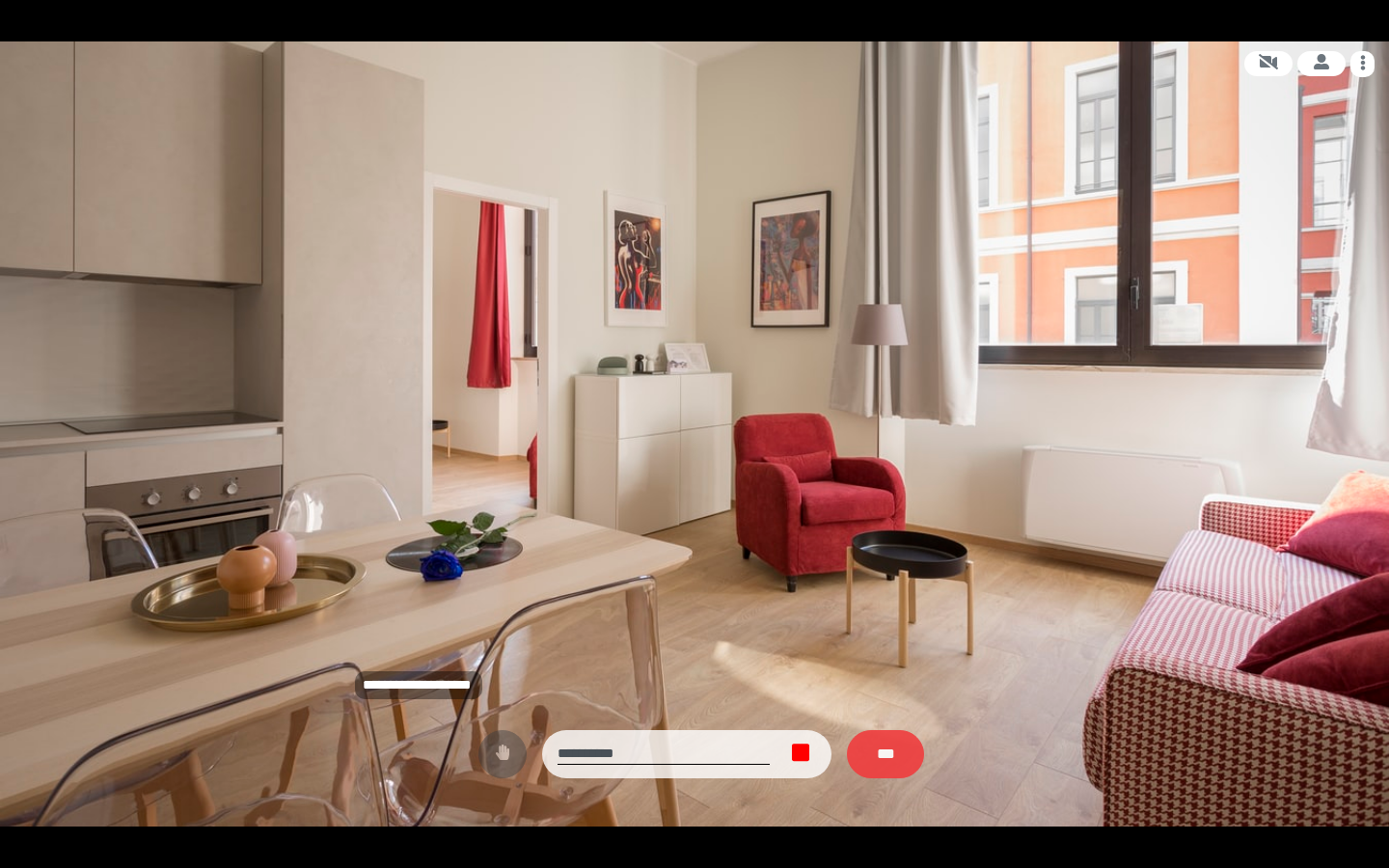 click 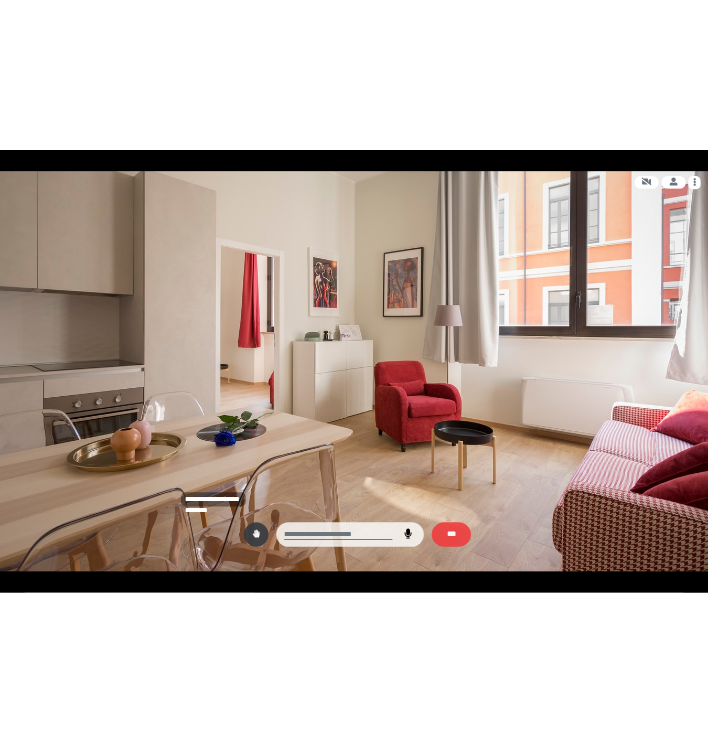 scroll, scrollTop: 1784, scrollLeft: 0, axis: vertical 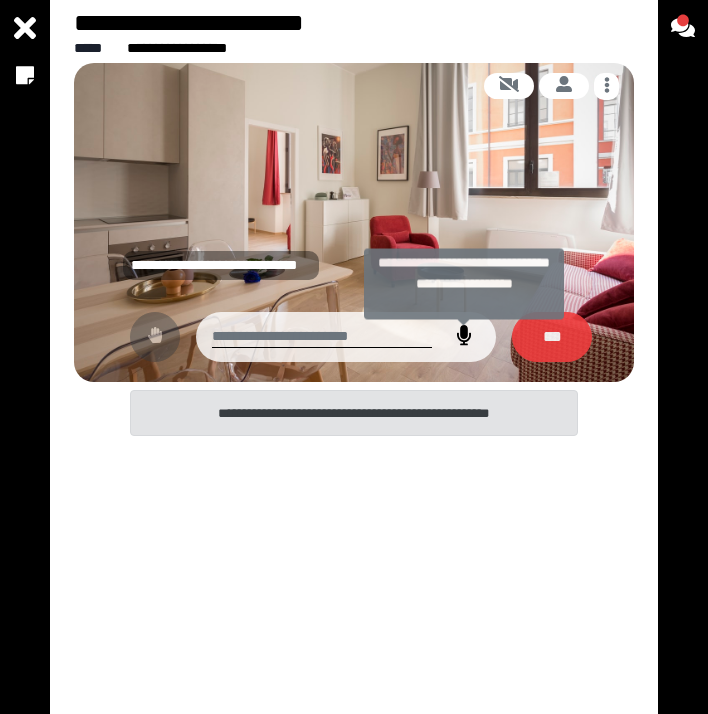 click 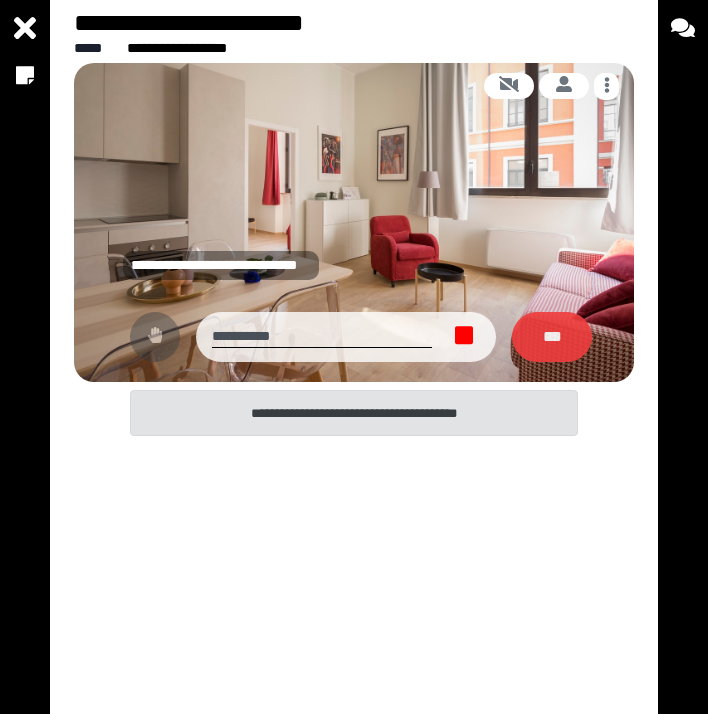 click 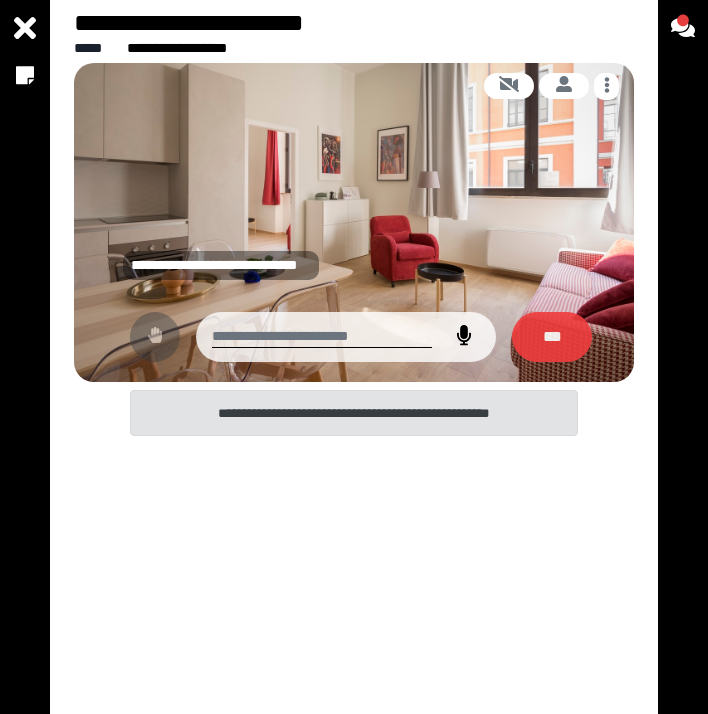 click at bounding box center (346, 337) 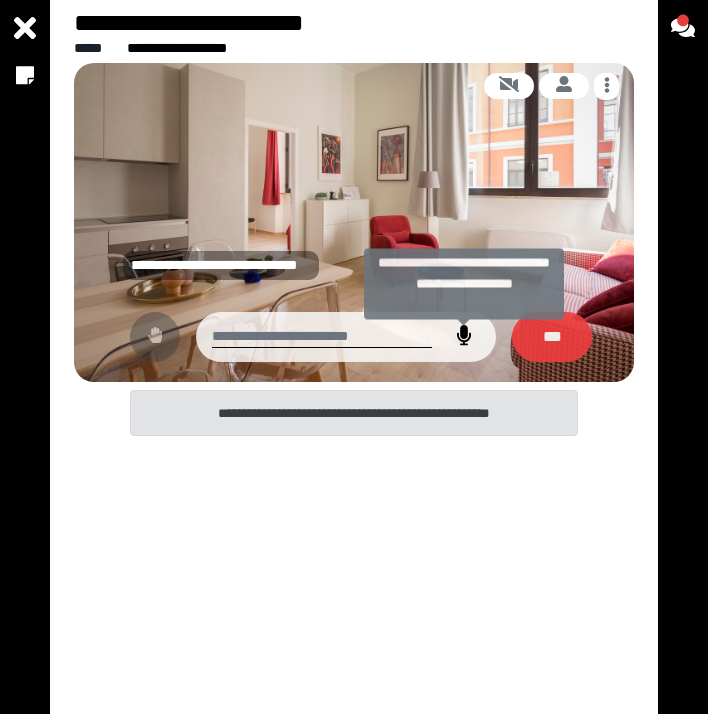 click 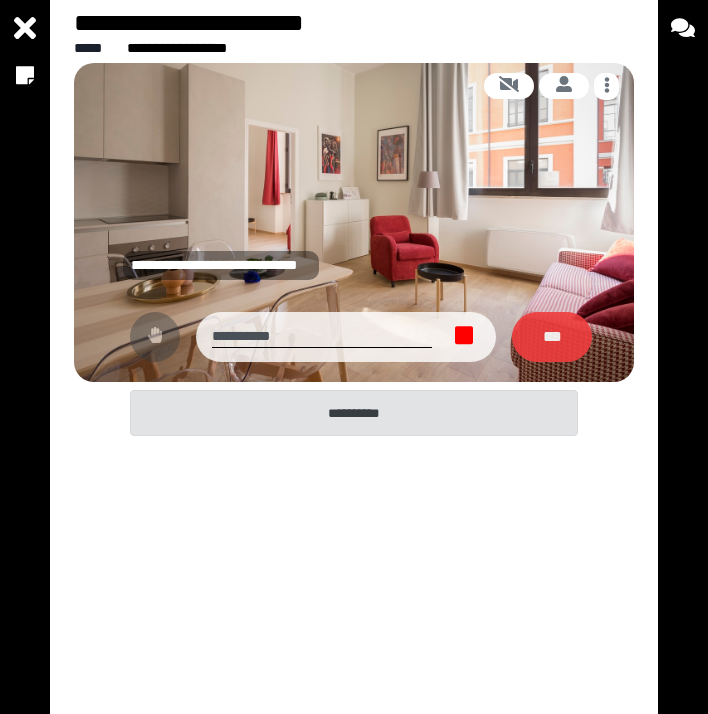 click 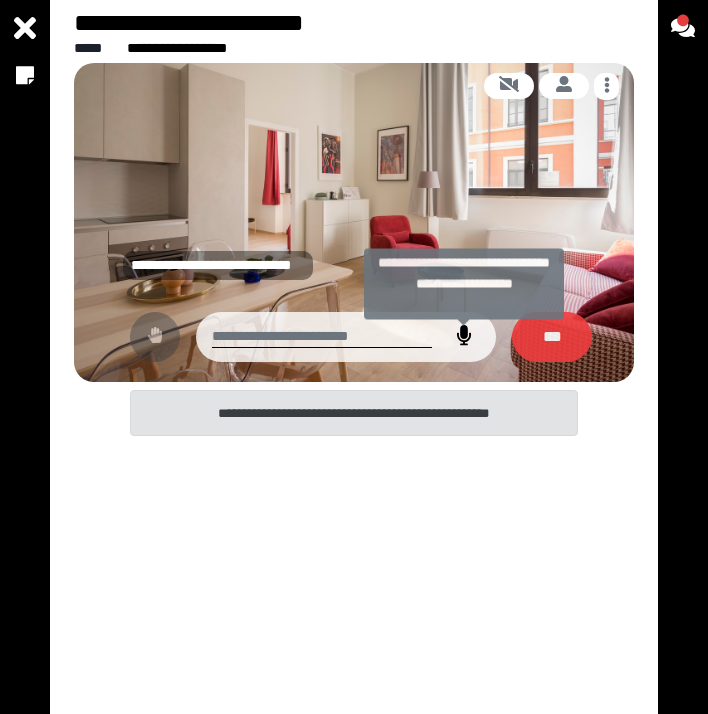 click 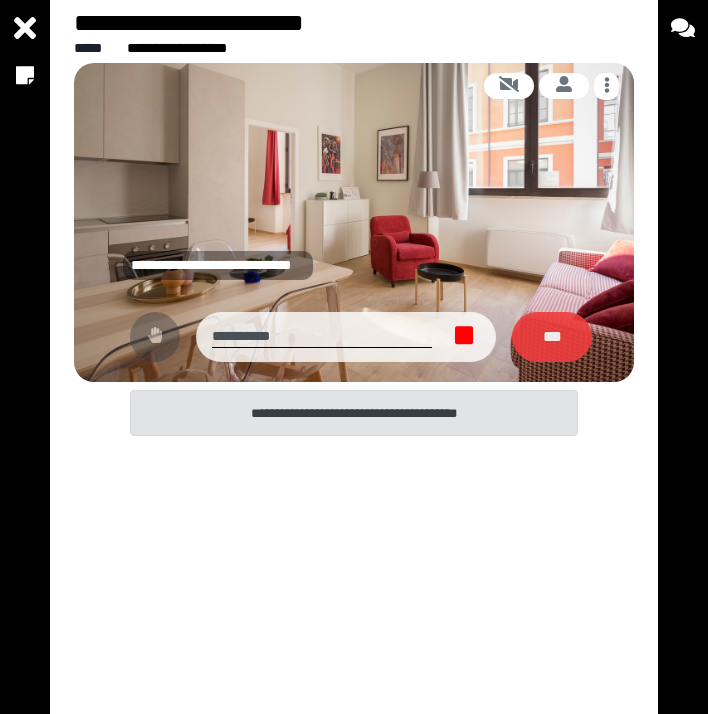 click 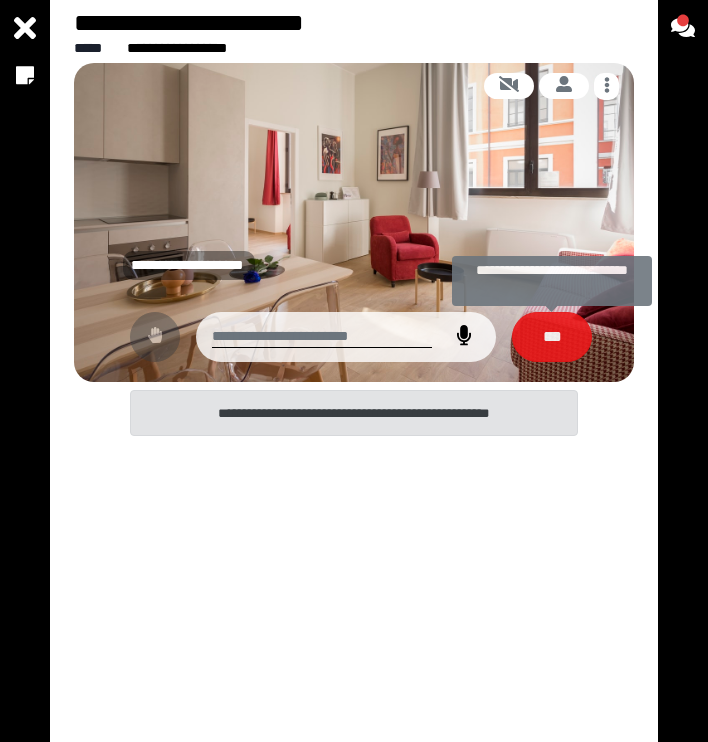 click on "***" at bounding box center [552, 337] 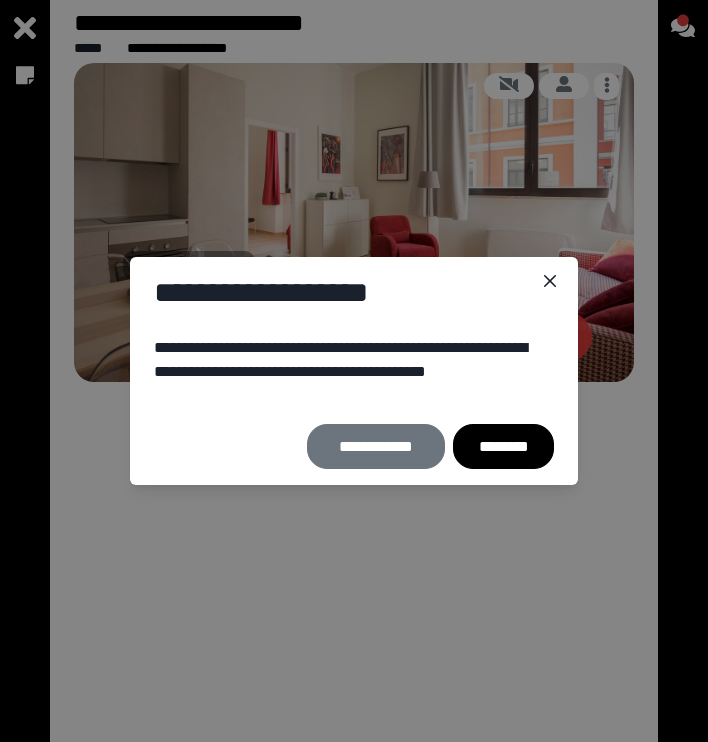 click on "********" at bounding box center (503, 446) 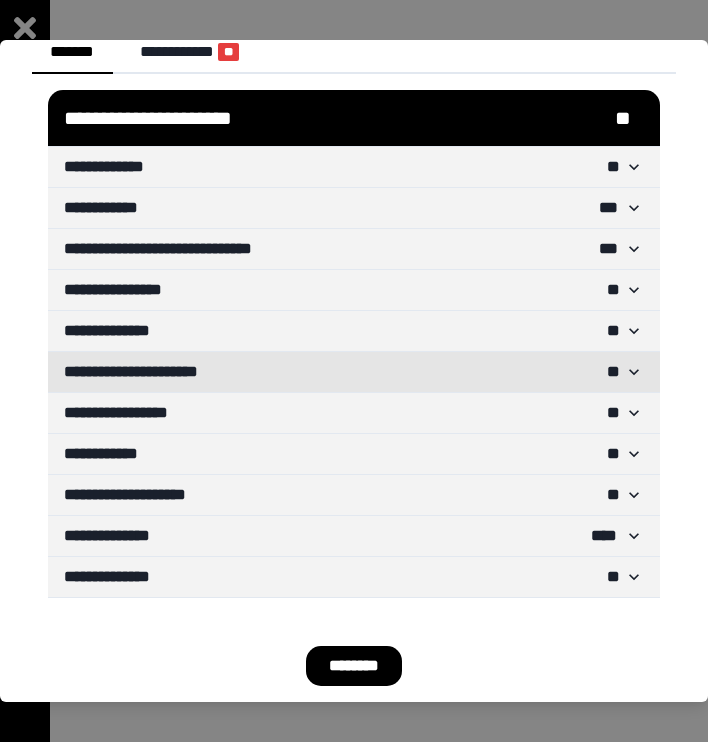 scroll, scrollTop: 66, scrollLeft: 0, axis: vertical 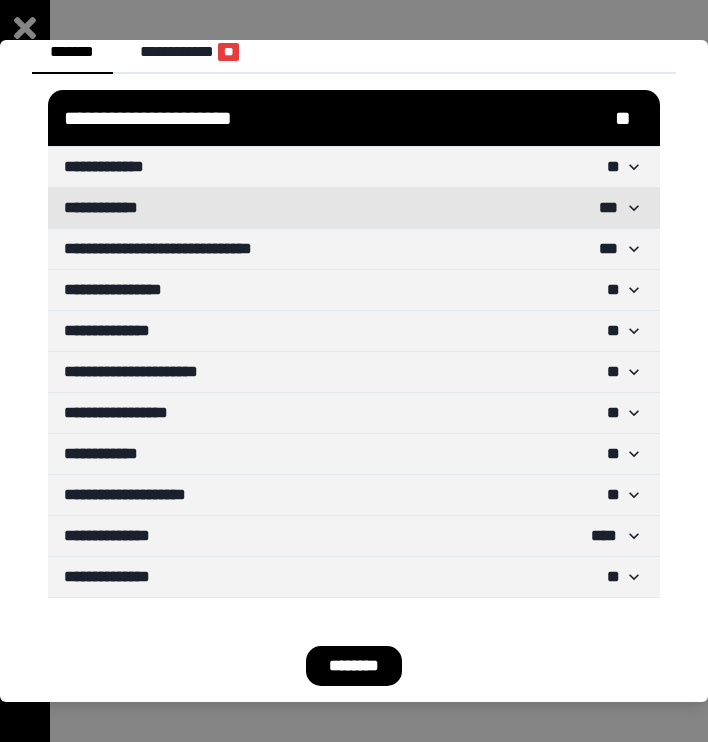 click on "**********" at bounding box center (354, 208) 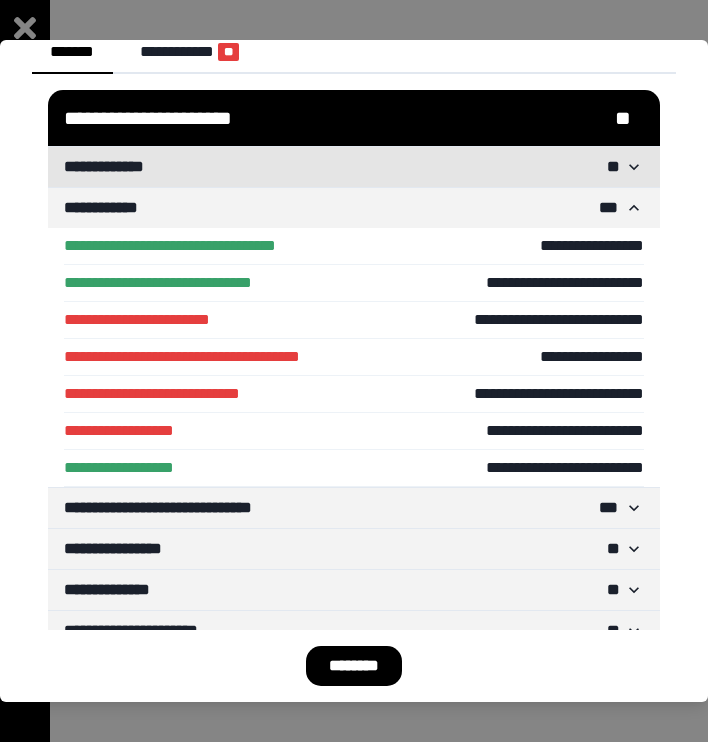 click on "**********" at bounding box center (344, 167) 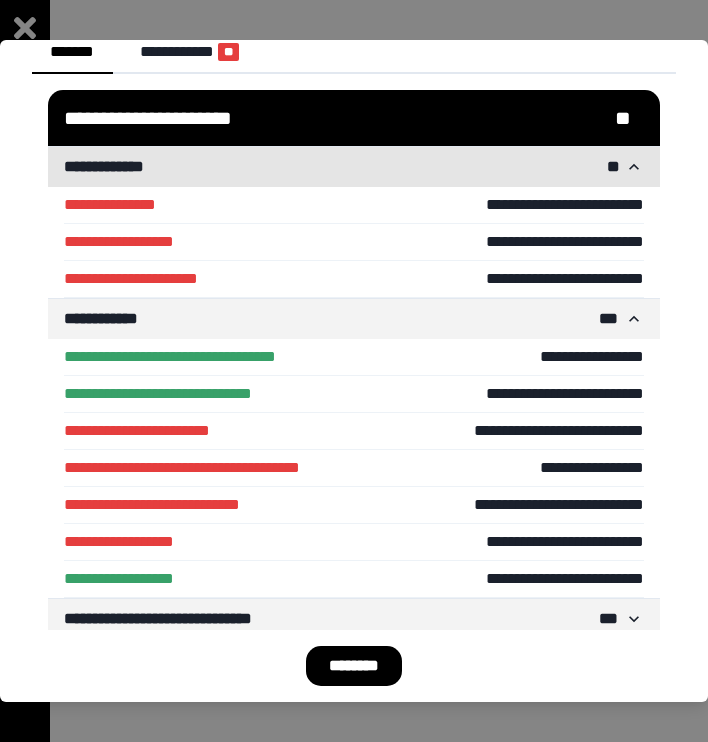 click on "**********" at bounding box center (344, 167) 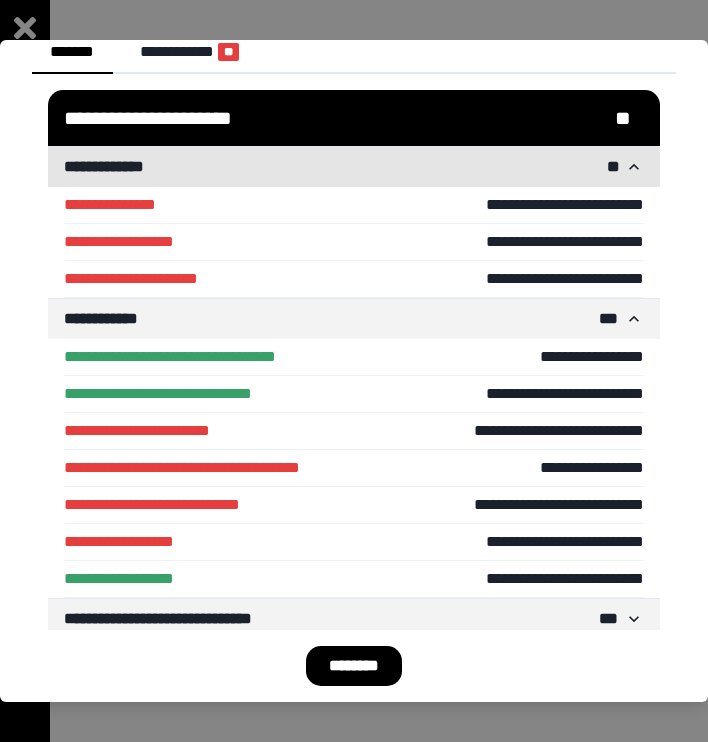 click on "**********" at bounding box center (354, 167) 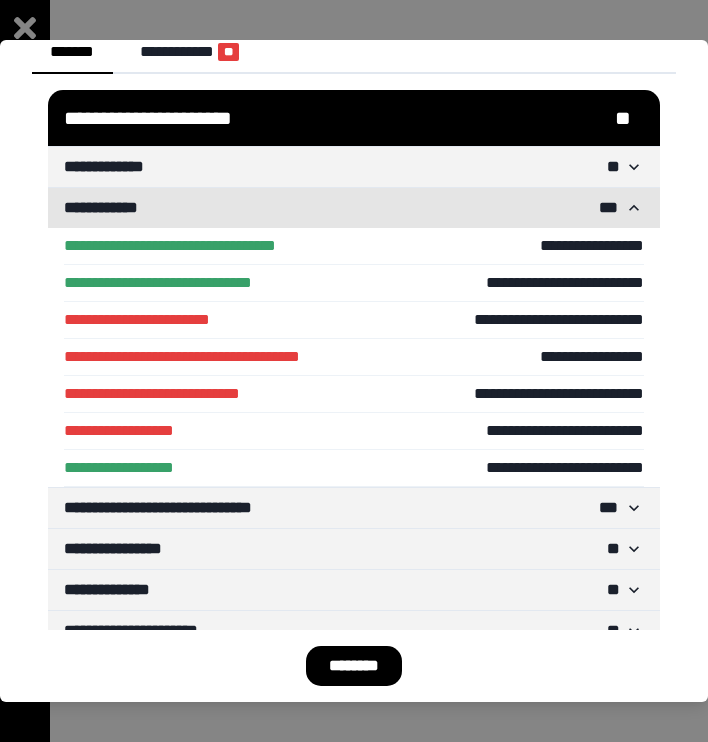 click on "**********" at bounding box center (344, 208) 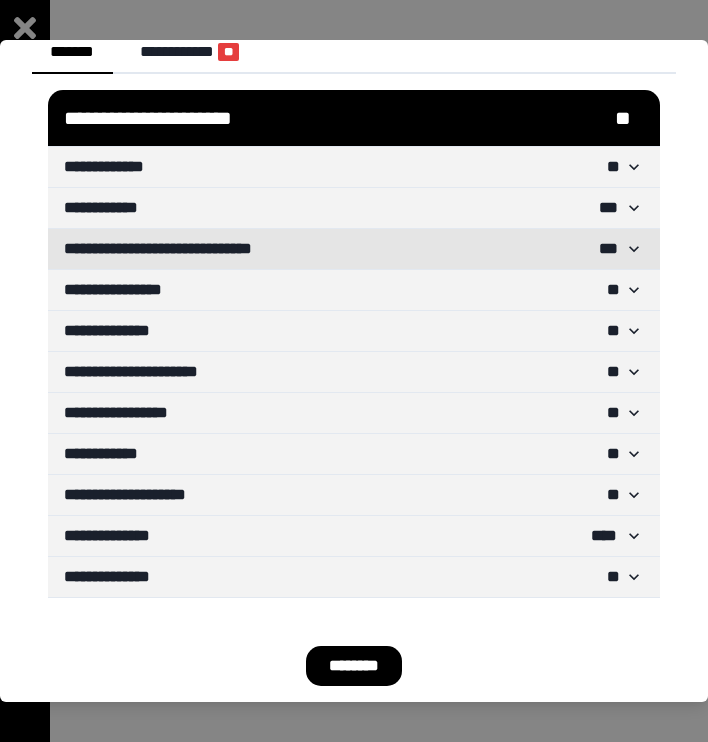 click on "**********" at bounding box center (344, 249) 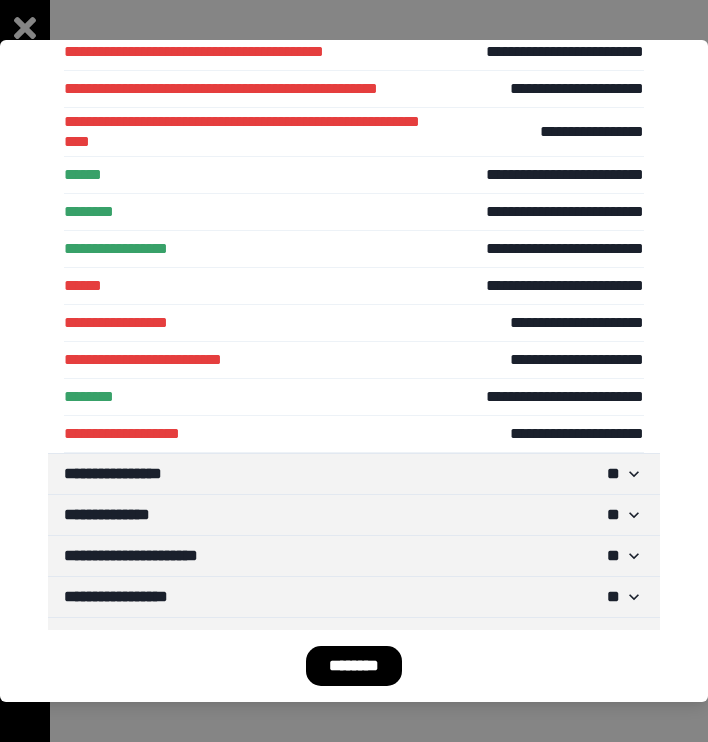 scroll, scrollTop: 1039, scrollLeft: 0, axis: vertical 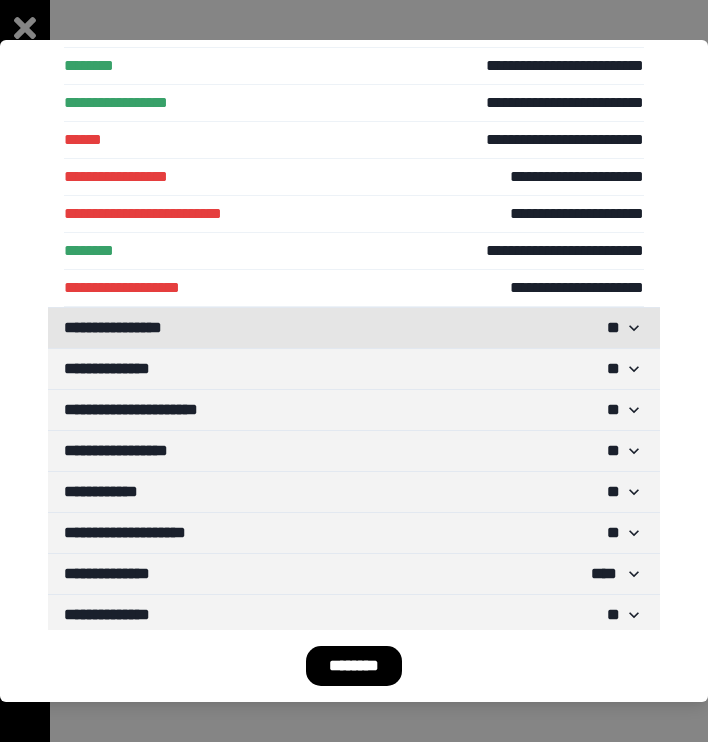 click on "**********" at bounding box center (344, 328) 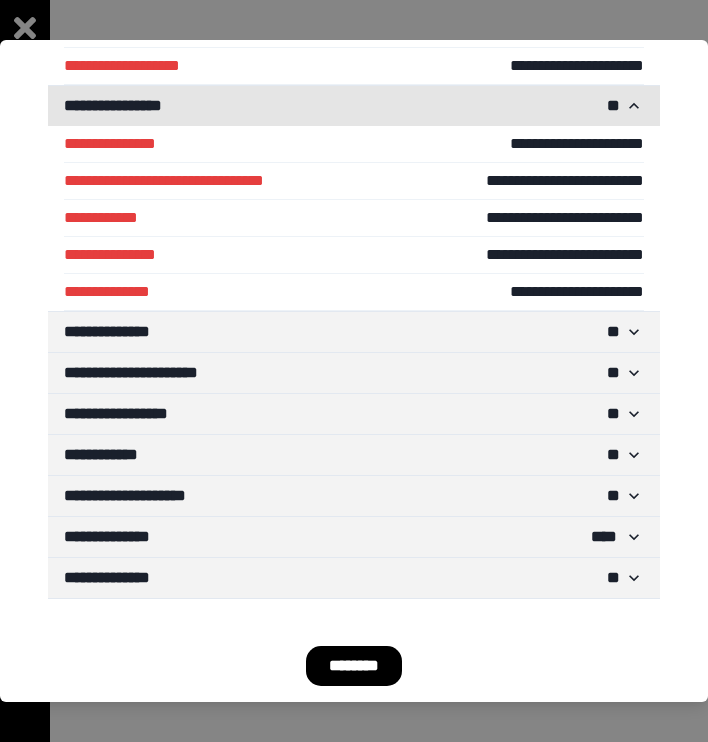 scroll, scrollTop: 1264, scrollLeft: 0, axis: vertical 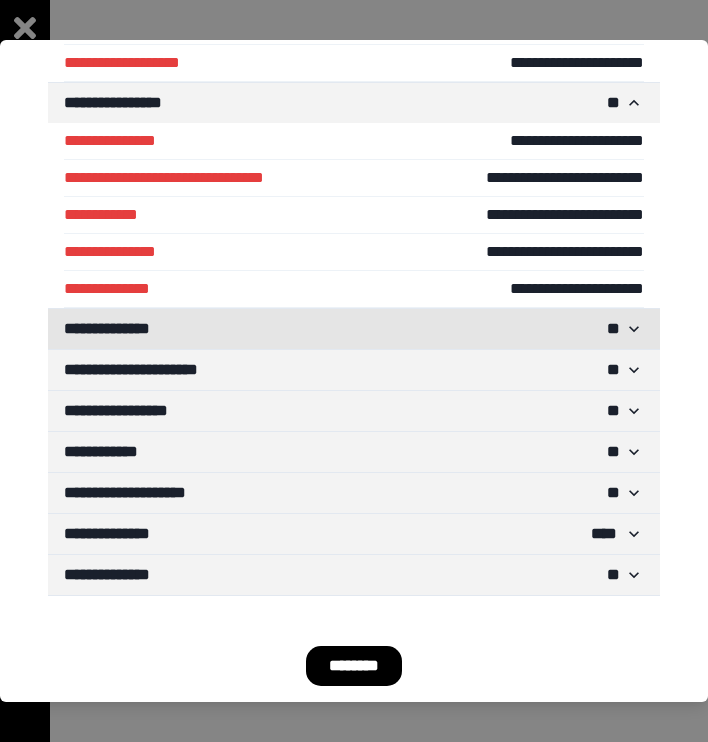 click on "**********" at bounding box center [344, 329] 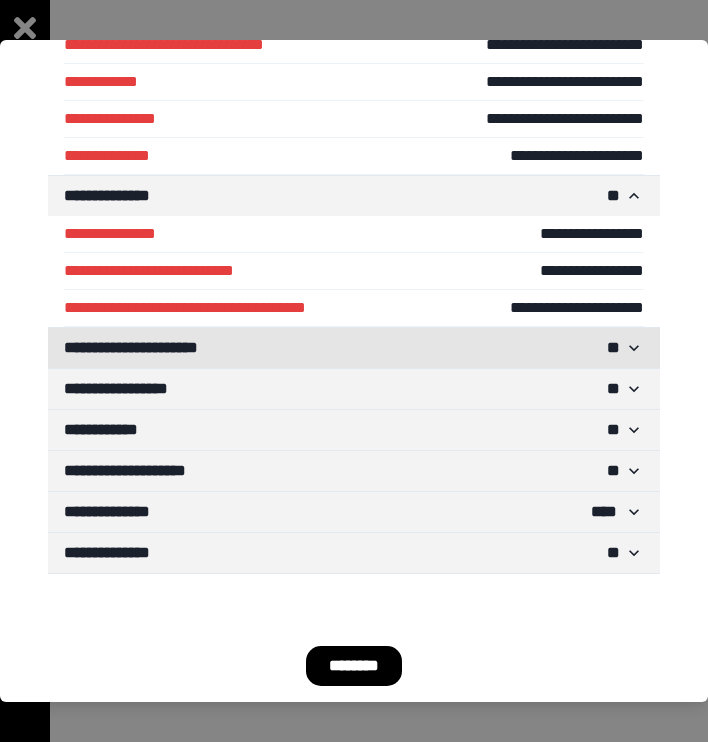 scroll, scrollTop: 1397, scrollLeft: 0, axis: vertical 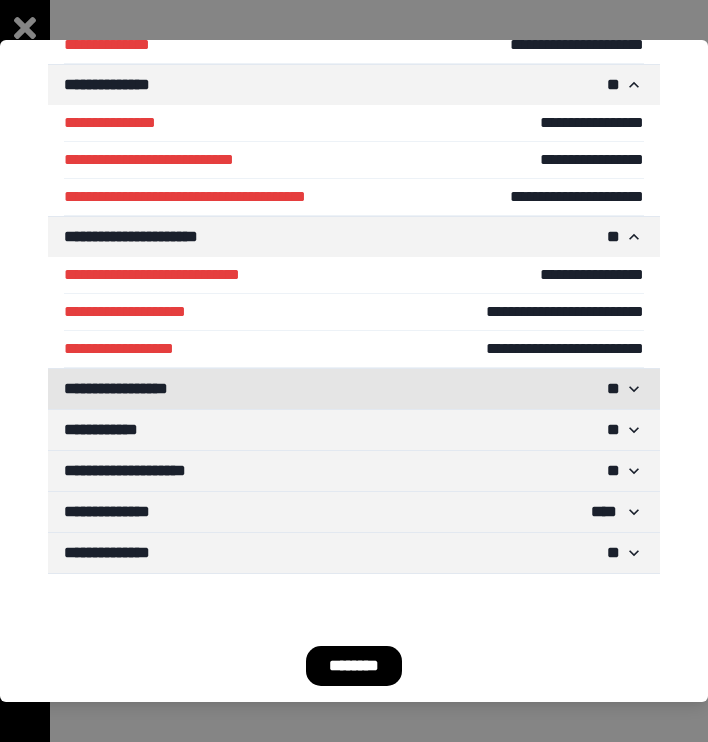 click on "**********" at bounding box center (344, 389) 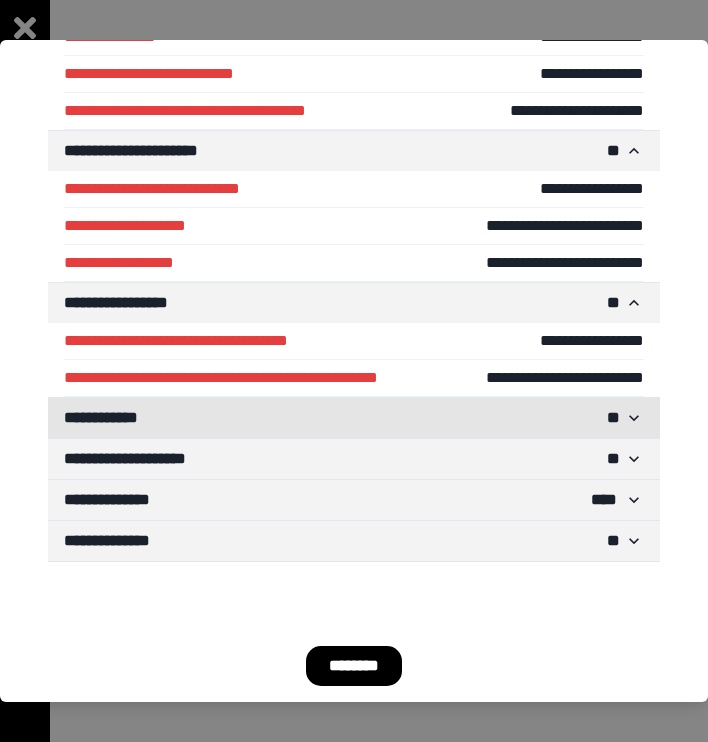 scroll, scrollTop: 1594, scrollLeft: 0, axis: vertical 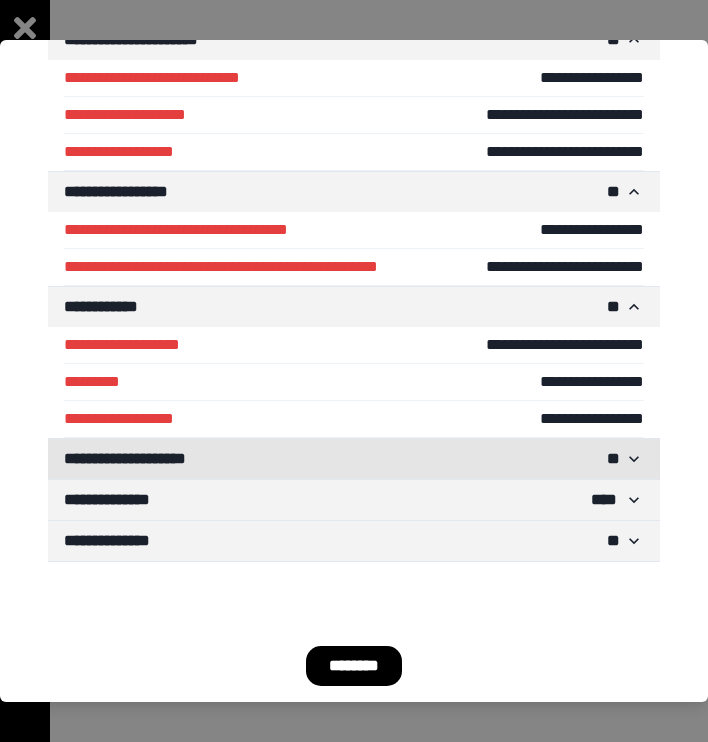click on "**********" at bounding box center [344, 459] 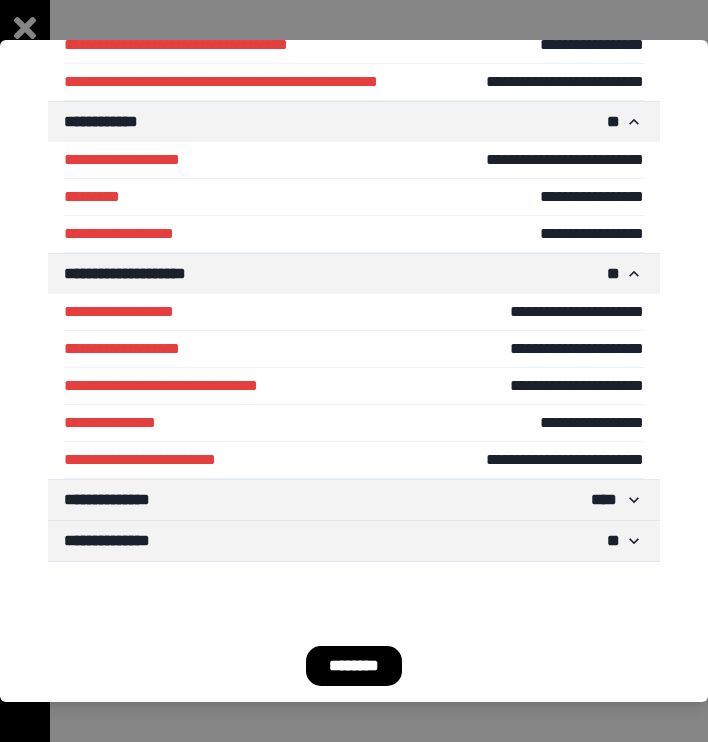 scroll, scrollTop: 1890, scrollLeft: 0, axis: vertical 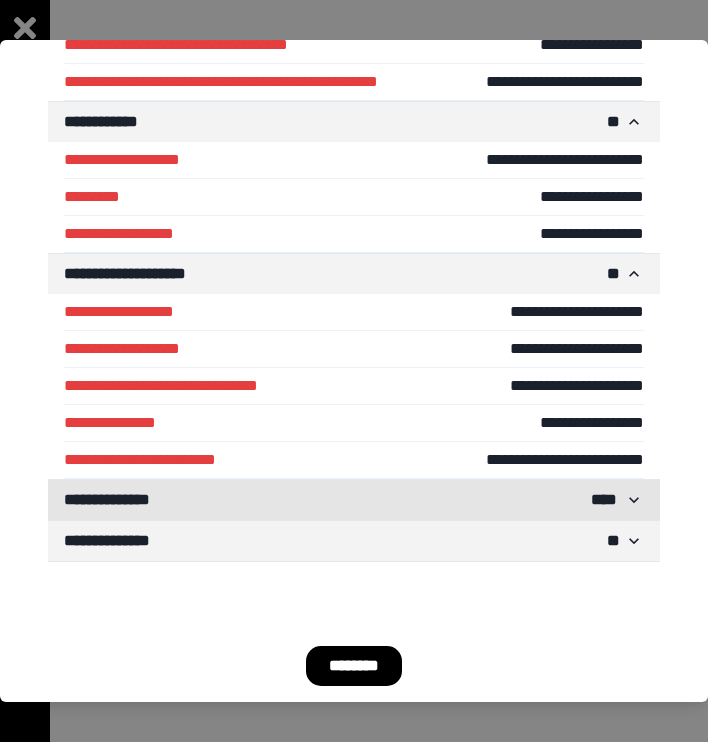click on "**********" at bounding box center [344, 500] 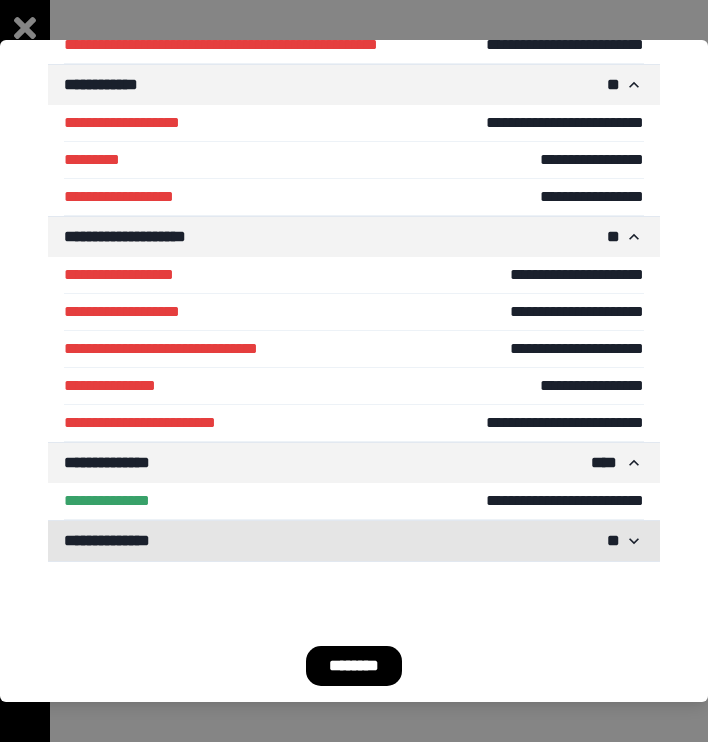 scroll, scrollTop: 1927, scrollLeft: 0, axis: vertical 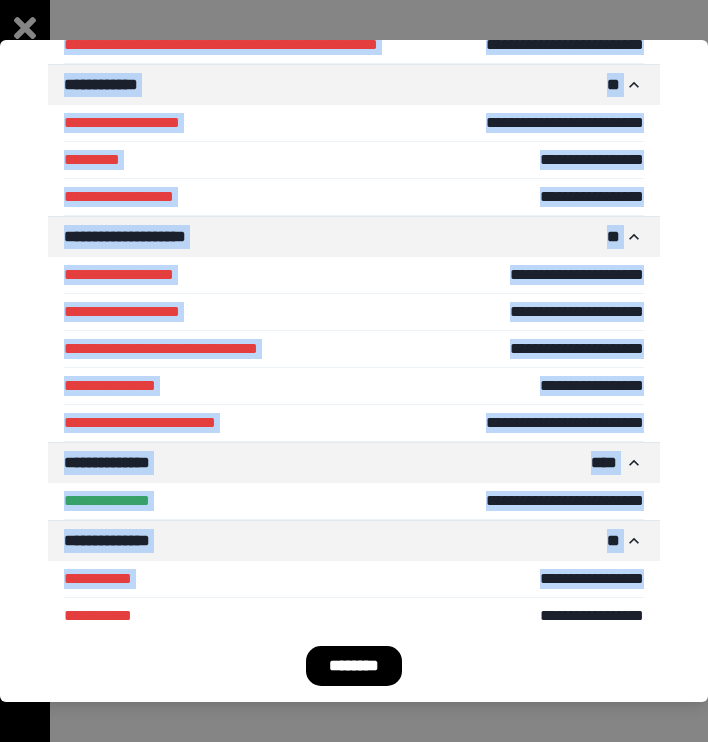 drag, startPoint x: 486, startPoint y: 627, endPoint x: 638, endPoint y: 48, distance: 598.61926 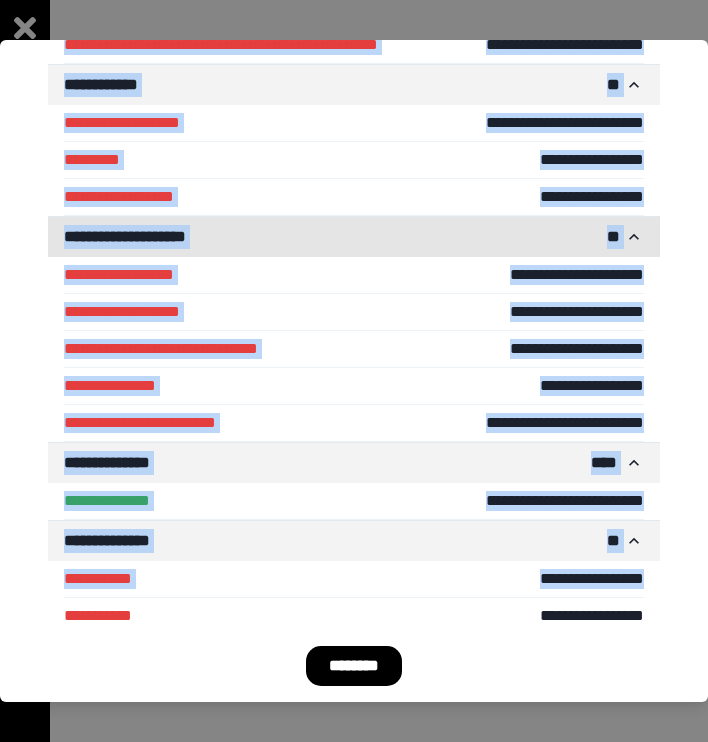 click on "**********" at bounding box center (354, 237) 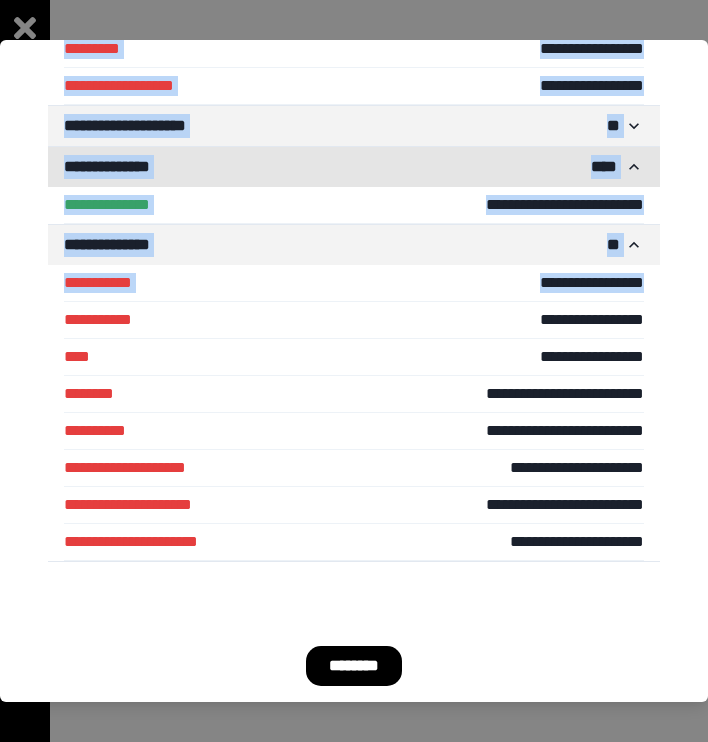 click on "**********" at bounding box center (344, 167) 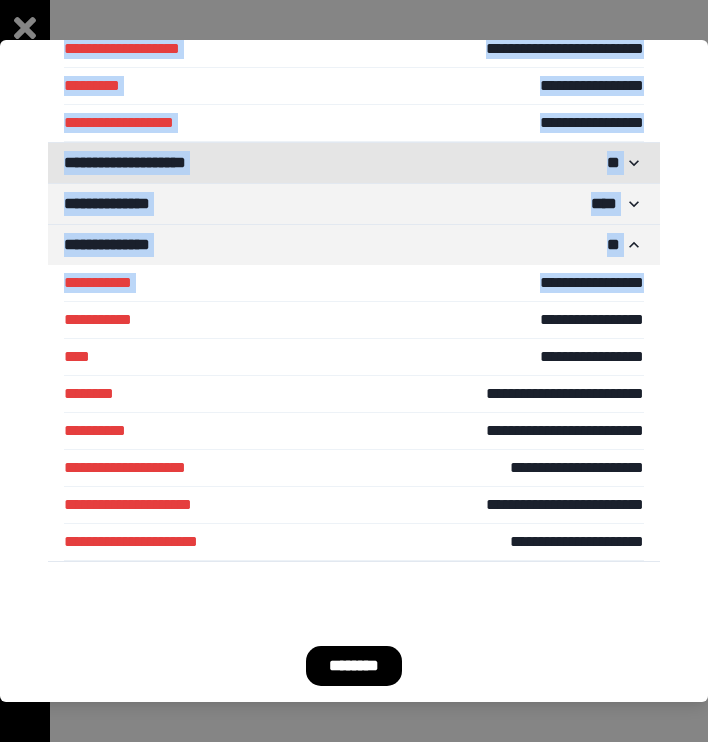 click on "**********" at bounding box center (344, 163) 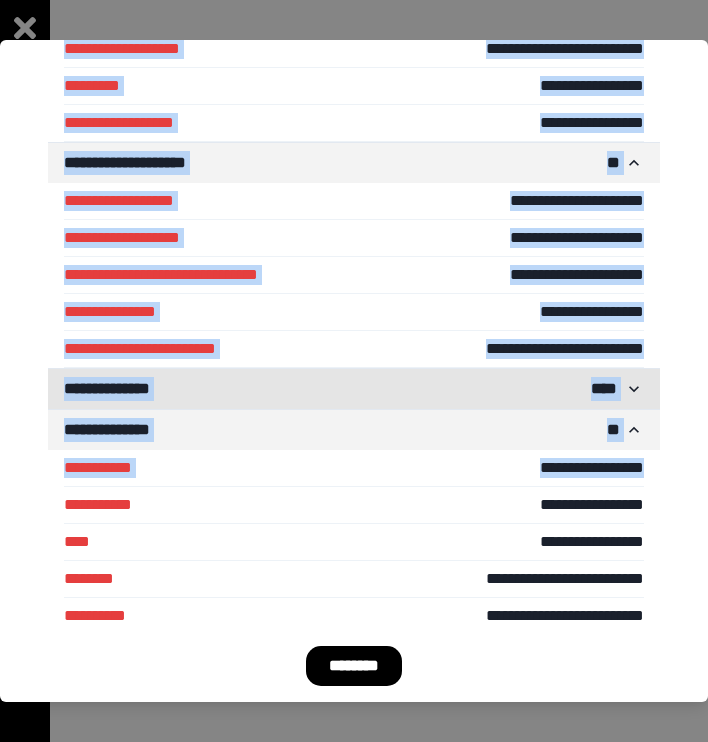 click on "**********" at bounding box center [354, 389] 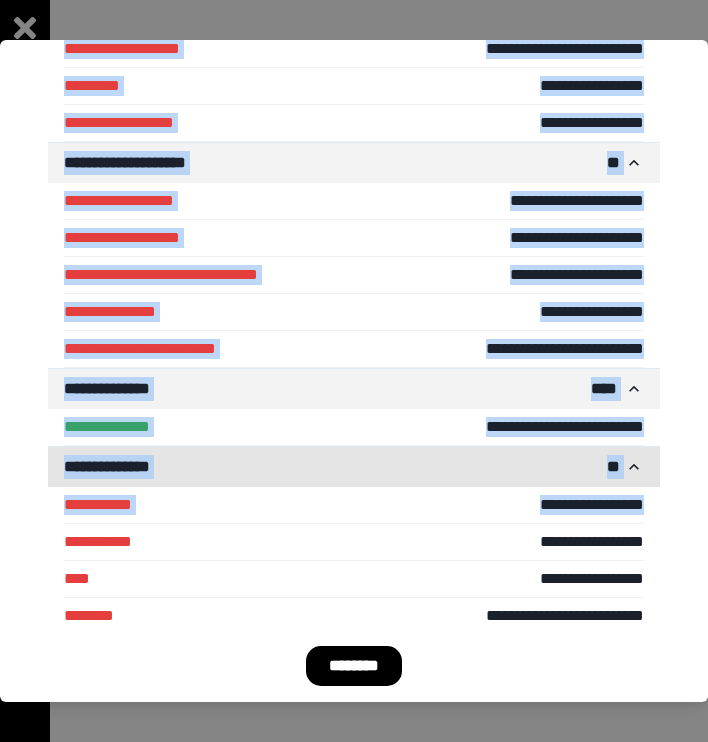 click on "**********" at bounding box center [344, 467] 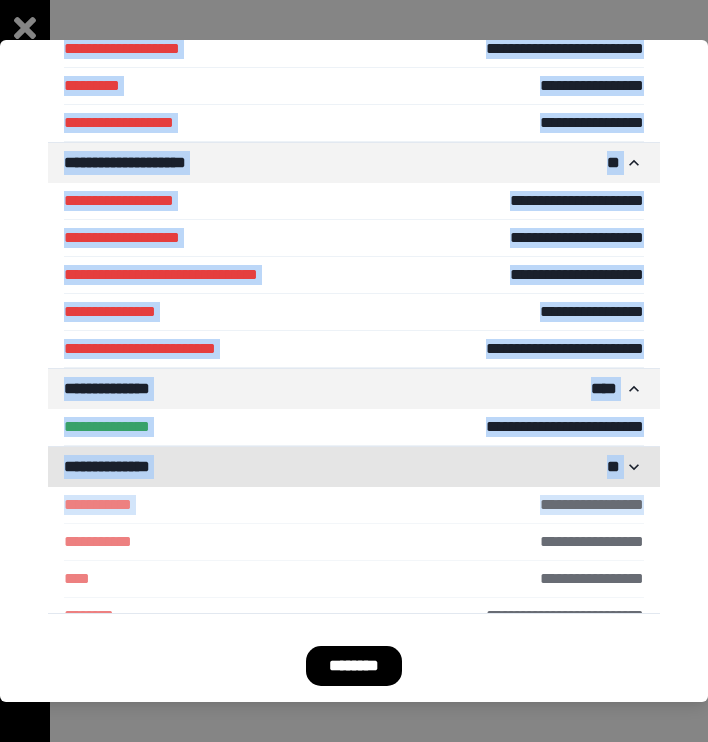 scroll, scrollTop: 1927, scrollLeft: 0, axis: vertical 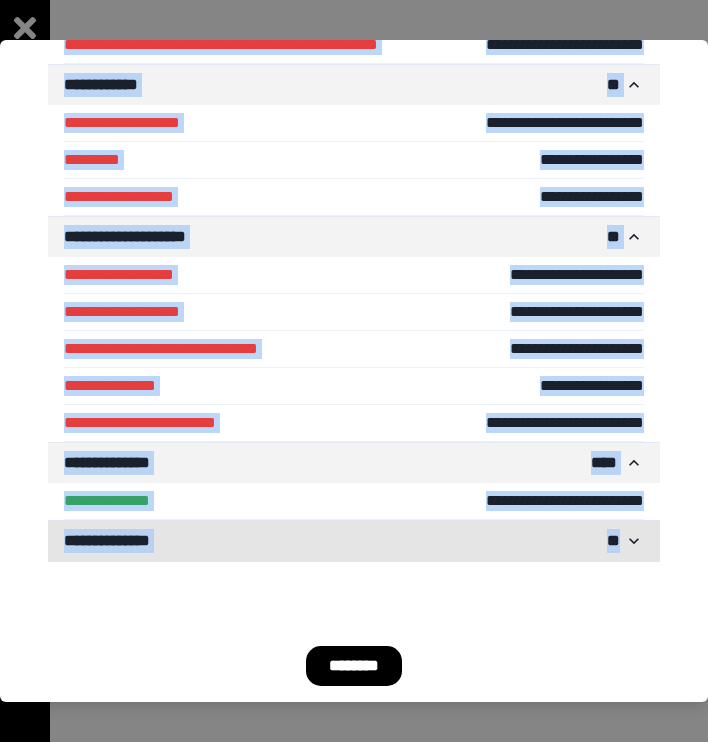 click on "**********" at bounding box center [344, 541] 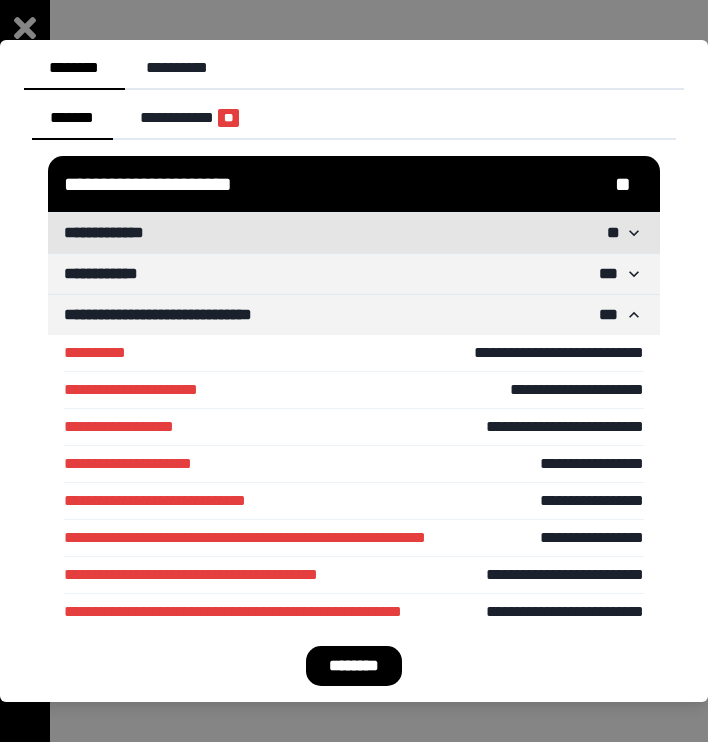 scroll, scrollTop: 0, scrollLeft: 0, axis: both 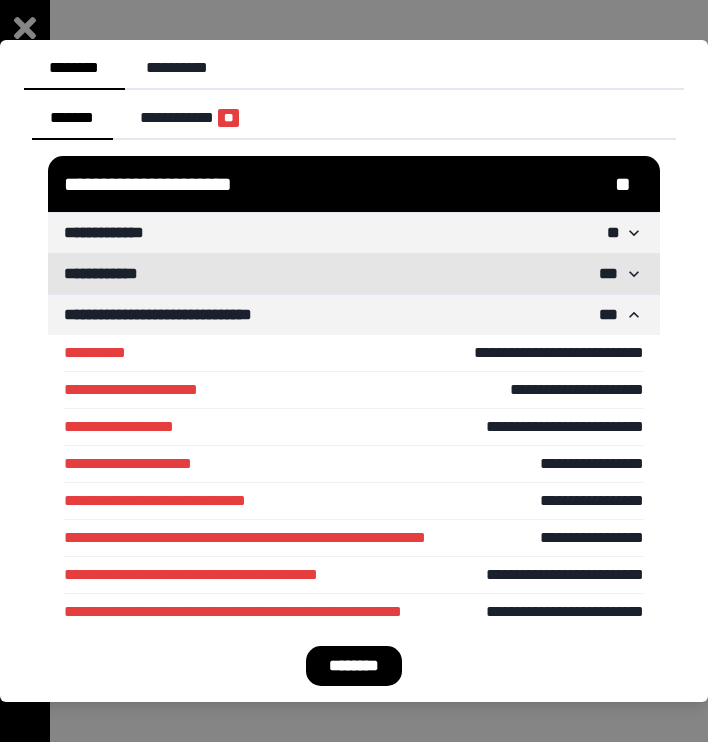 click on "**********" at bounding box center [344, 274] 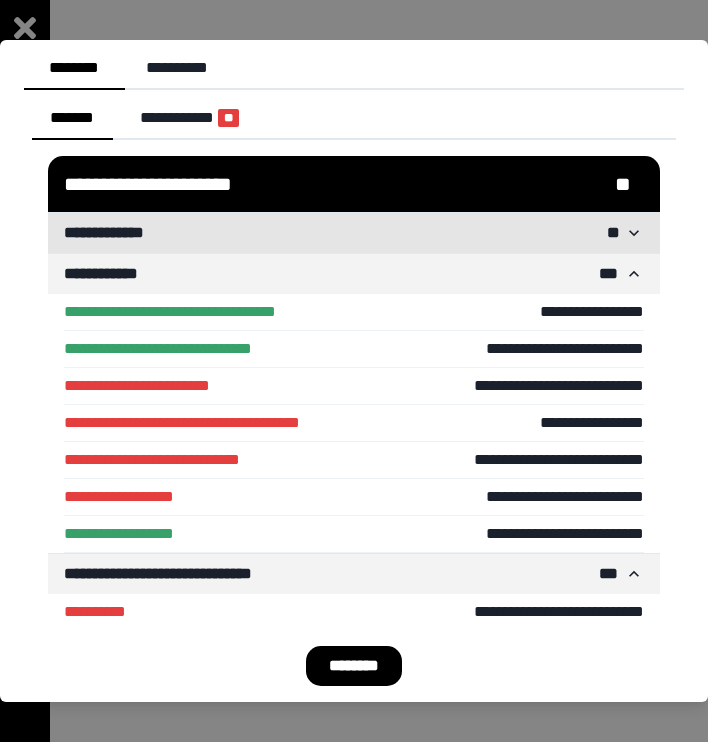 click on "**********" at bounding box center [344, 233] 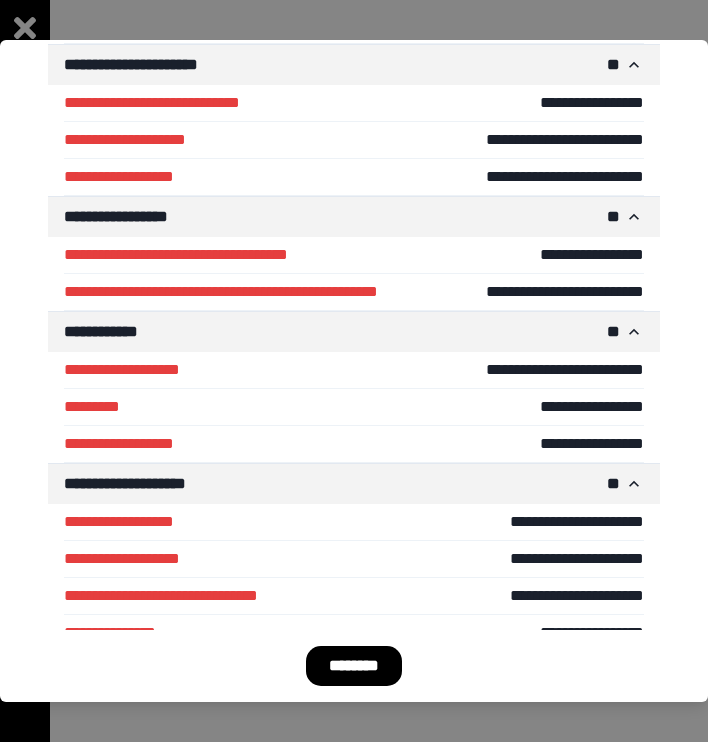 scroll, scrollTop: 2593, scrollLeft: 0, axis: vertical 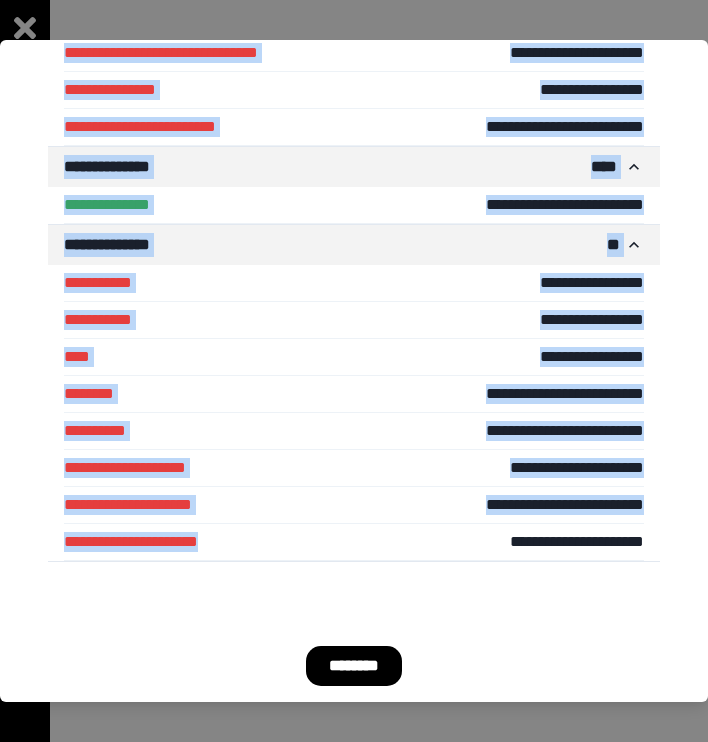 drag, startPoint x: 41, startPoint y: 235, endPoint x: 214, endPoint y: 585, distance: 390.42157 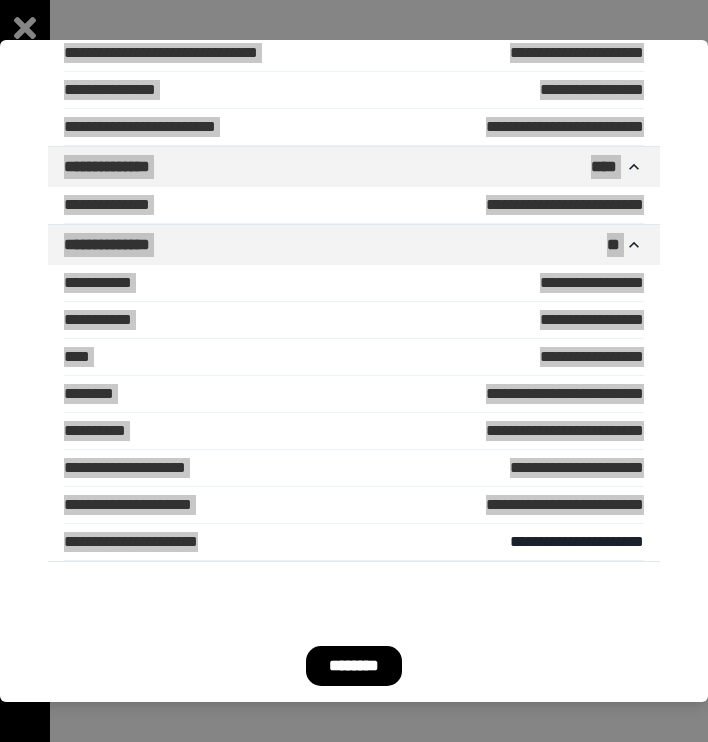 click on "**********" at bounding box center [542, 320] 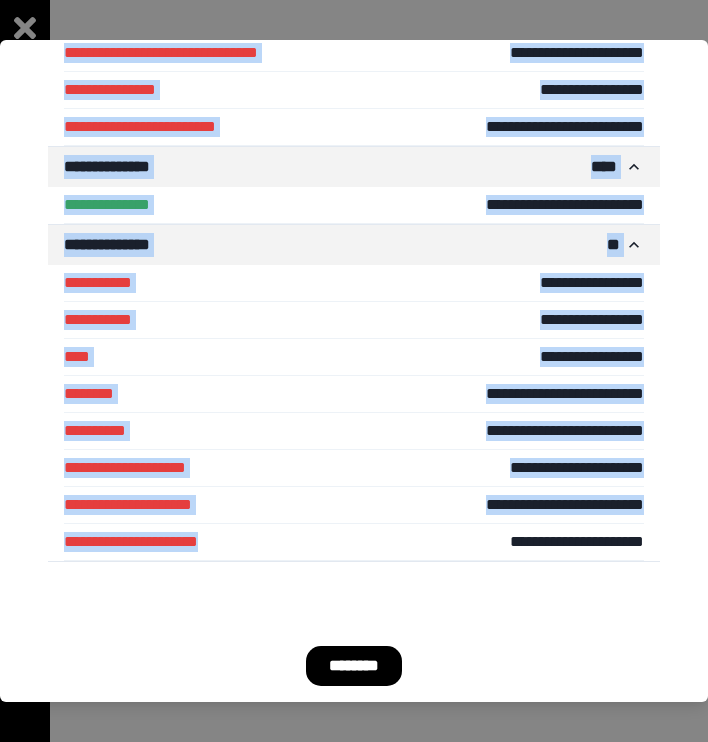 click on "**********" at bounding box center [354, 413] 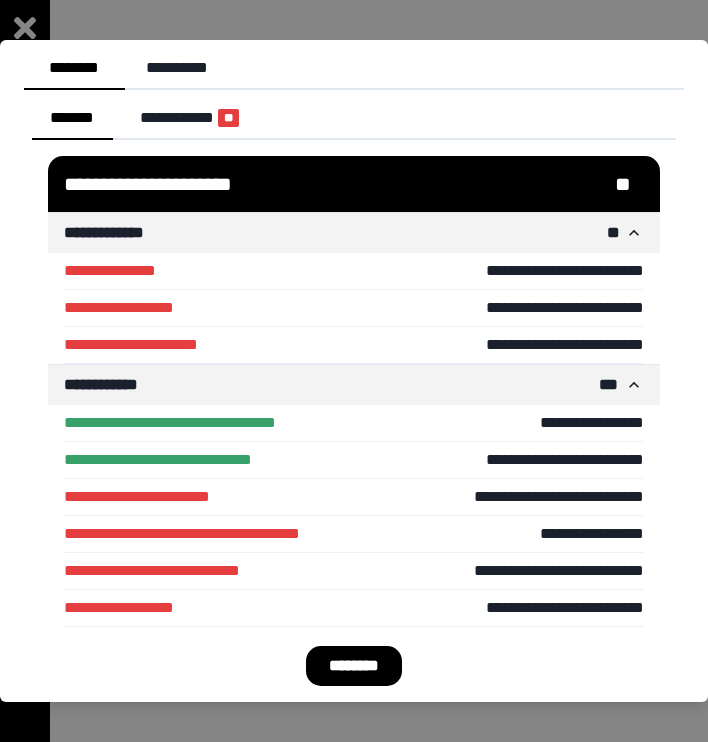 scroll, scrollTop: 0, scrollLeft: 0, axis: both 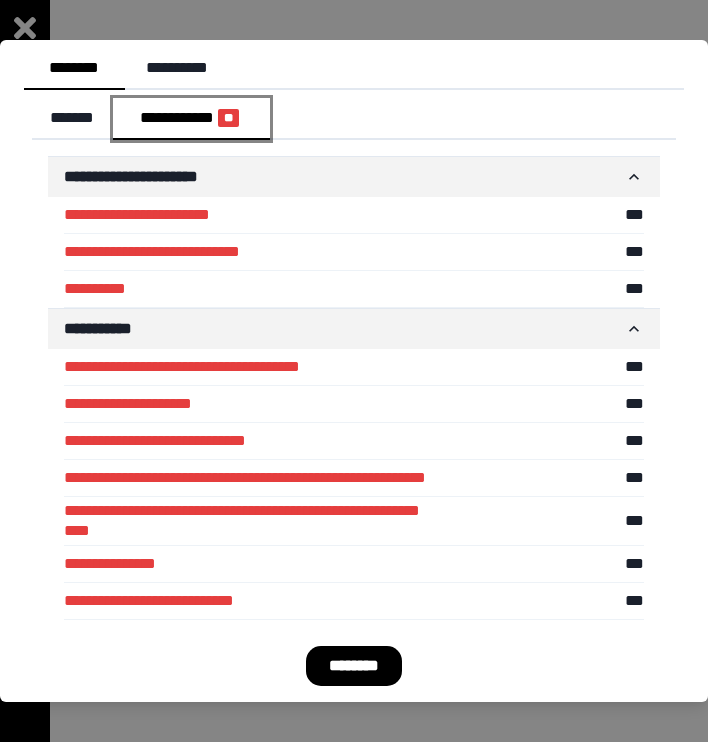 click on "**********" at bounding box center (192, 119) 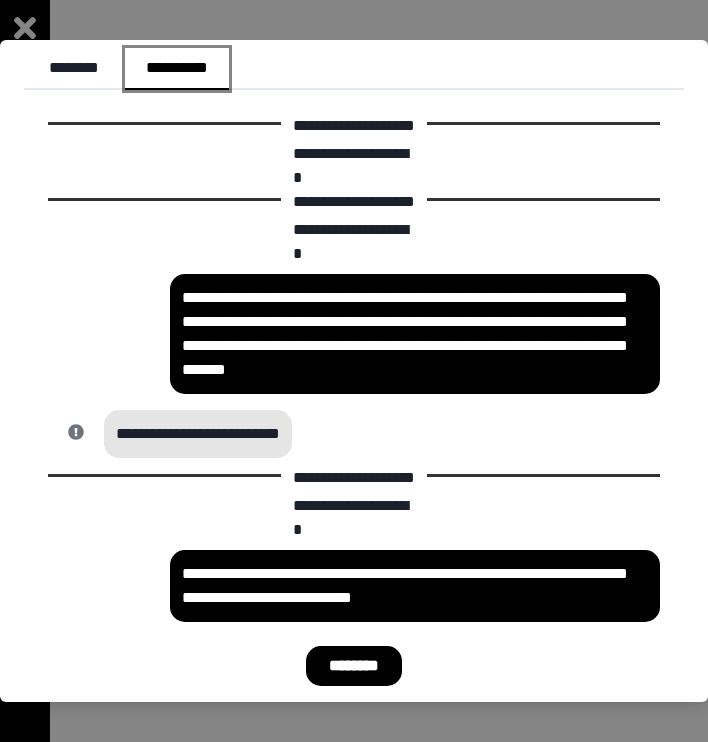 click on "**********" at bounding box center (177, 69) 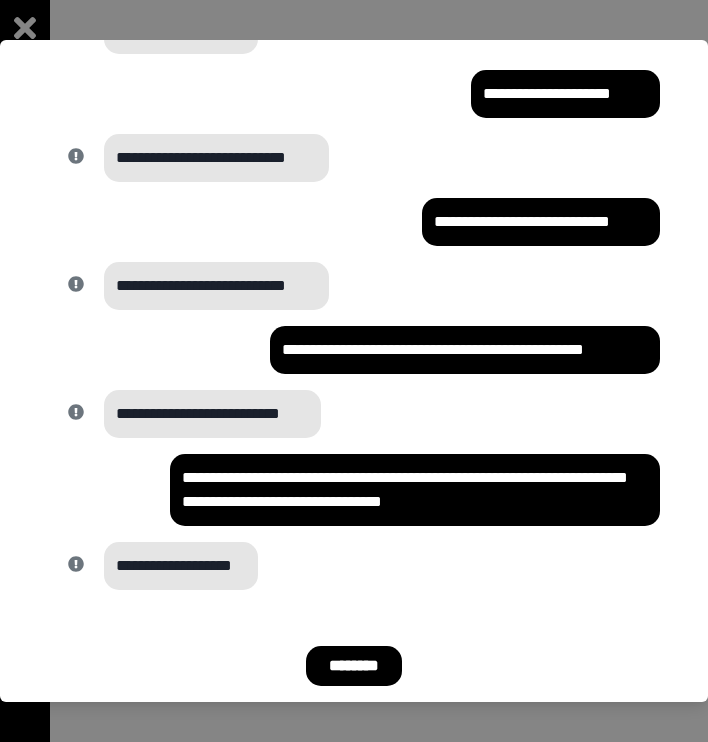 scroll, scrollTop: 3159, scrollLeft: 0, axis: vertical 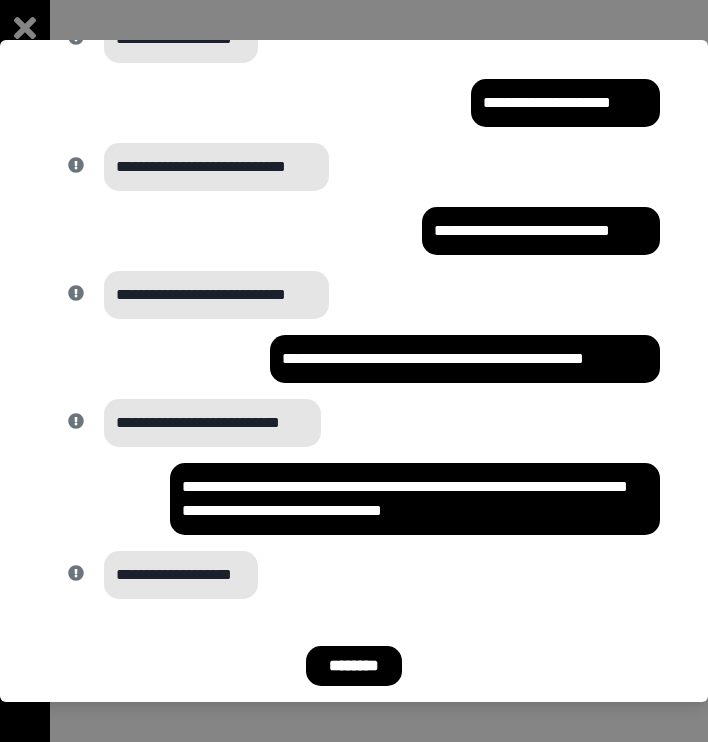click on "********" at bounding box center [354, 666] 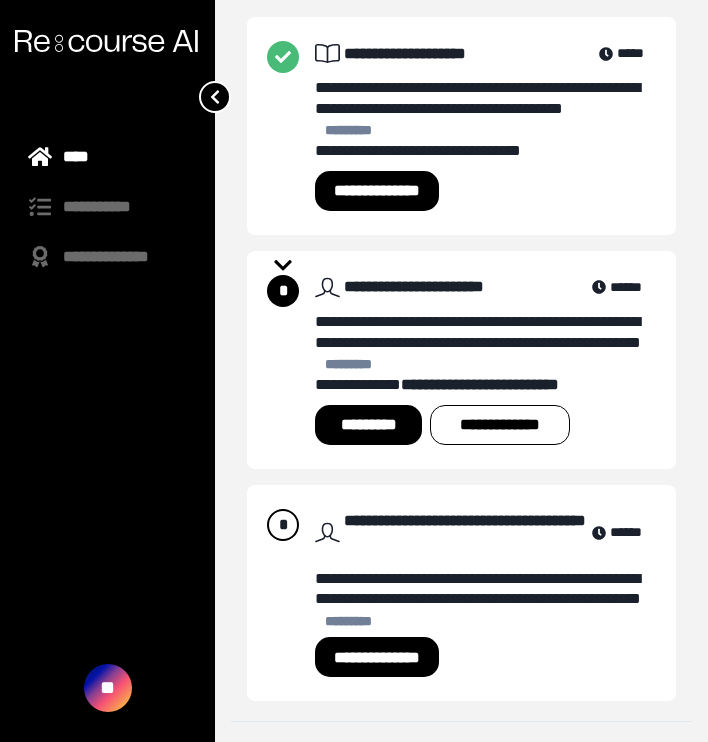 scroll, scrollTop: 482, scrollLeft: 0, axis: vertical 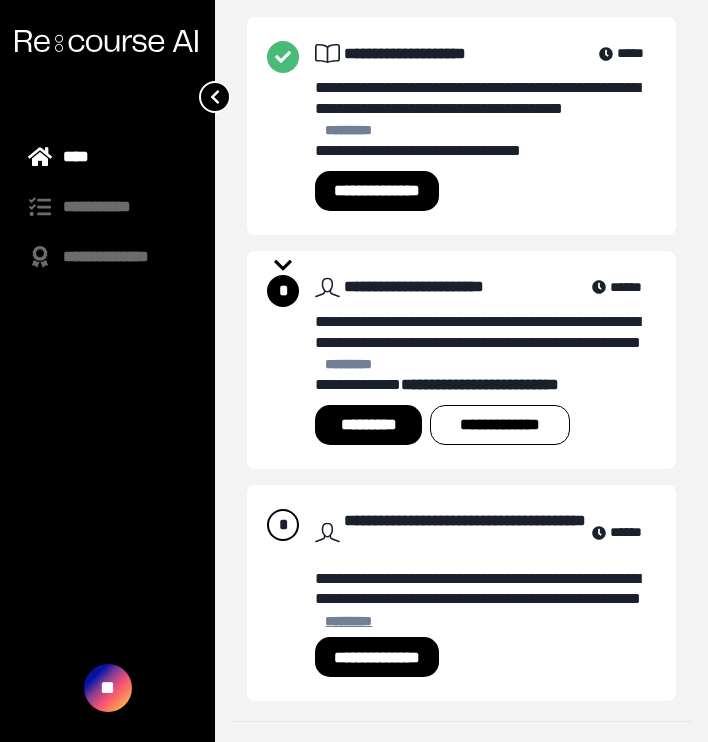 click on "*********" at bounding box center [349, 621] 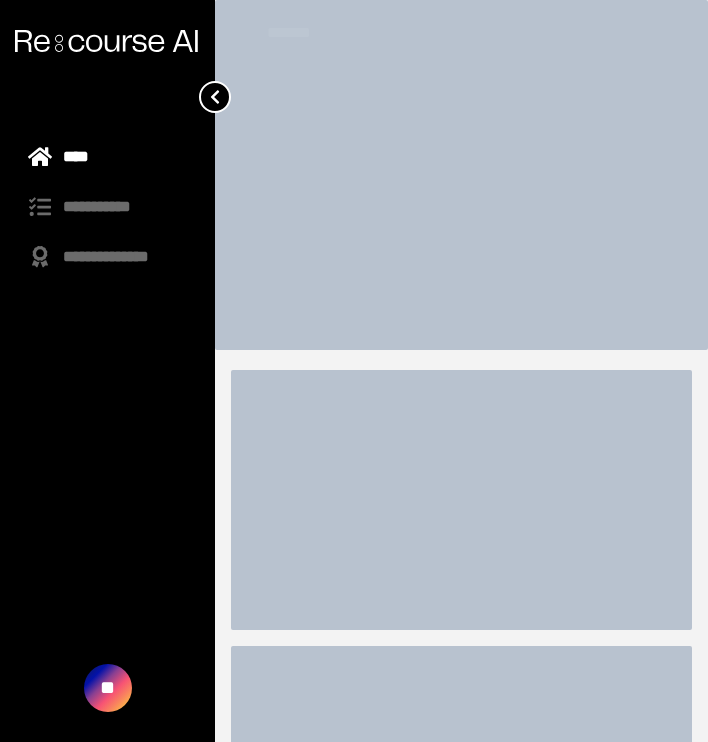 scroll, scrollTop: 0, scrollLeft: 0, axis: both 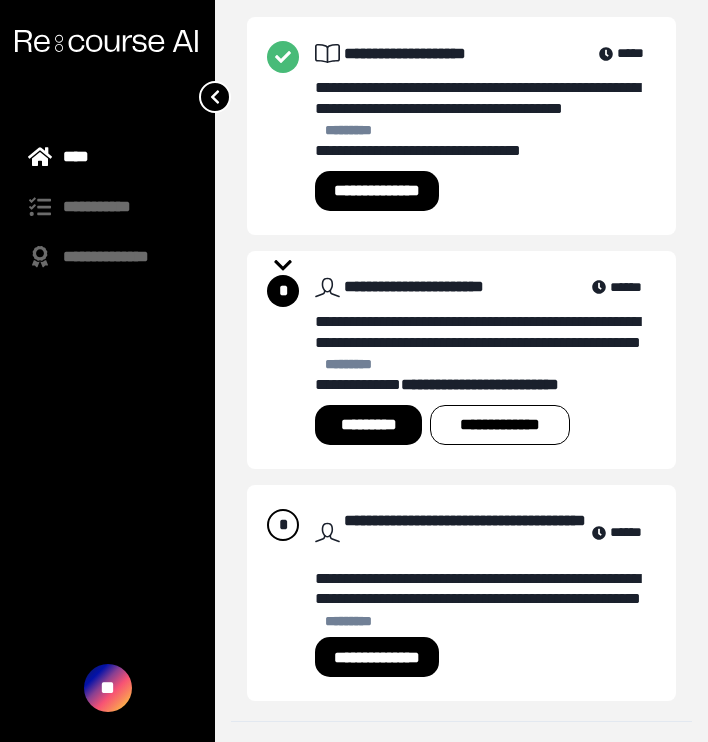 click on "*********" at bounding box center (368, 425) 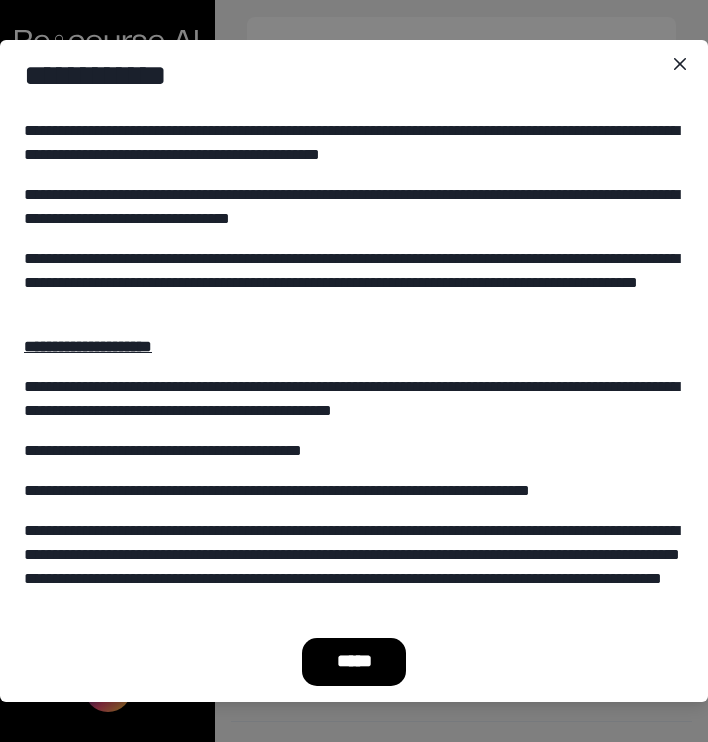 click on "*****" at bounding box center (354, 662) 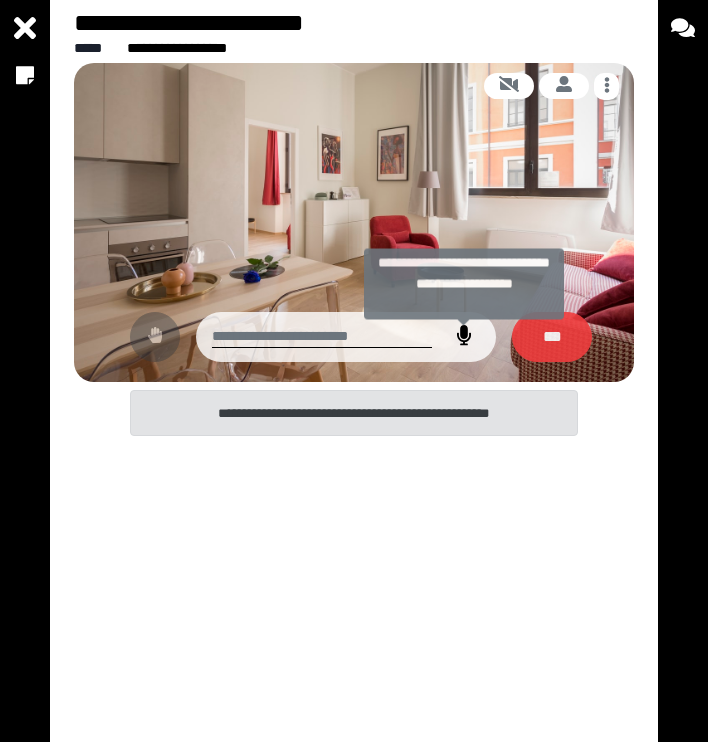 click 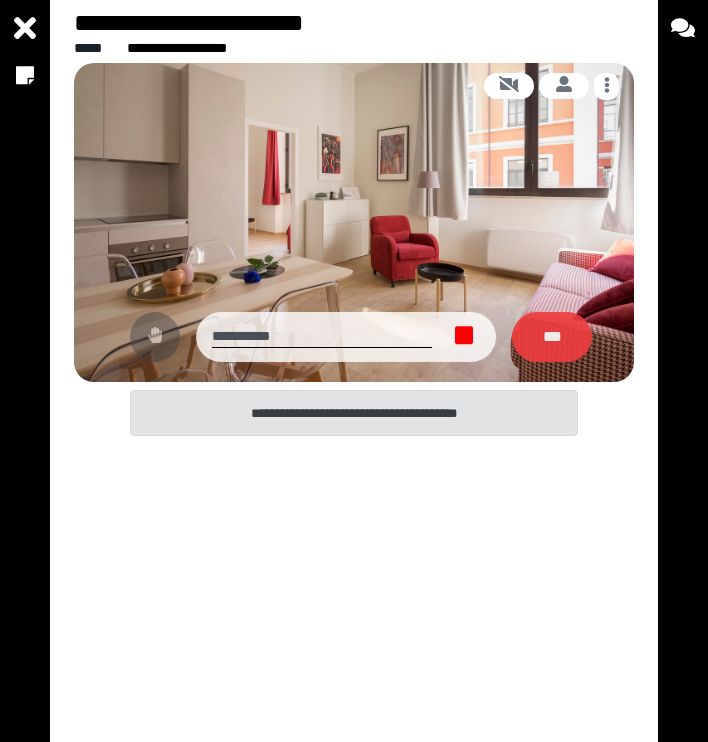 click 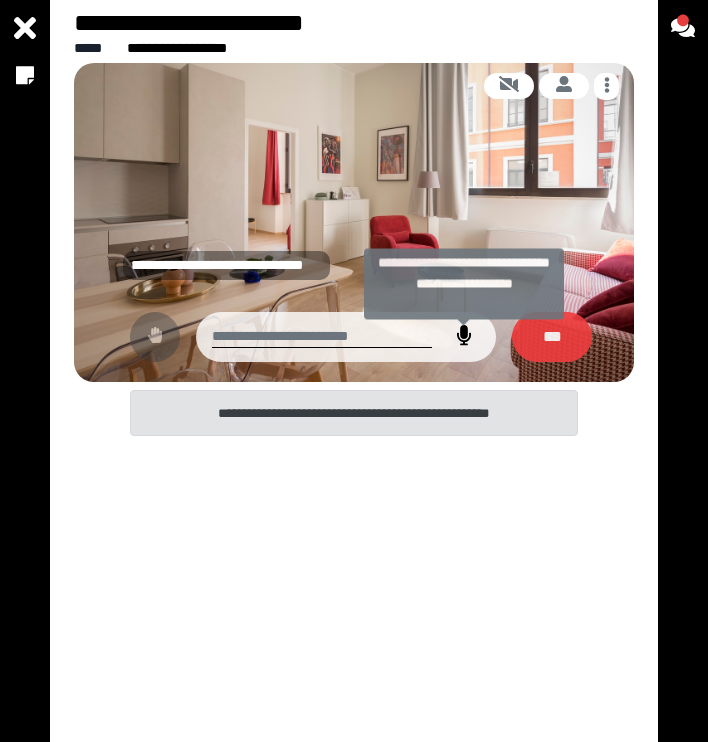 click 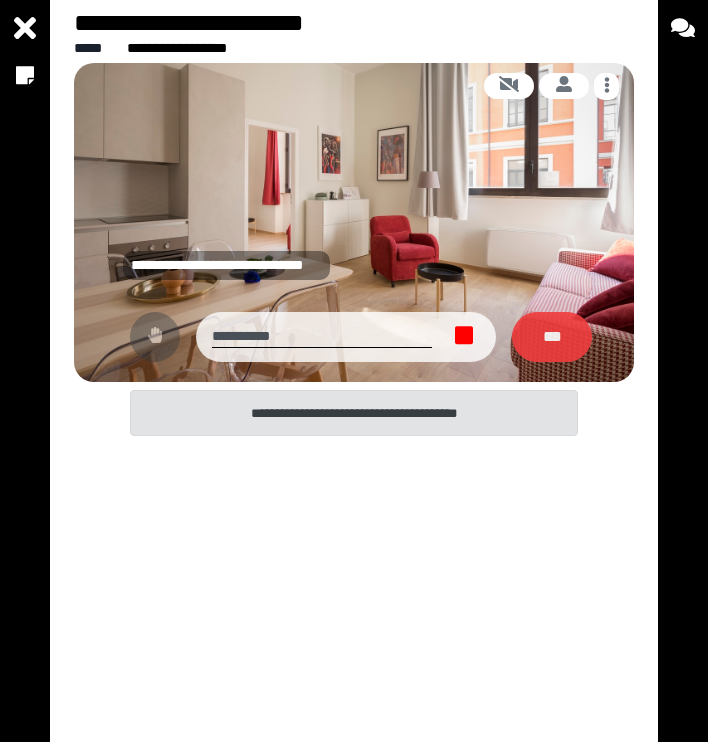 click 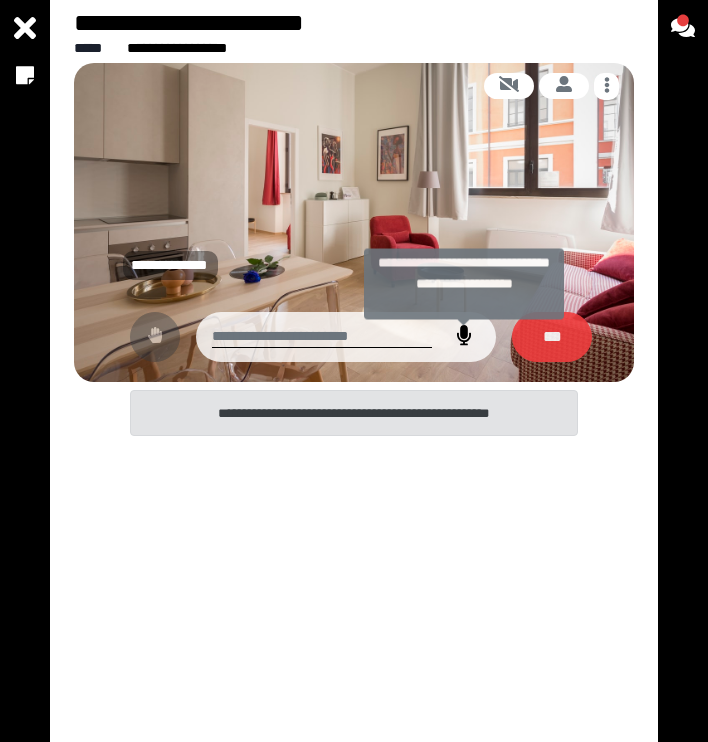 click 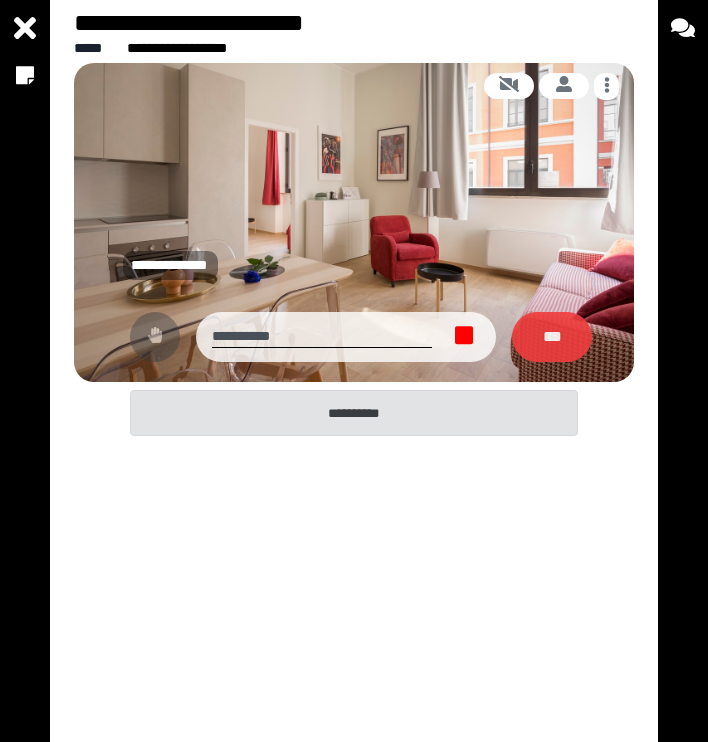 click 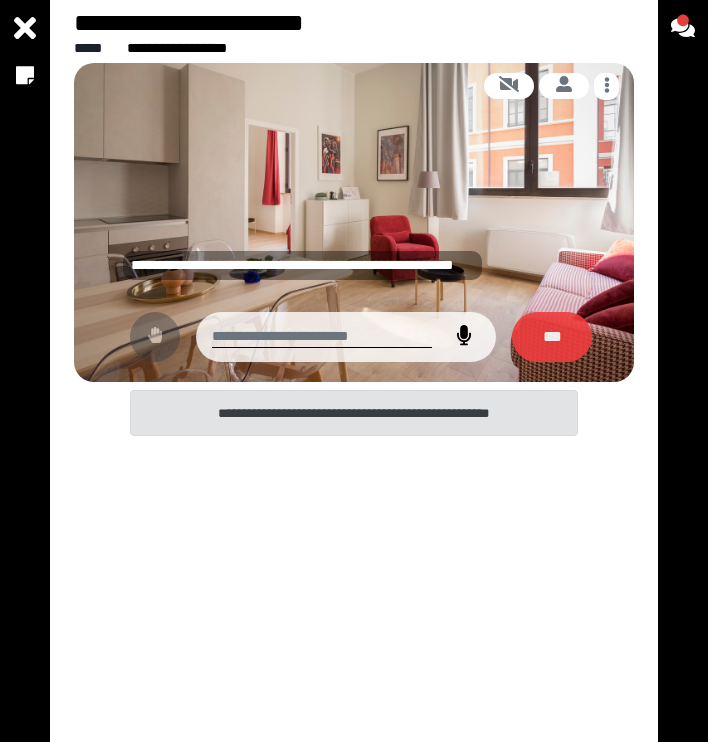 click 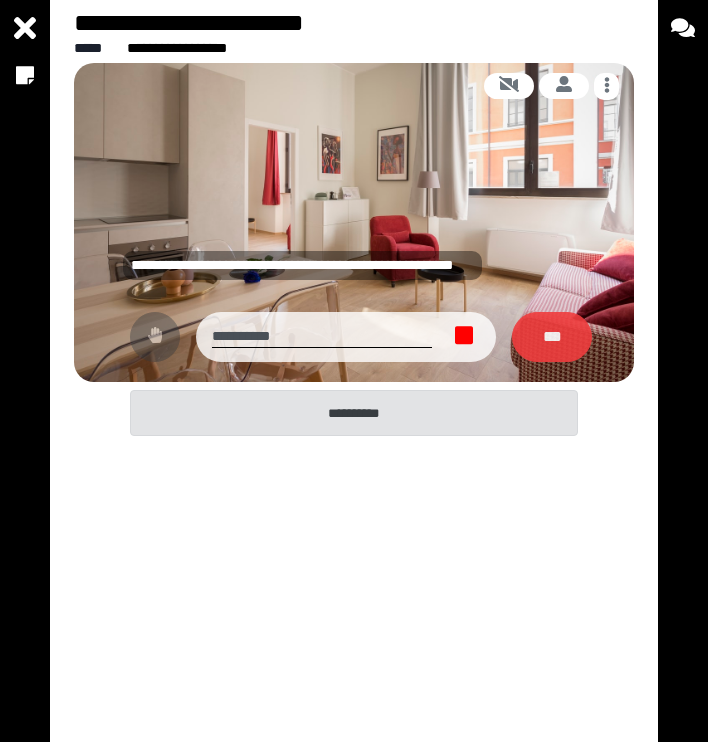 click 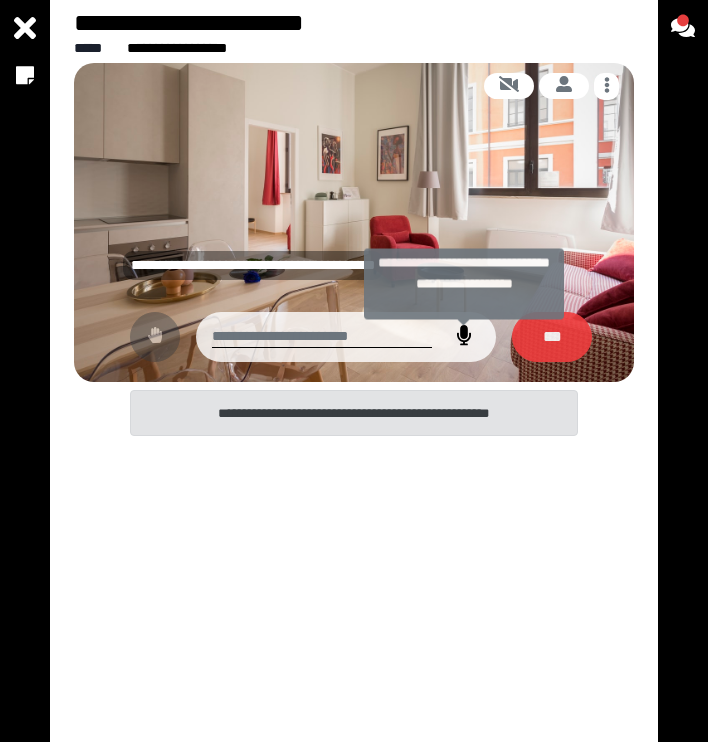 click 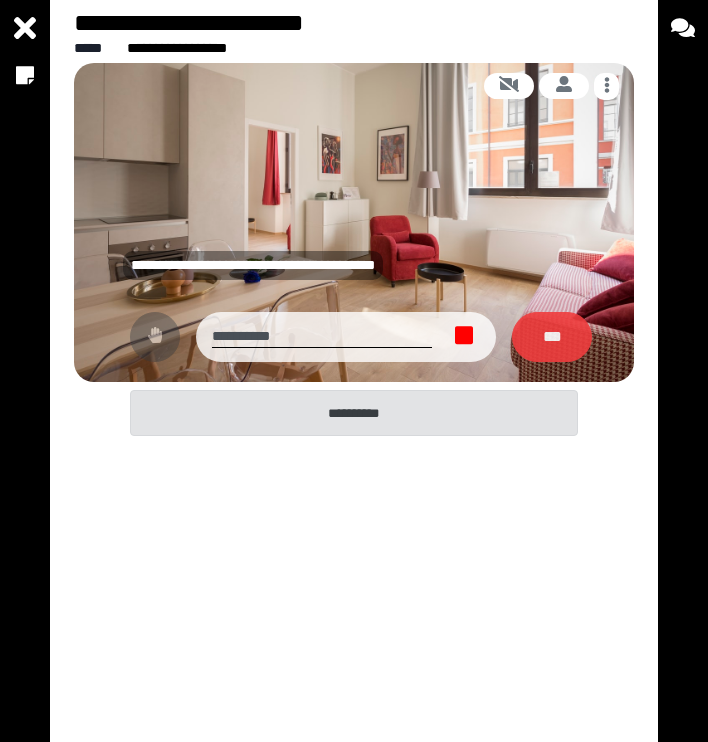 click 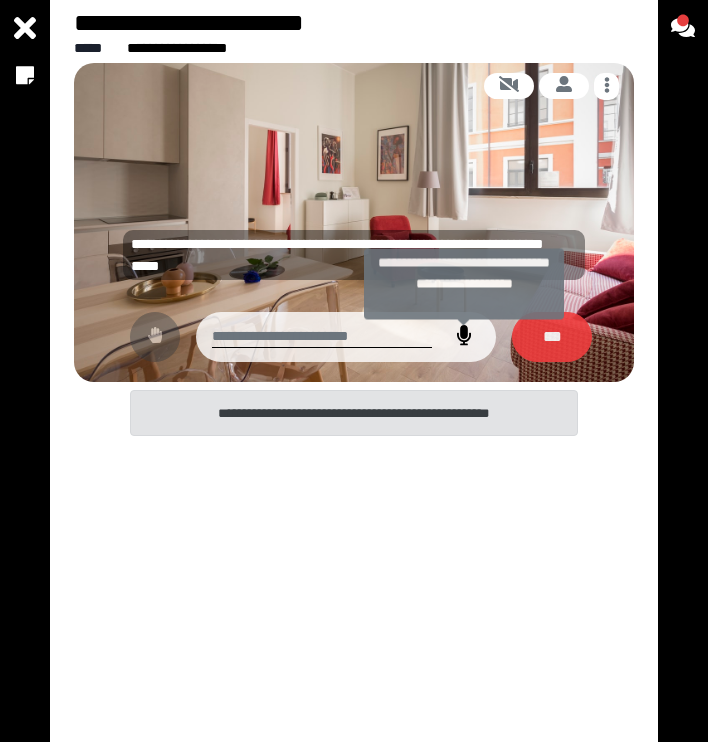 click 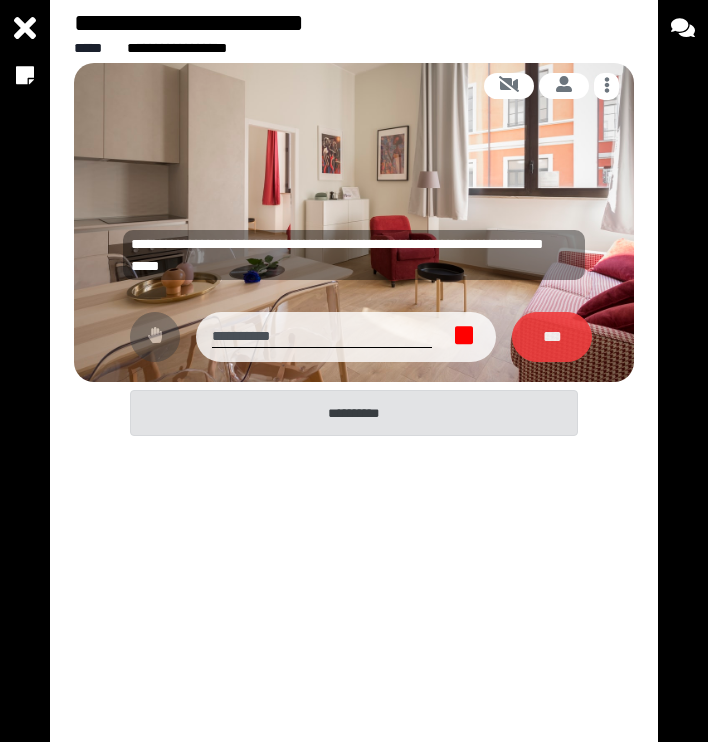 click 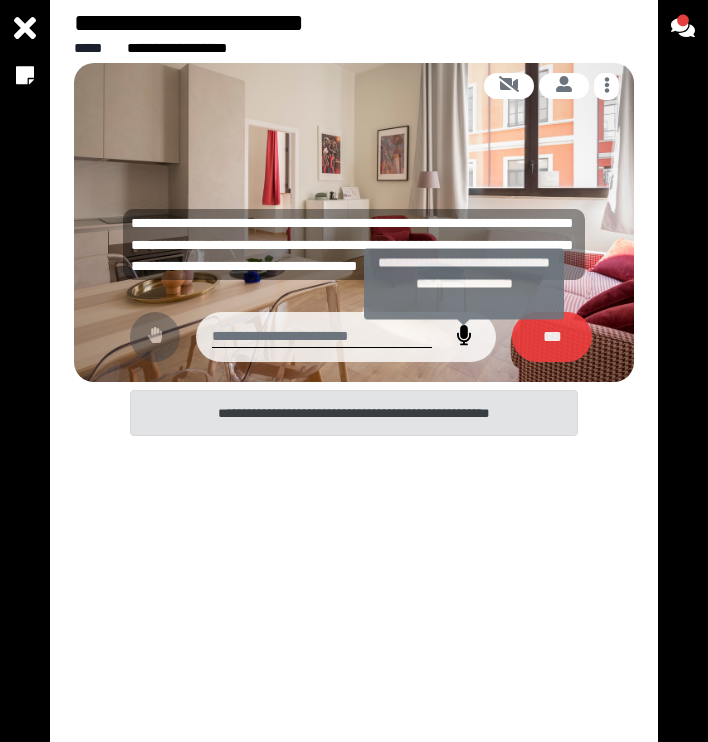 click 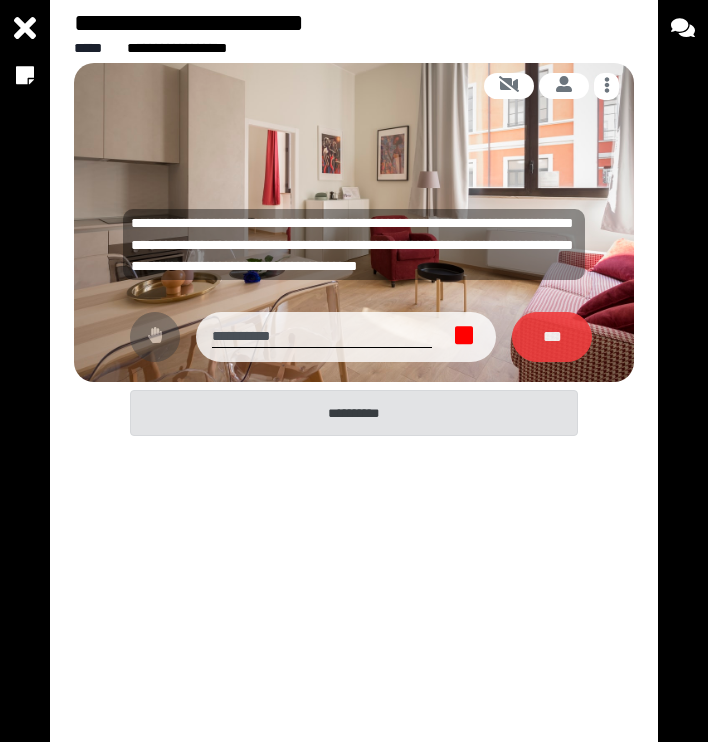 click 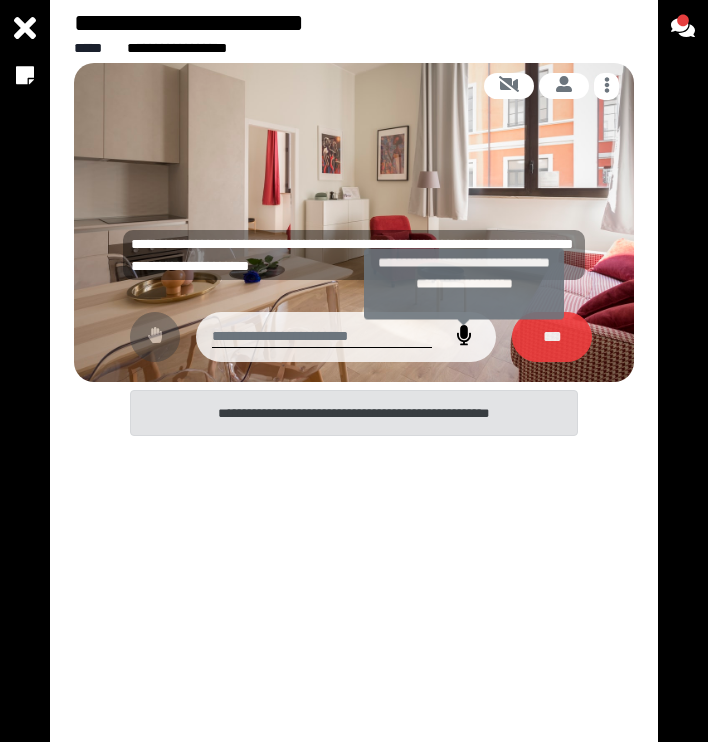 click 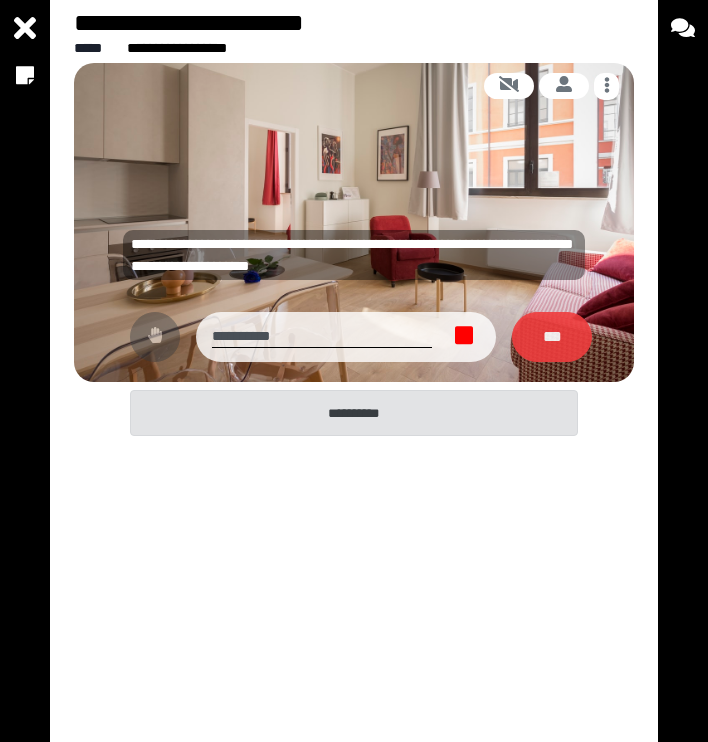 click 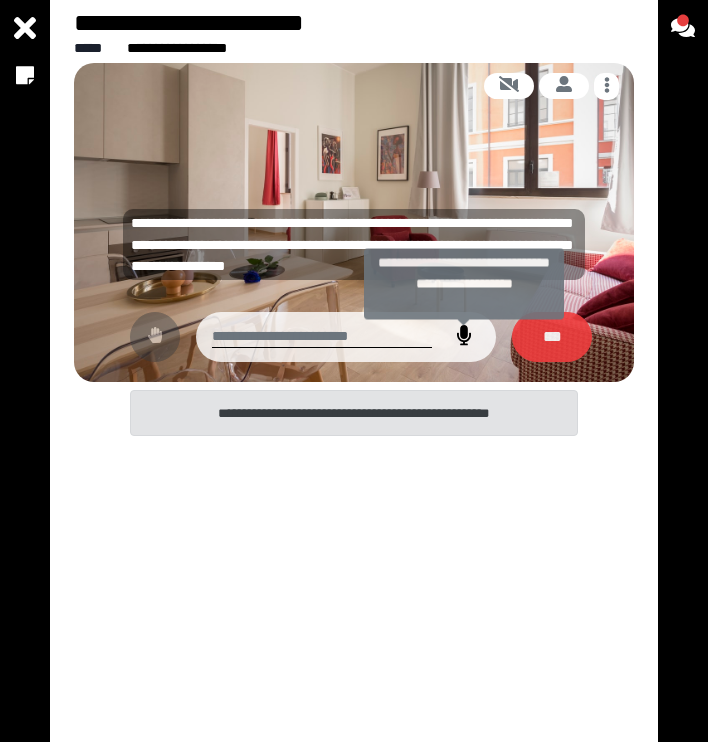 click 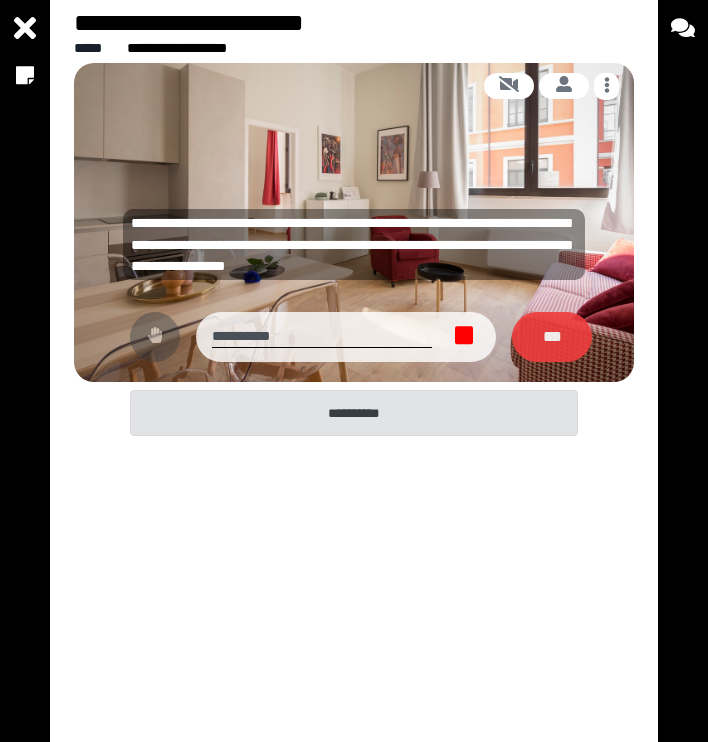 click 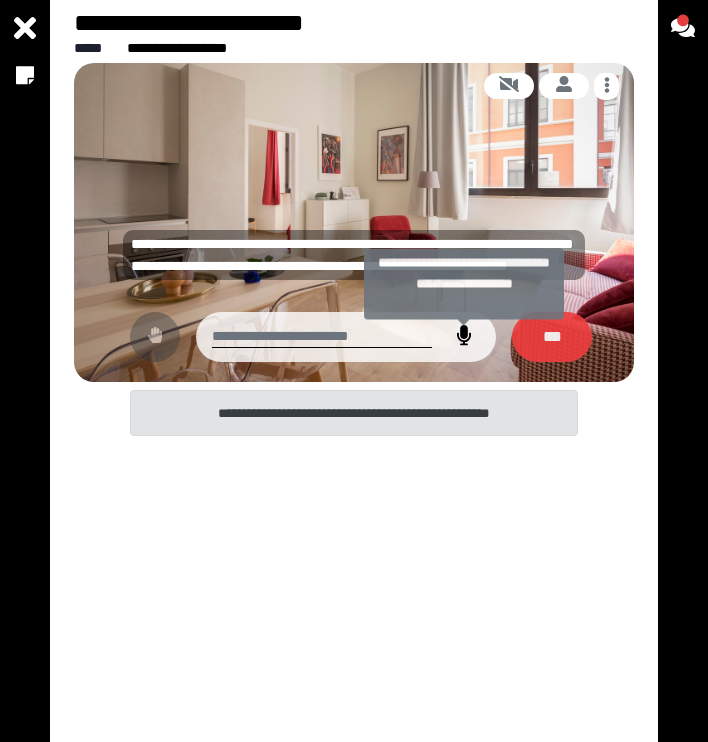 click 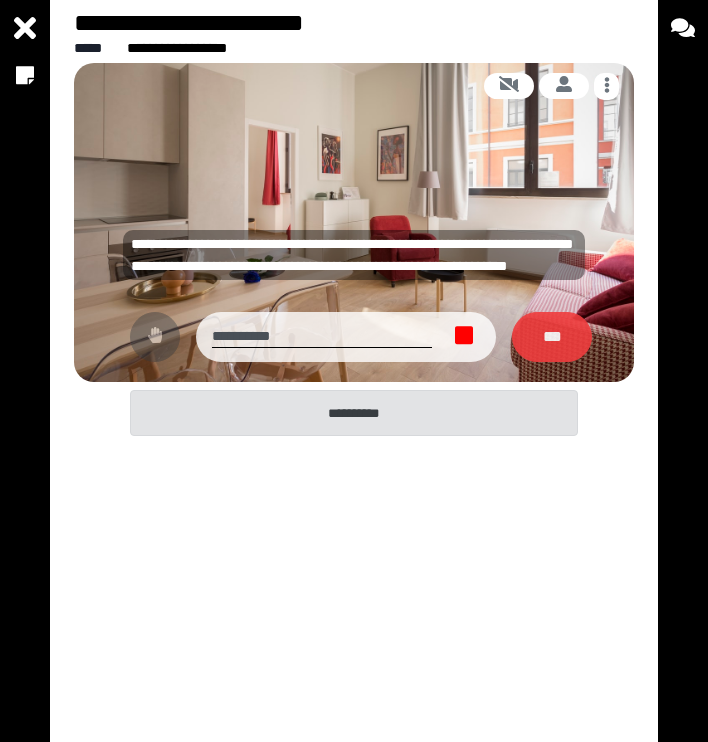 click 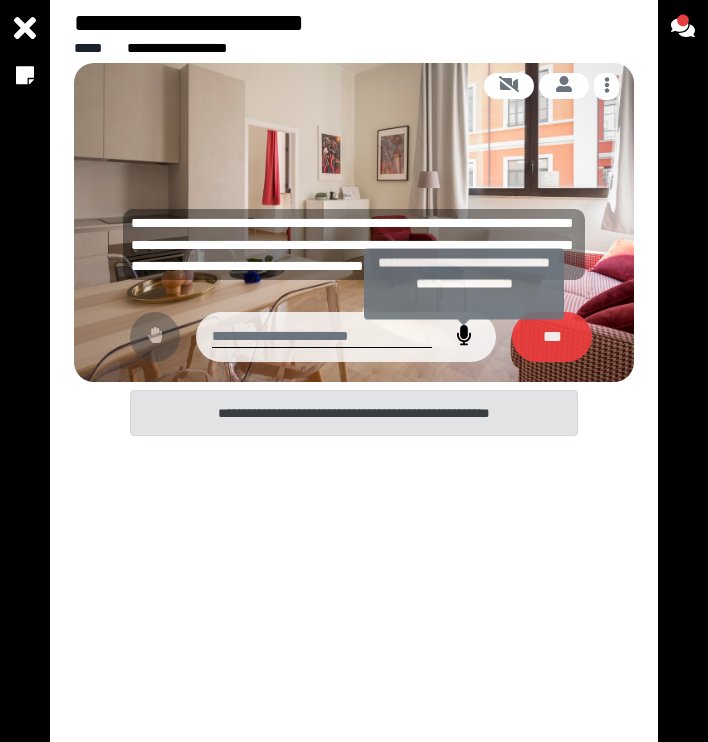 click 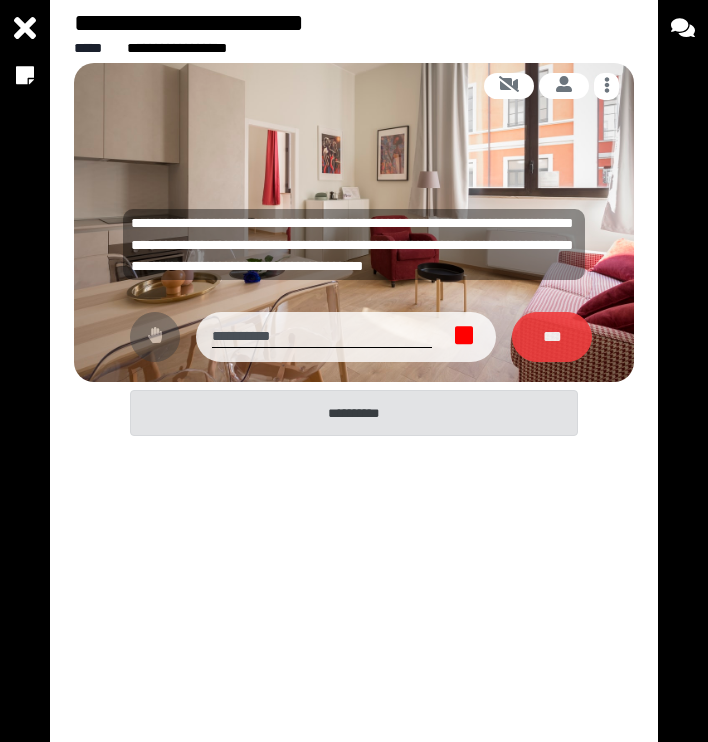 click 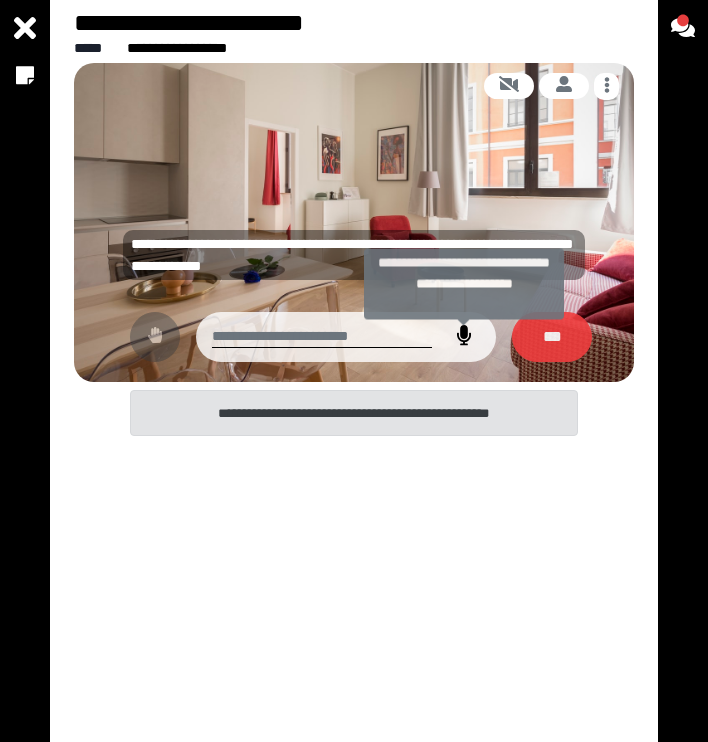click 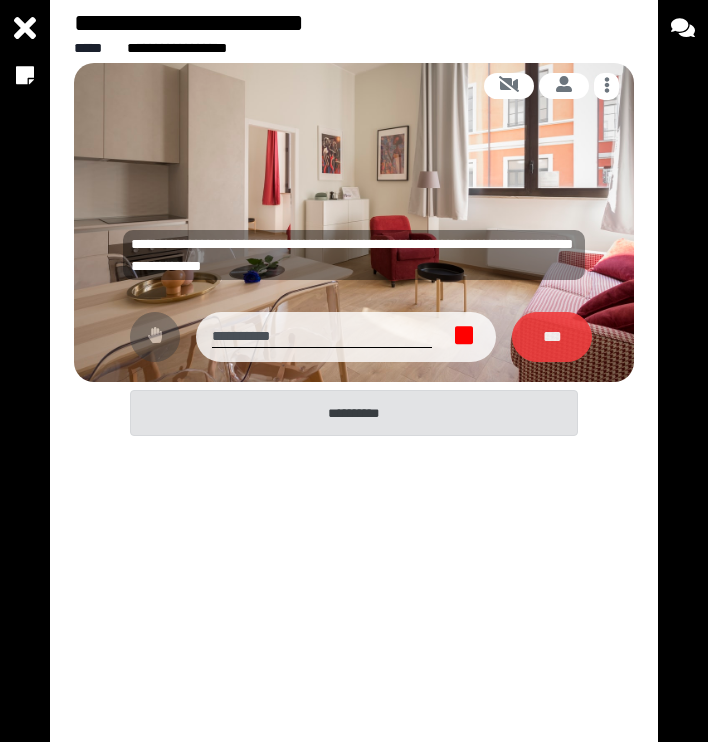 click 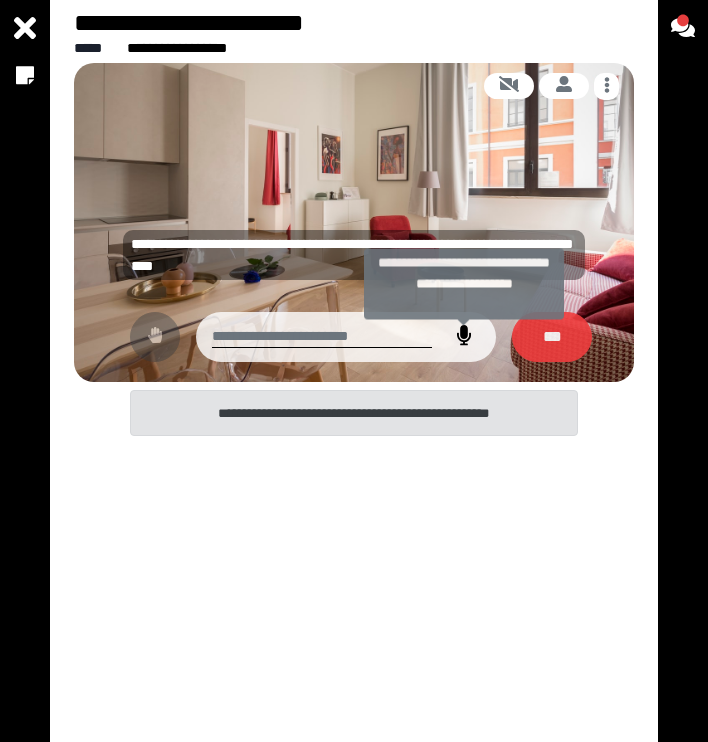 click 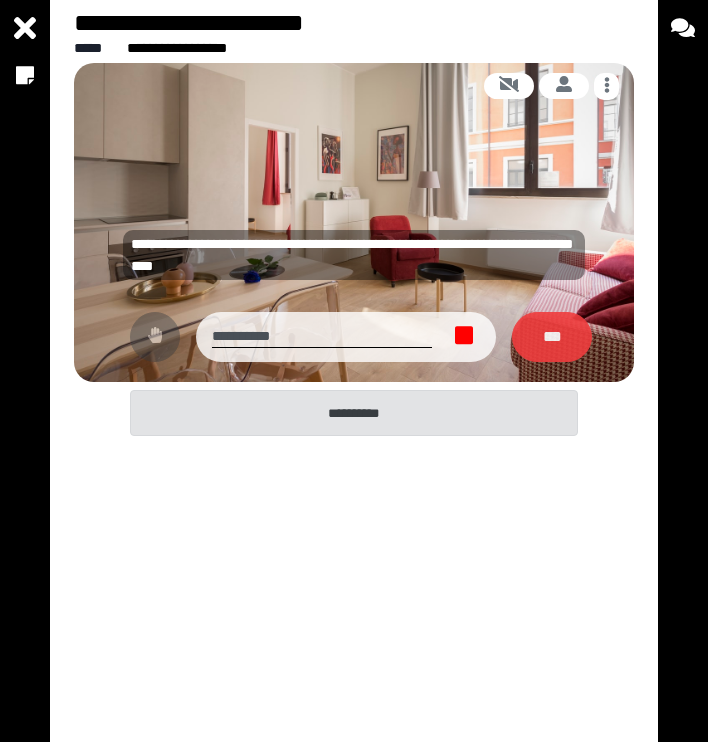 click 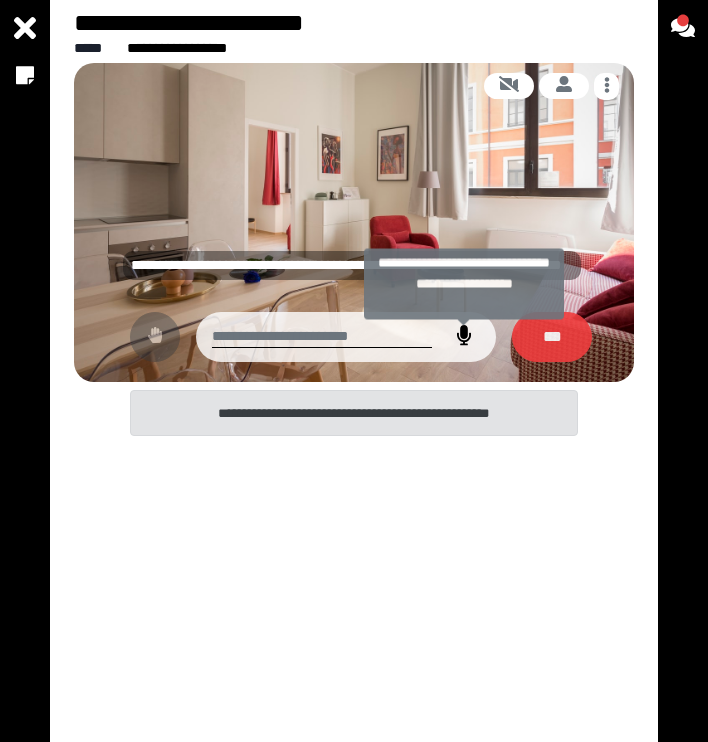 click 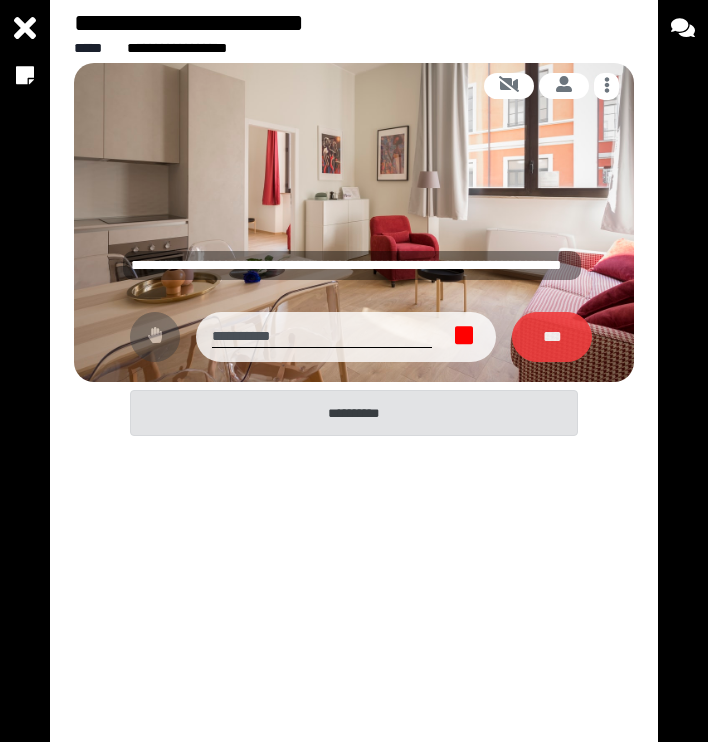 click 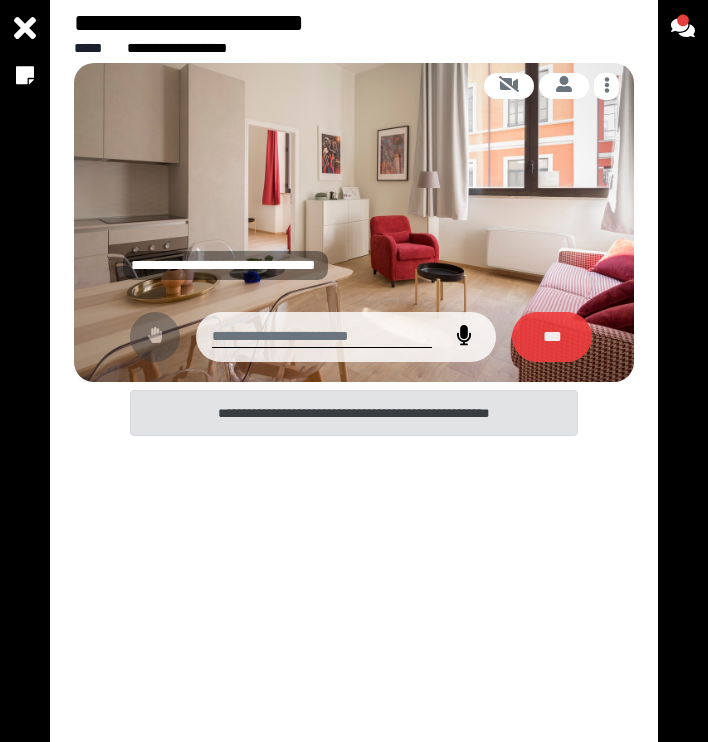 click 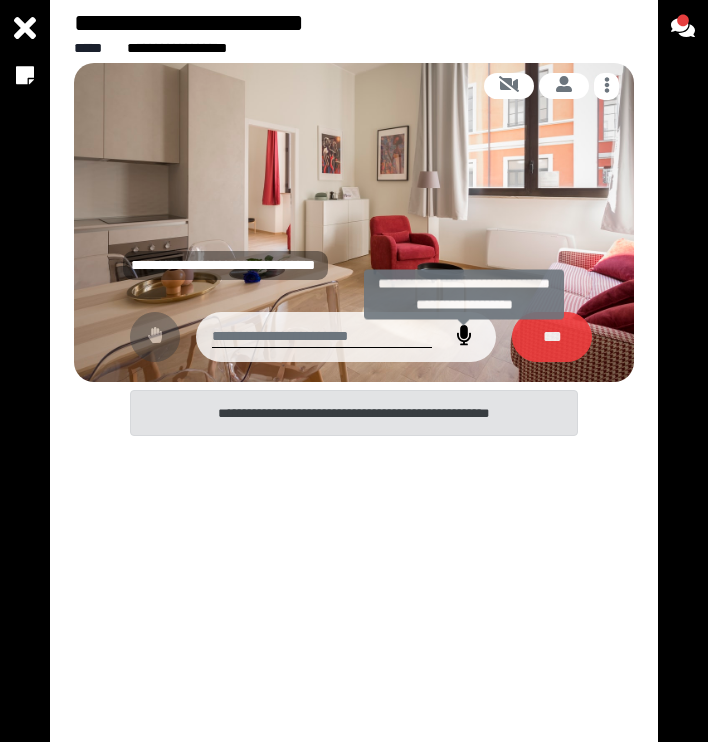 type on "**********" 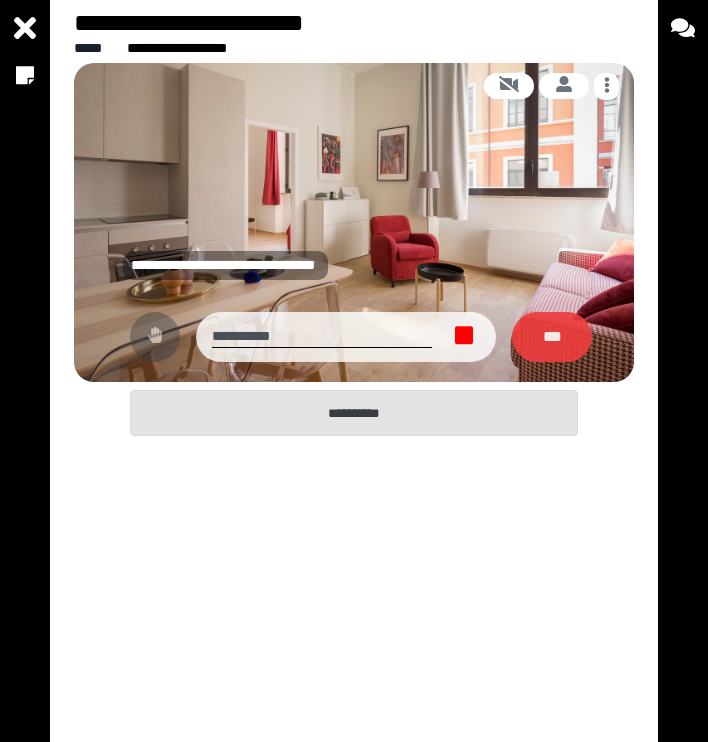 click 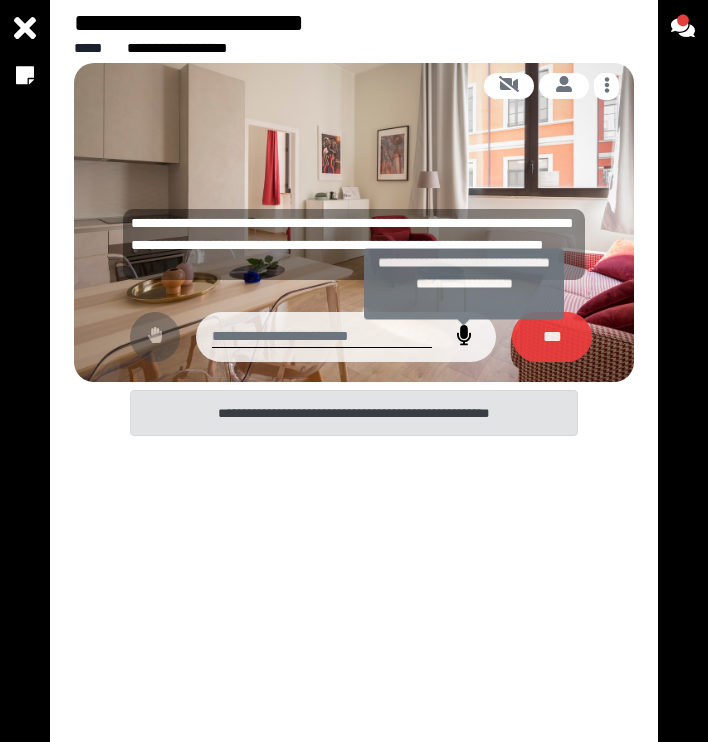 click 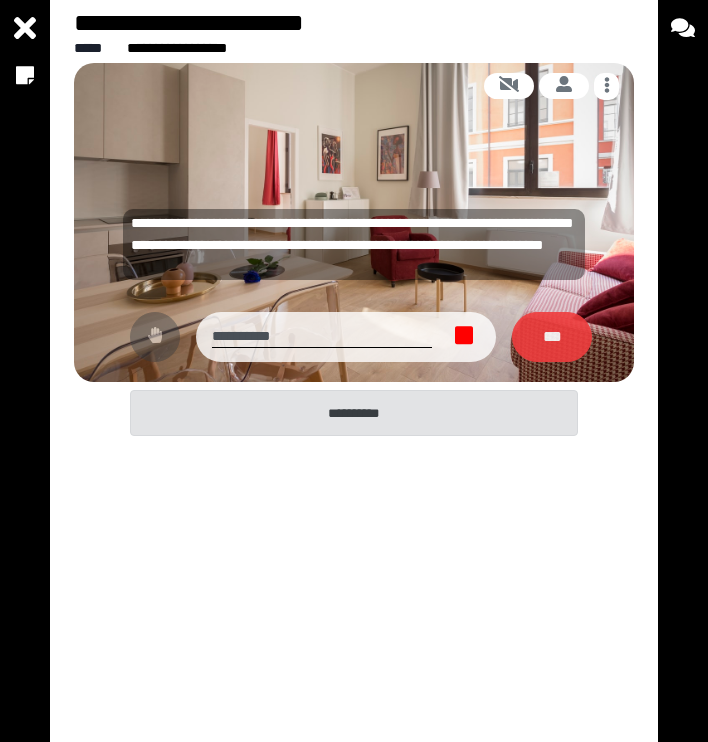 click 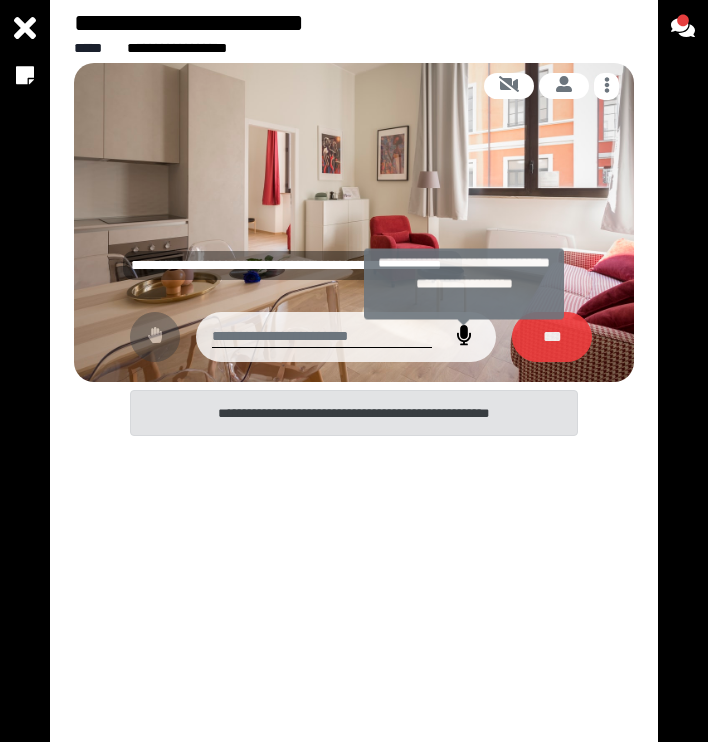 click 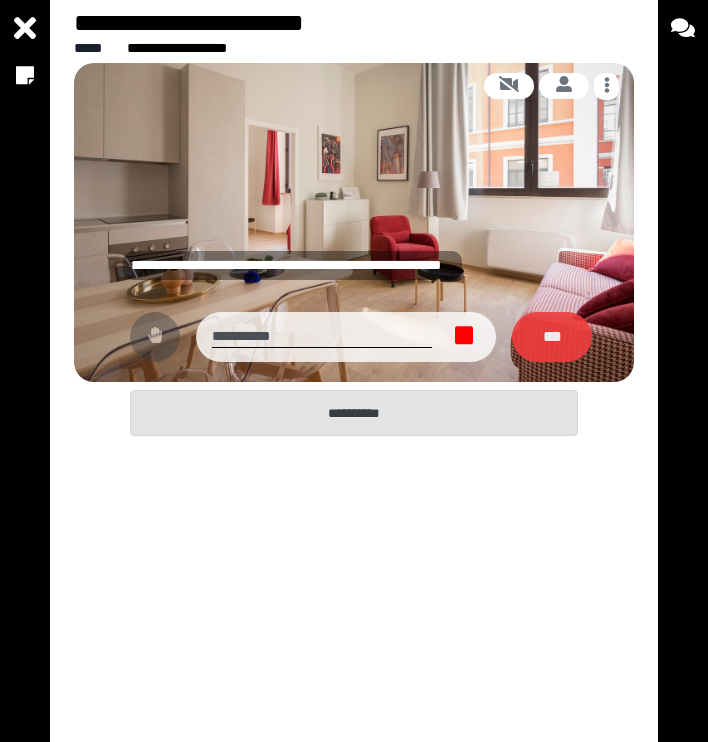 click 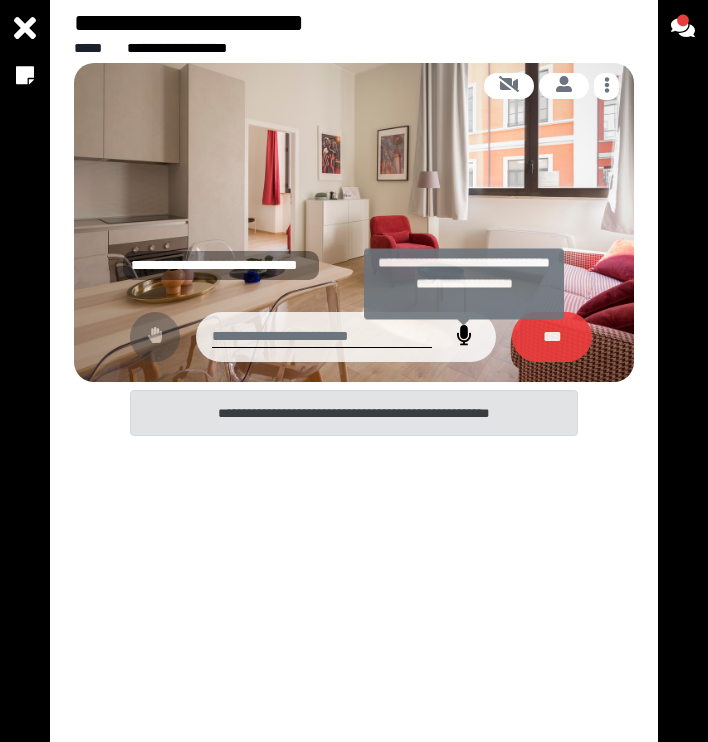 click 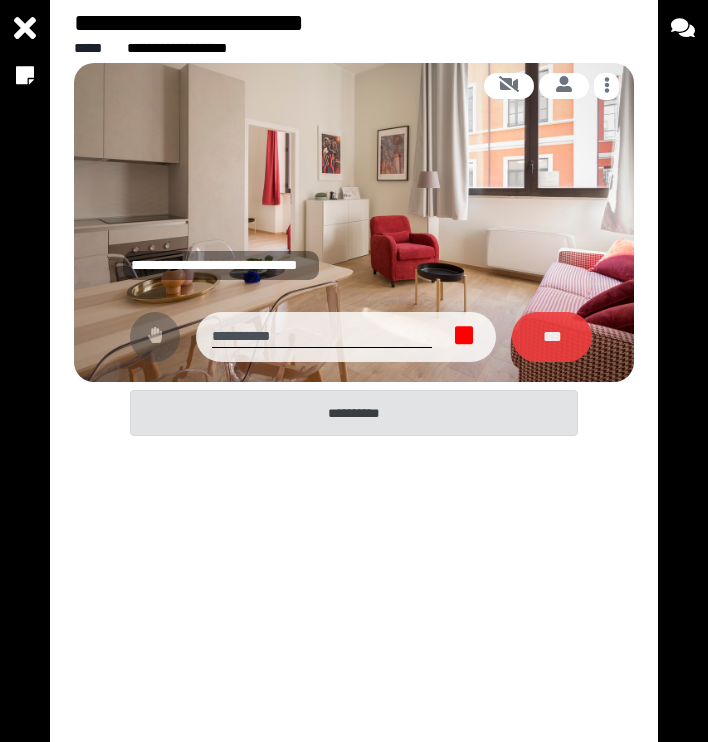 click 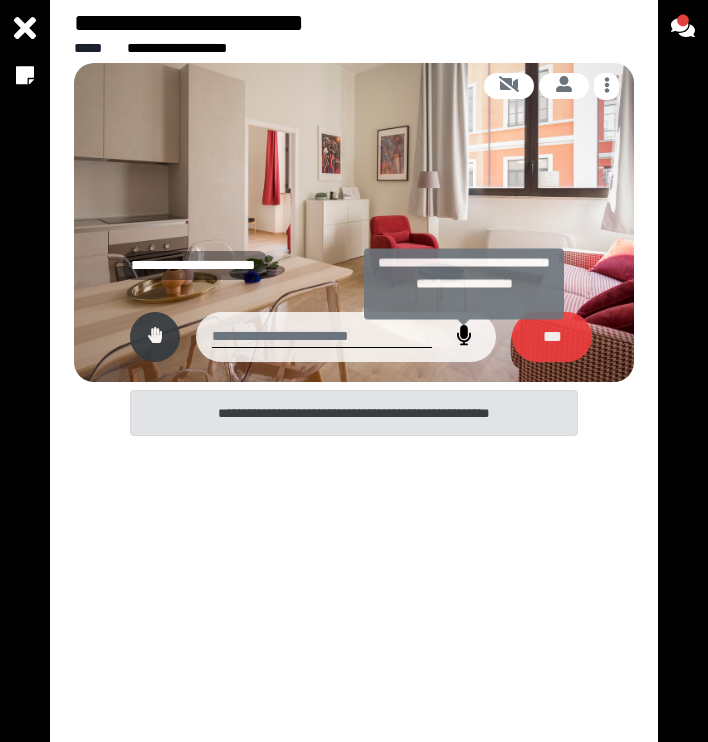 click 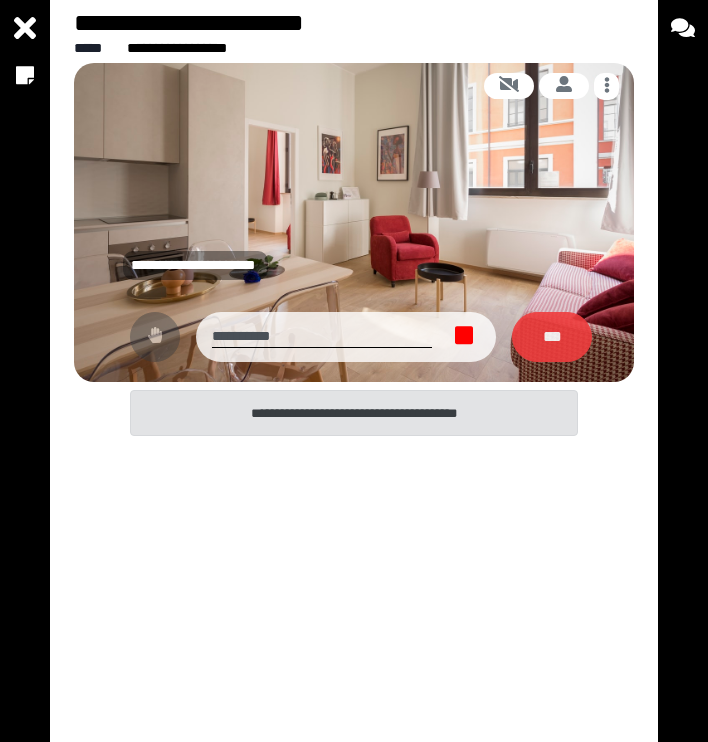 click 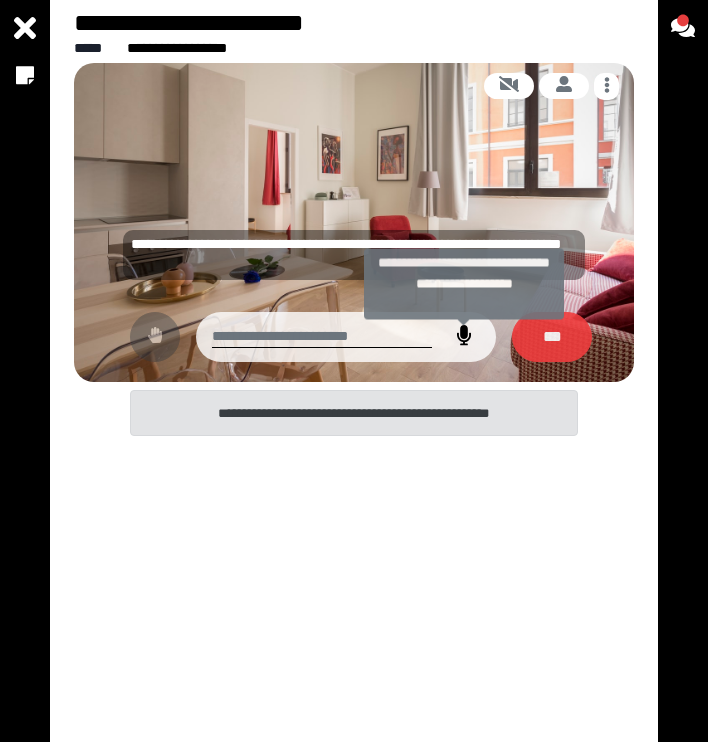 click 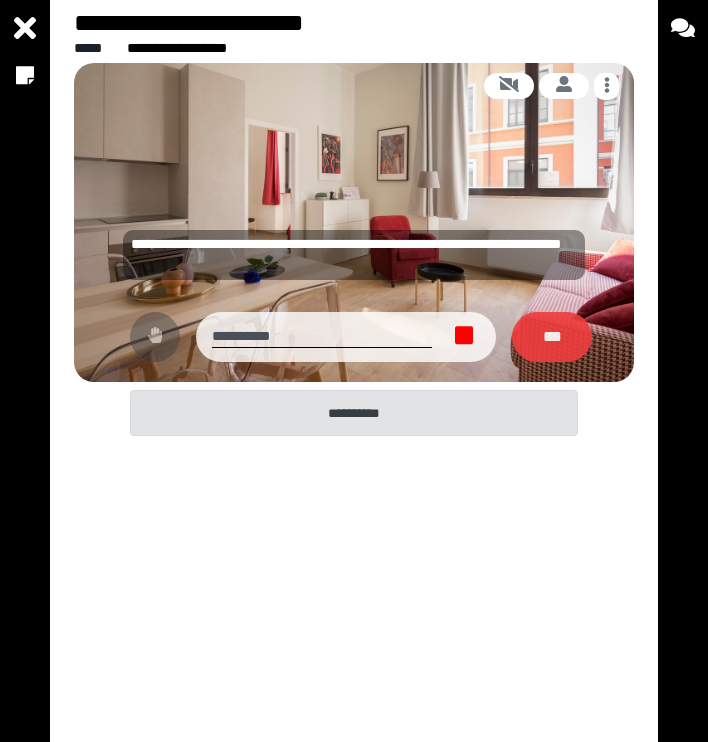 click 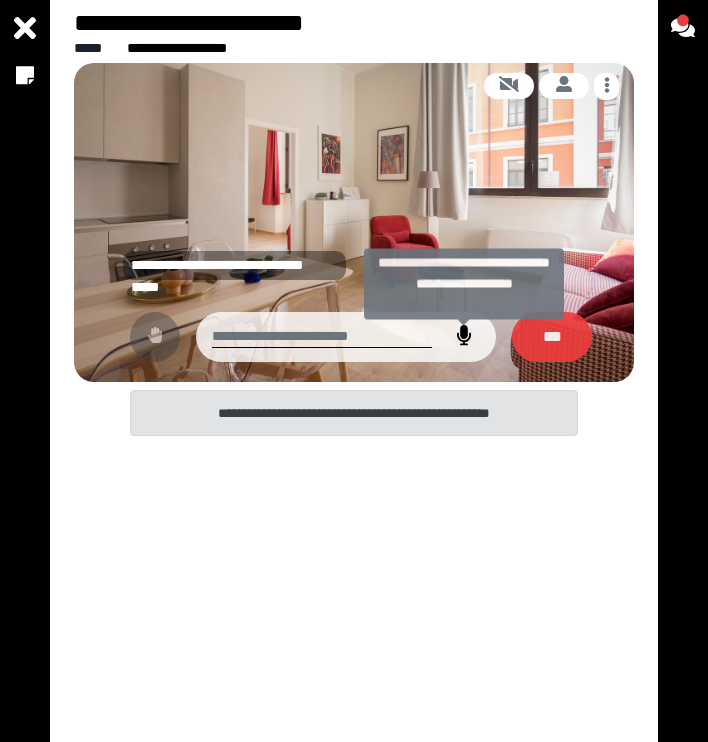 click 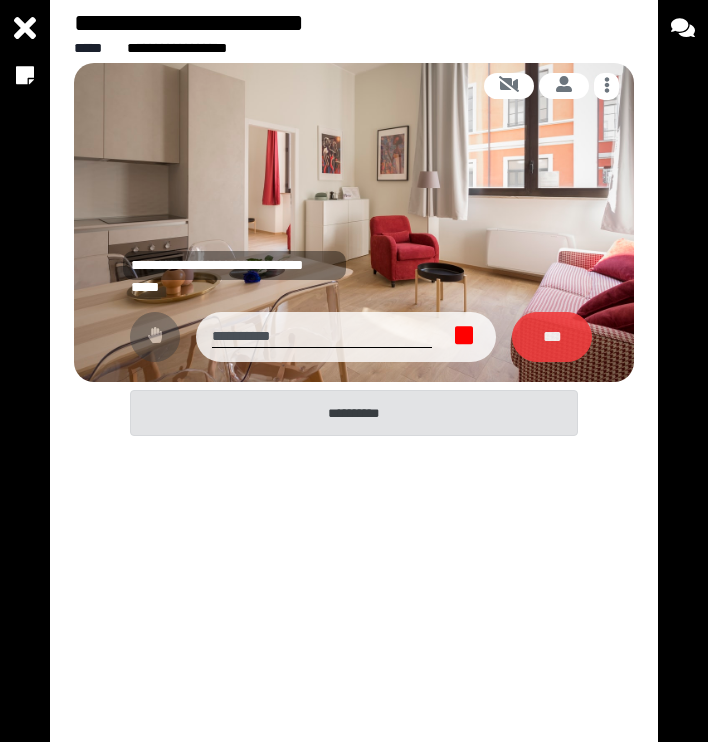 type on "**********" 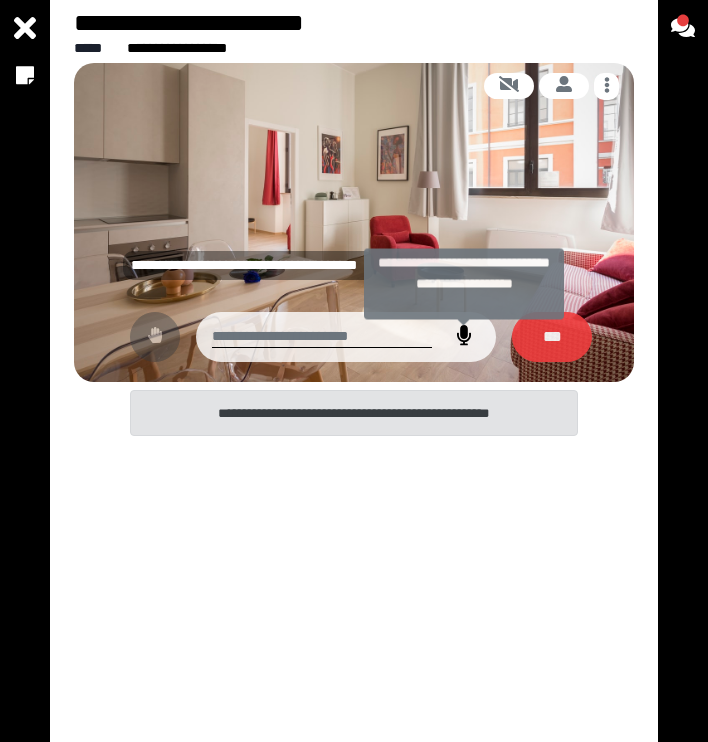 click 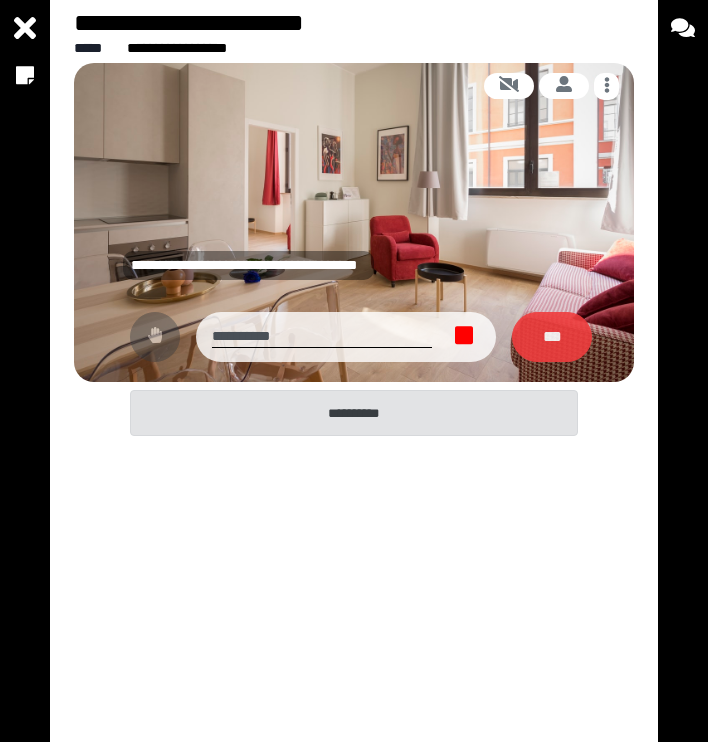click 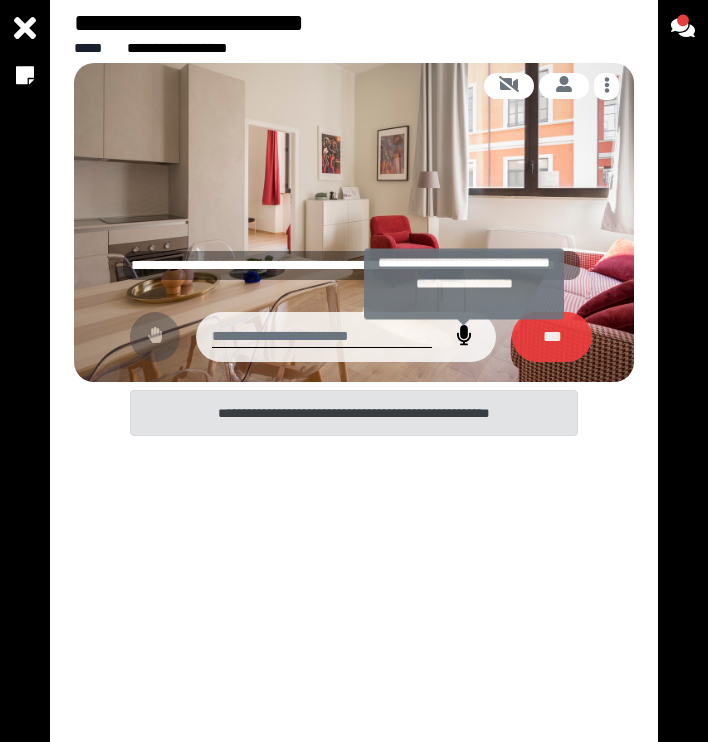 click 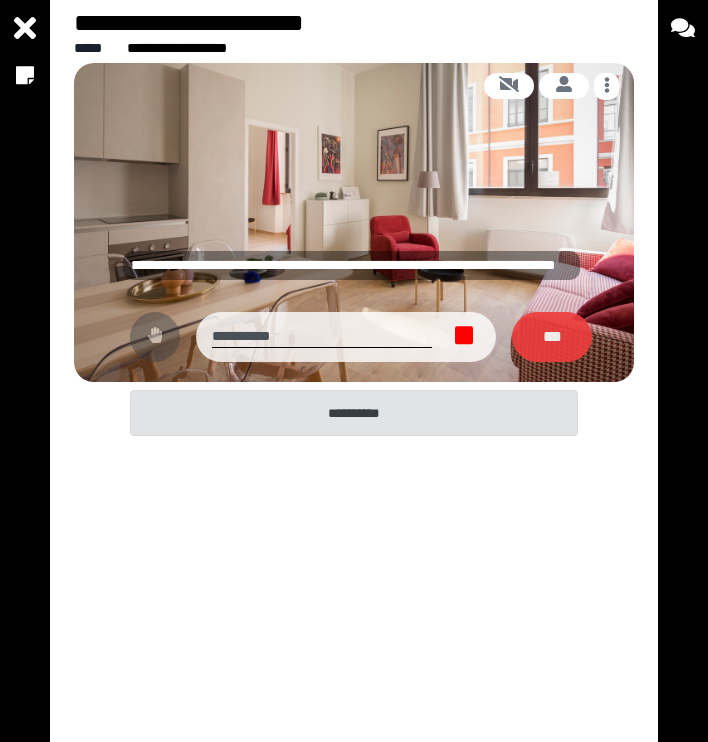 click 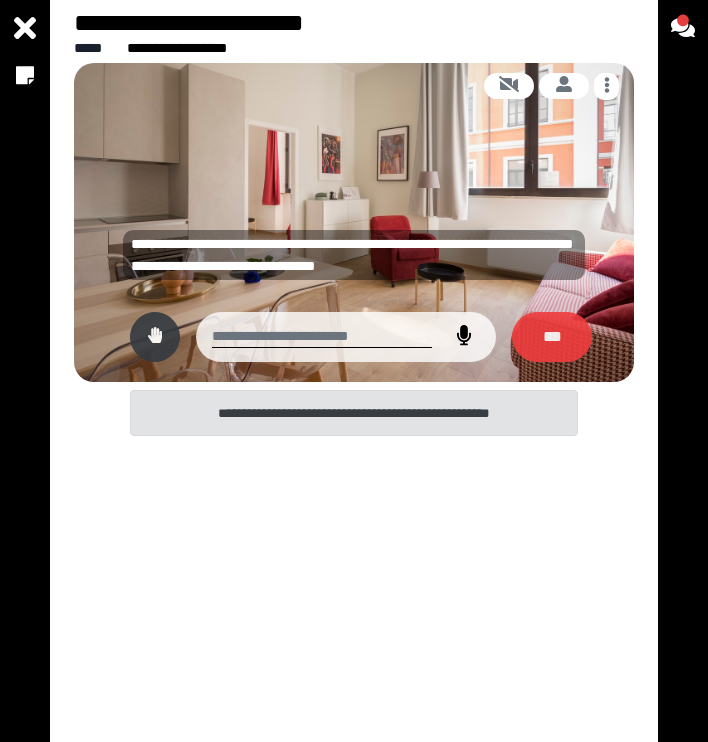 click at bounding box center (464, 337) 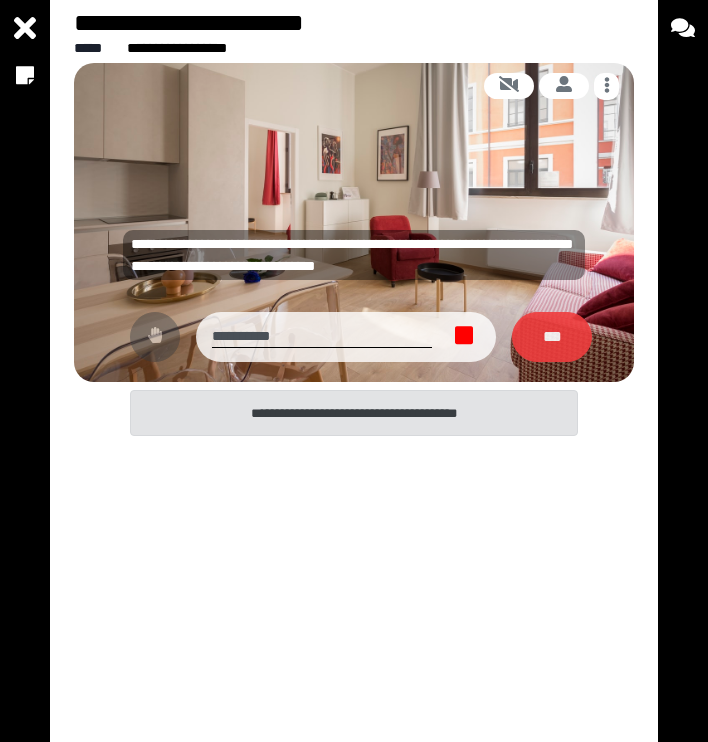 click 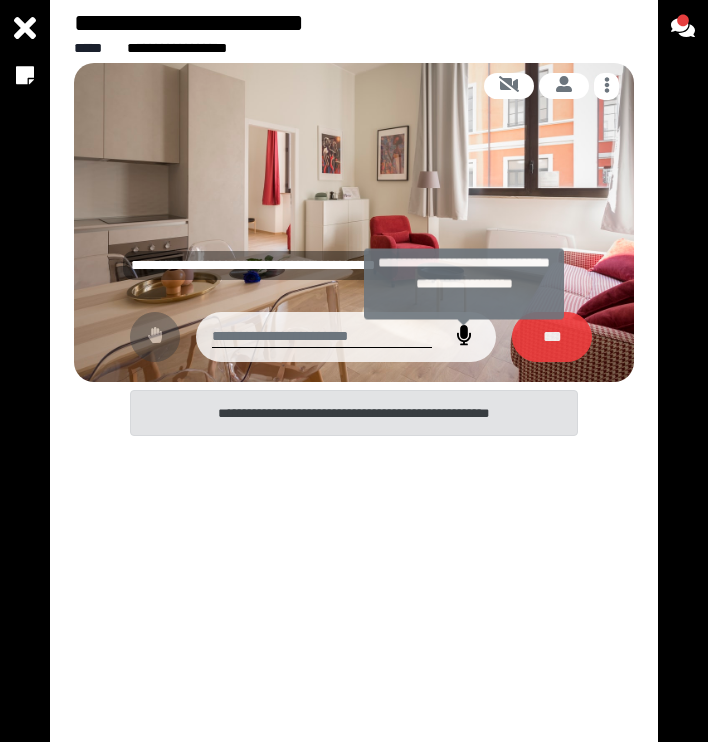 click 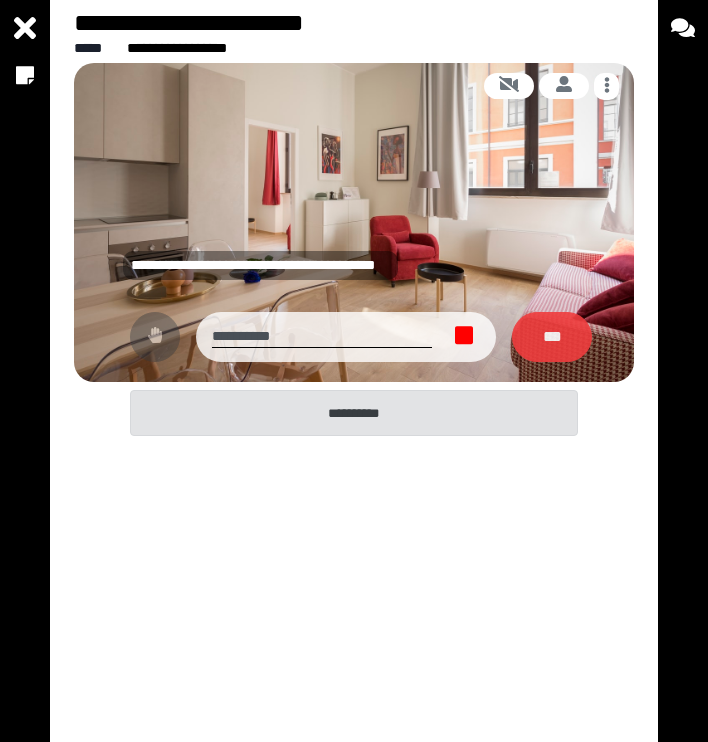 click 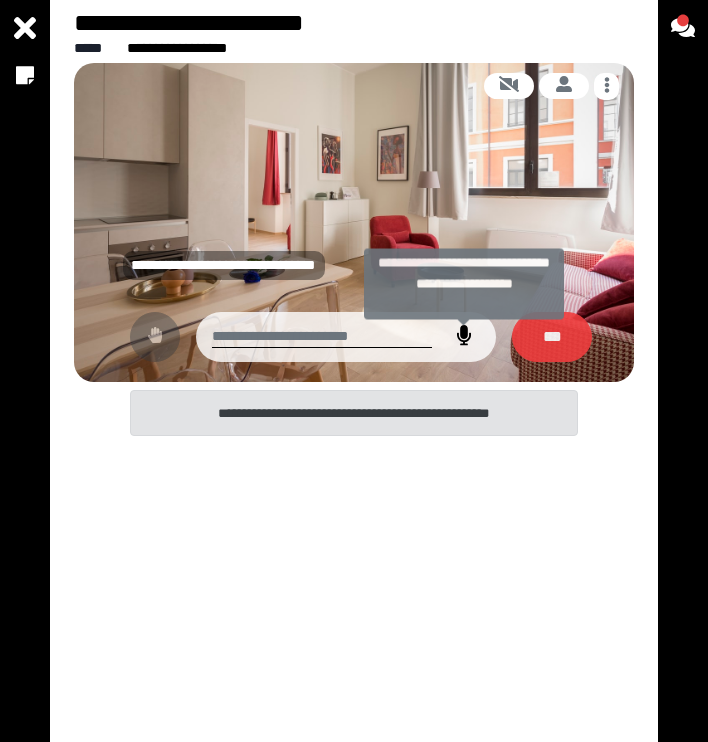 click 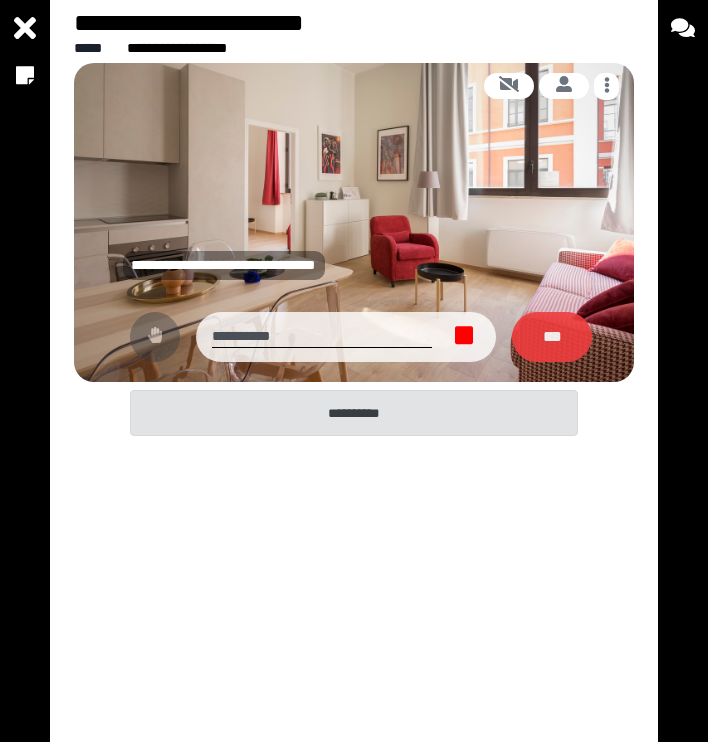 click 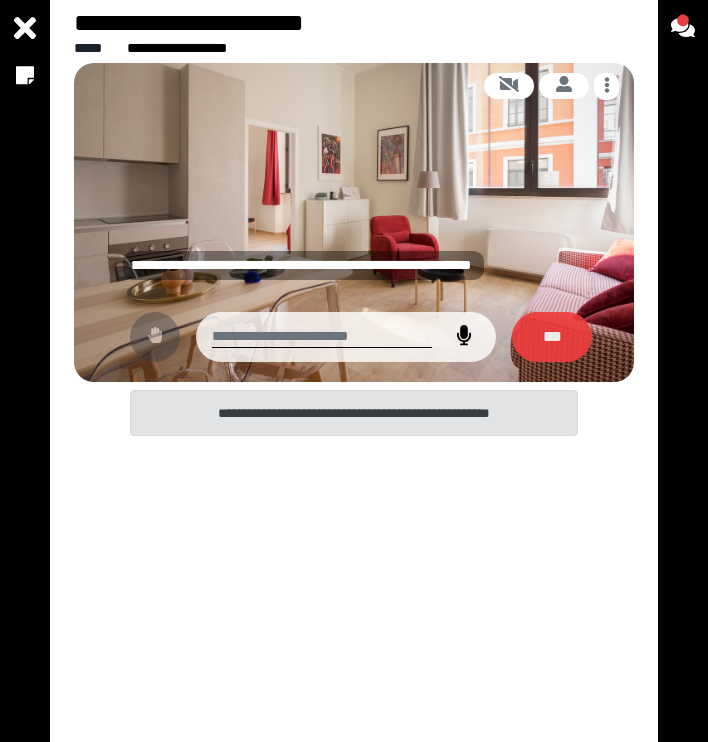 click at bounding box center (464, 337) 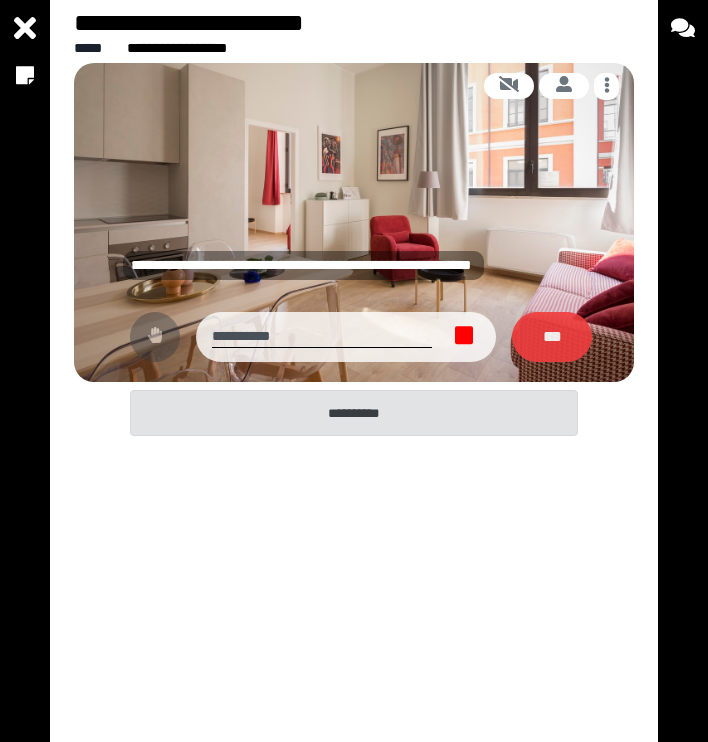 click 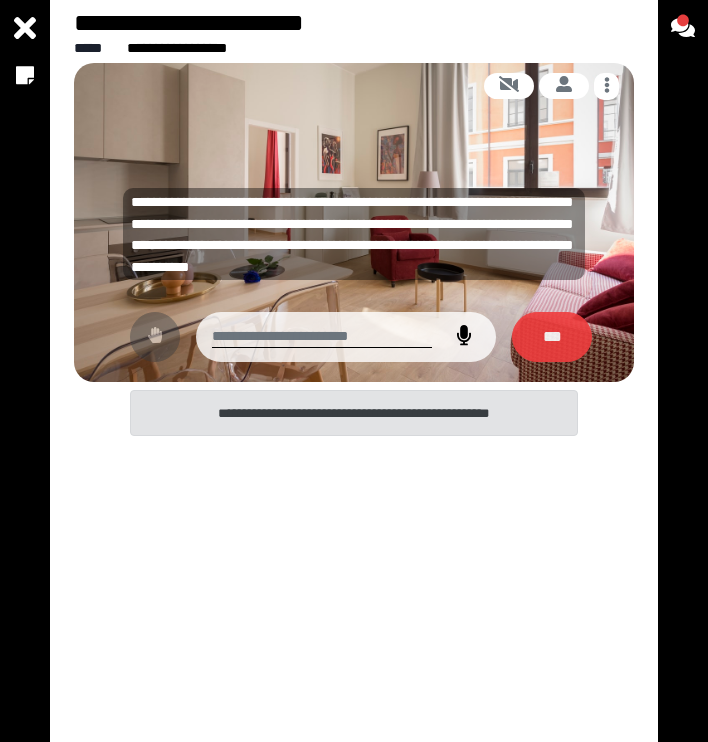 click at bounding box center (464, 337) 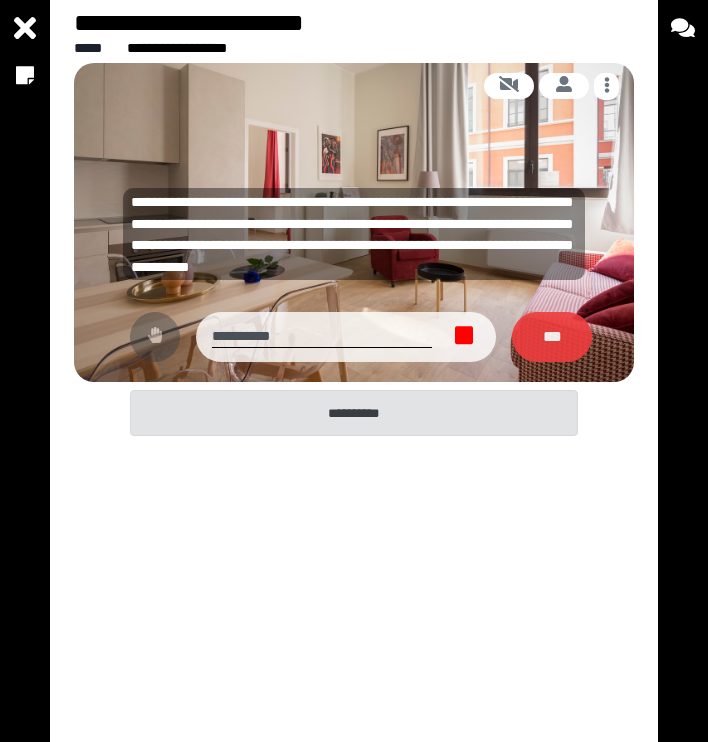 click 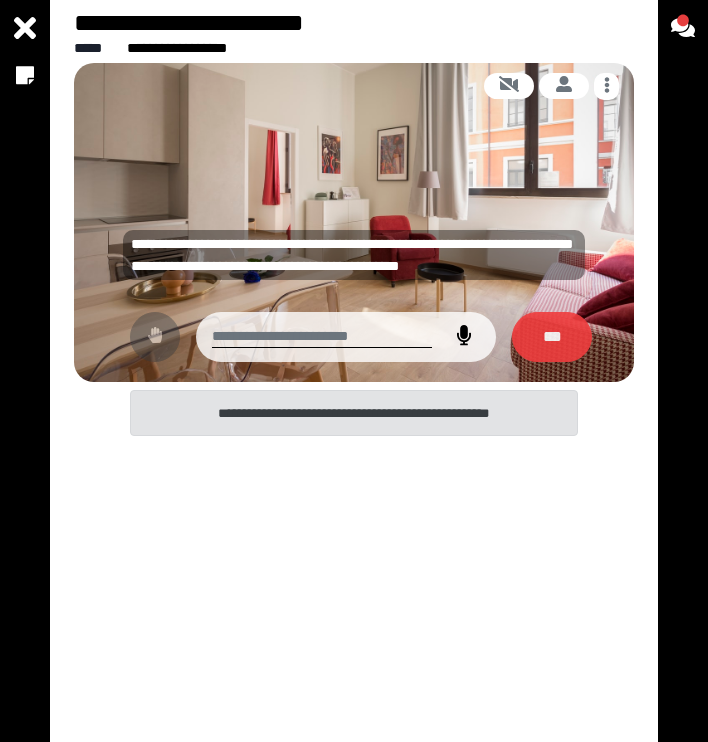 click at bounding box center [464, 337] 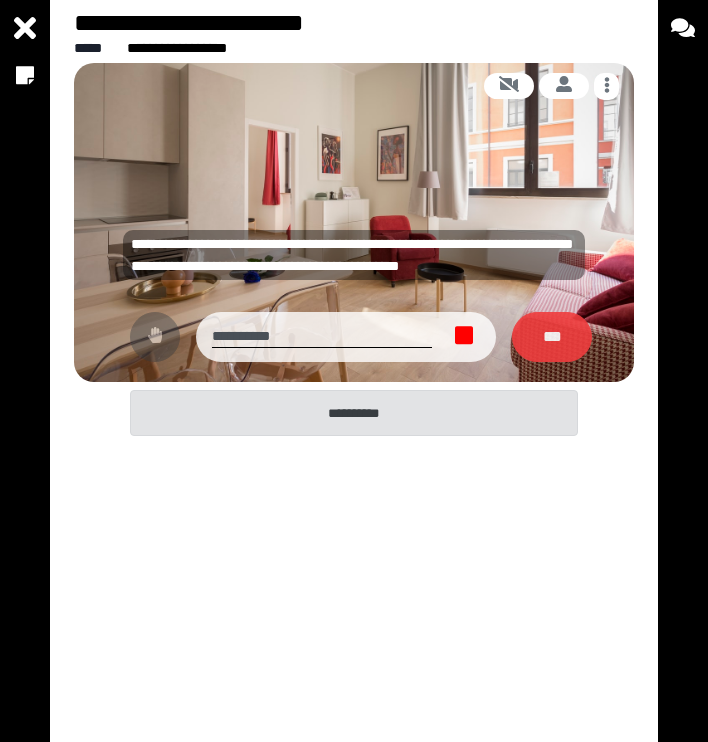click 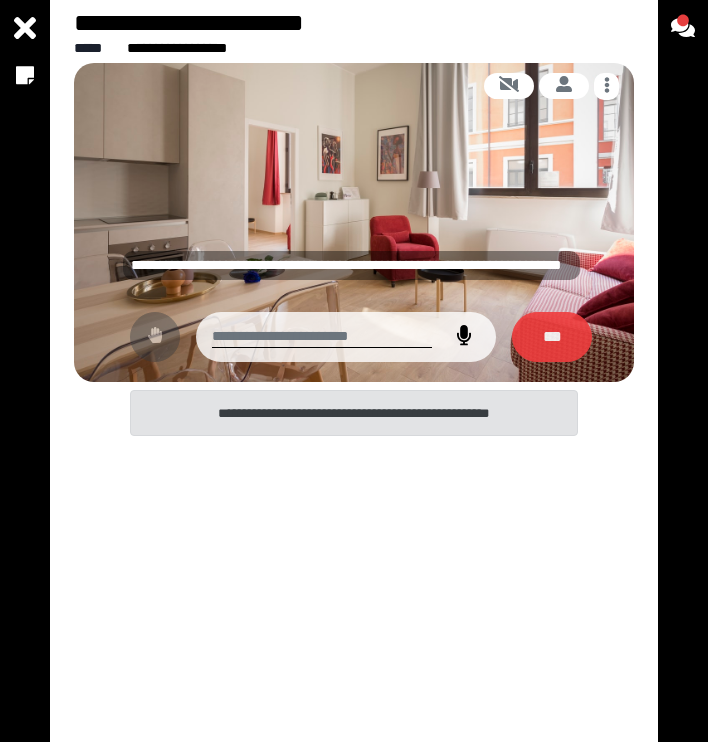 click at bounding box center [464, 337] 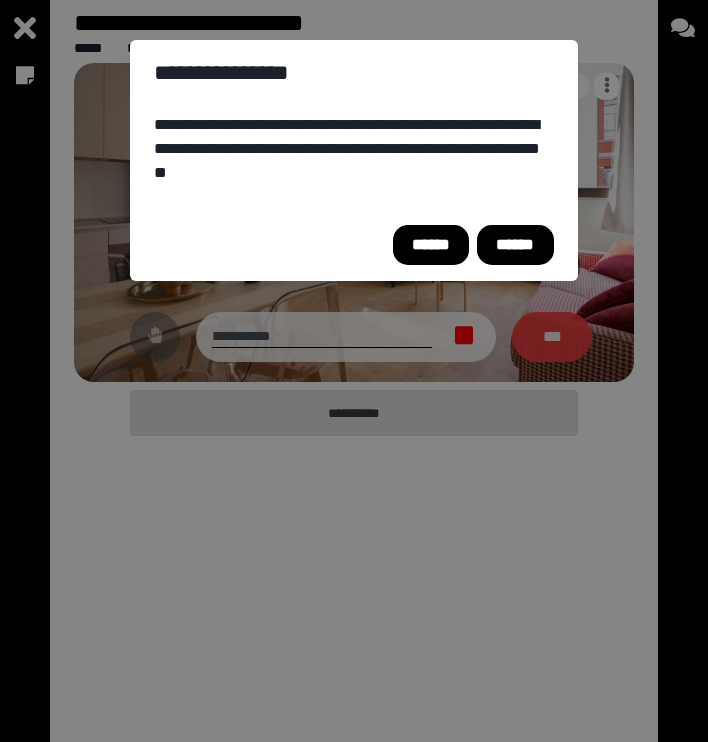click on "******" at bounding box center (515, 245) 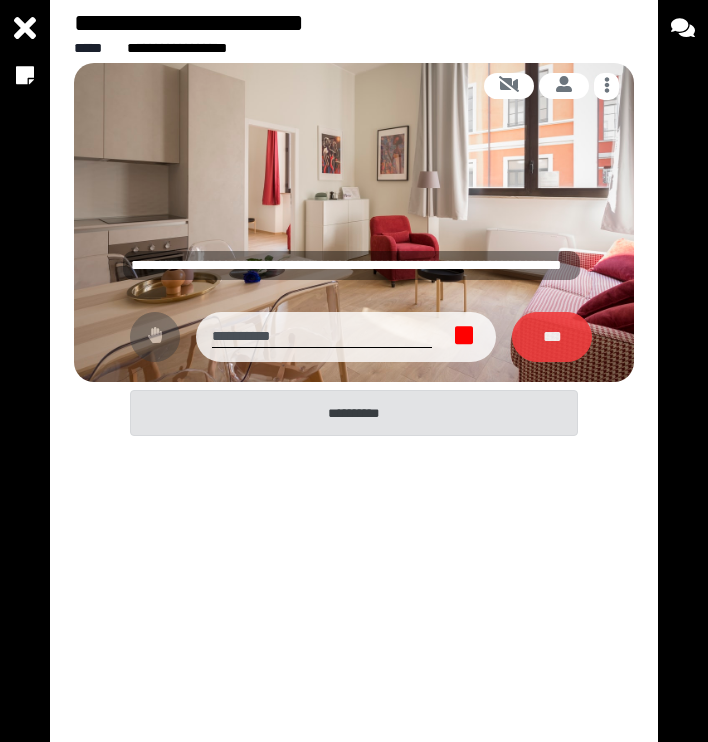 click 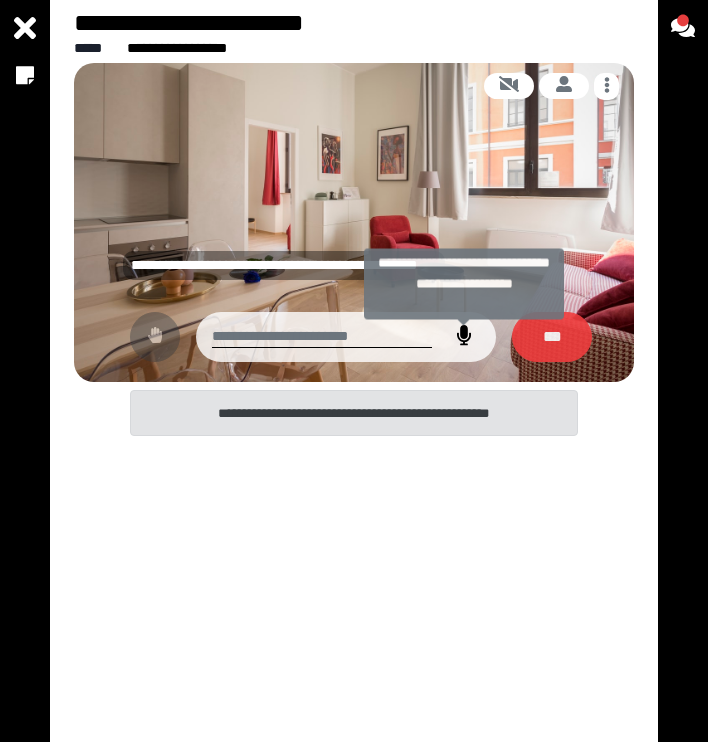 click 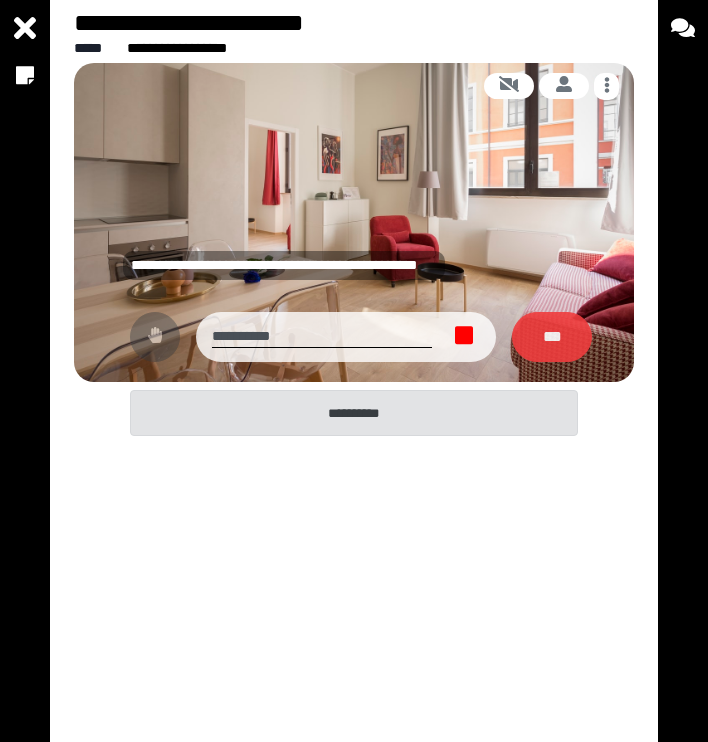 click 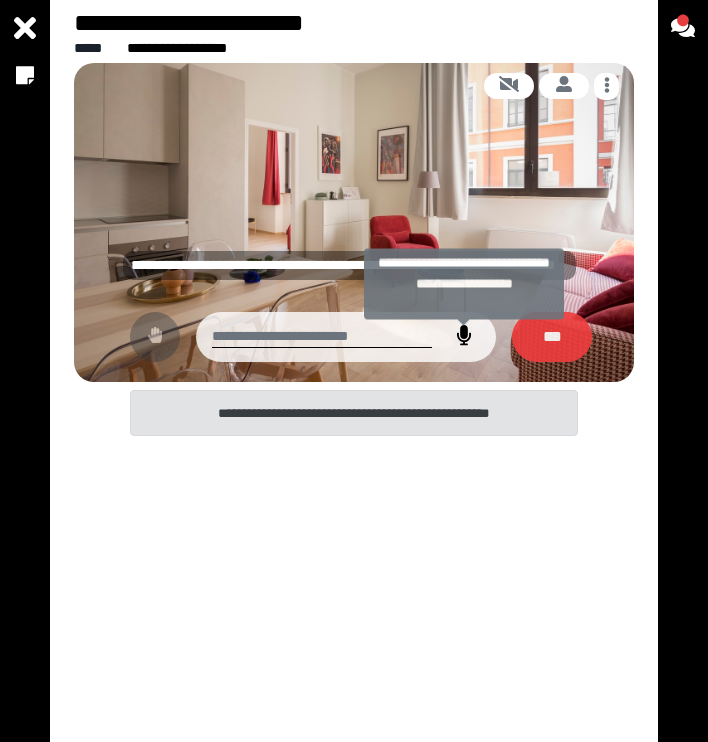 click 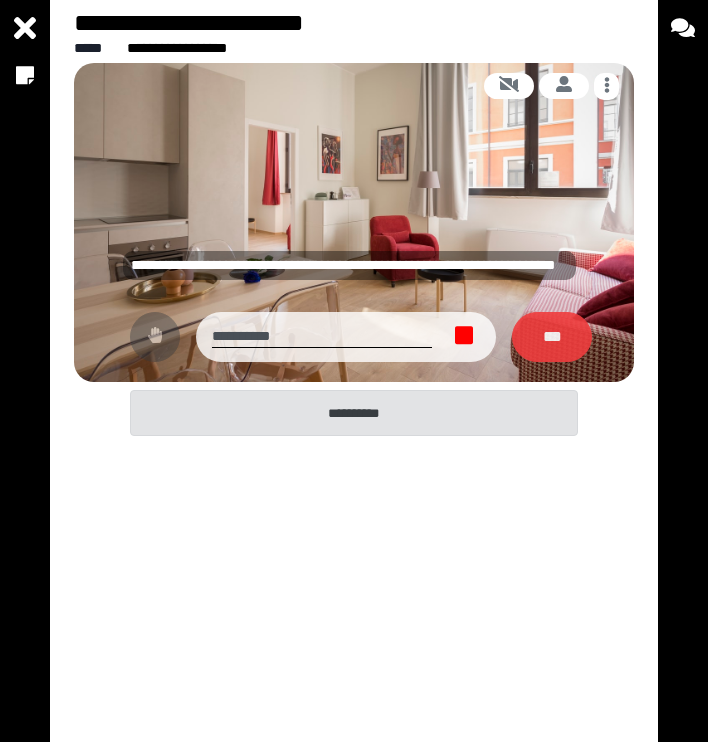 type on "**********" 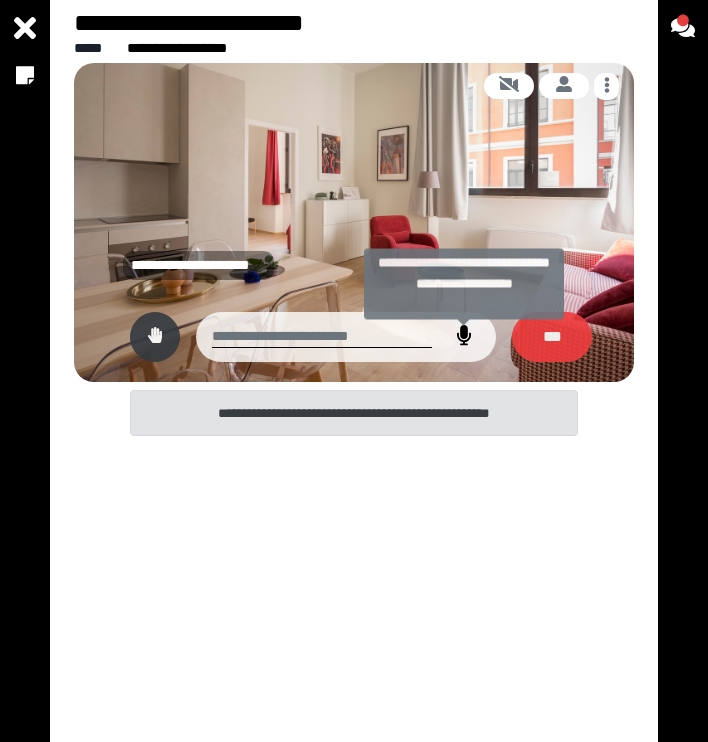 click 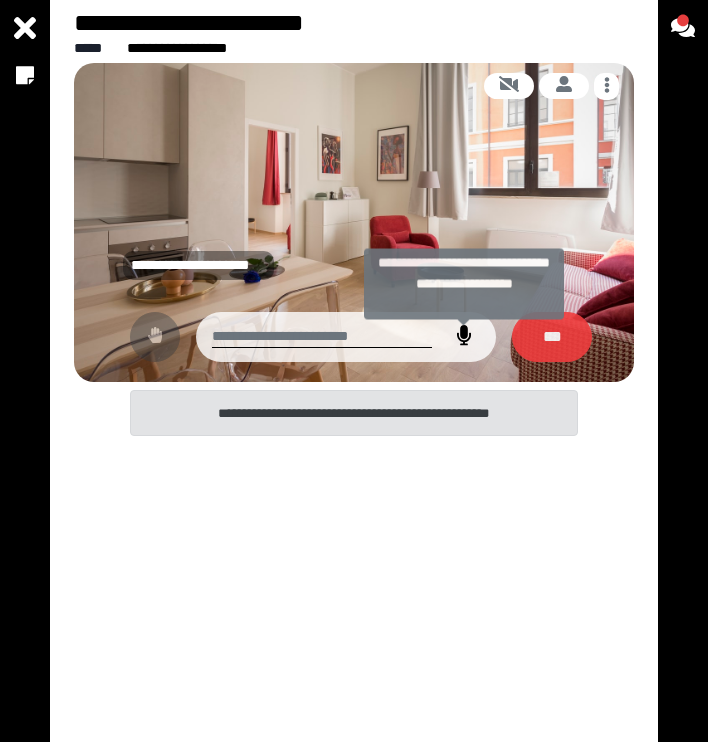 type on "**********" 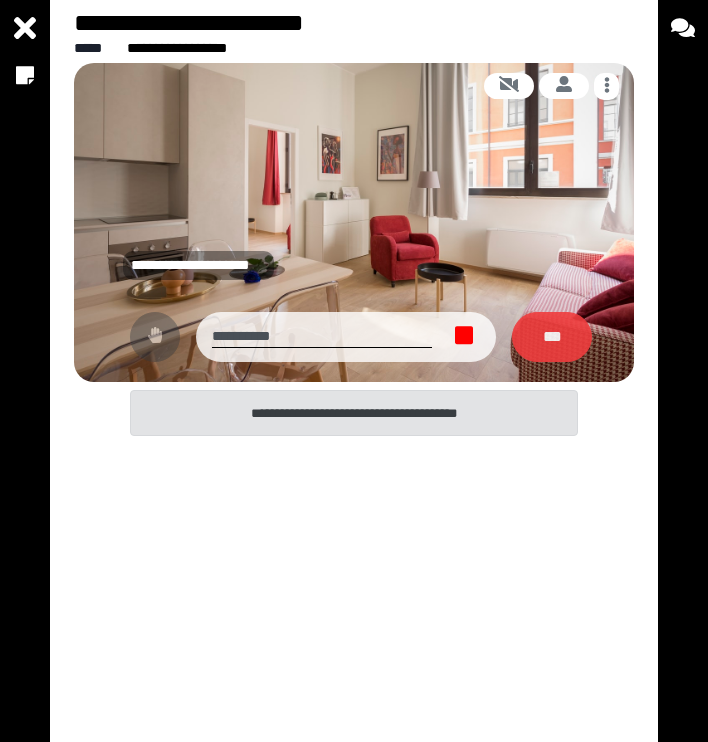 click 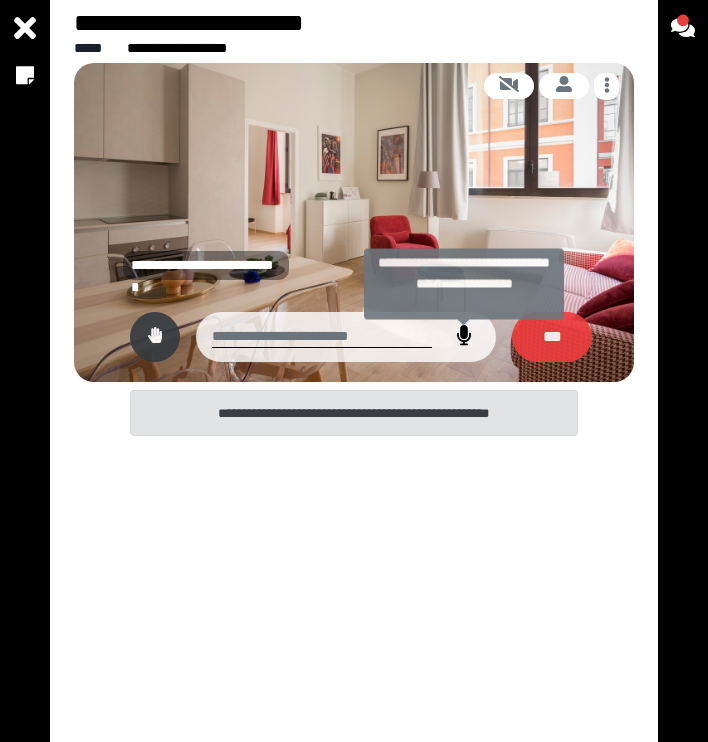 click 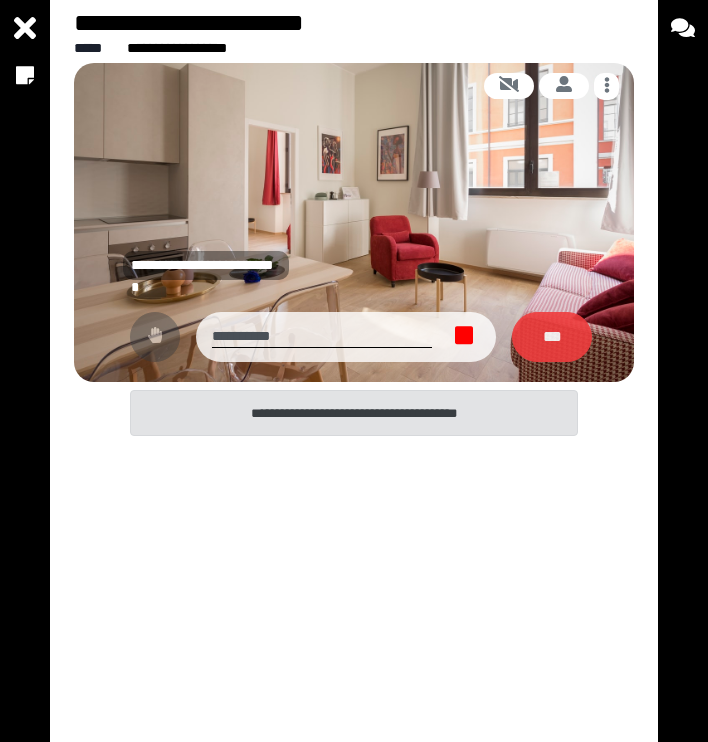 click 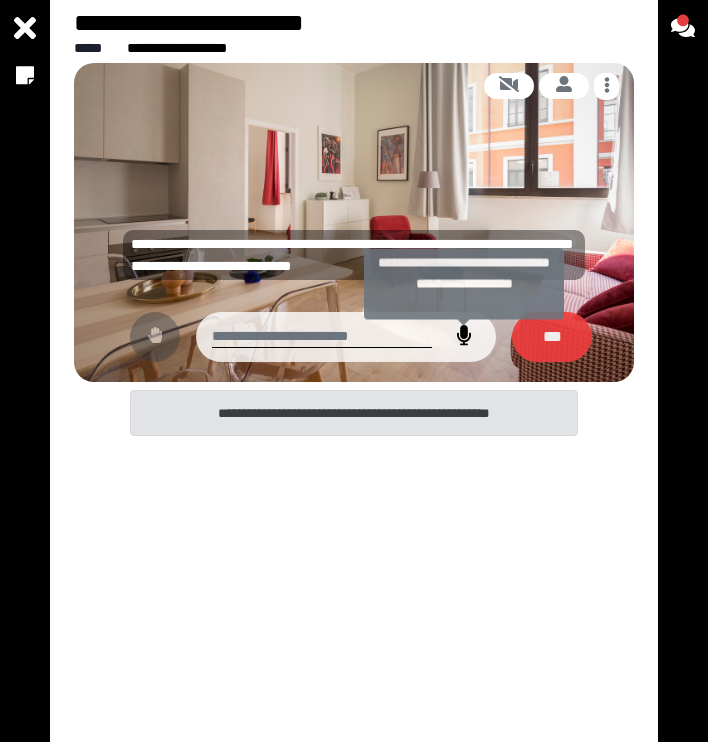 click 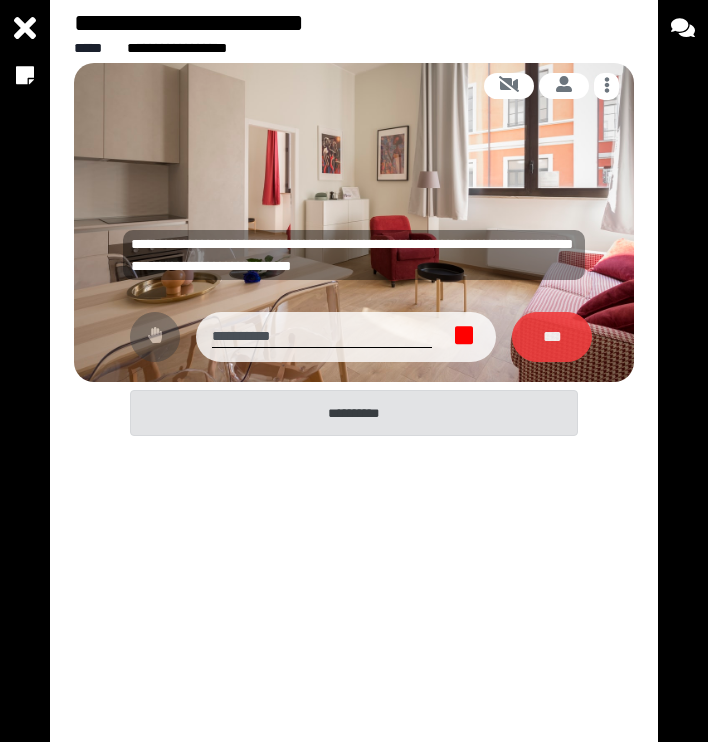 click 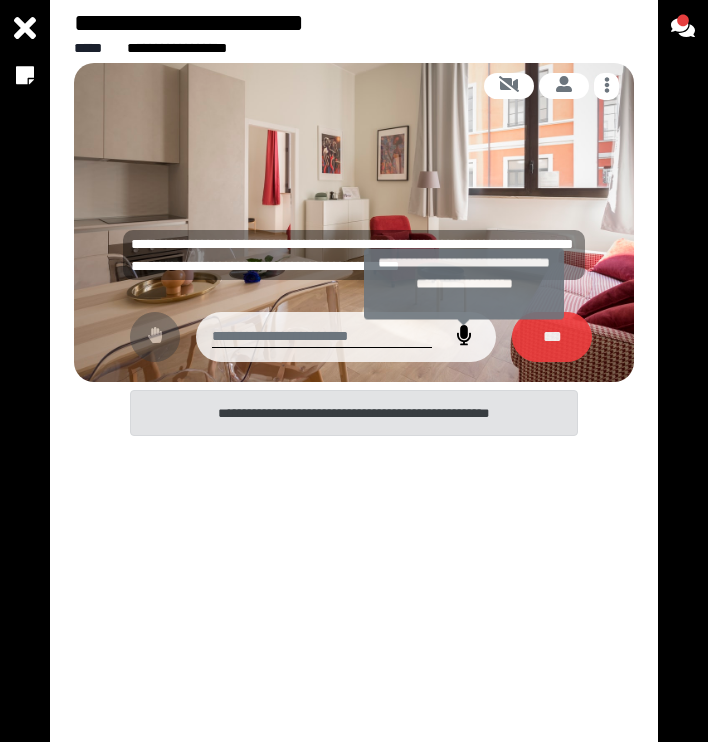 click 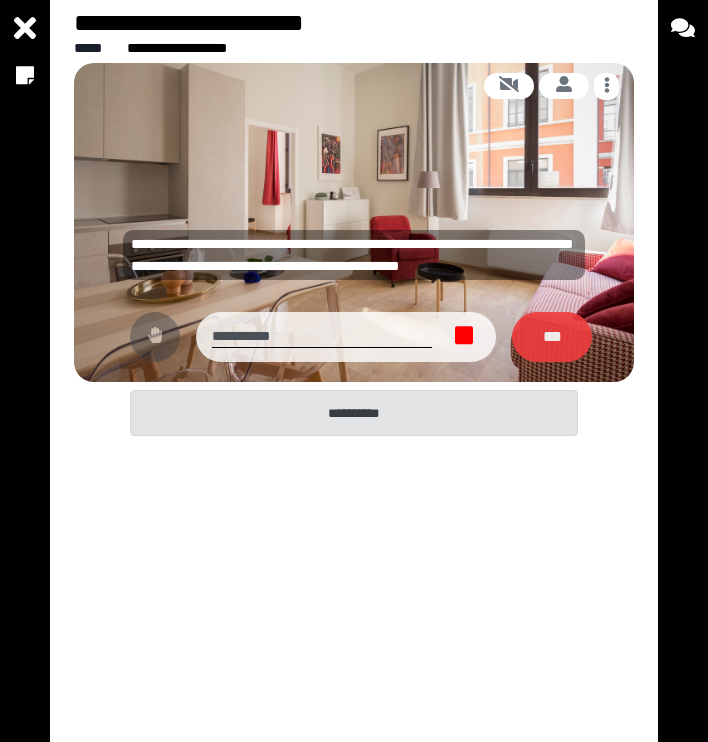 click 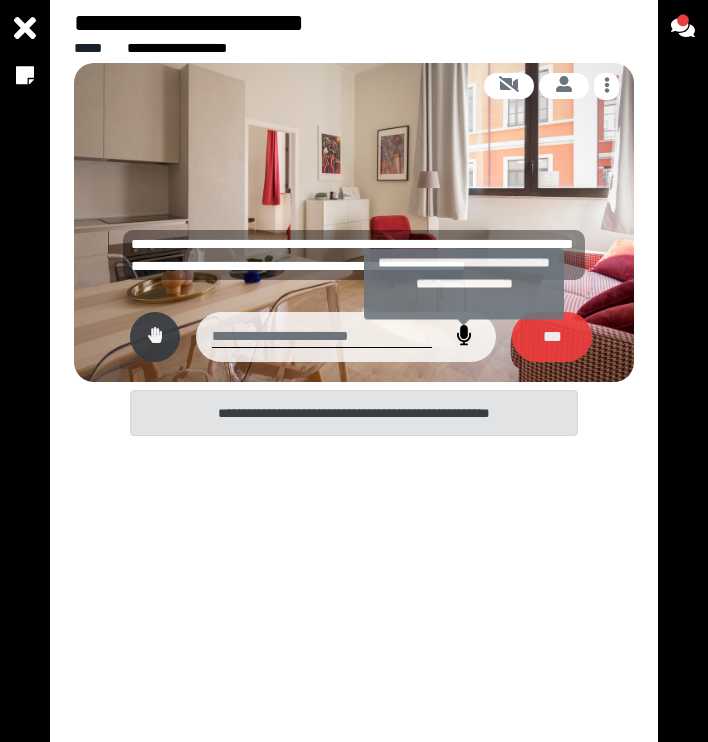 click 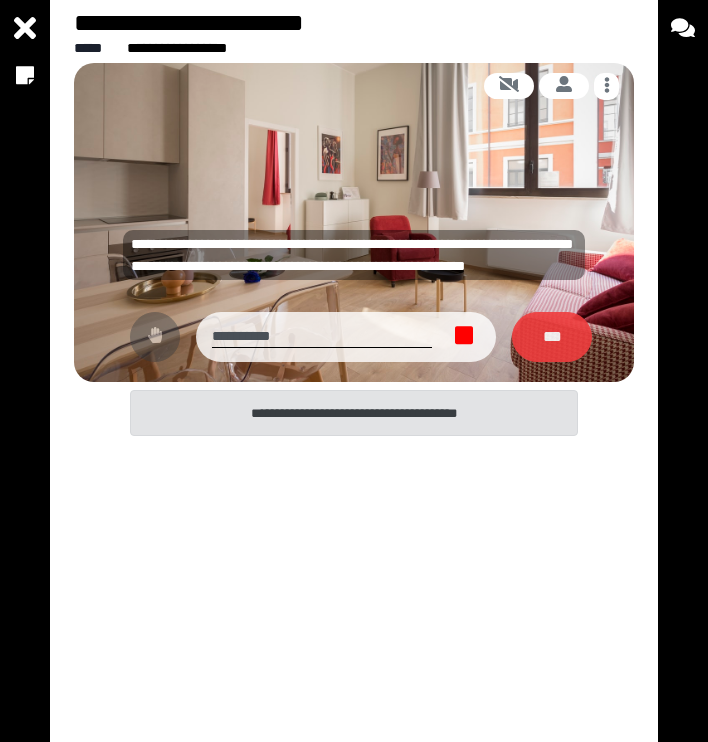 click 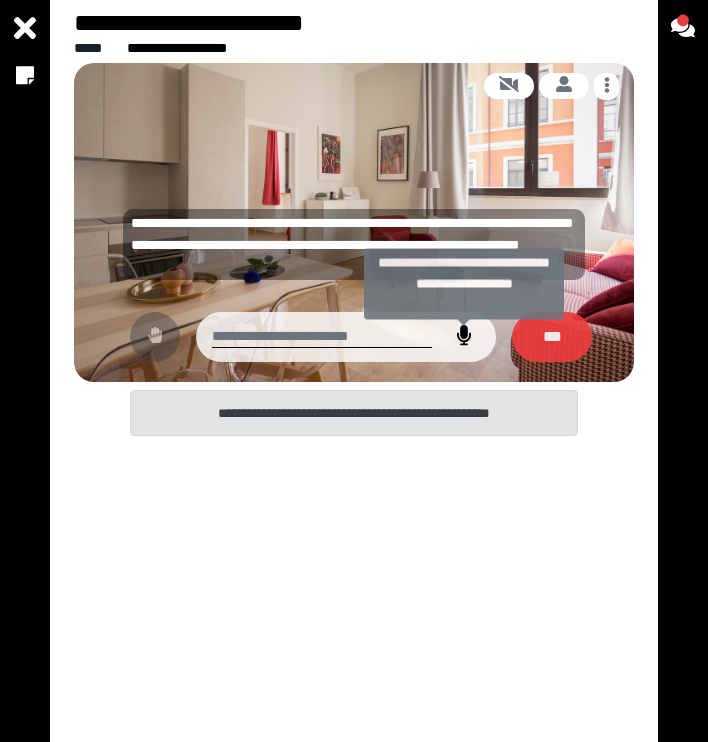 click 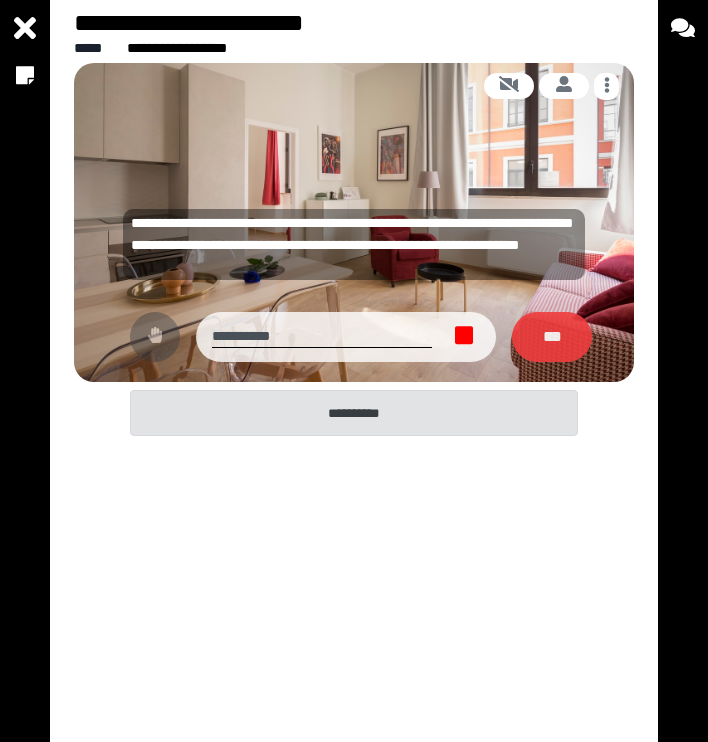 click 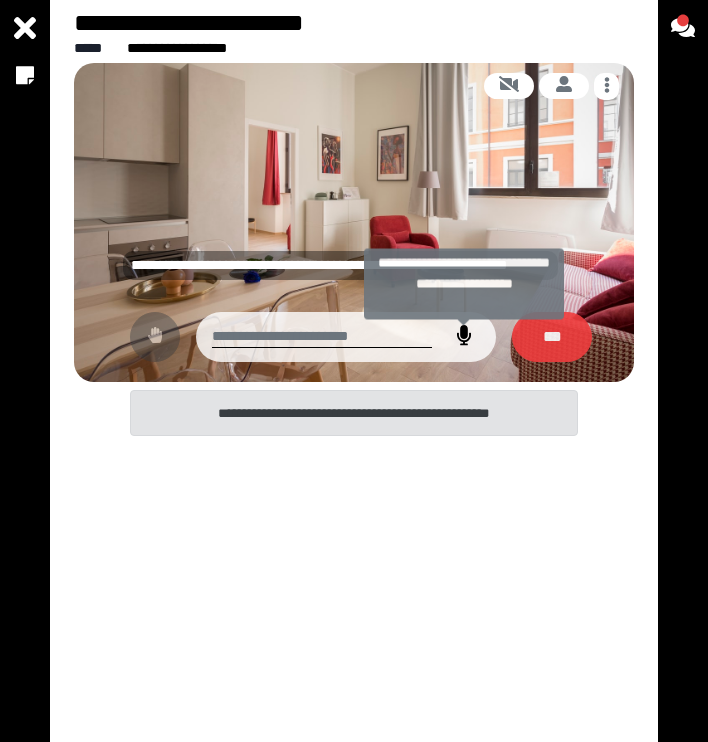 click 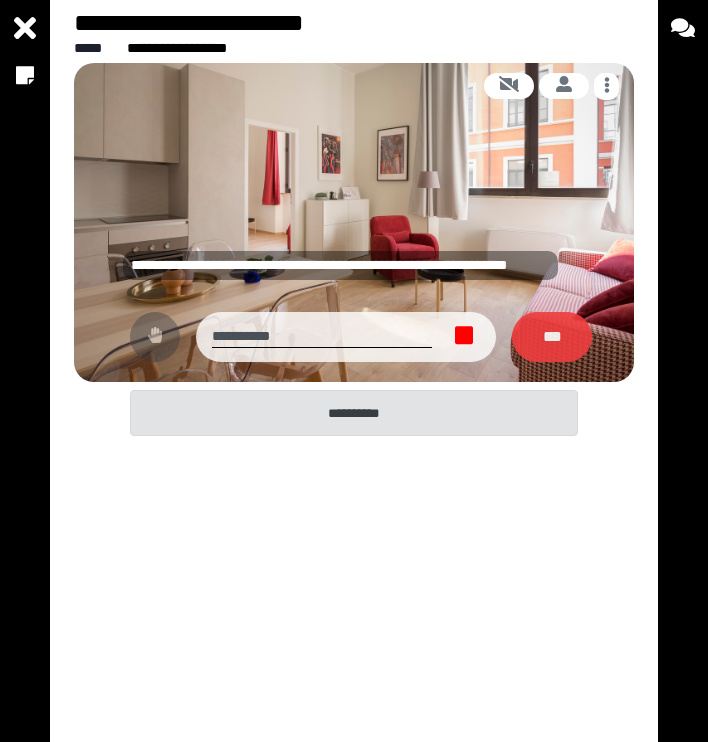 click 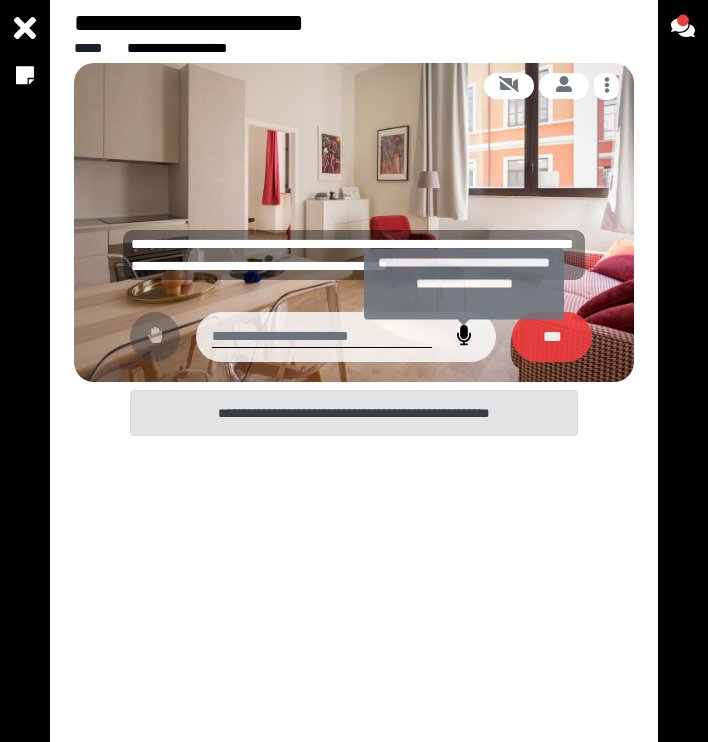 click 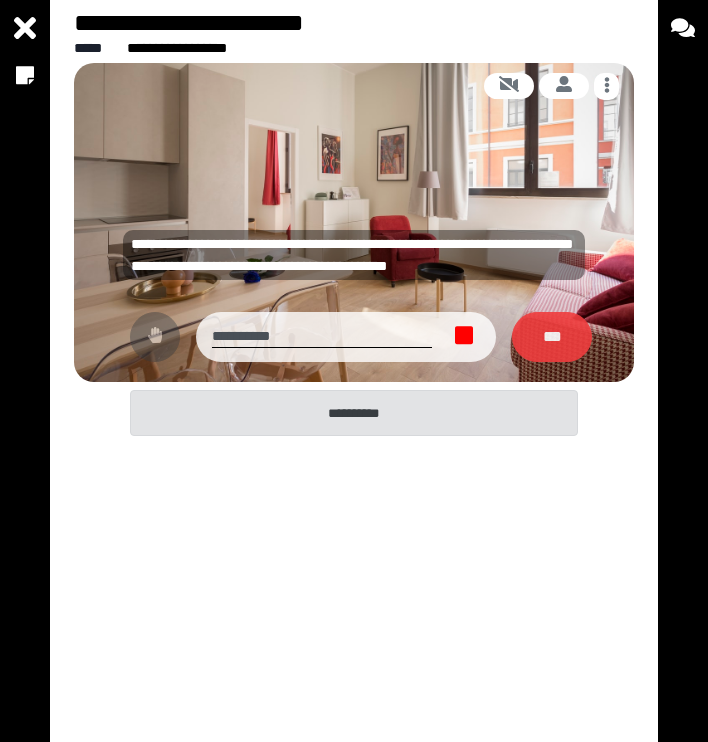 click 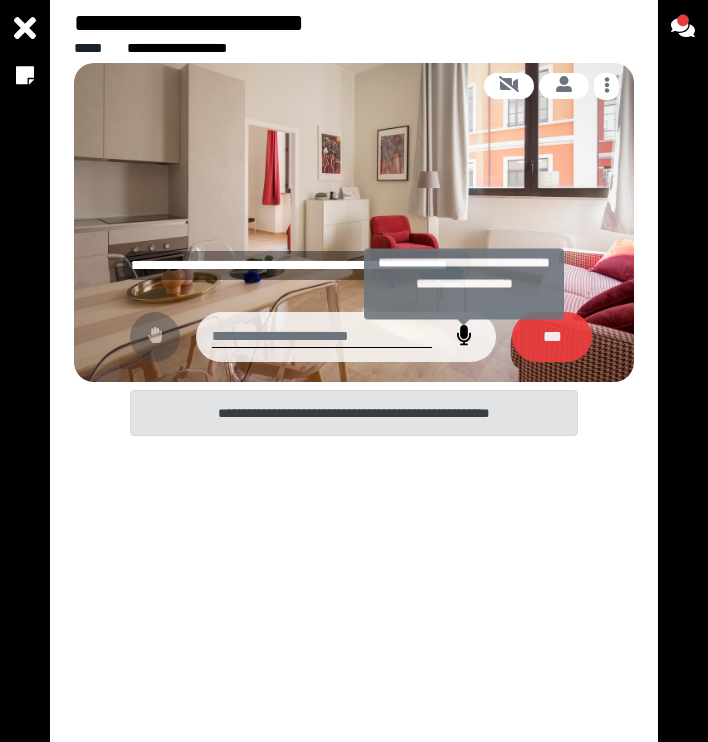 click 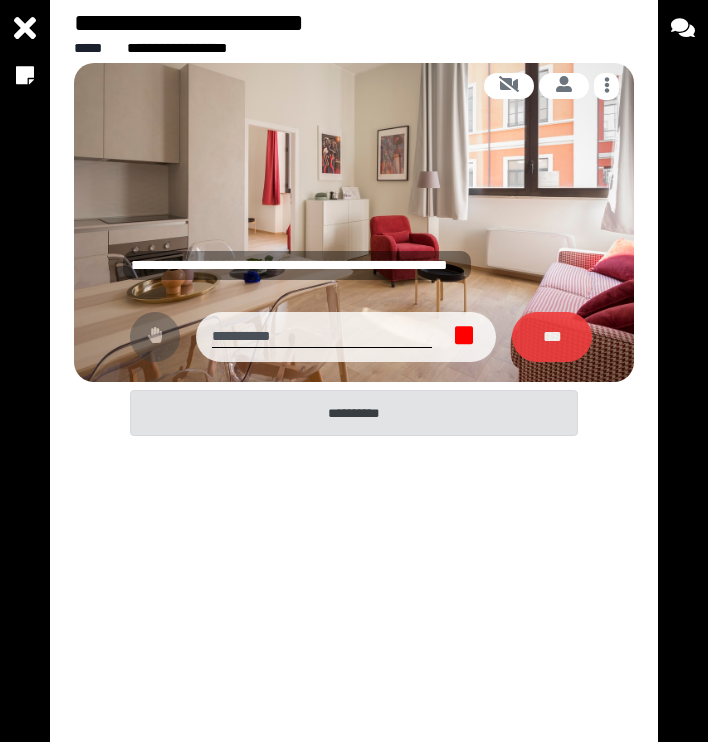 click 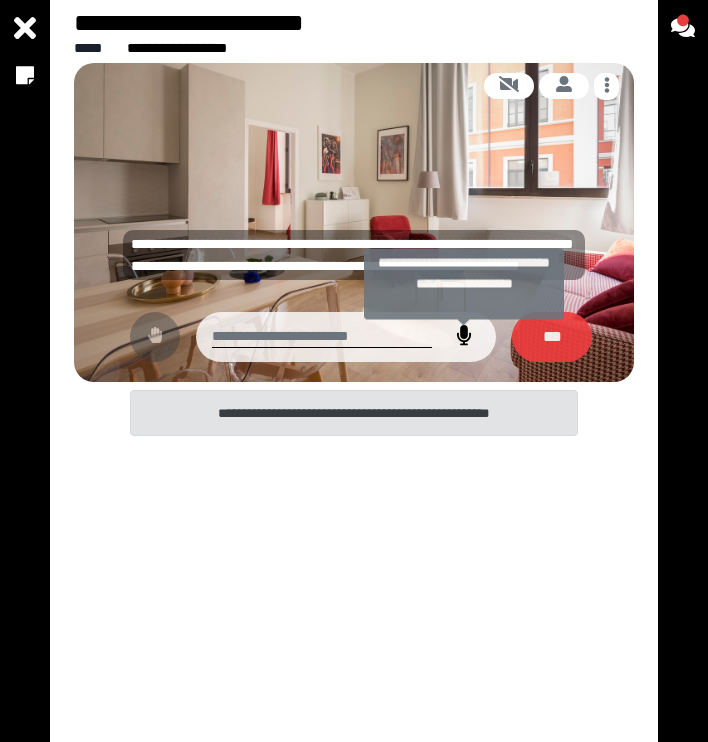click 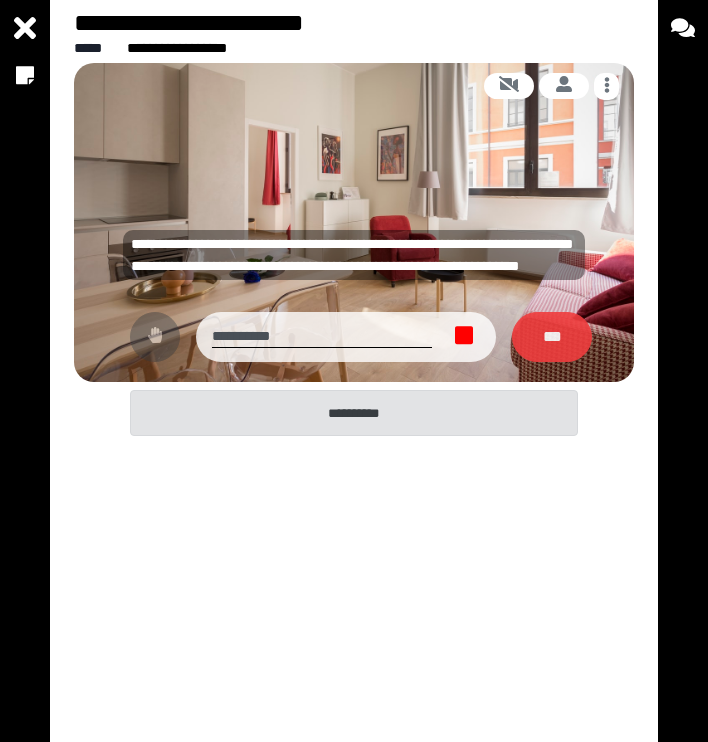 click 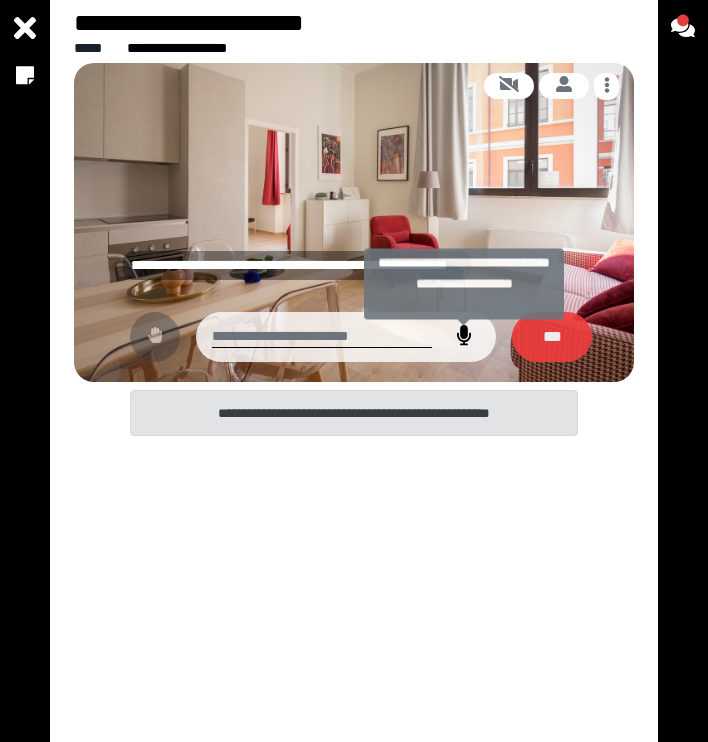 click 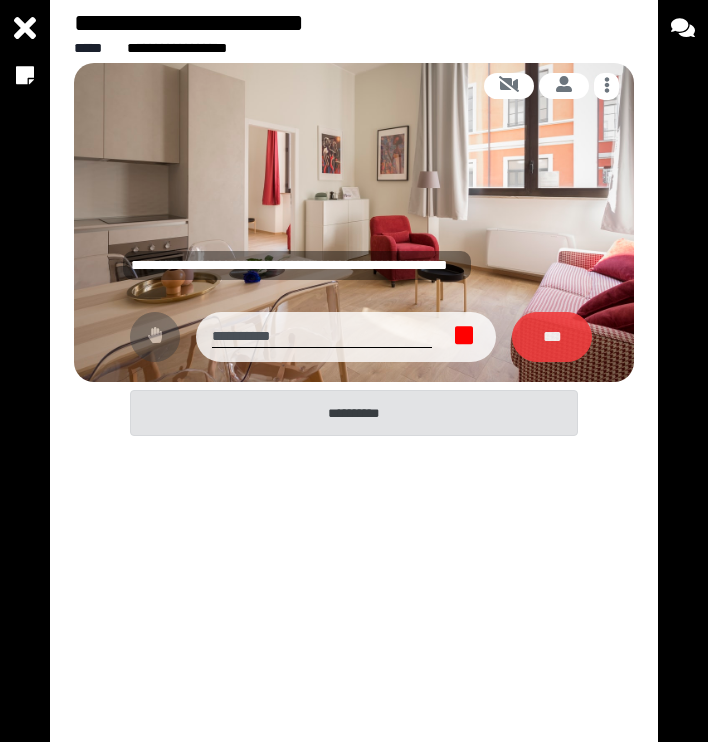click 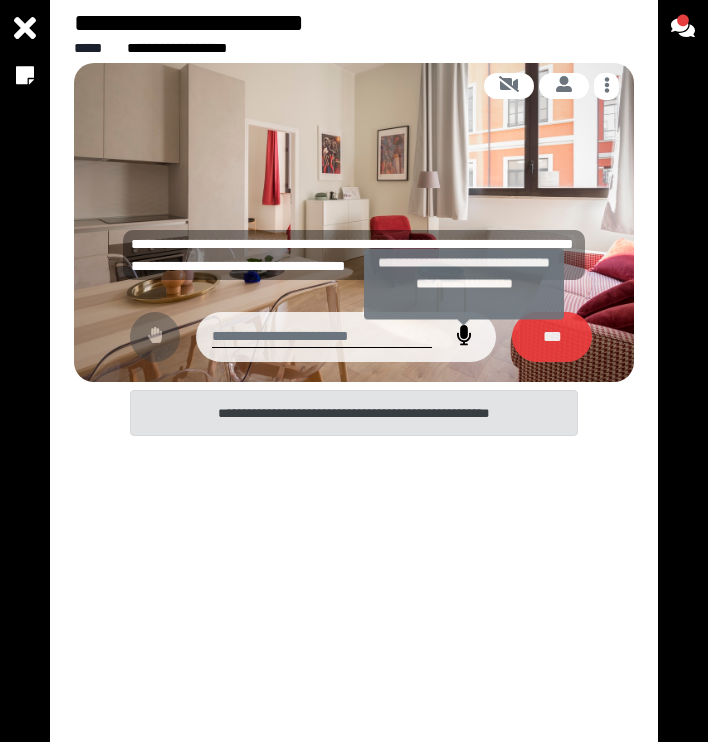 click 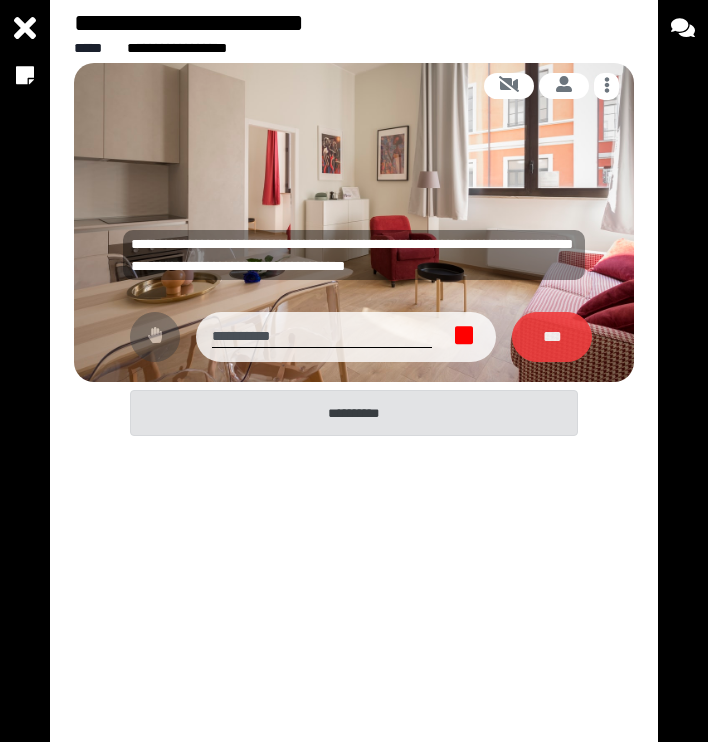 click 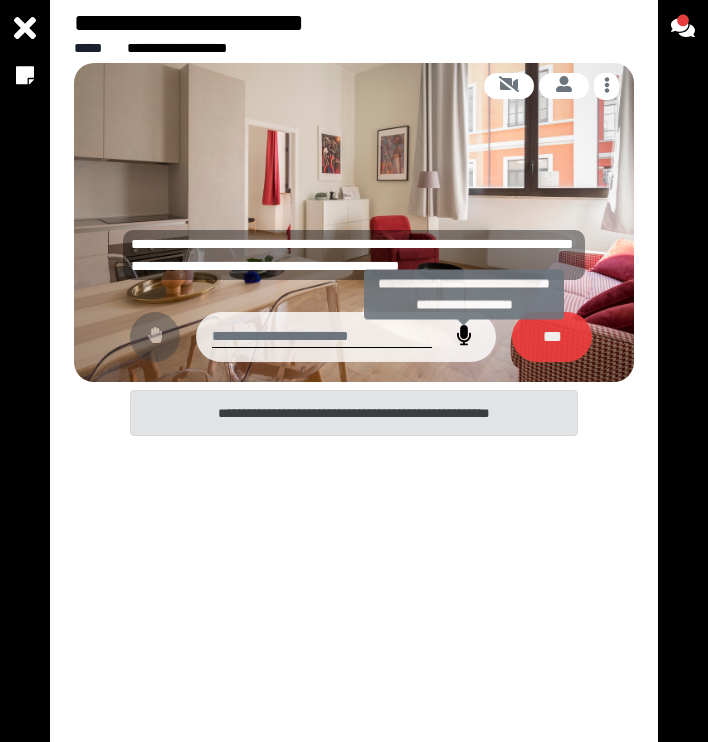 click 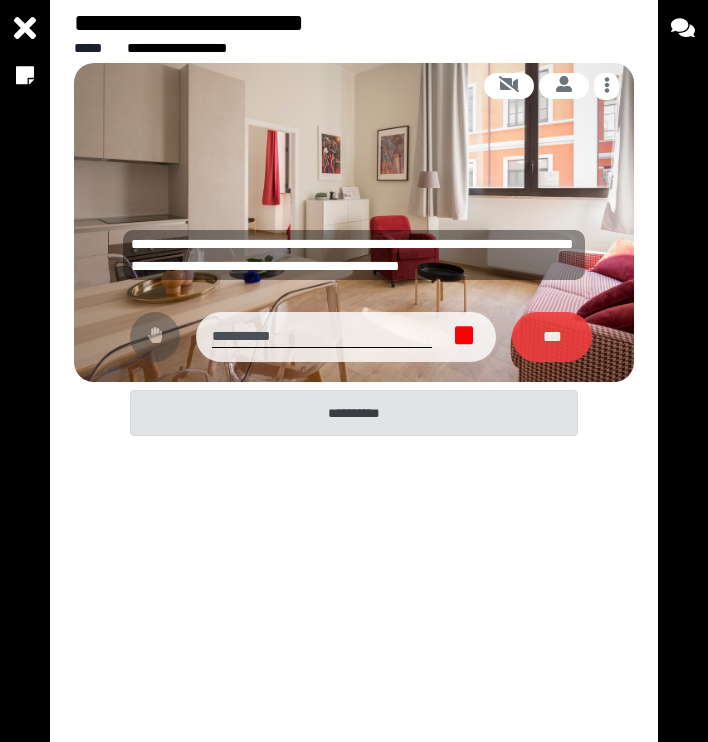 click 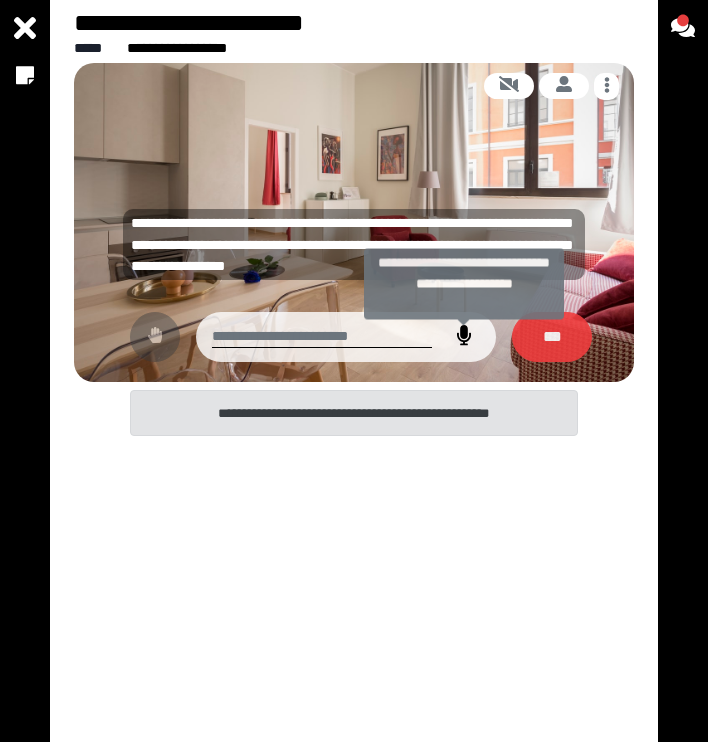 click 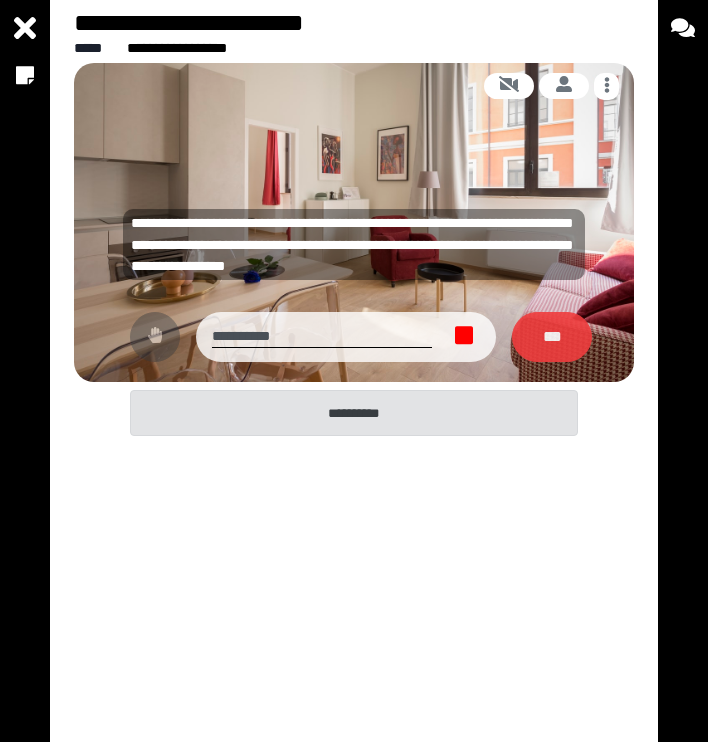 click 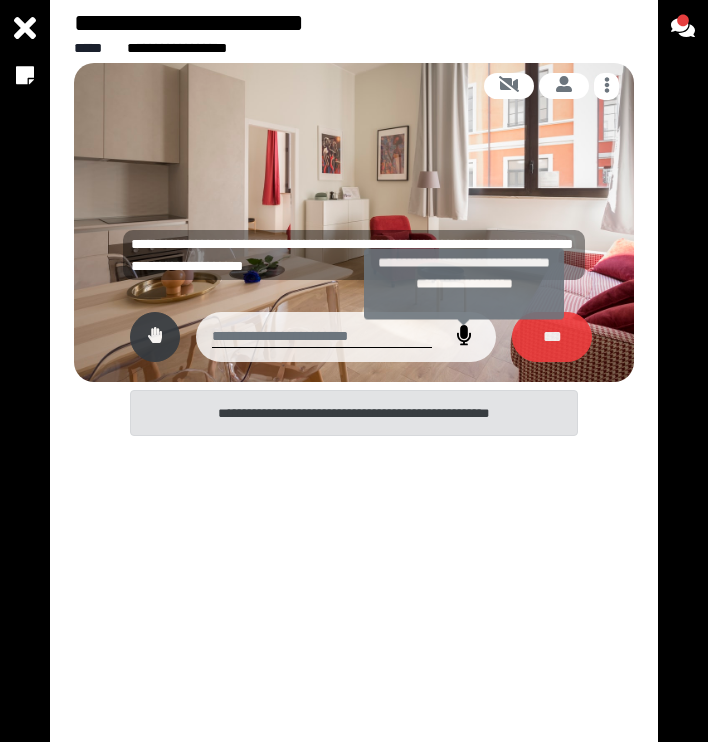 click 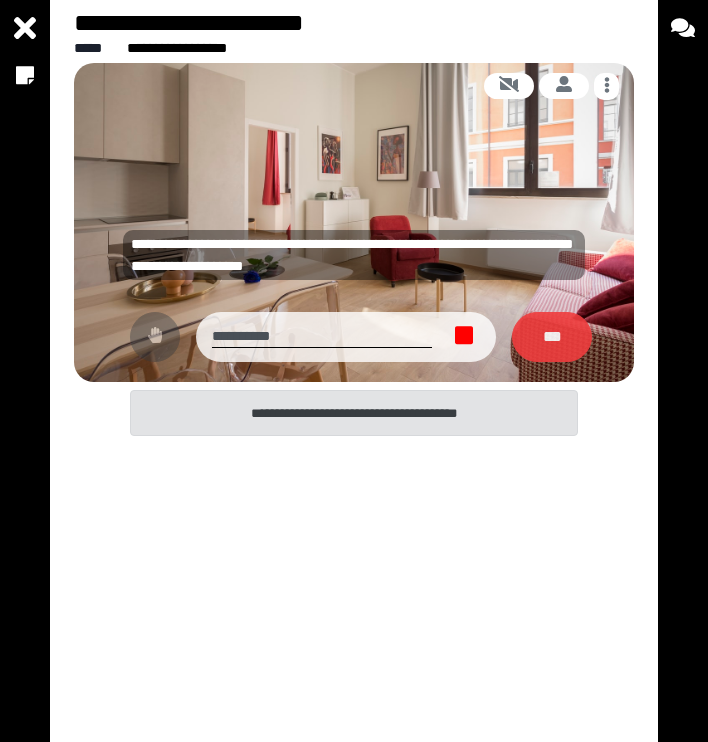 click 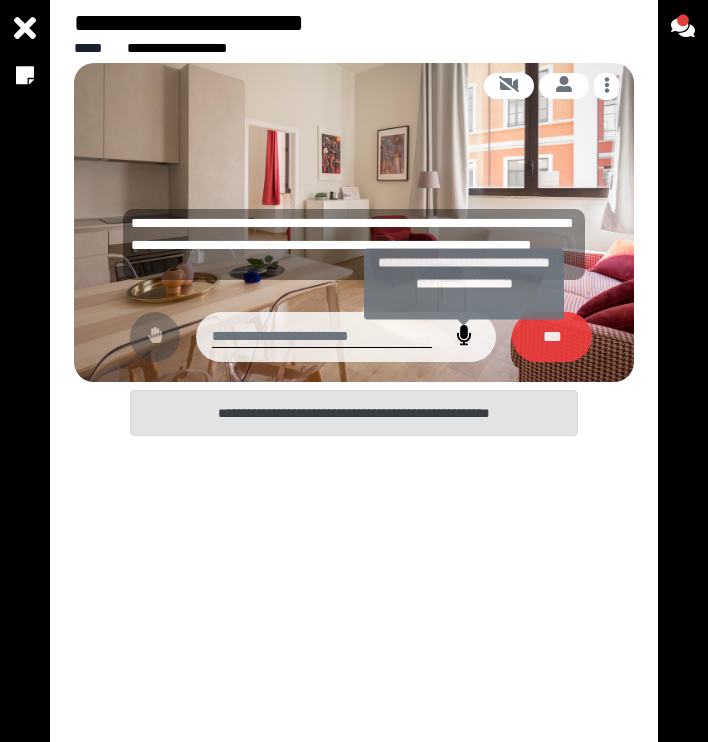 click 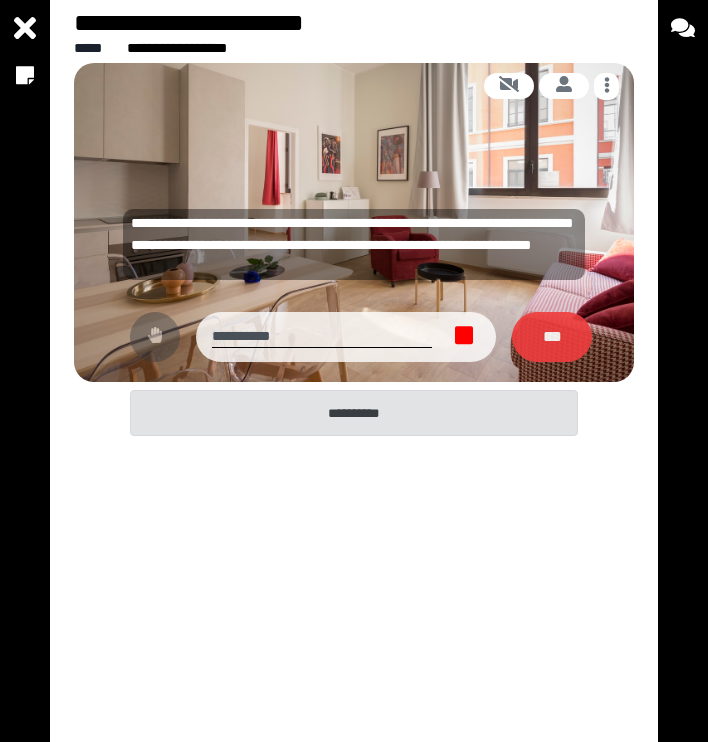 click 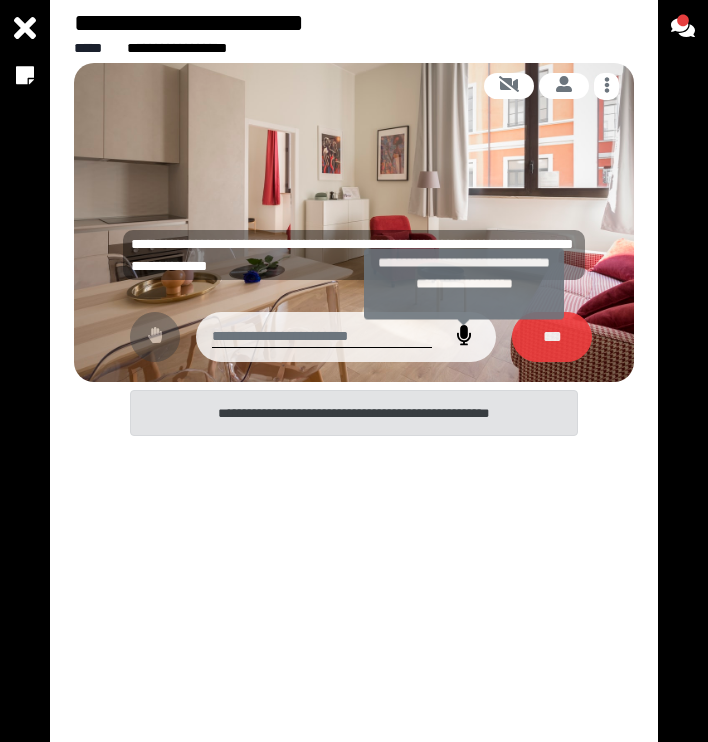click 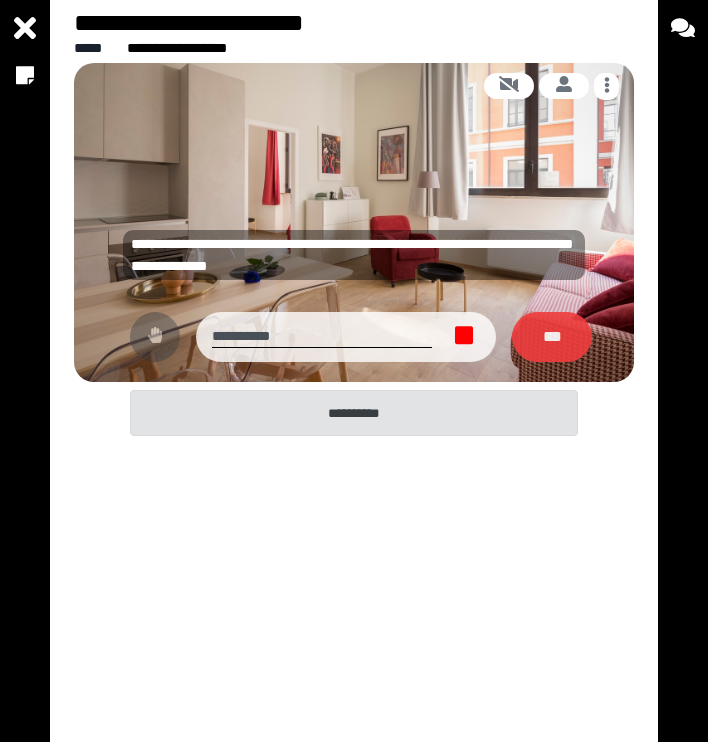 click 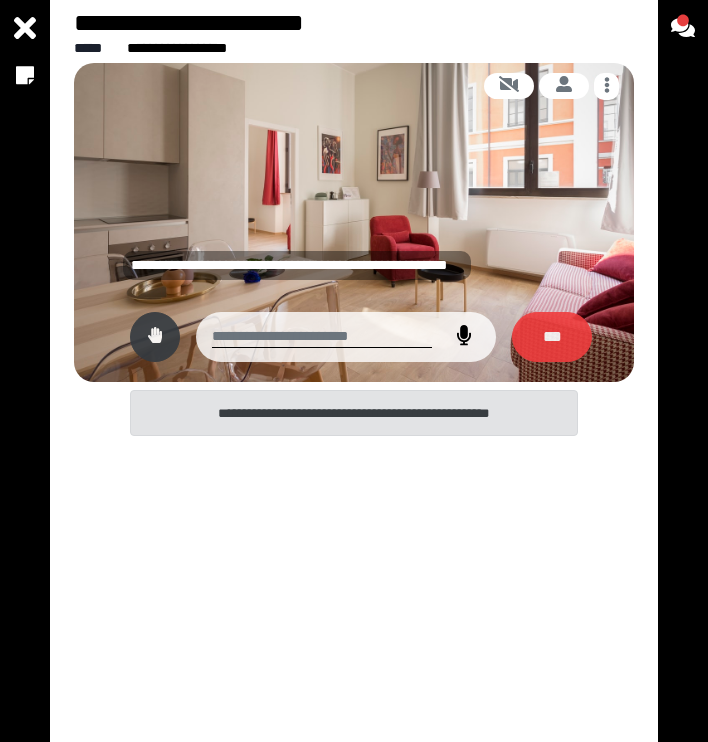 click at bounding box center [464, 337] 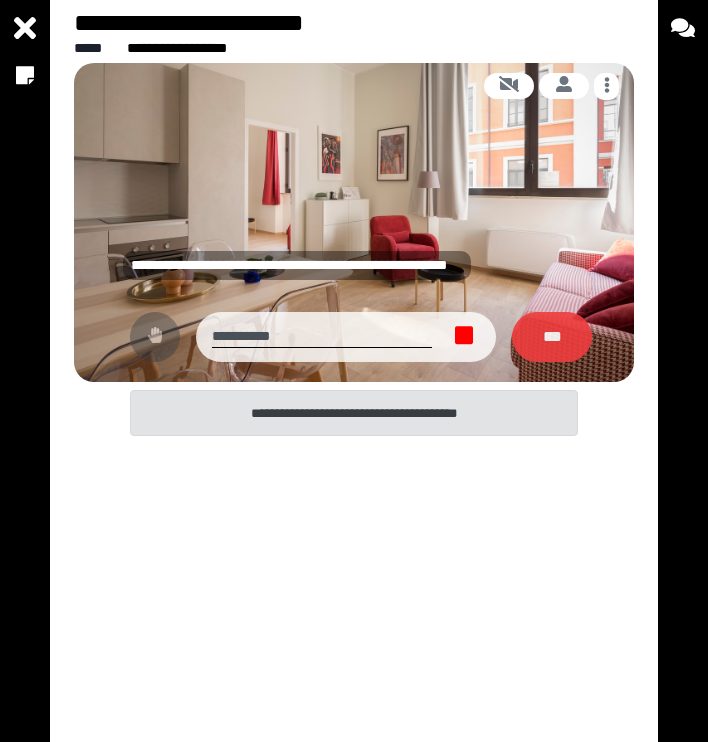 click 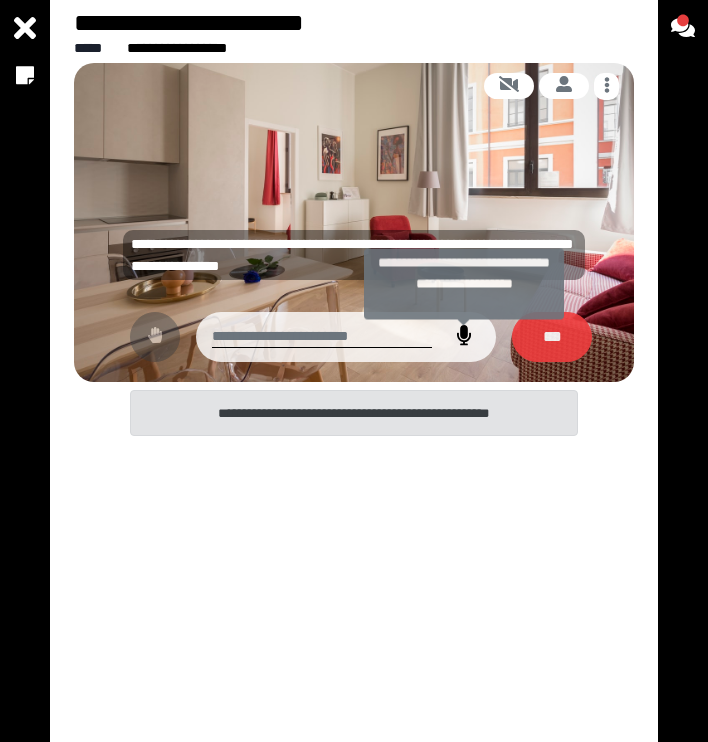 click 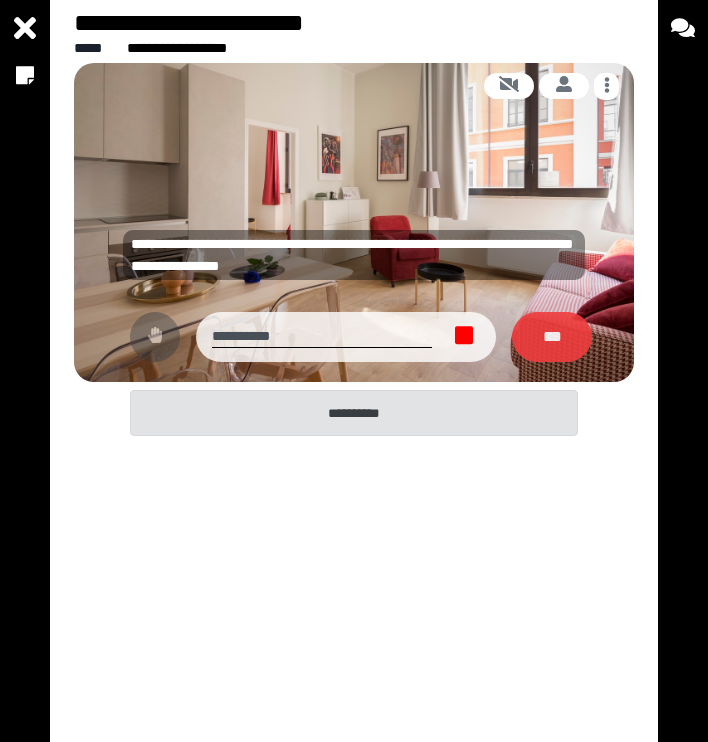 click 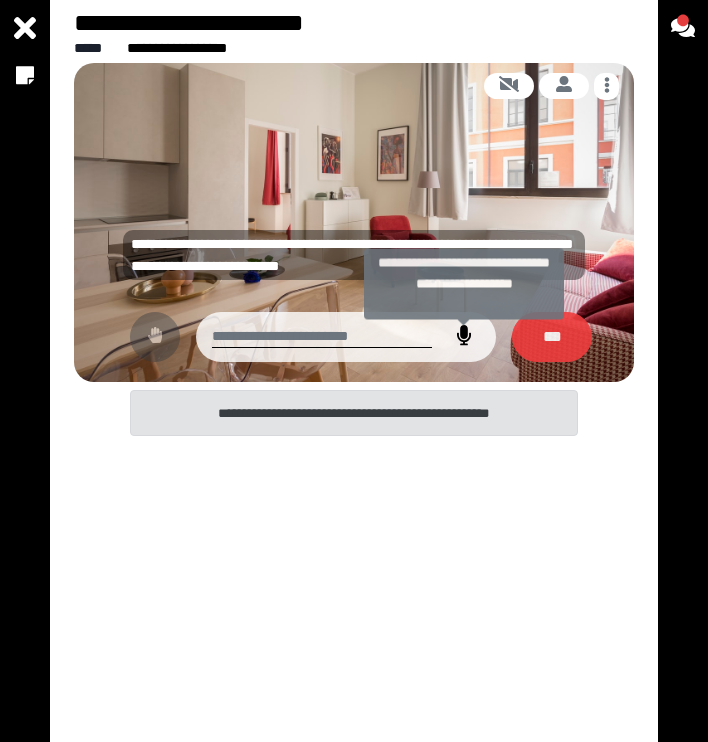 click 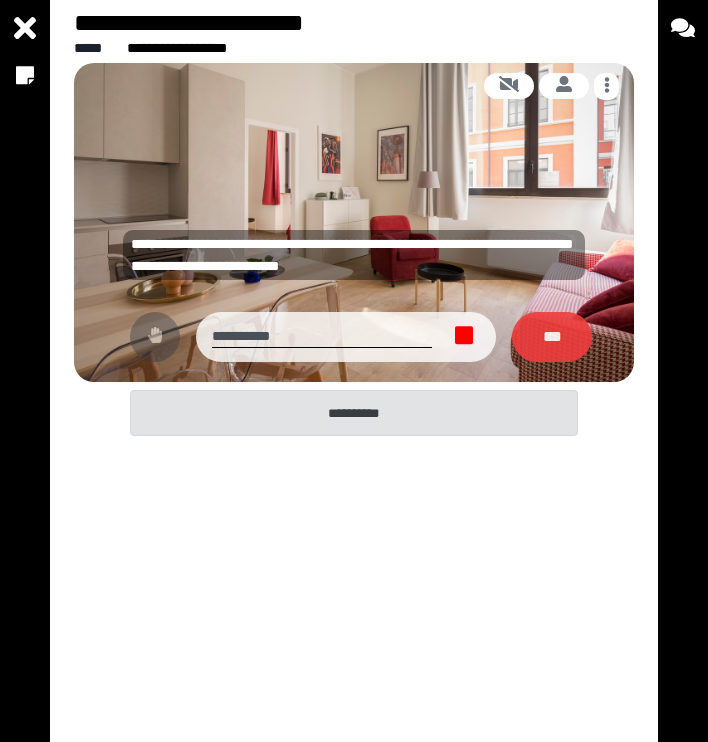 click 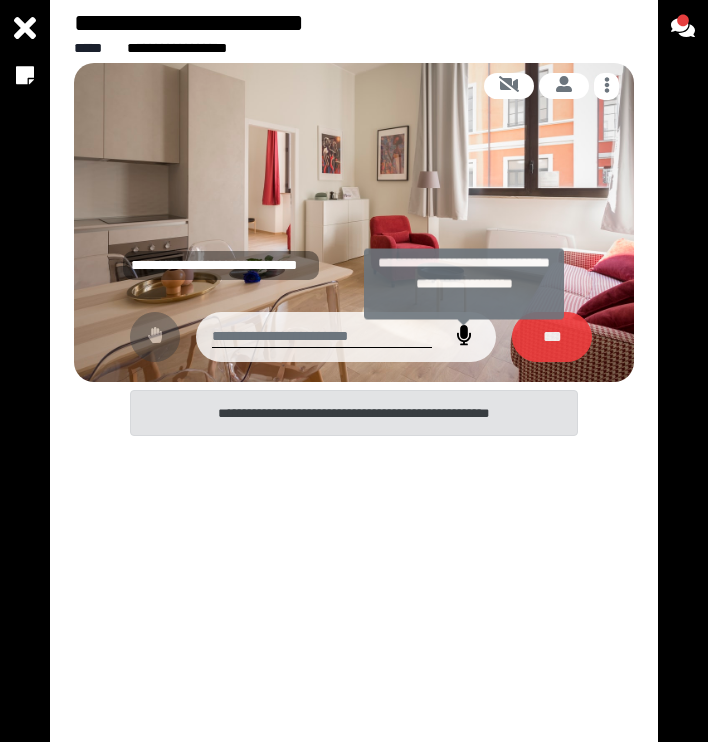 click 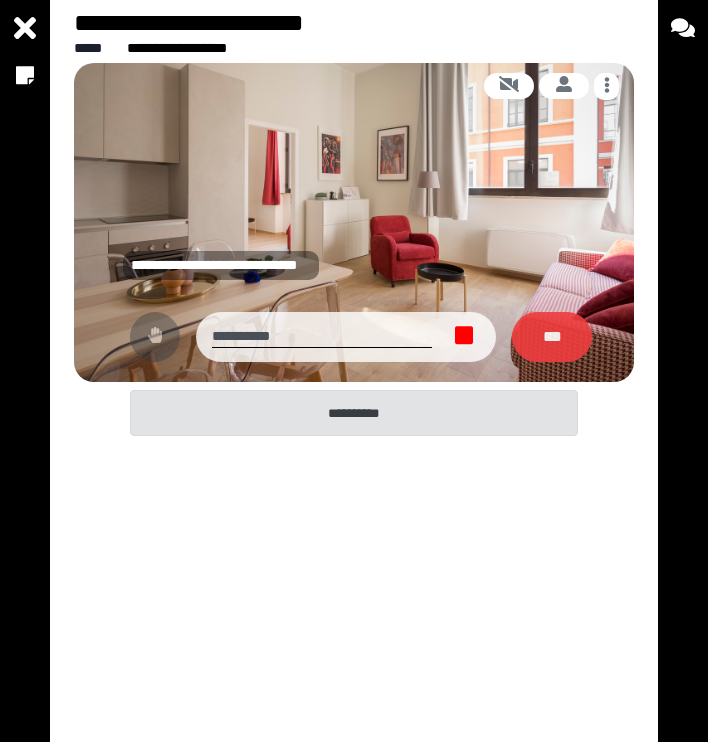 click 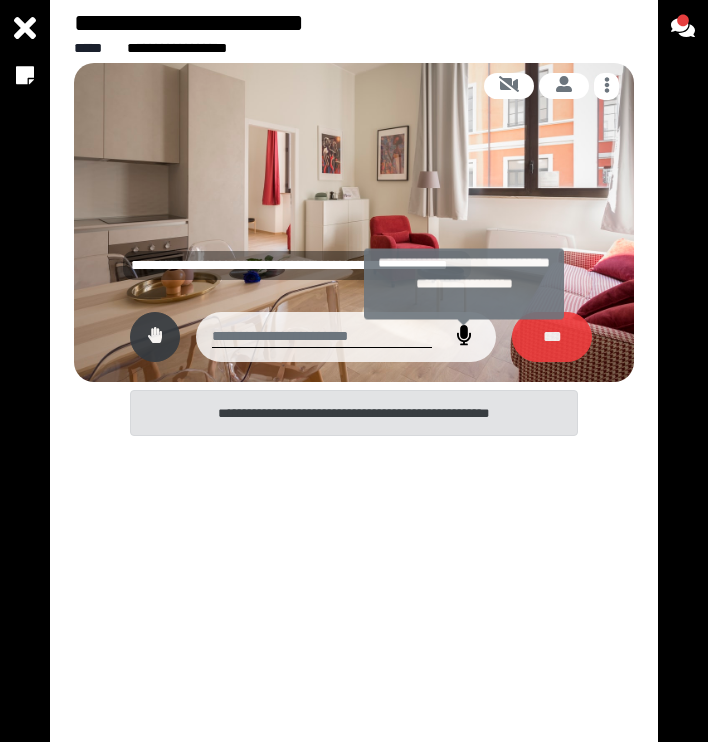 click 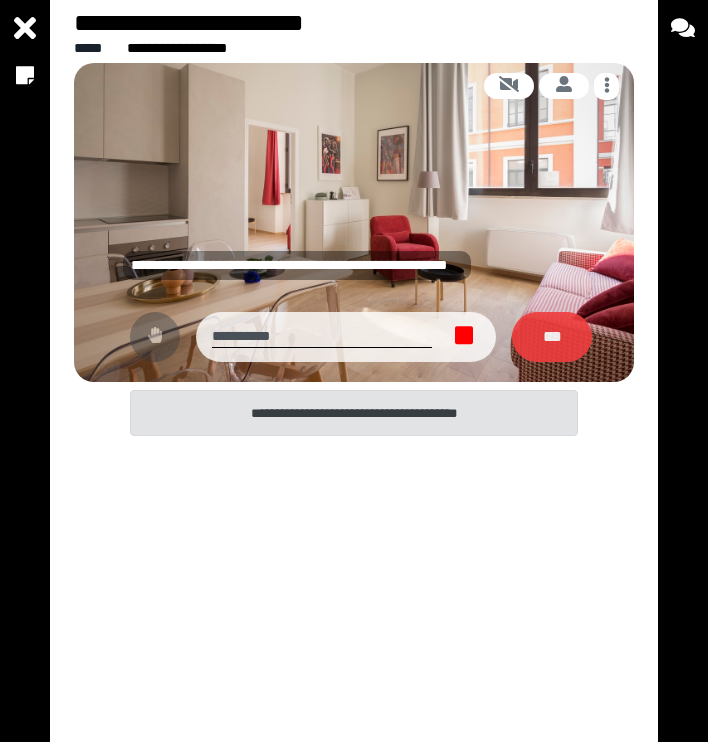 click 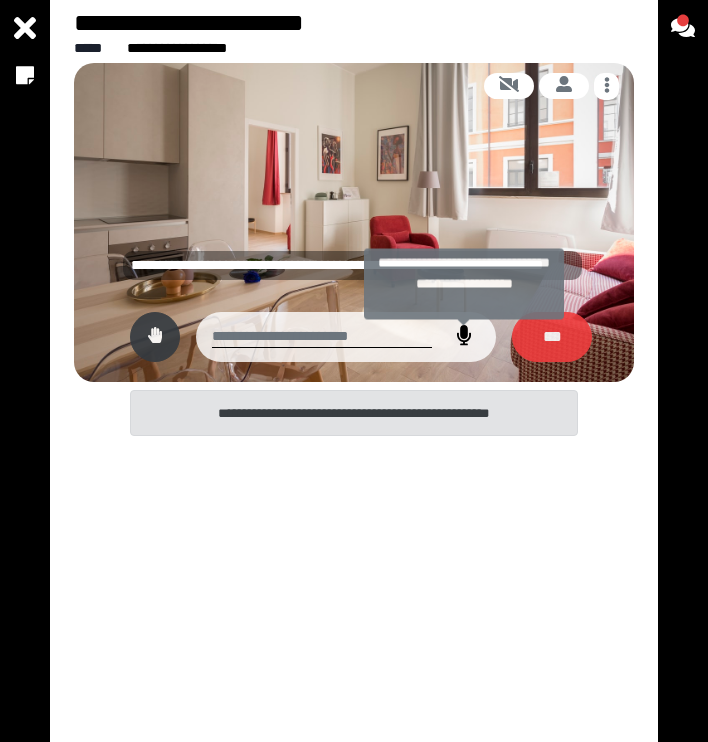 click 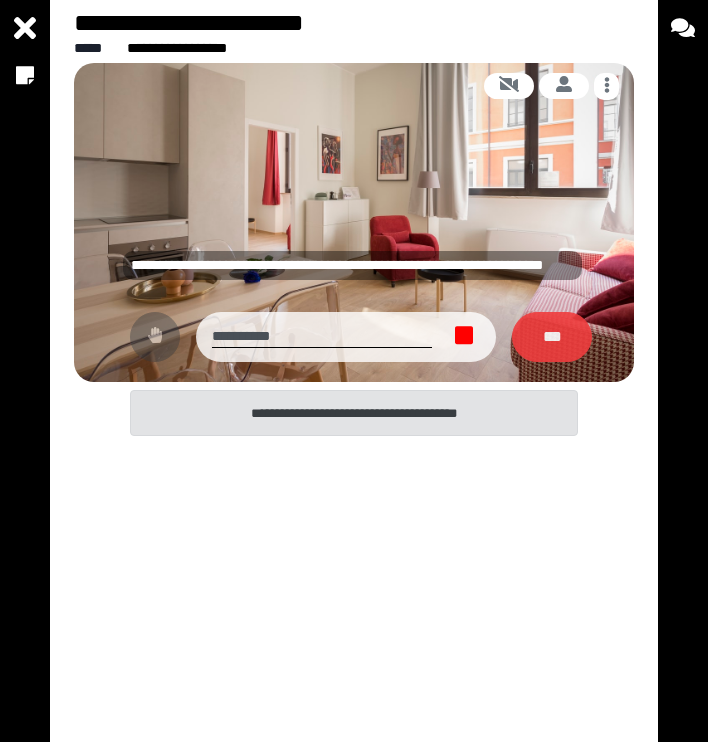 click 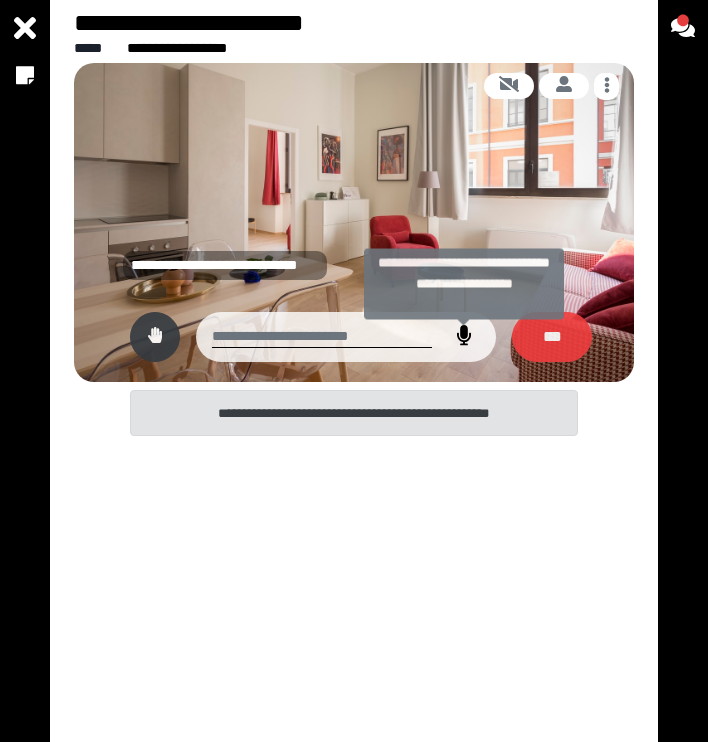 click 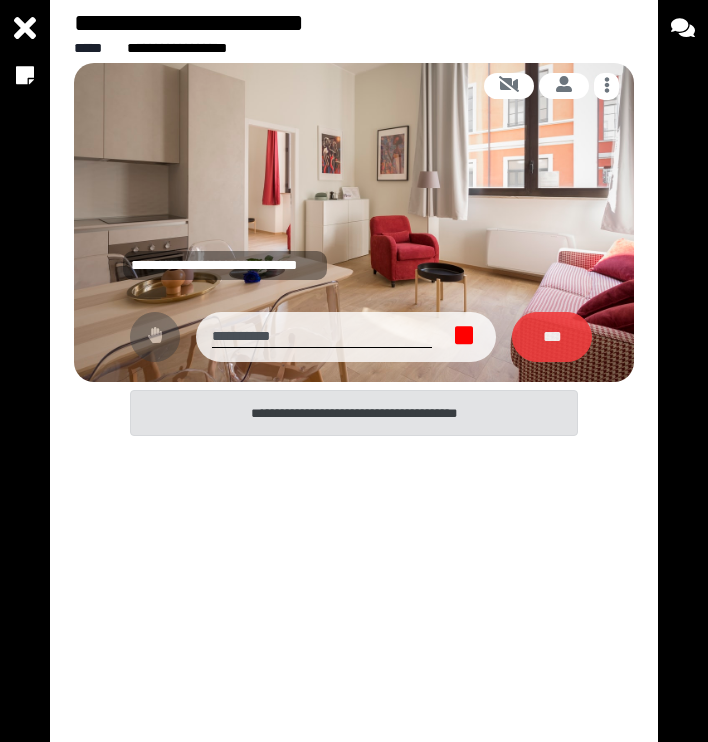 click 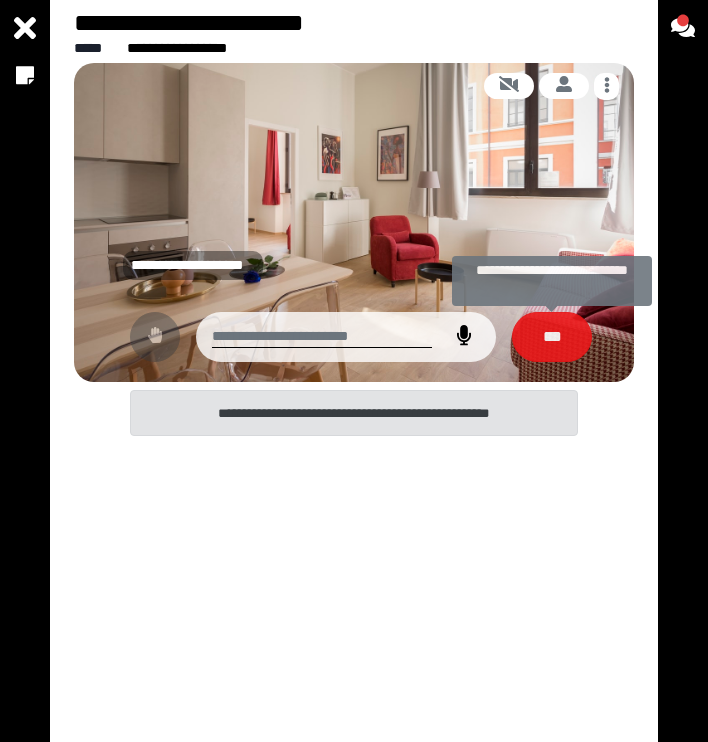click on "***" at bounding box center (552, 337) 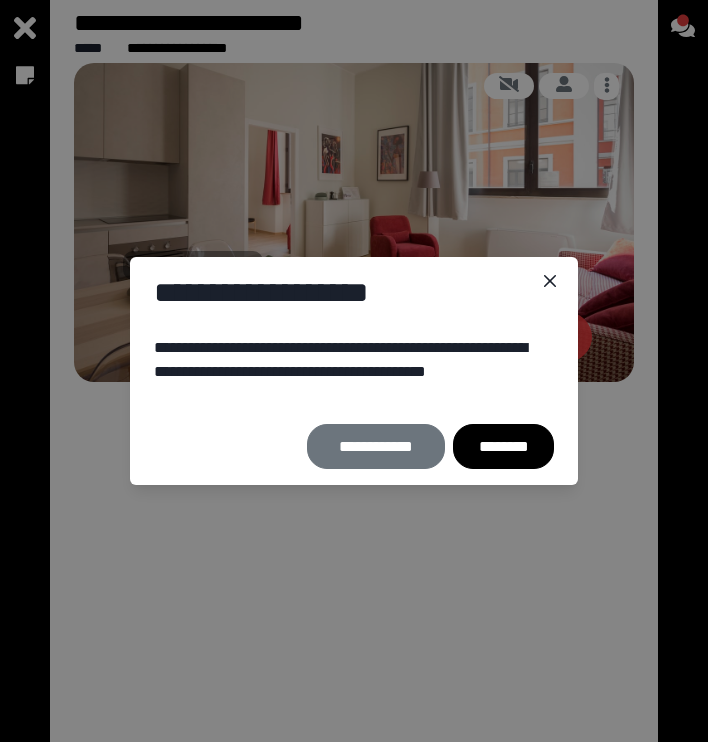click on "********" at bounding box center (503, 446) 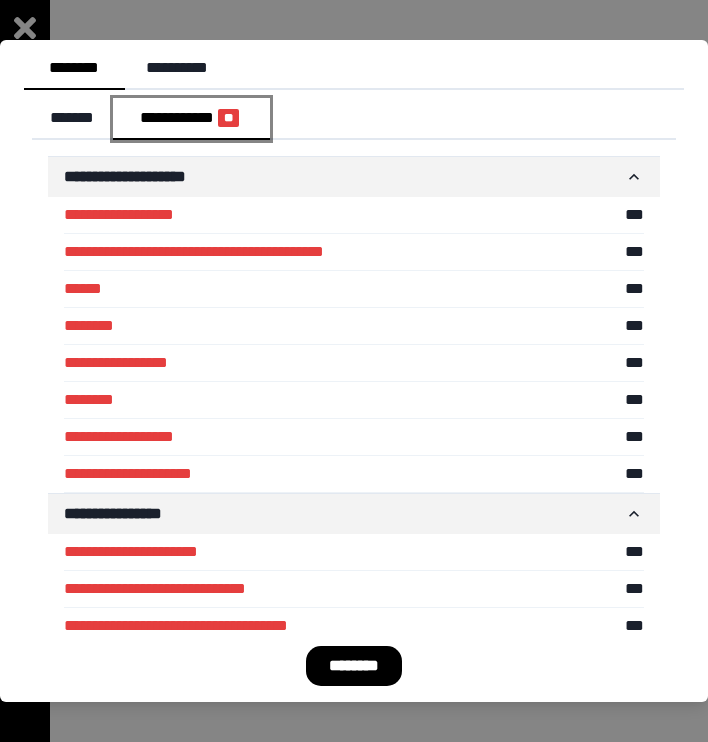click on "**********" at bounding box center [192, 119] 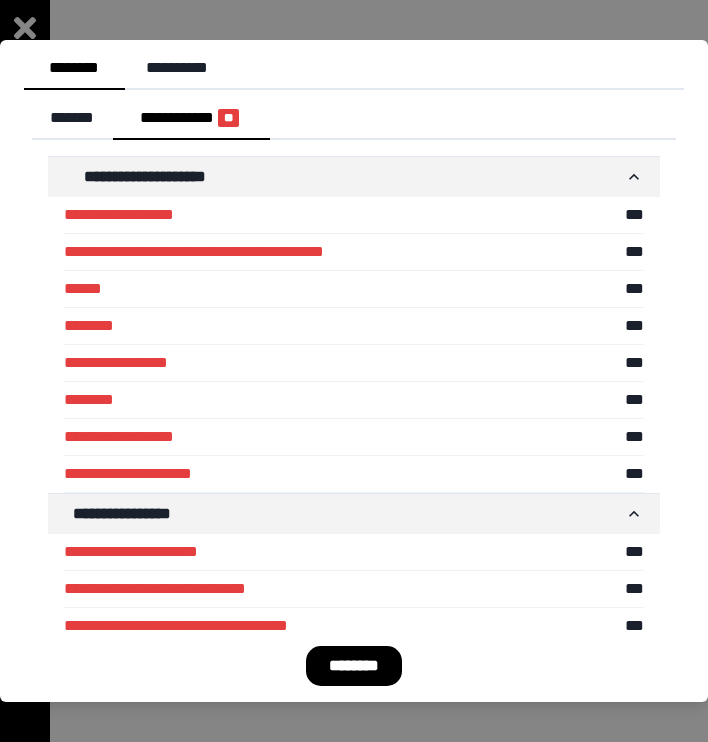 click on "********" at bounding box center [354, 666] 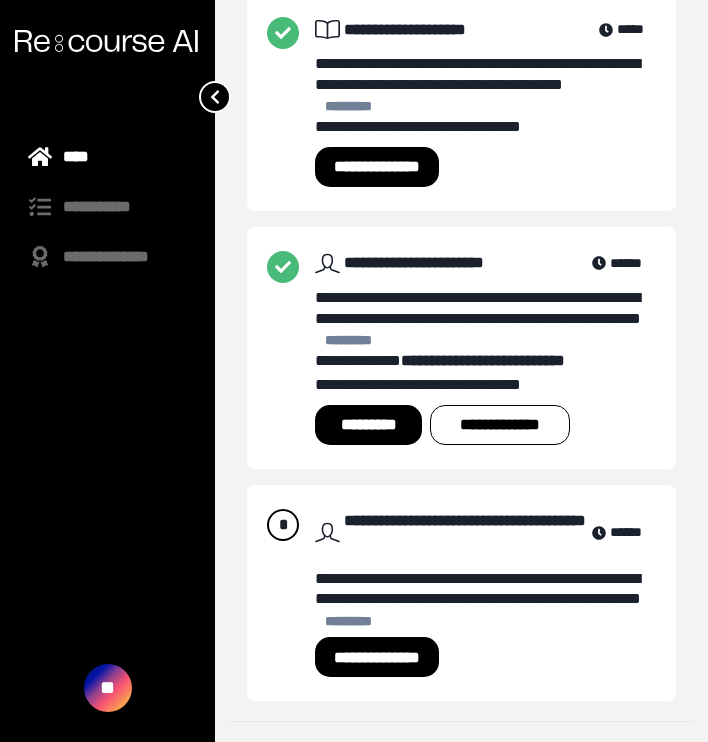scroll, scrollTop: 506, scrollLeft: 0, axis: vertical 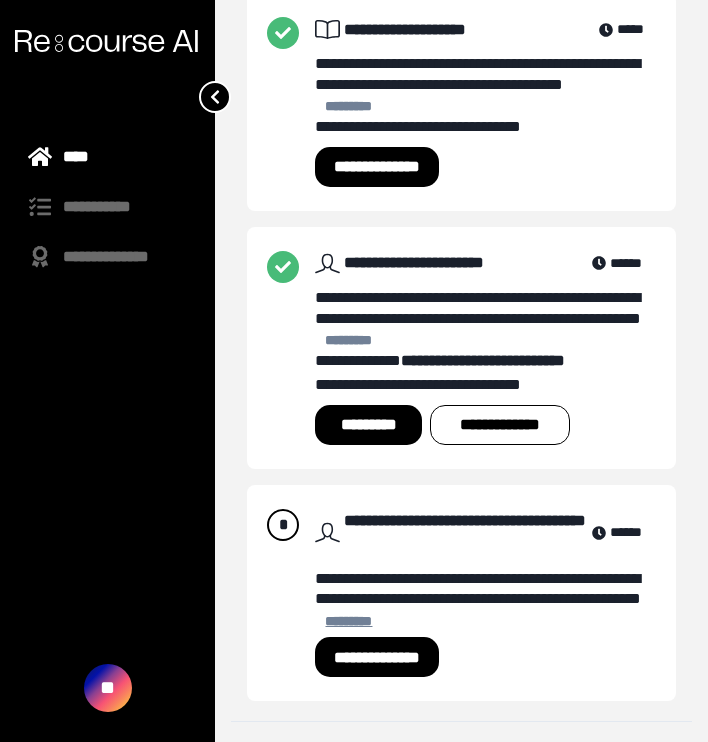 click on "*********" at bounding box center (349, 621) 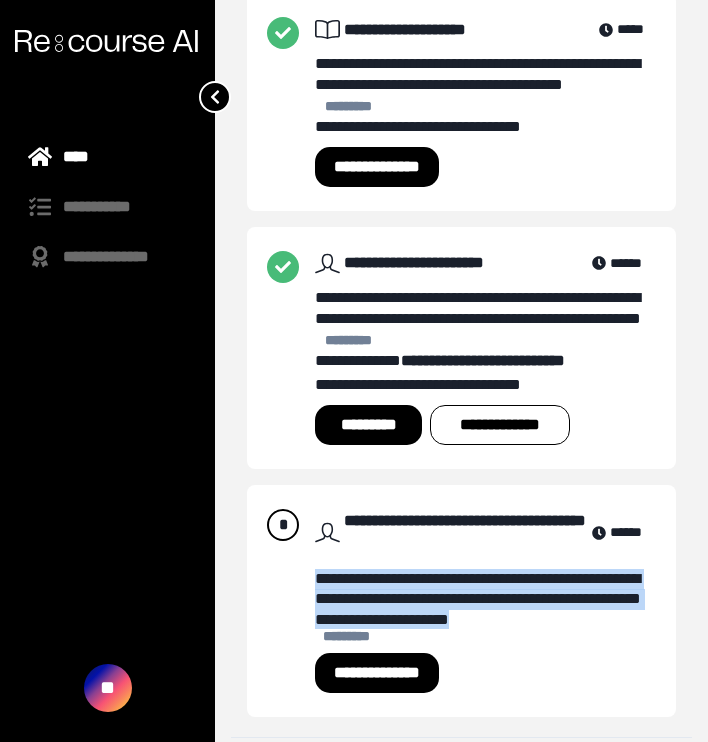 drag, startPoint x: 319, startPoint y: 574, endPoint x: 650, endPoint y: 614, distance: 333.40817 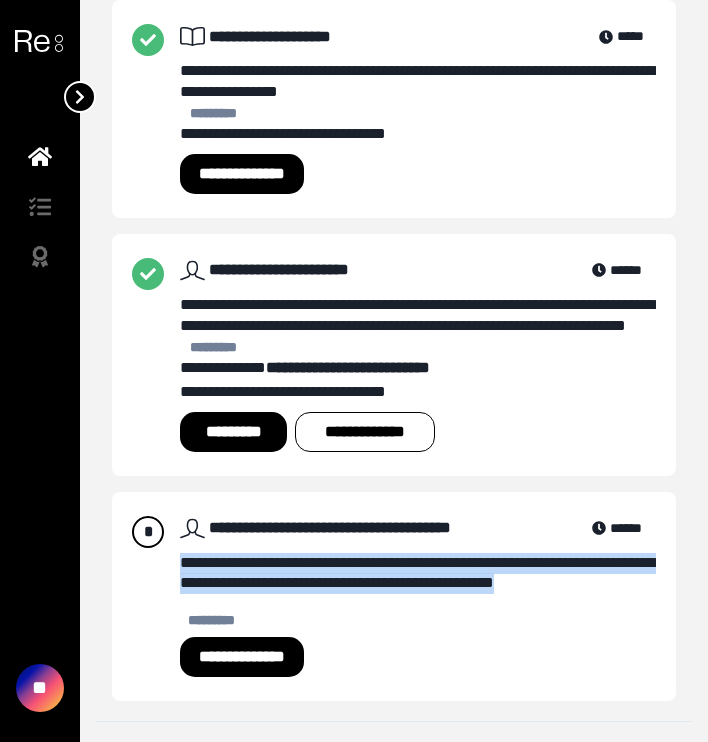 click at bounding box center (80, 97) 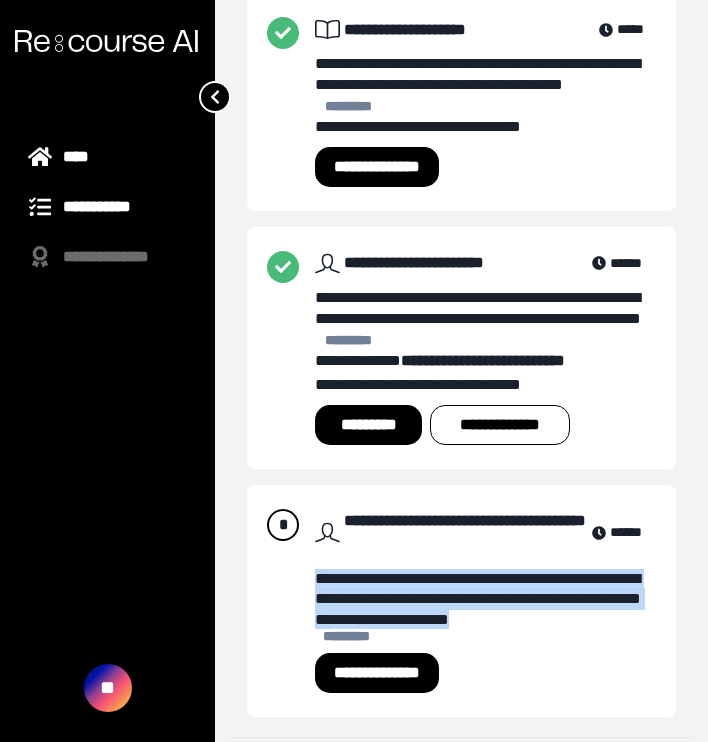click on "**********" at bounding box center (107, 207) 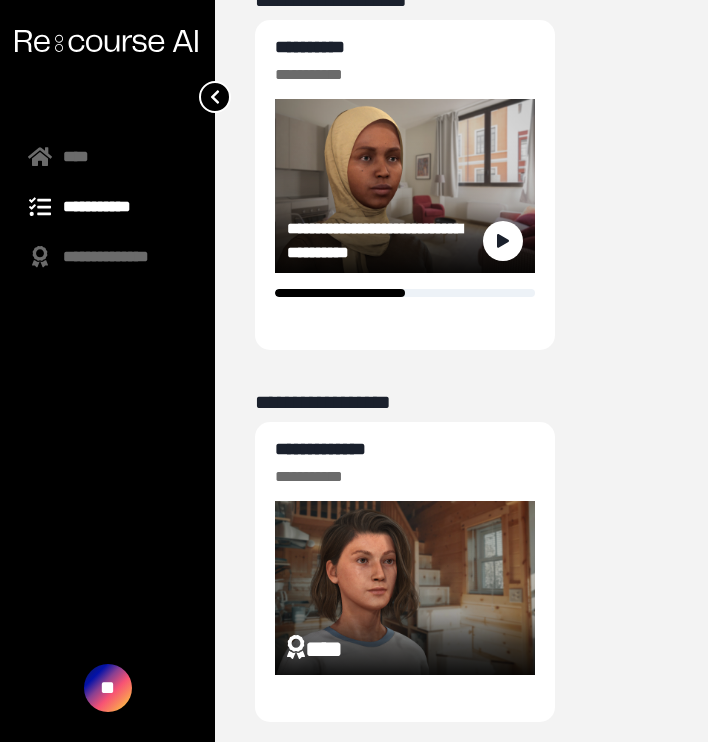 scroll, scrollTop: 183, scrollLeft: 0, axis: vertical 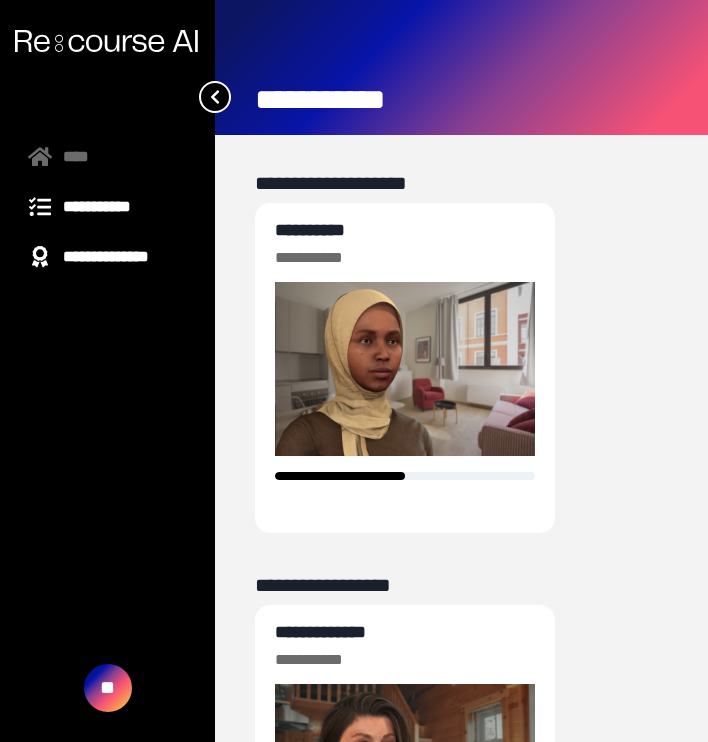 click on "**********" at bounding box center (107, 257) 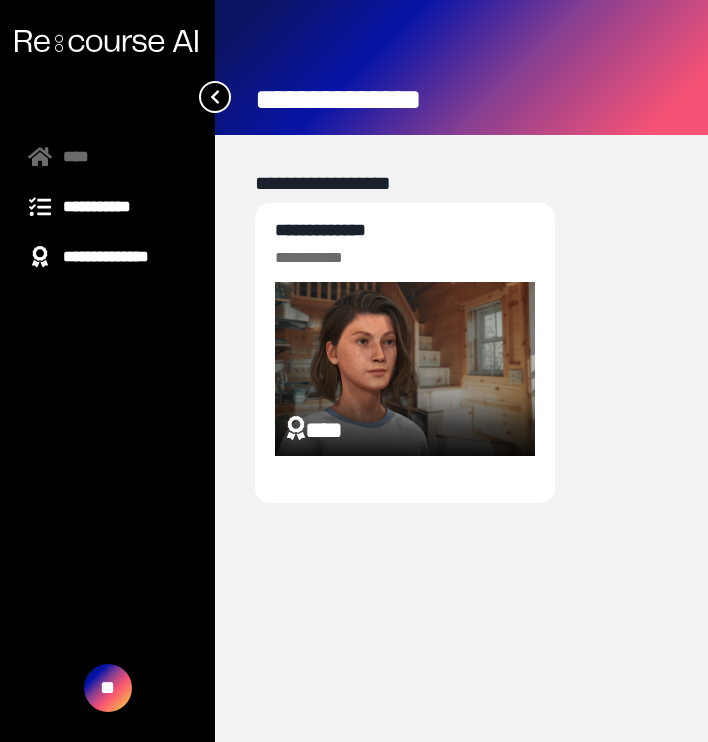 click on "**********" at bounding box center (107, 207) 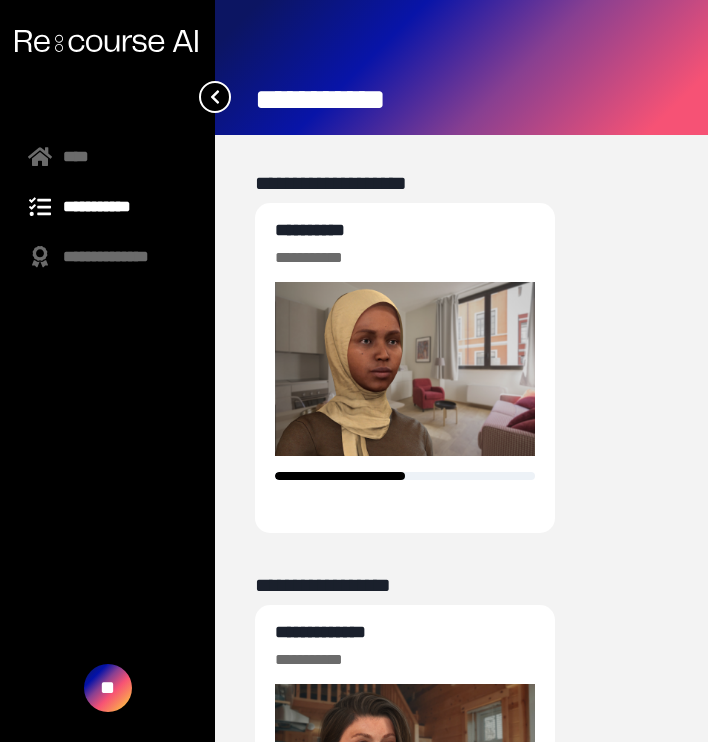 scroll, scrollTop: 0, scrollLeft: 0, axis: both 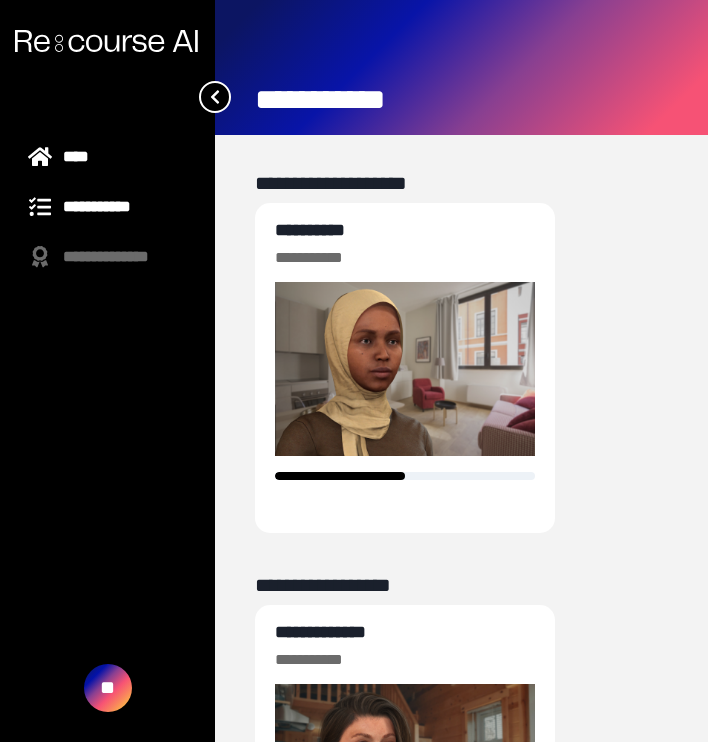 click on "****" at bounding box center (107, 157) 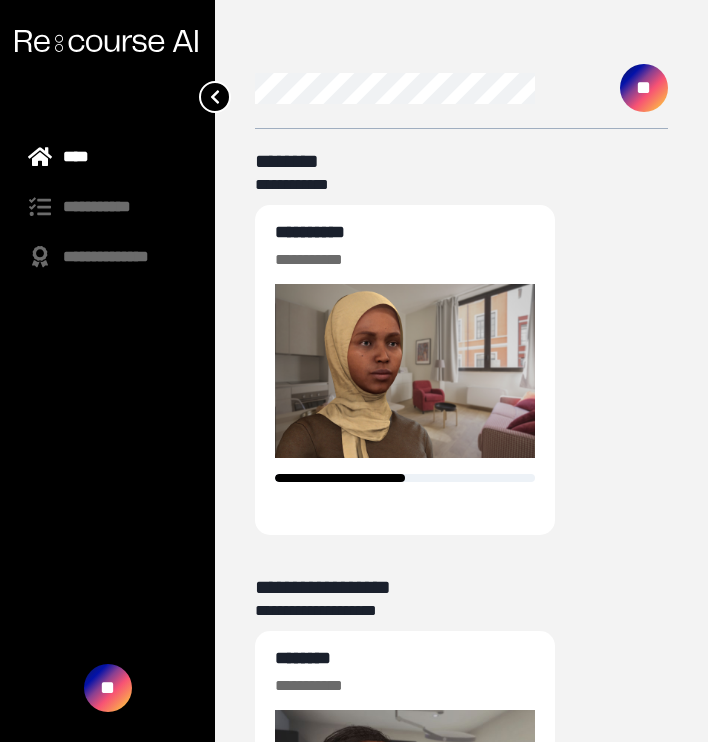 scroll, scrollTop: 0, scrollLeft: 0, axis: both 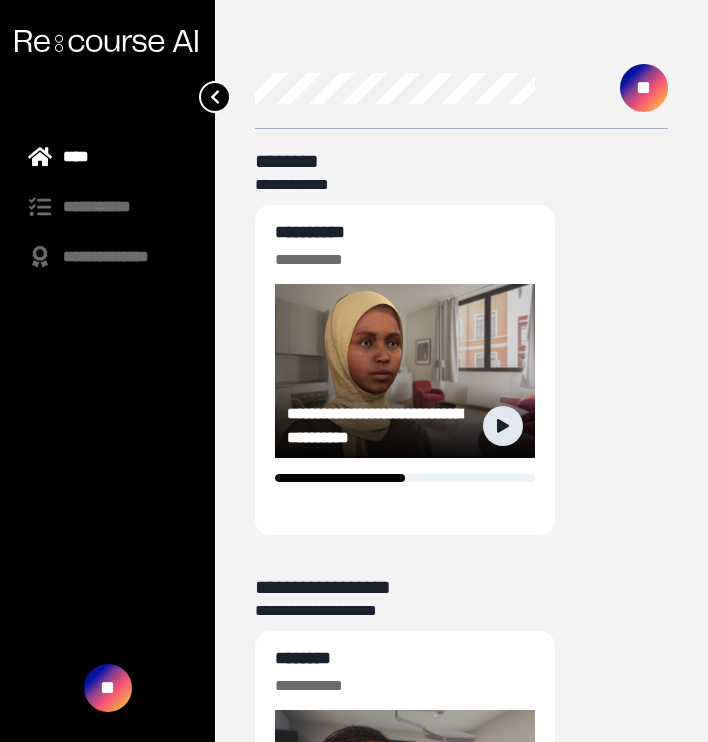 click 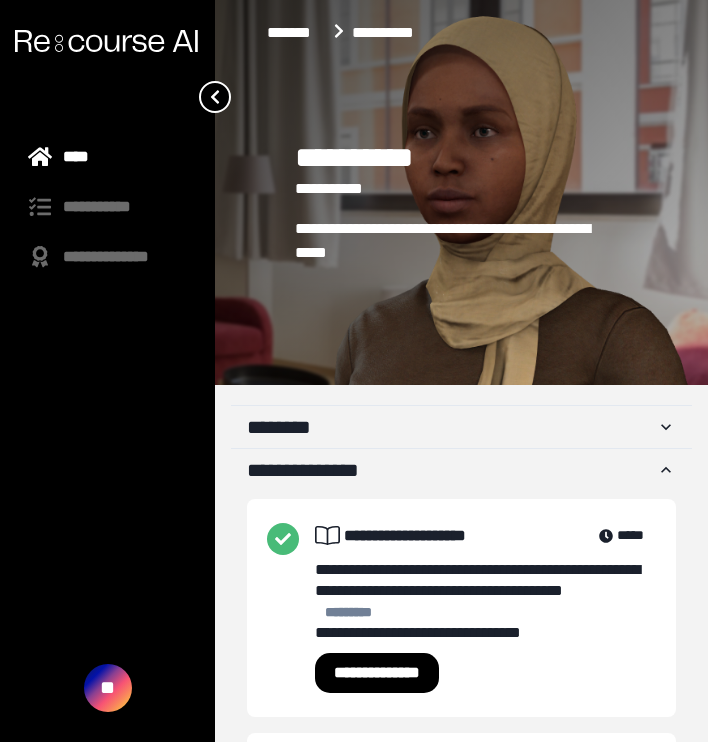 scroll, scrollTop: 506, scrollLeft: 0, axis: vertical 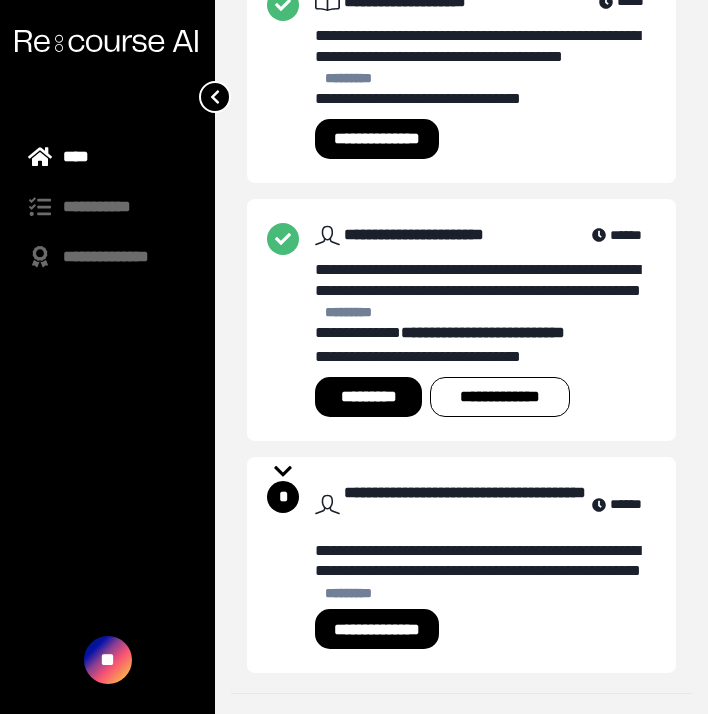 click on "**********" at bounding box center [377, 629] 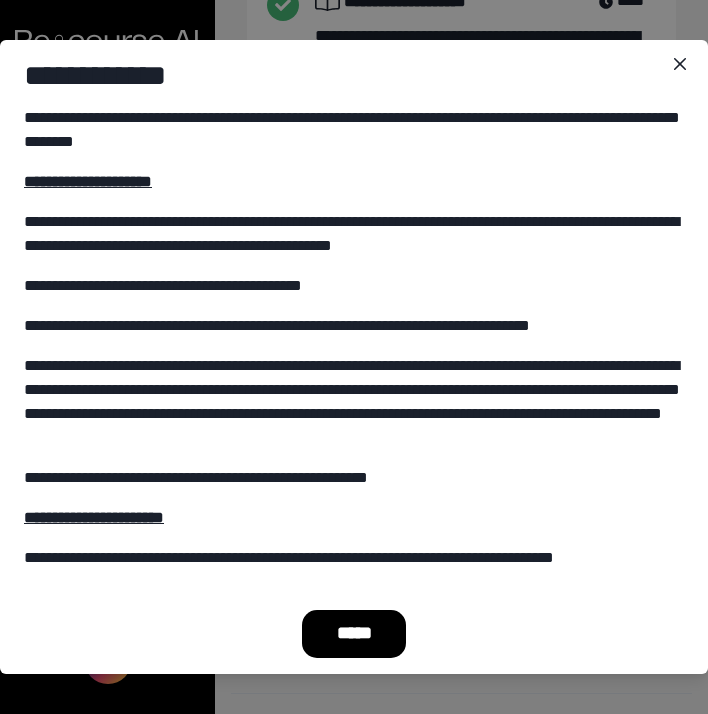 scroll, scrollTop: 141, scrollLeft: 0, axis: vertical 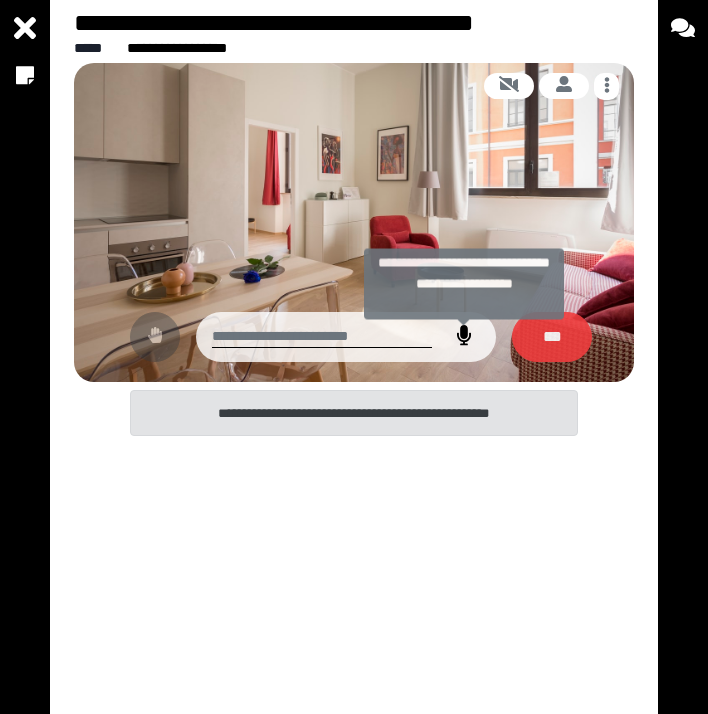 click 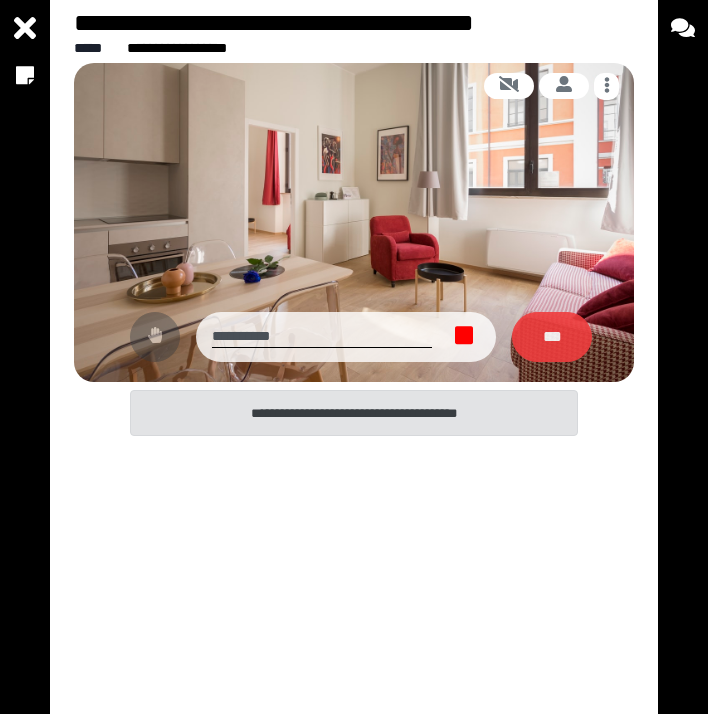click 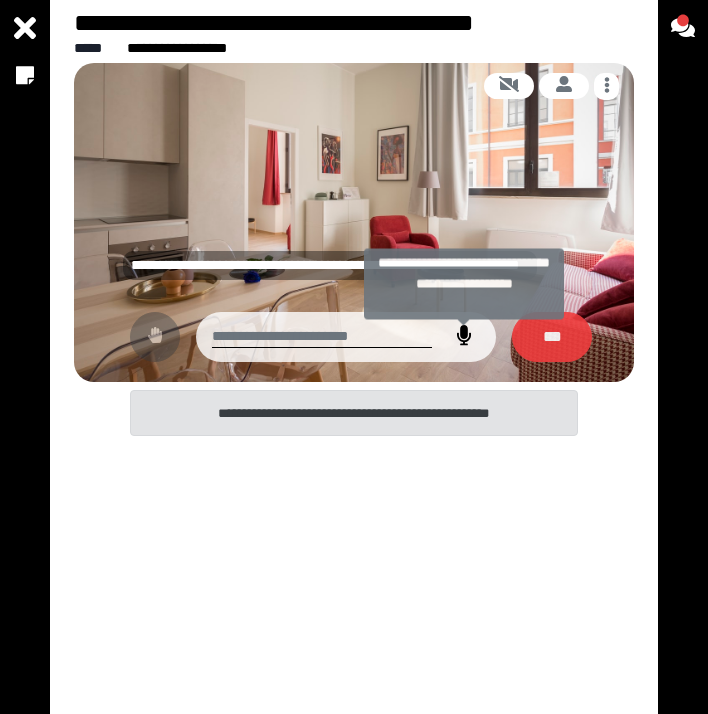 click 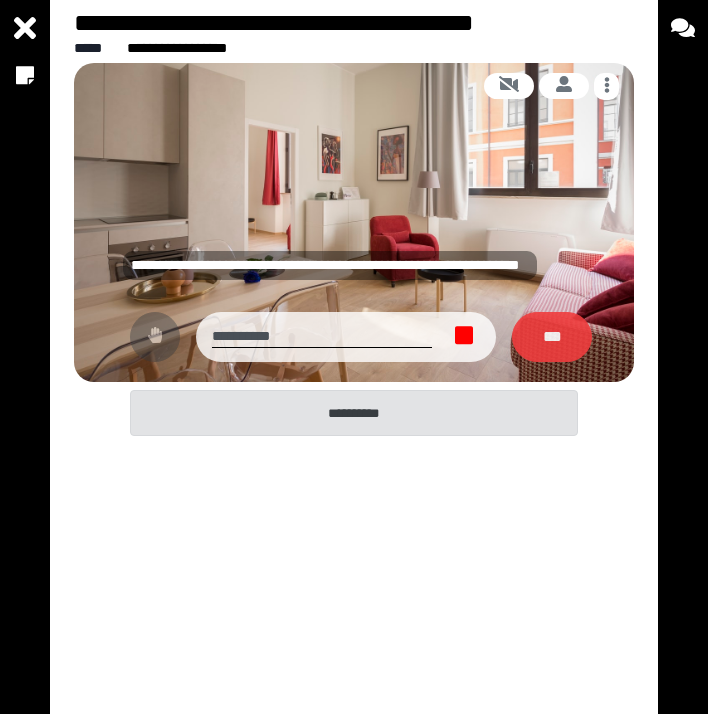 click 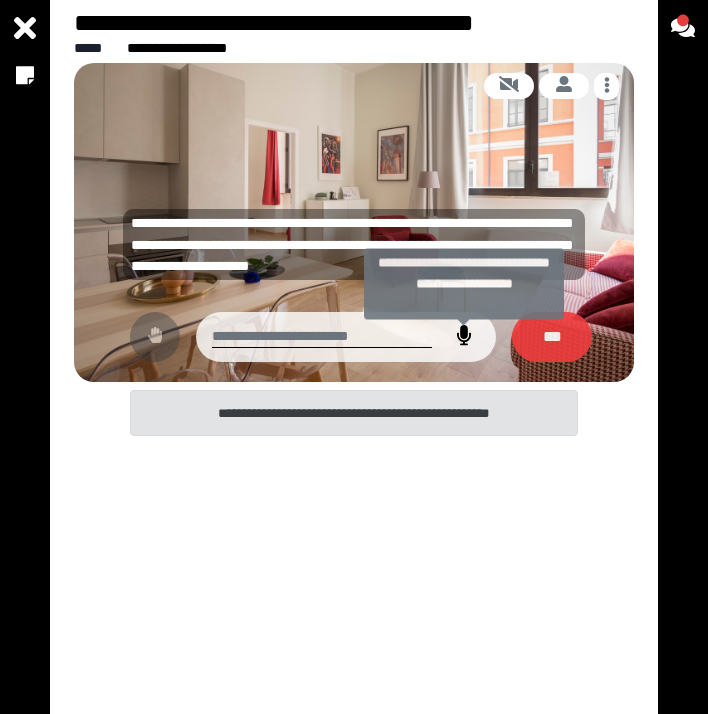 click 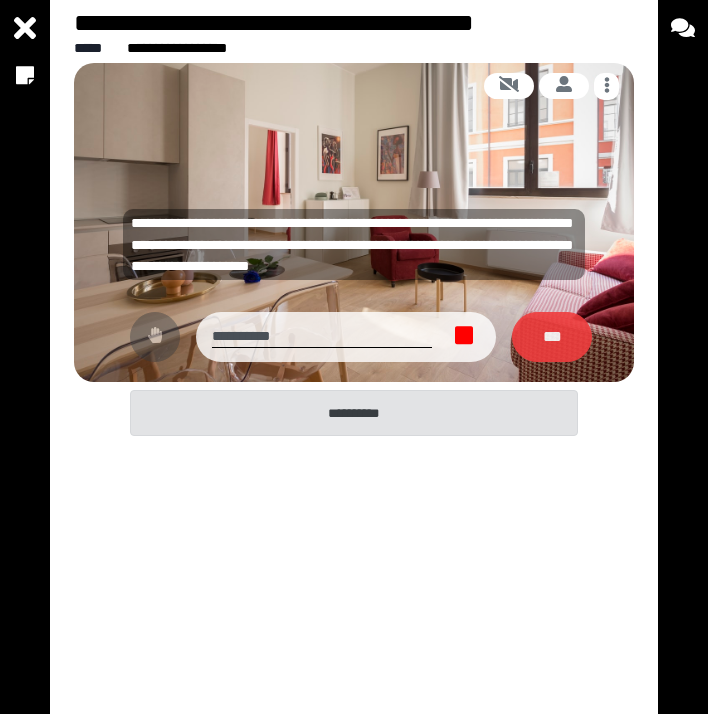 click 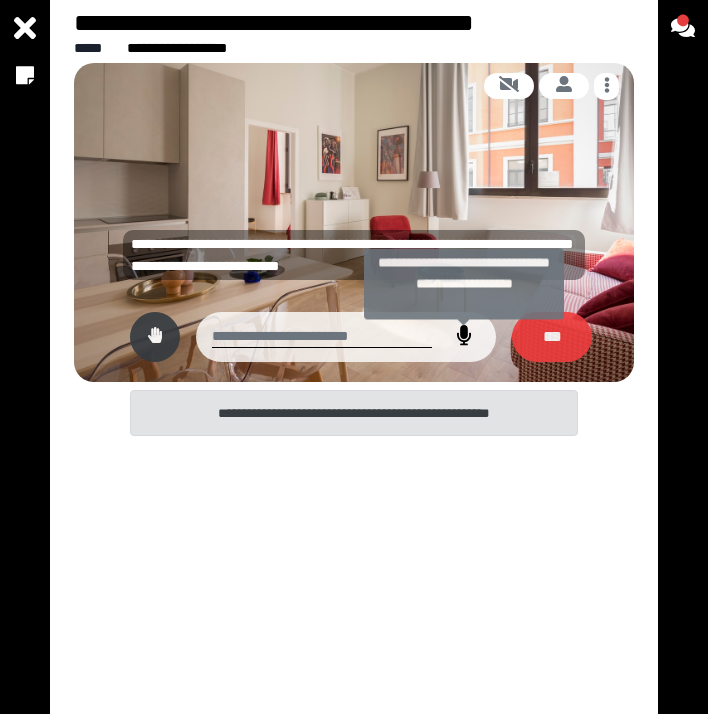 click 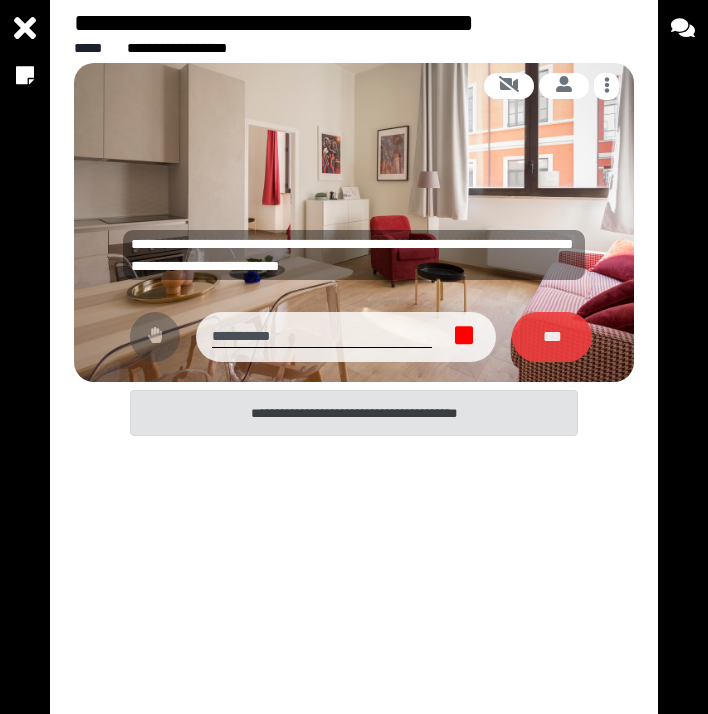 click 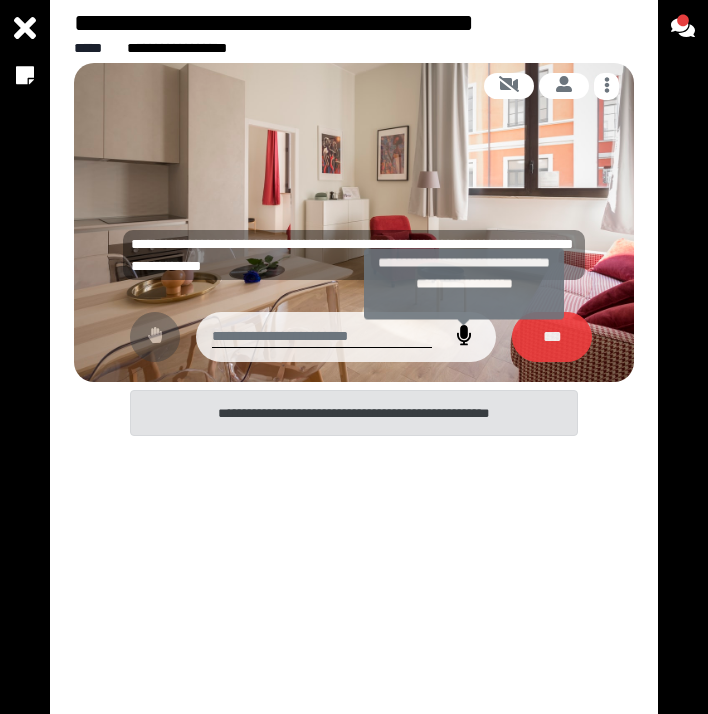 click 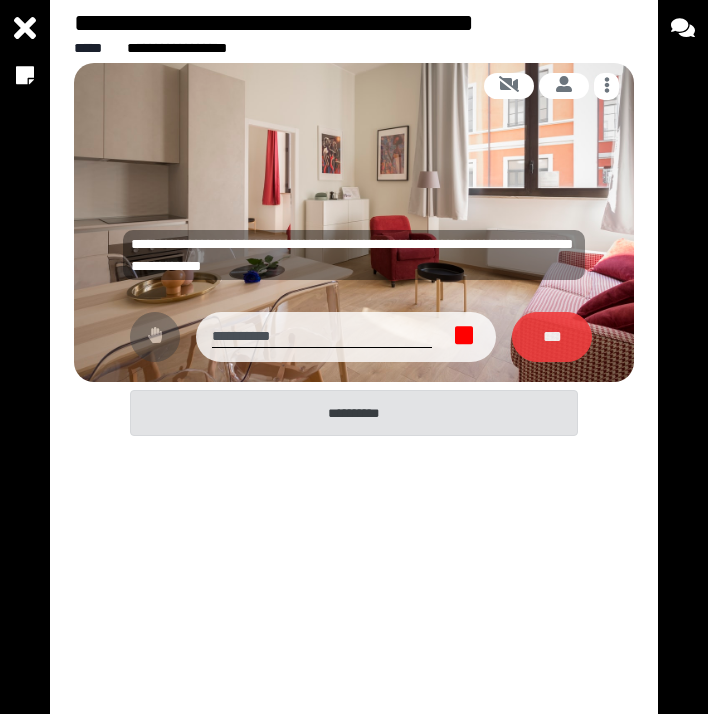 click 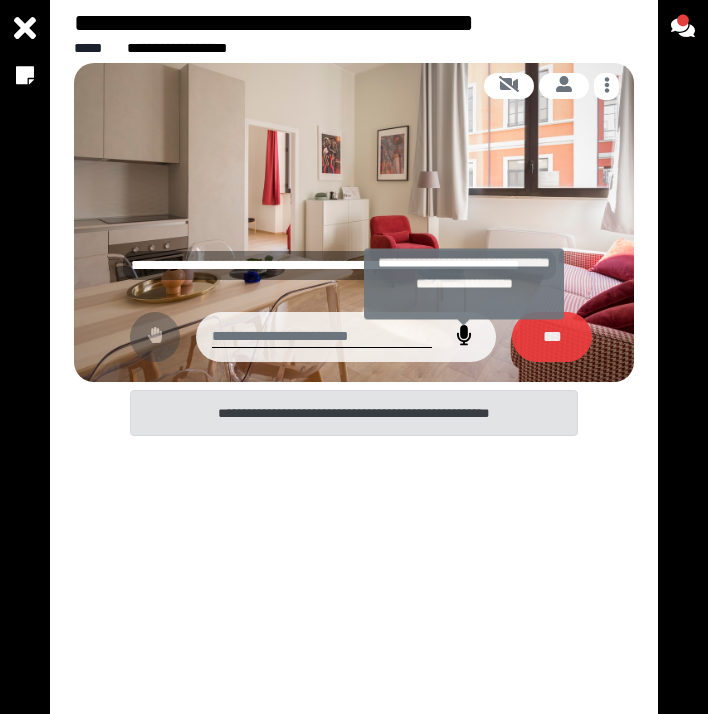 click 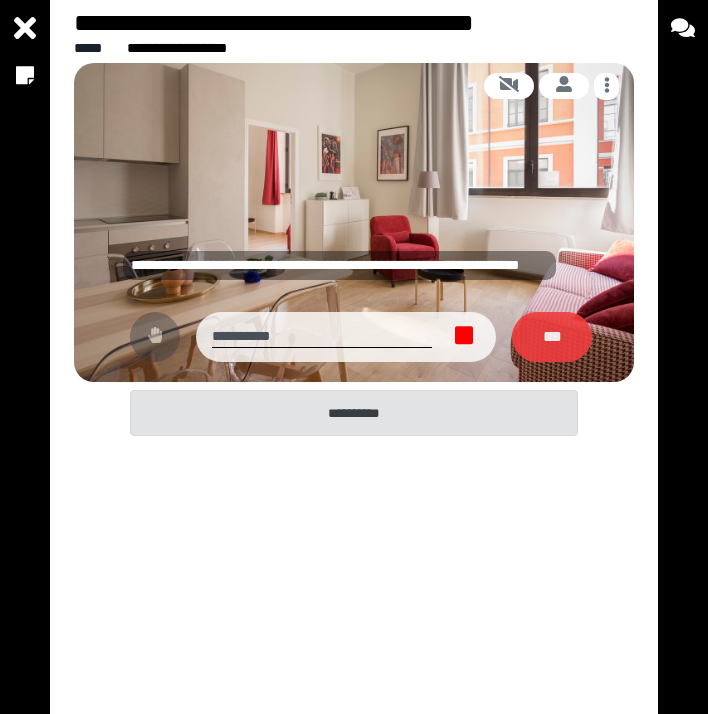 click 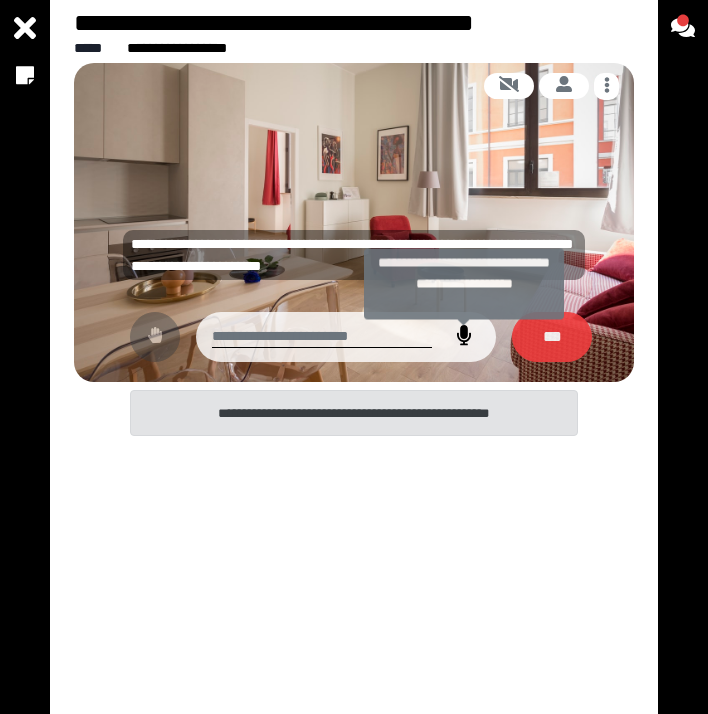 click 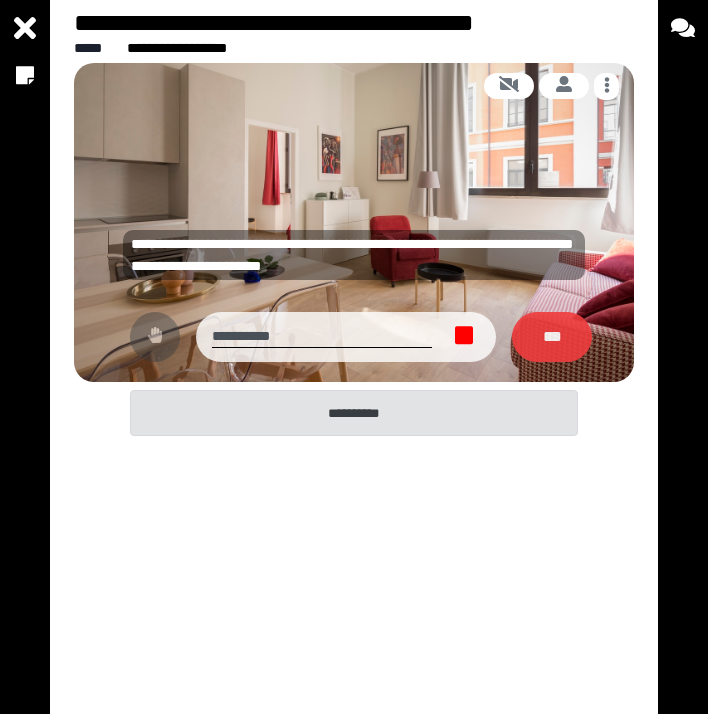 click 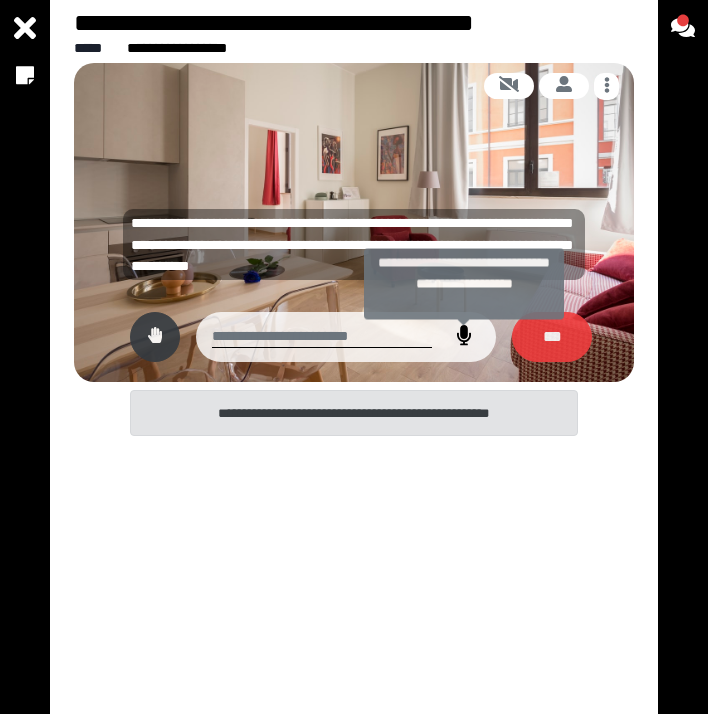 click 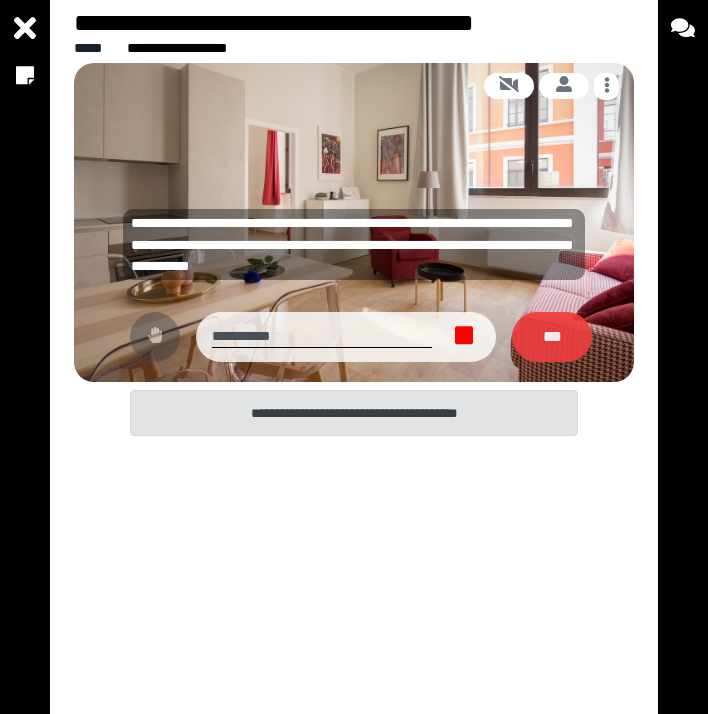 click 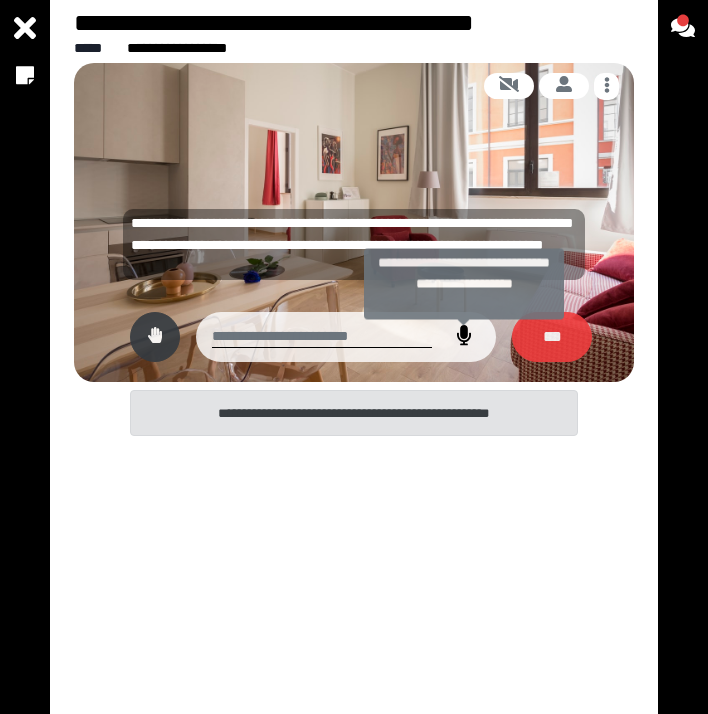 click 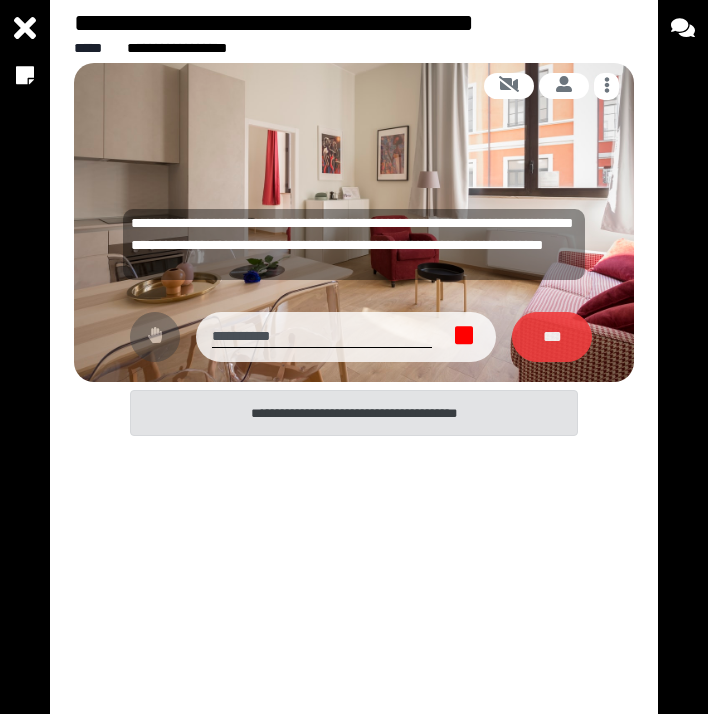 click 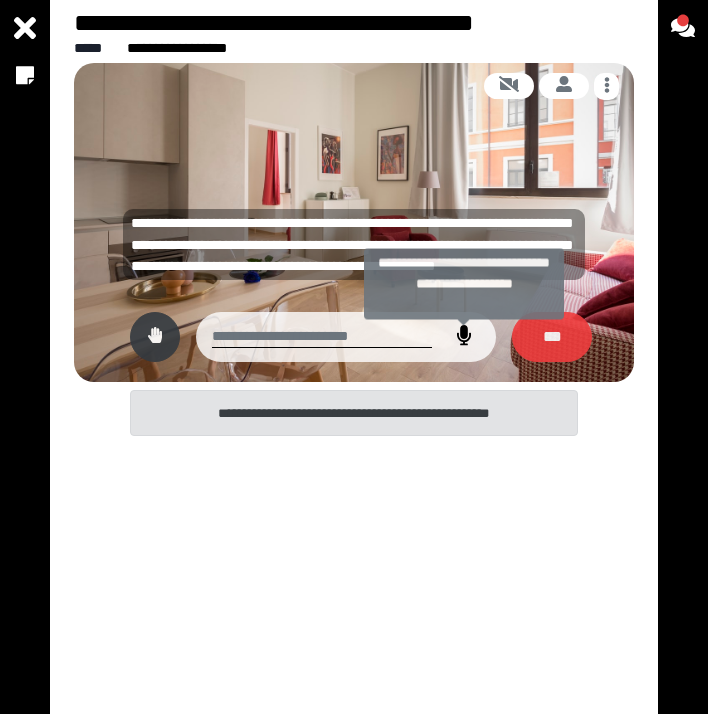 click 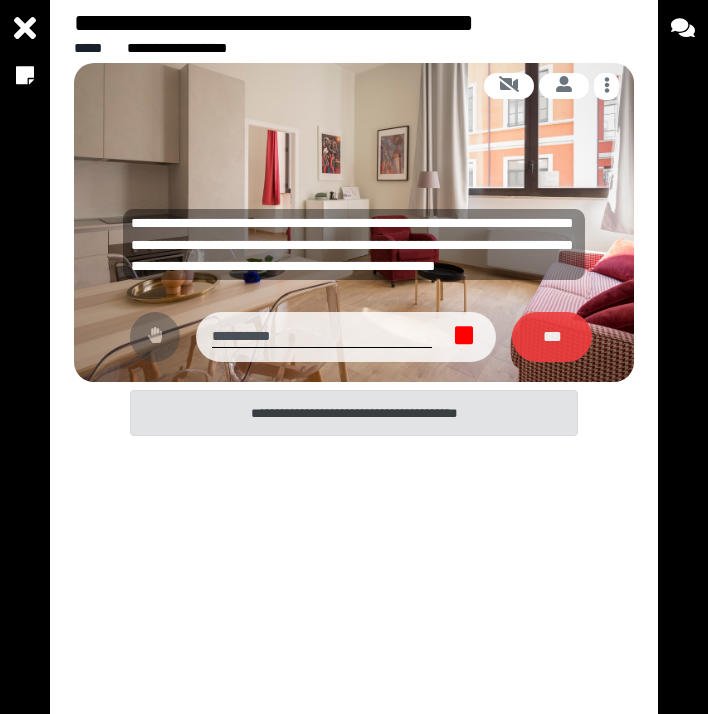 click 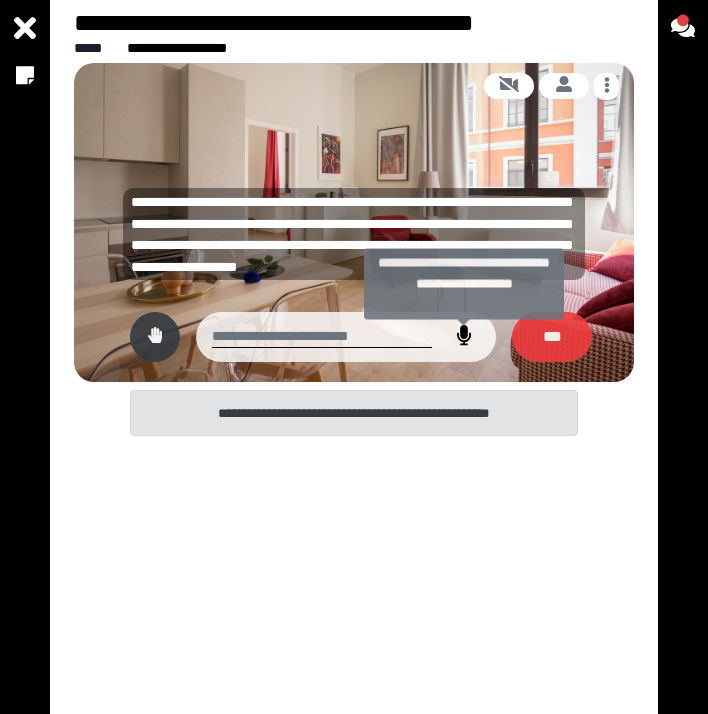 click 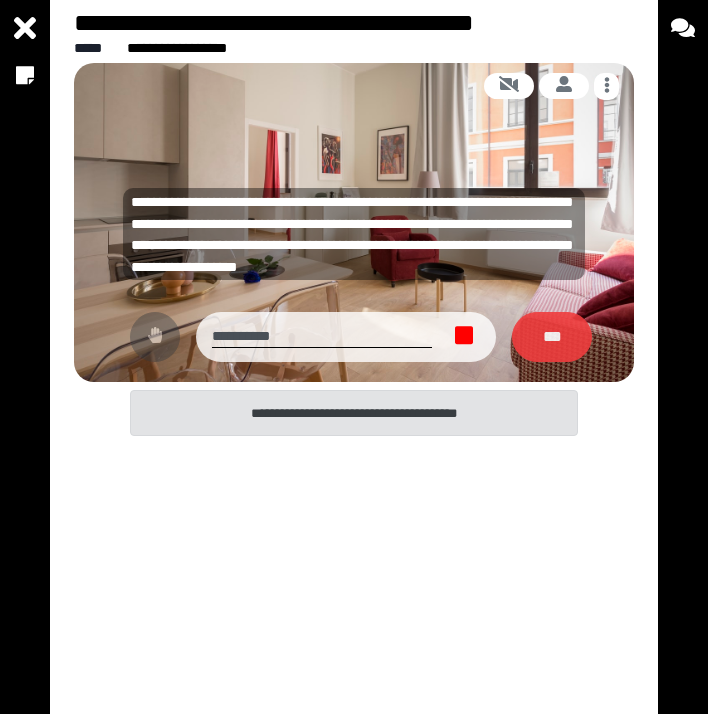 click 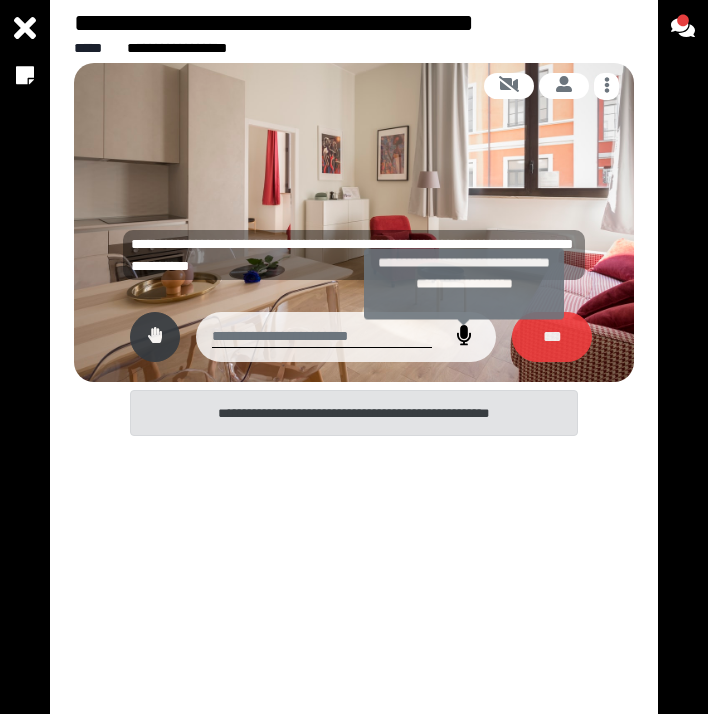 click 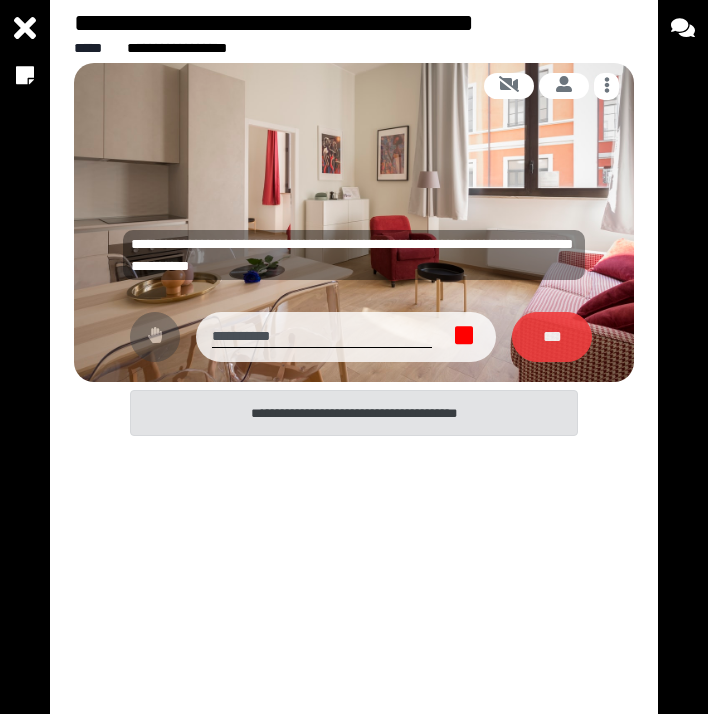 click 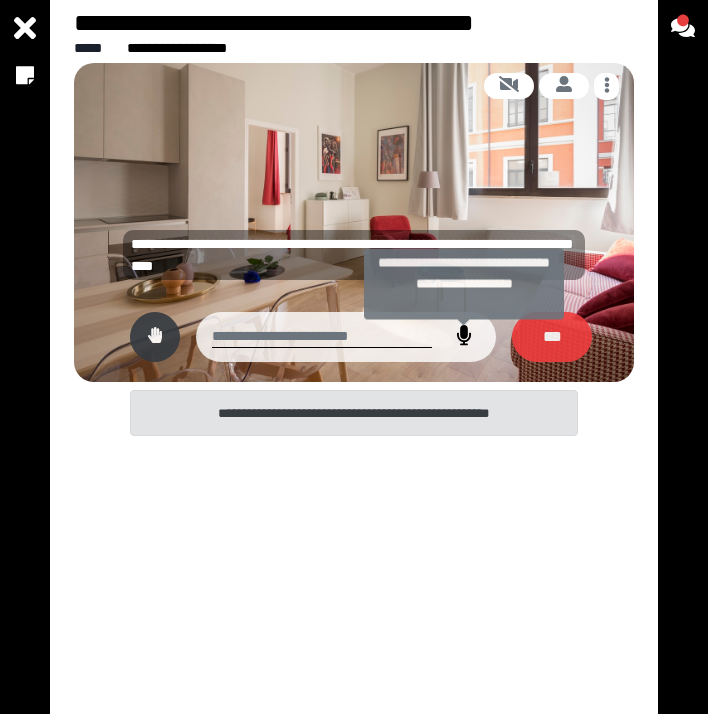 click 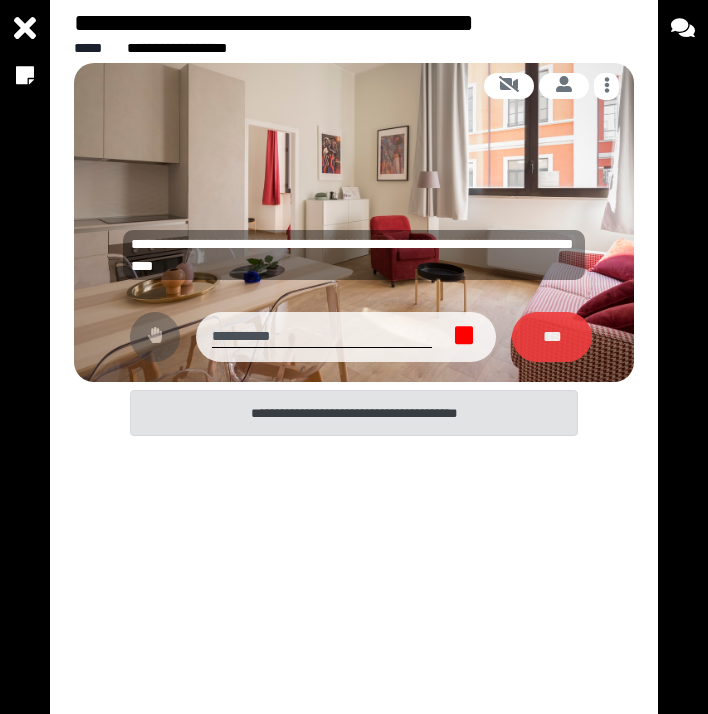 click at bounding box center [464, 337] 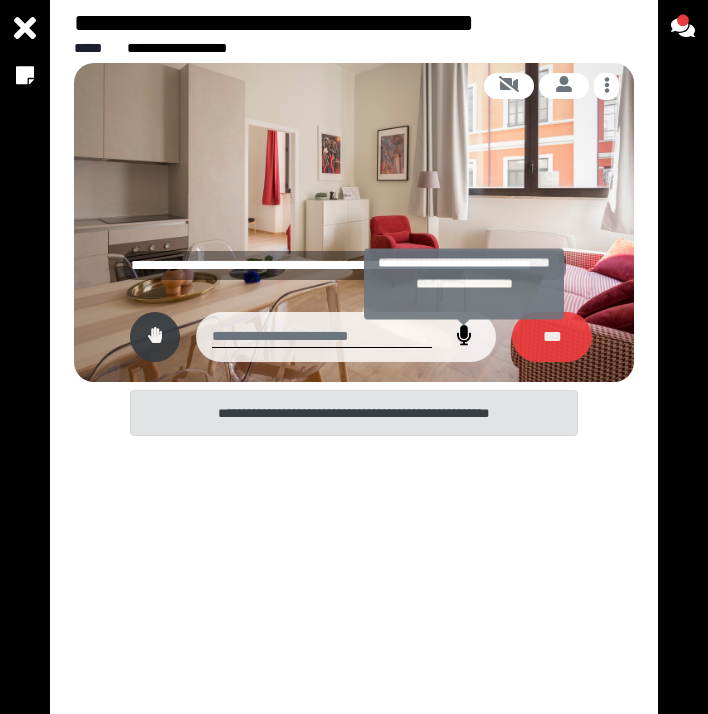 click 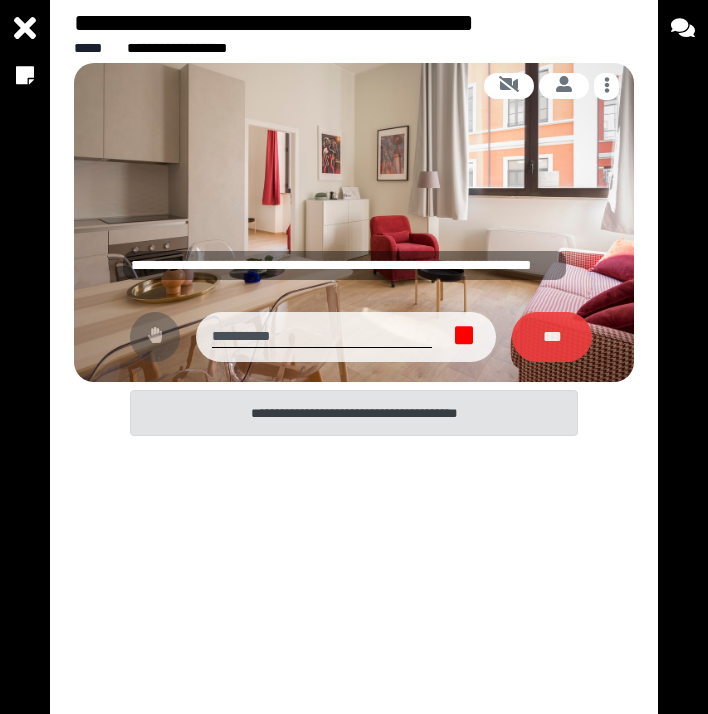 click 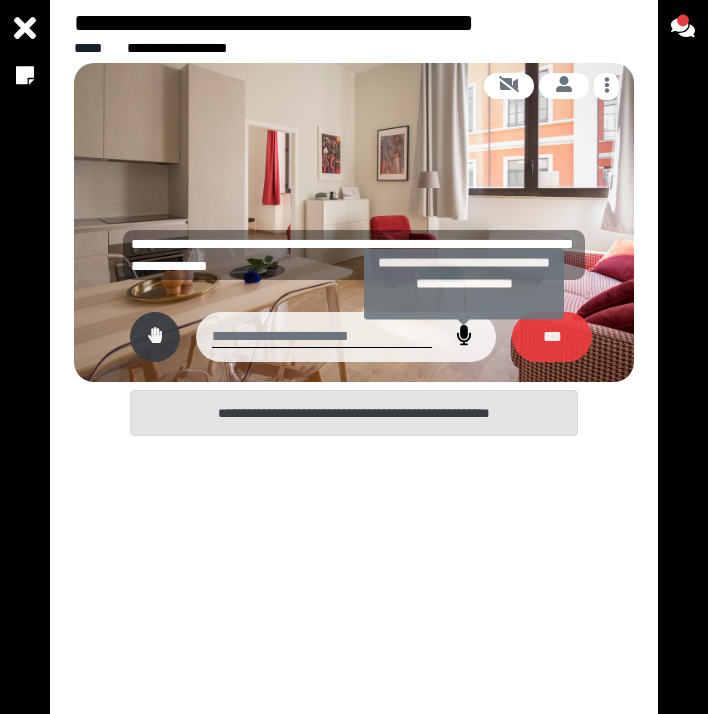 click 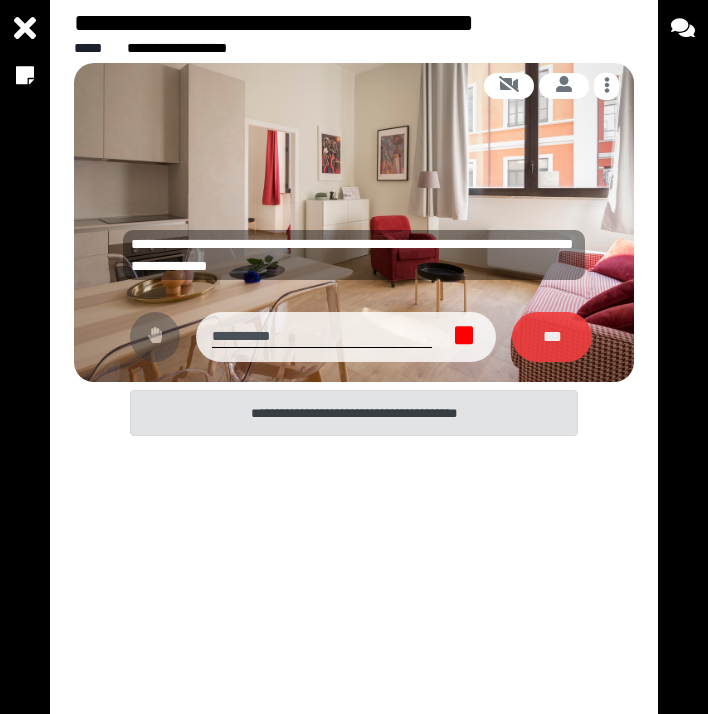 click 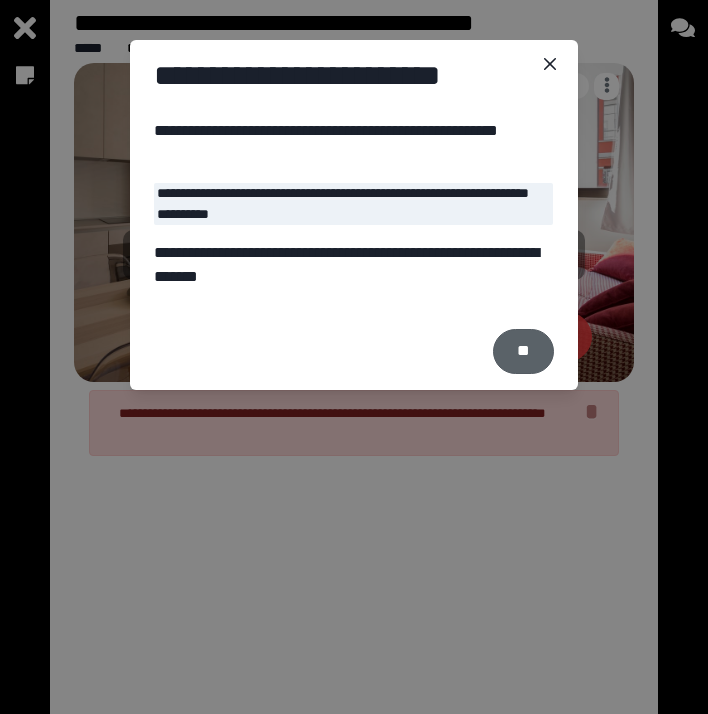 click on "**" at bounding box center [523, 351] 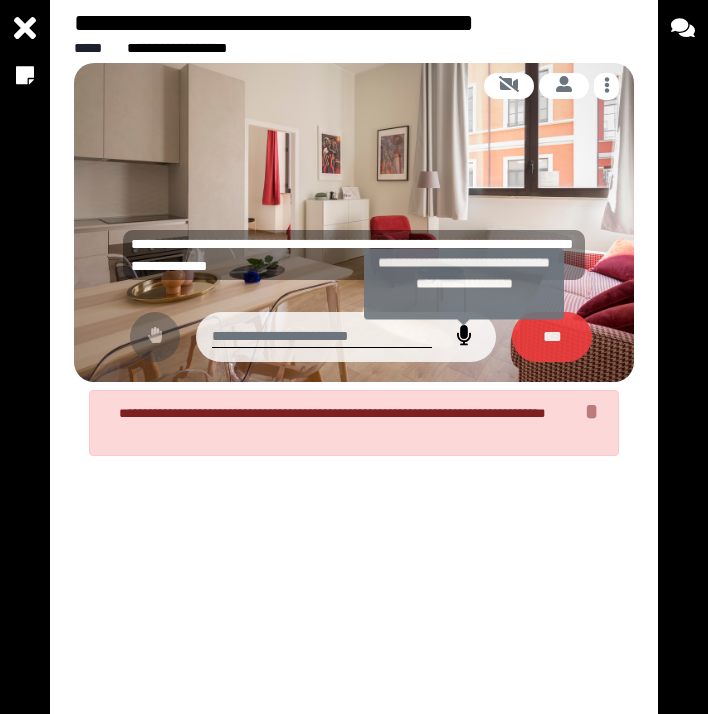 click 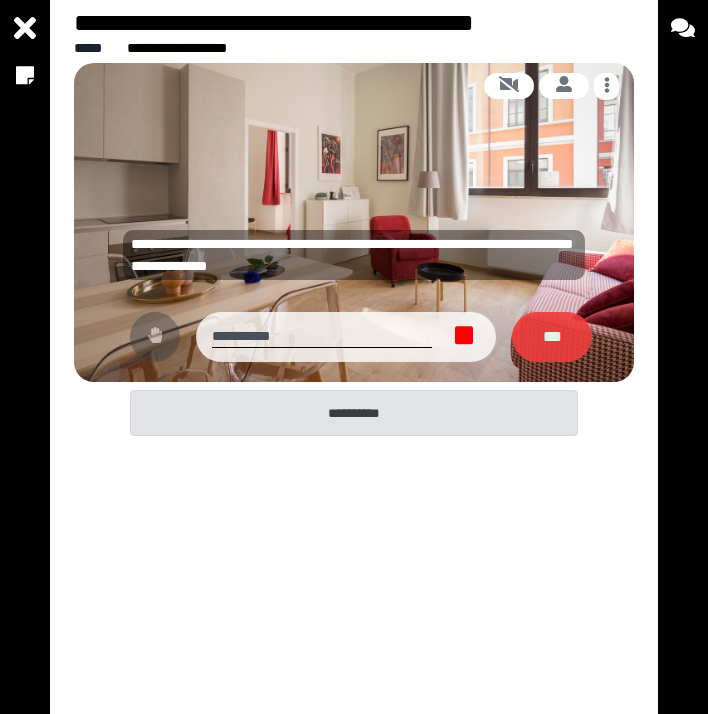 click 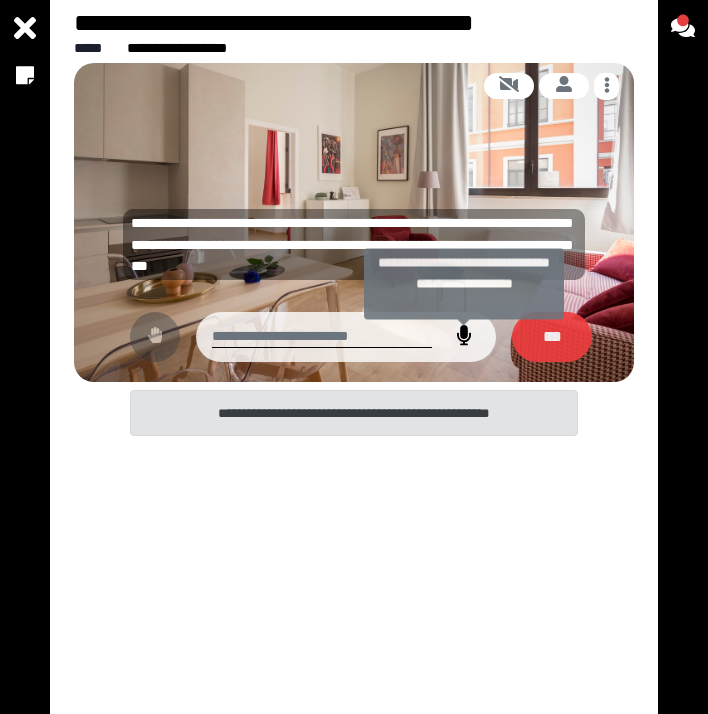 click 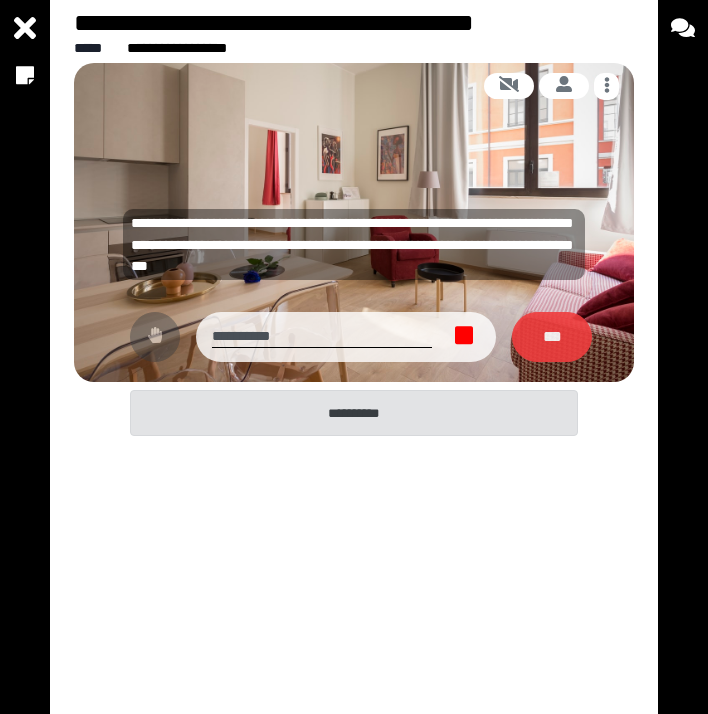 click 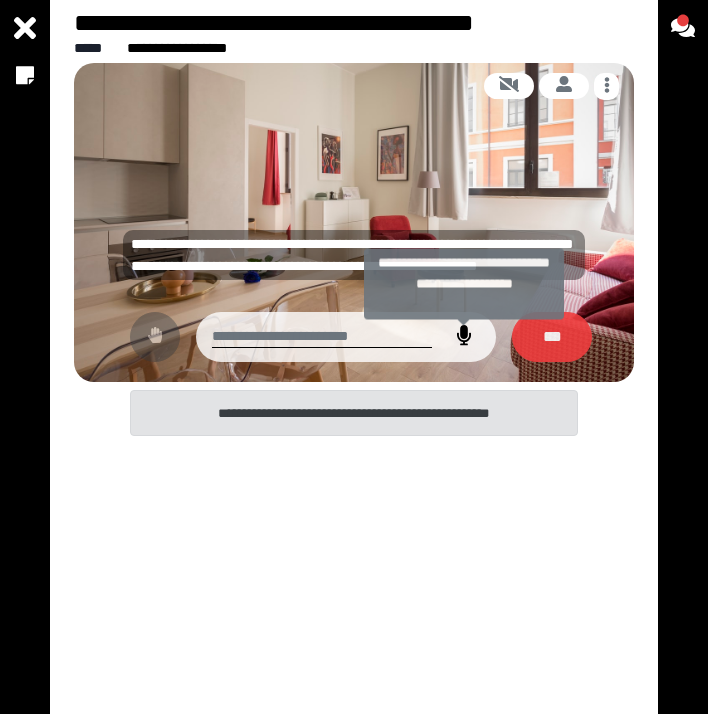 click 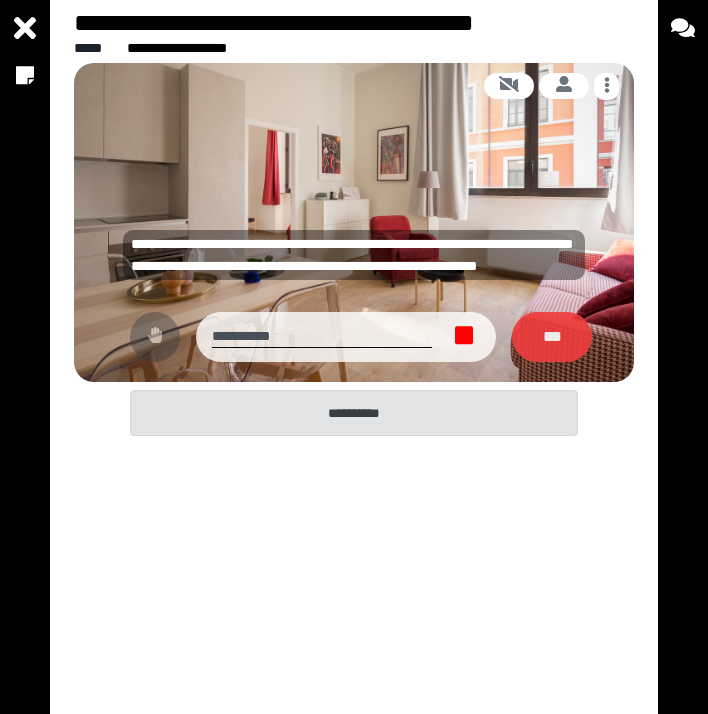 click 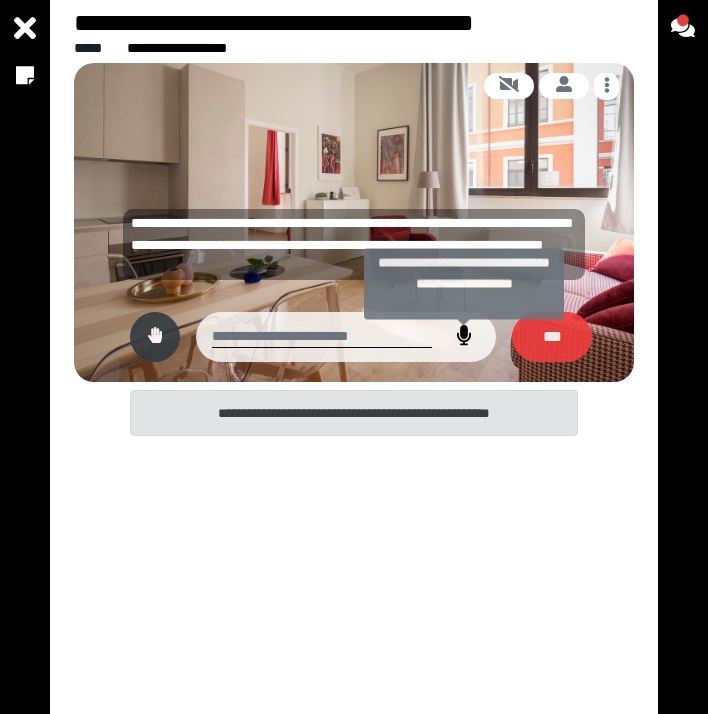 click 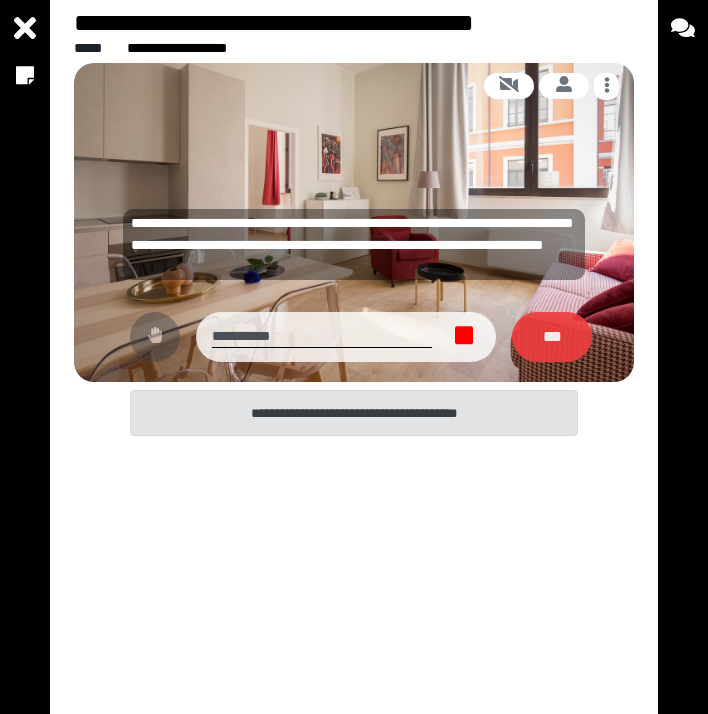 click 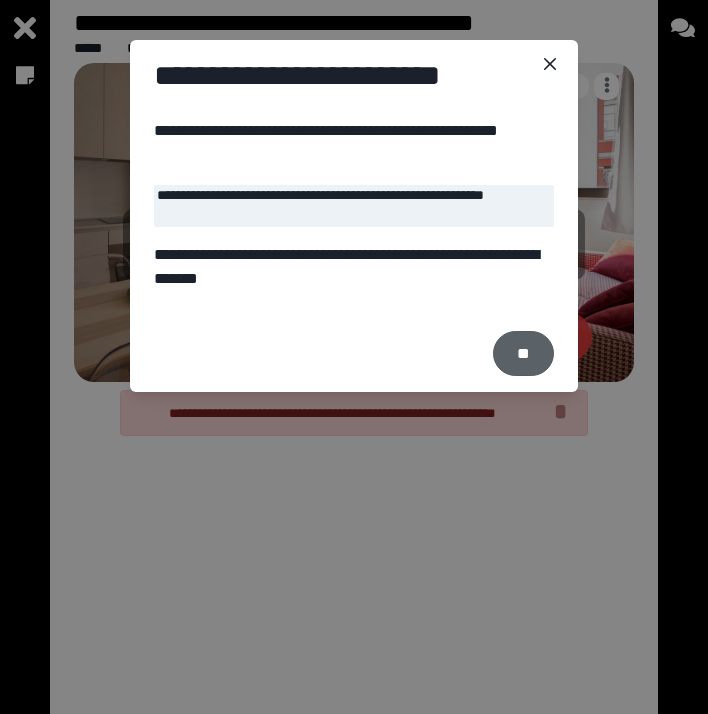 click on "**" at bounding box center [523, 353] 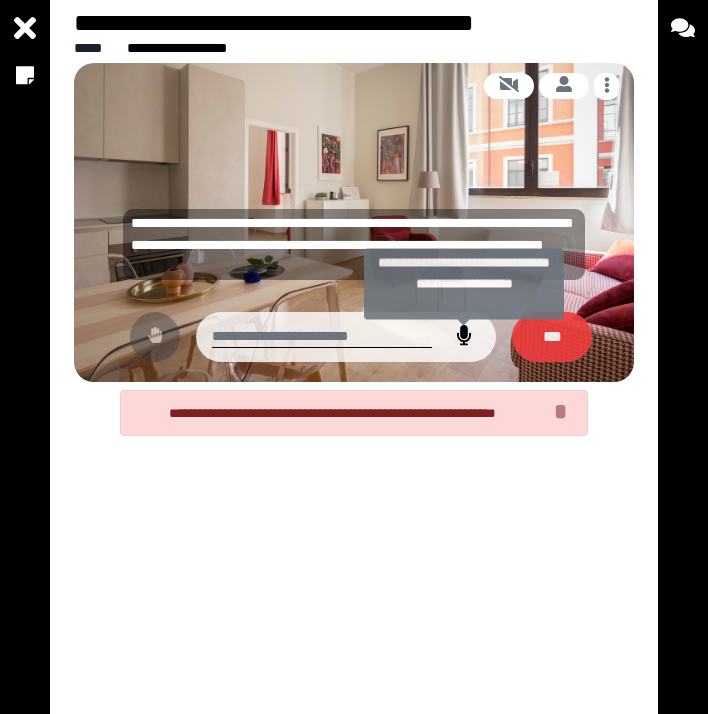 click 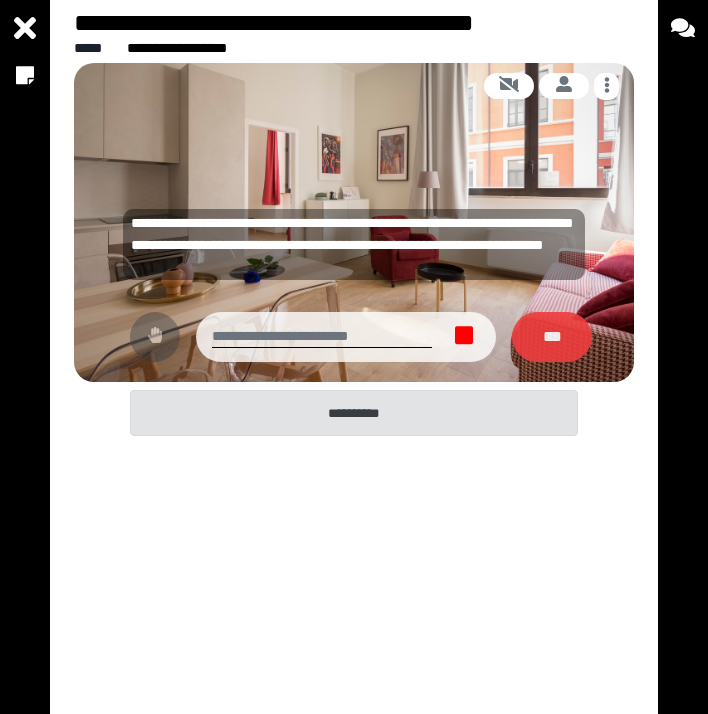 type on "**********" 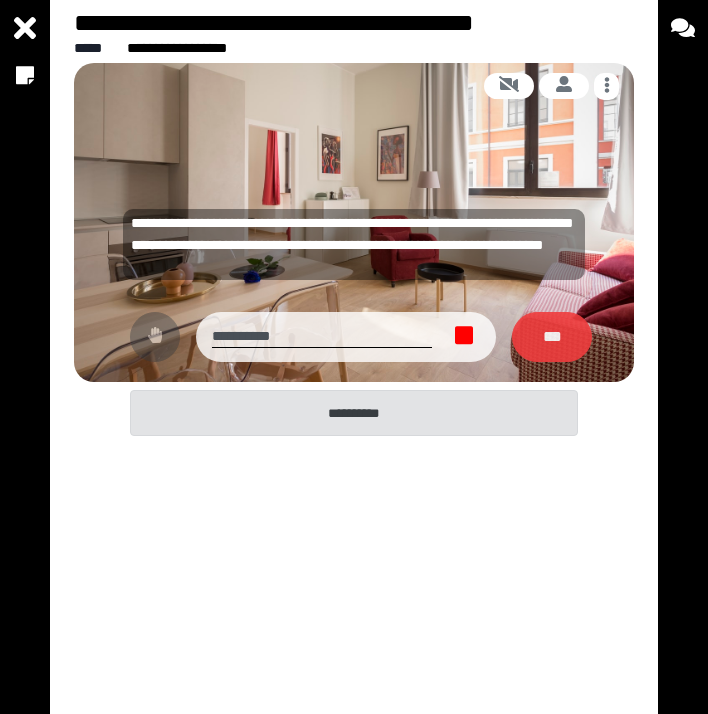 click 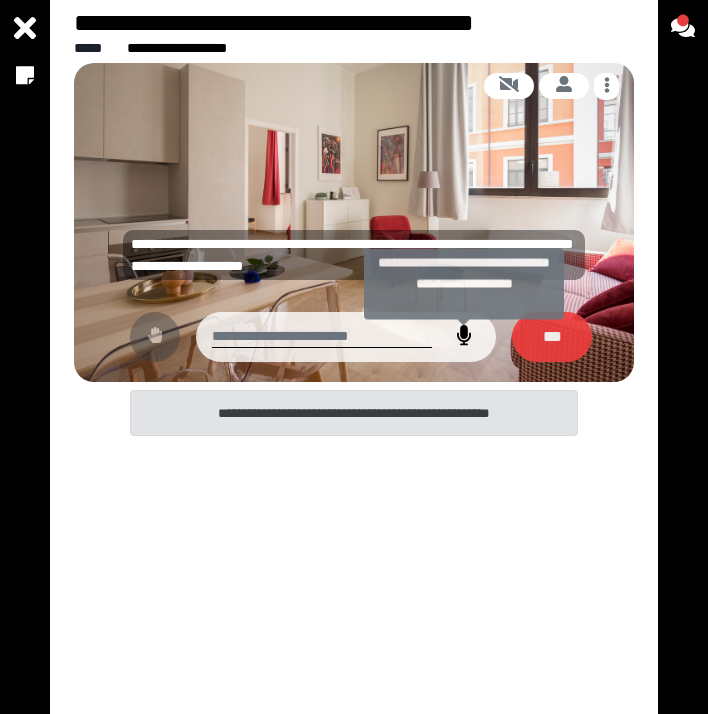 click 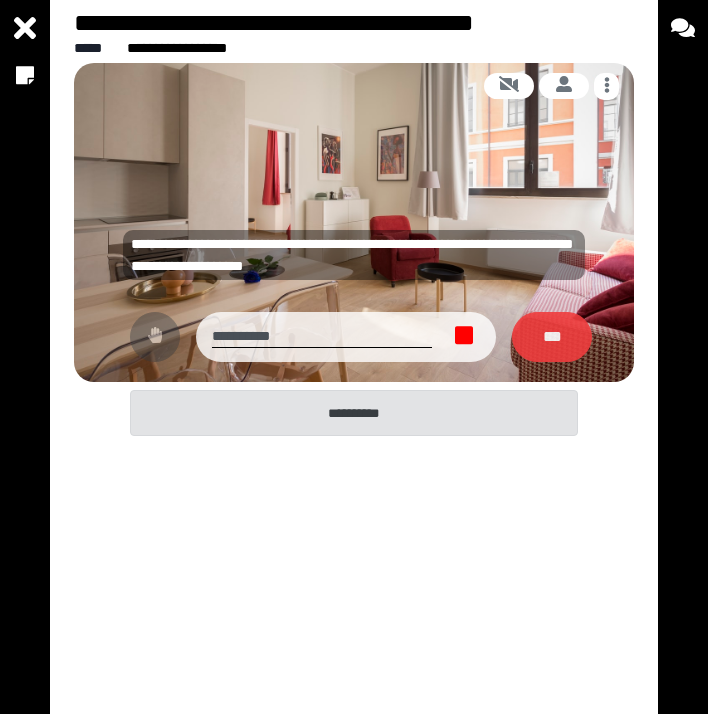 click 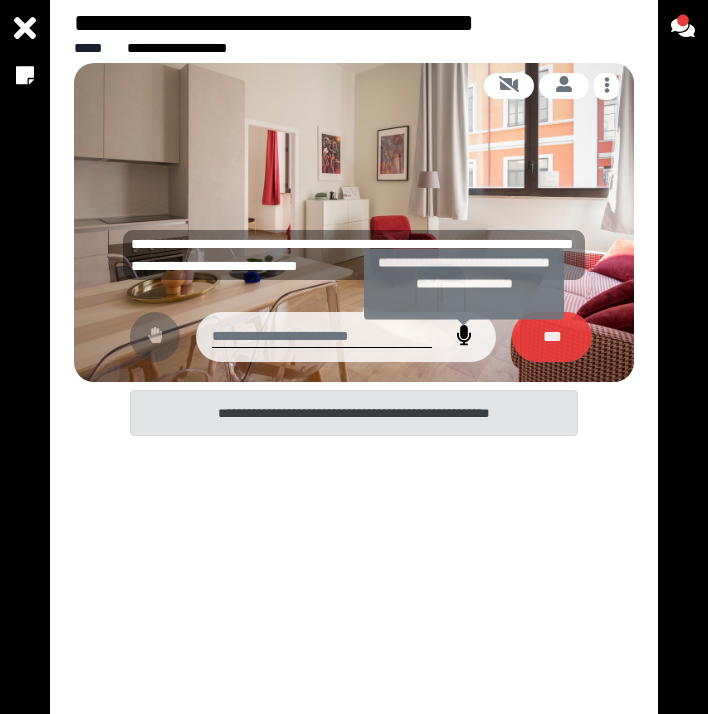 click 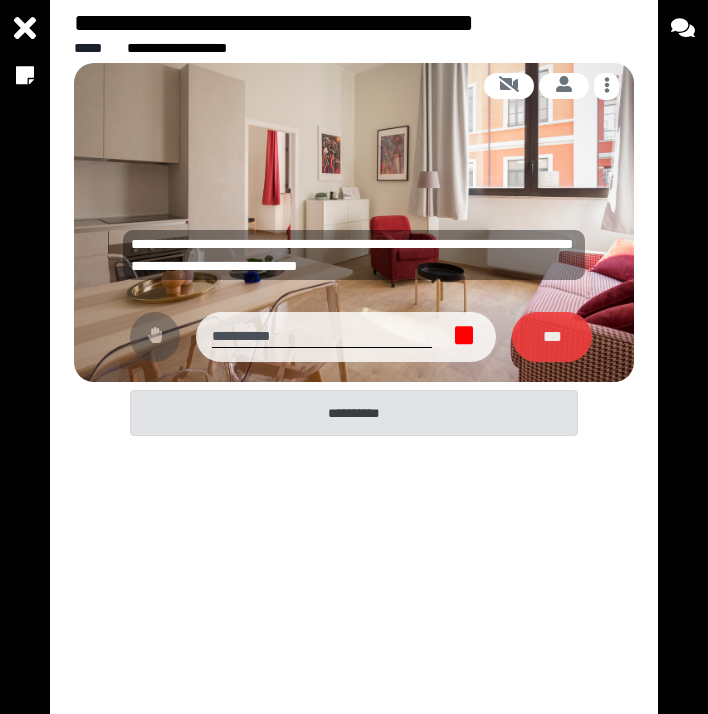 click 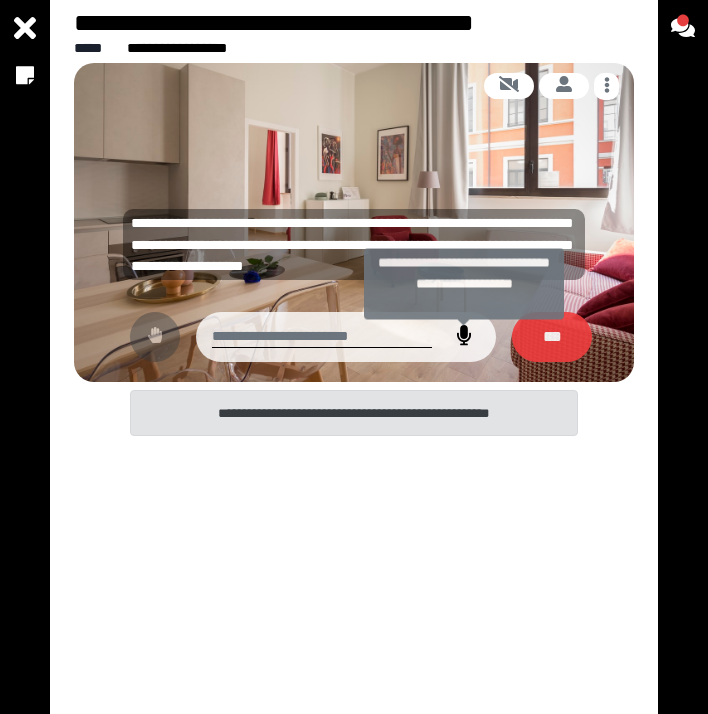 click 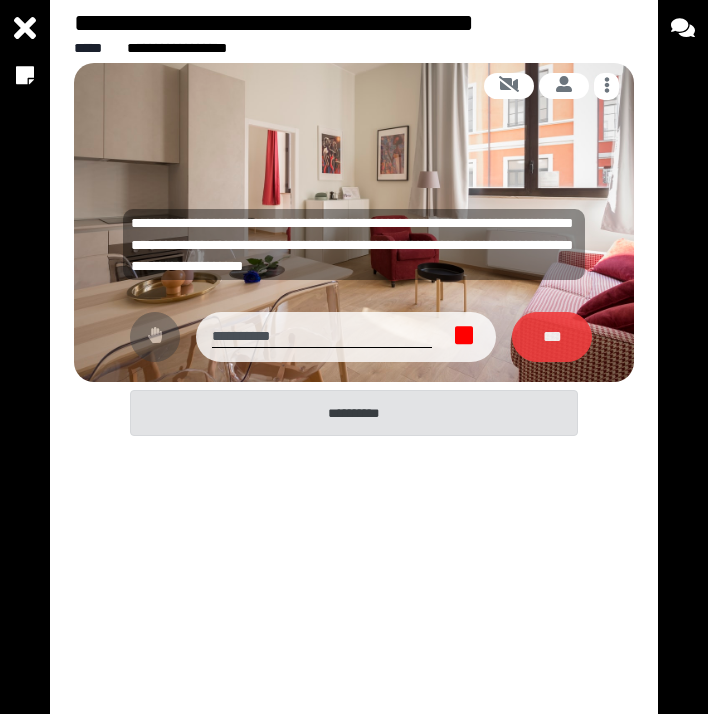 click 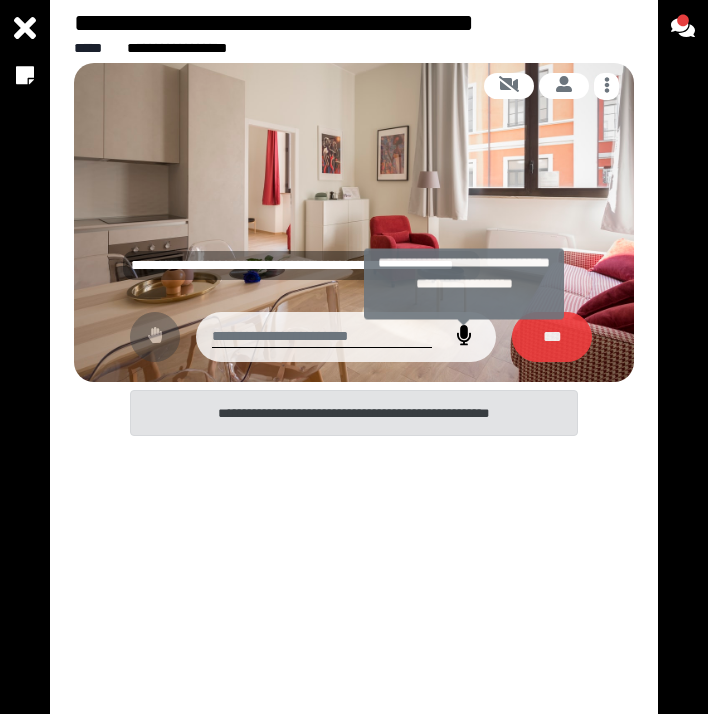 click 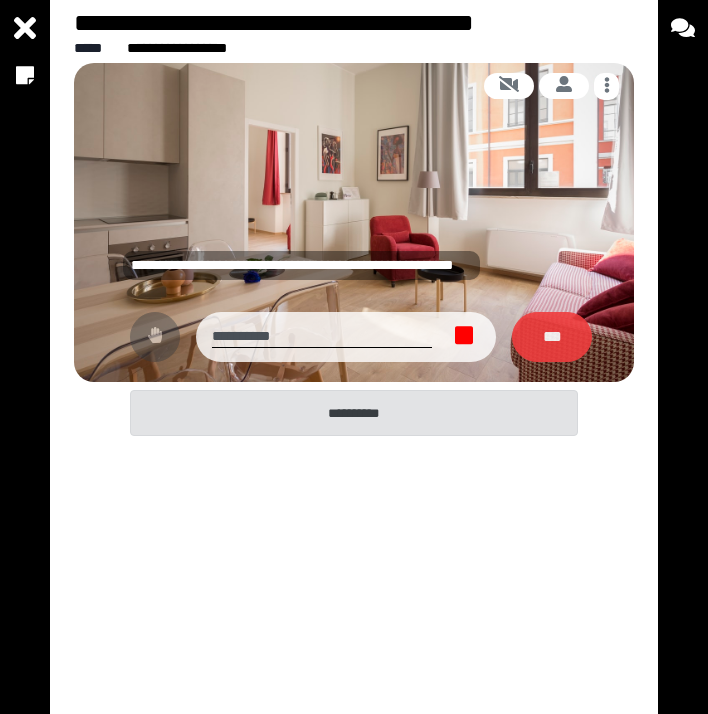 click 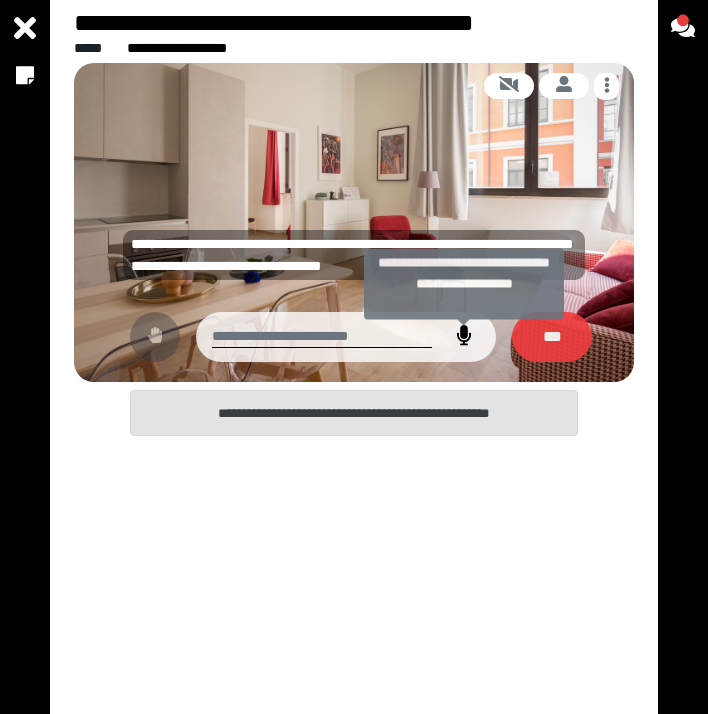click 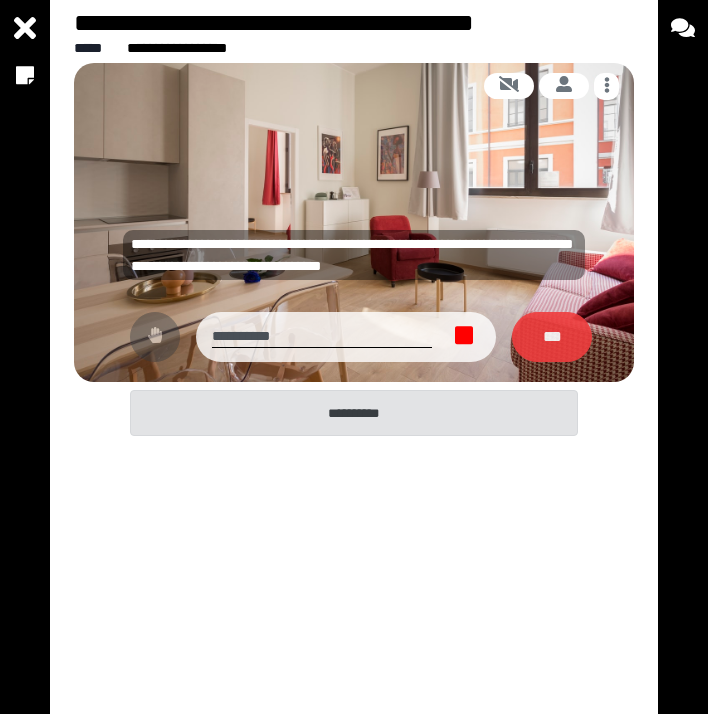 click 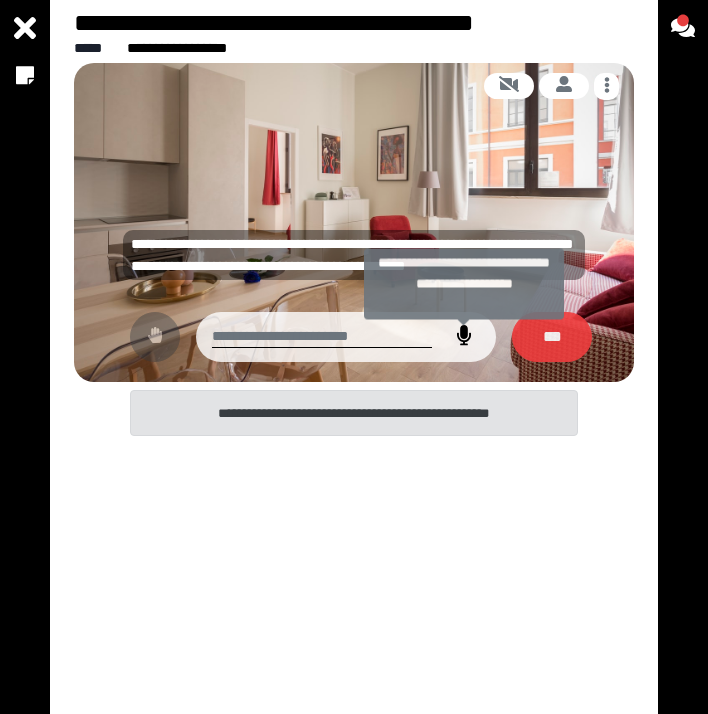 click 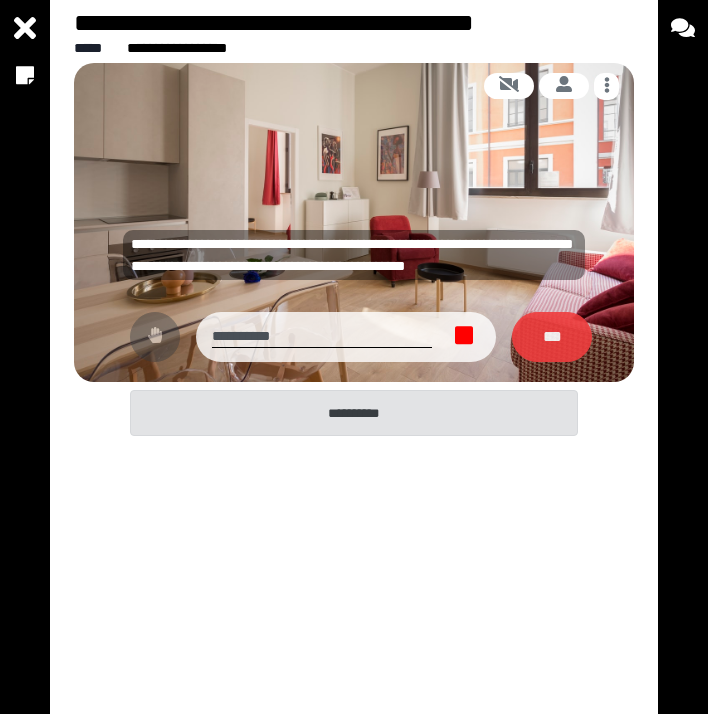 click 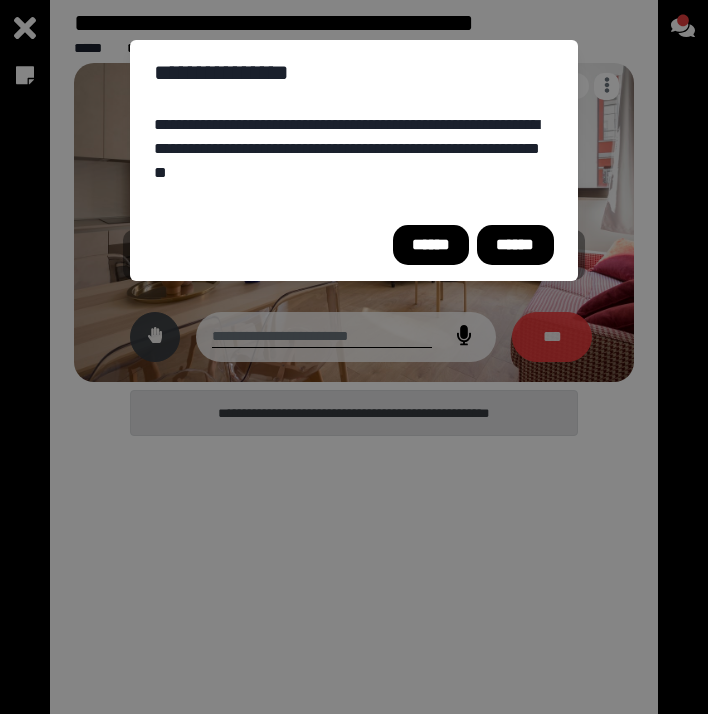 click on "******" at bounding box center (515, 245) 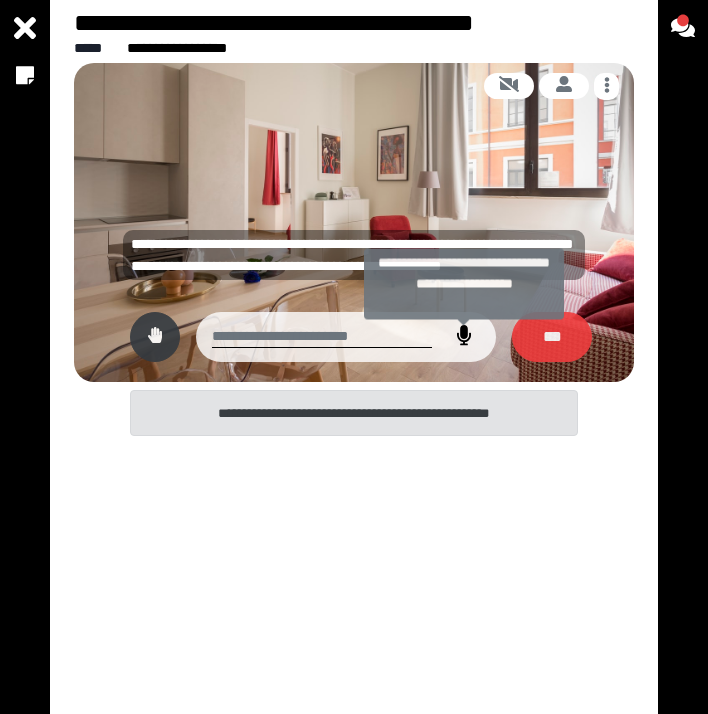 click 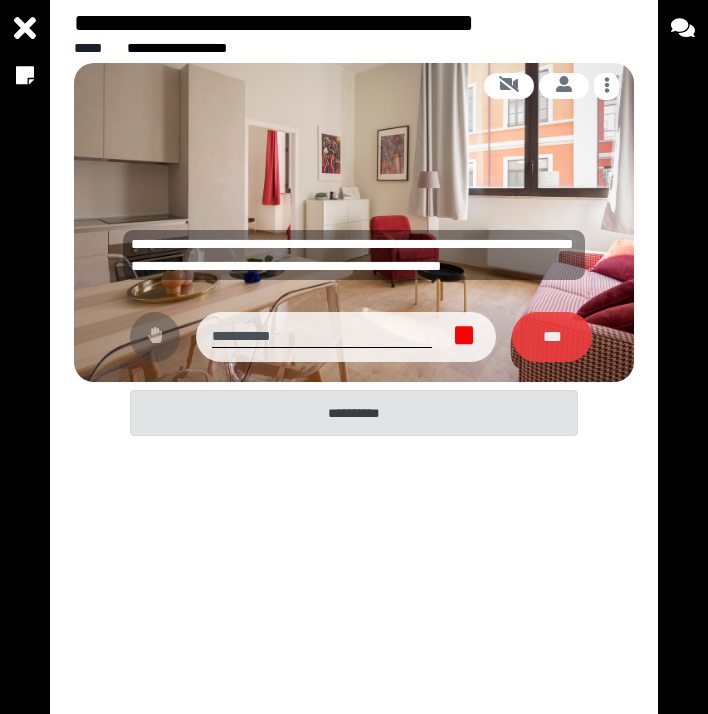 click 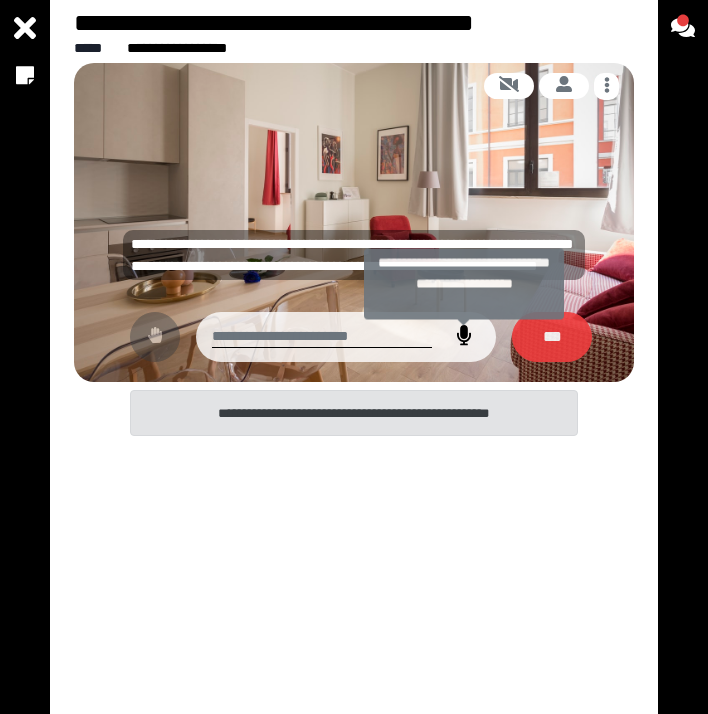 click 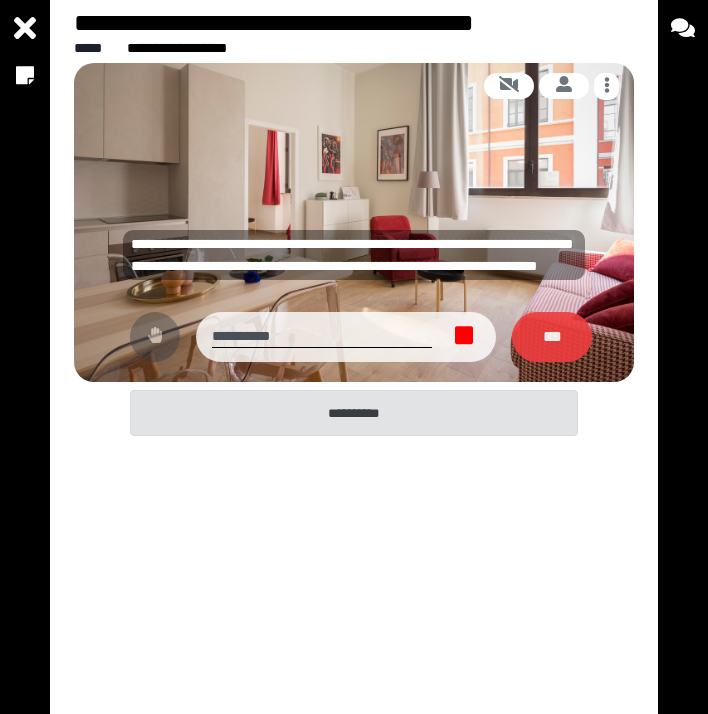 click 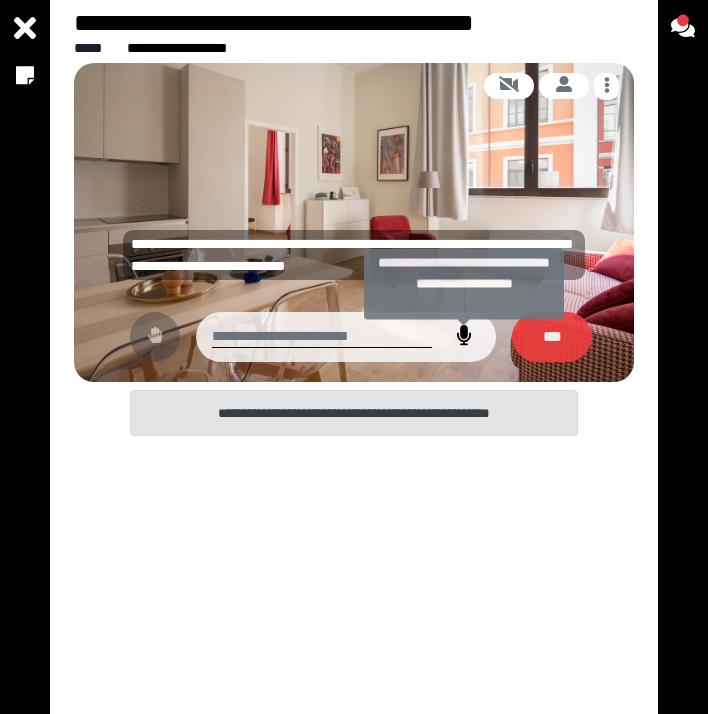 click 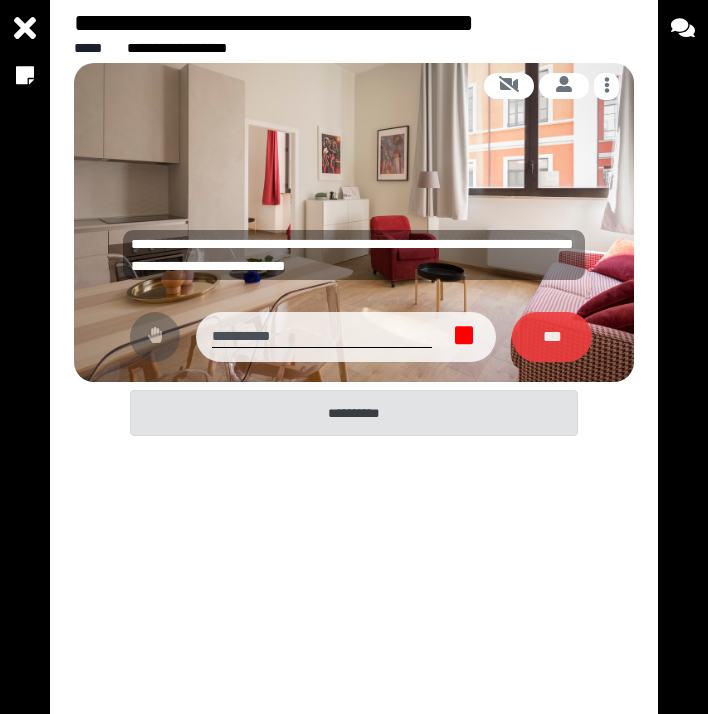 click 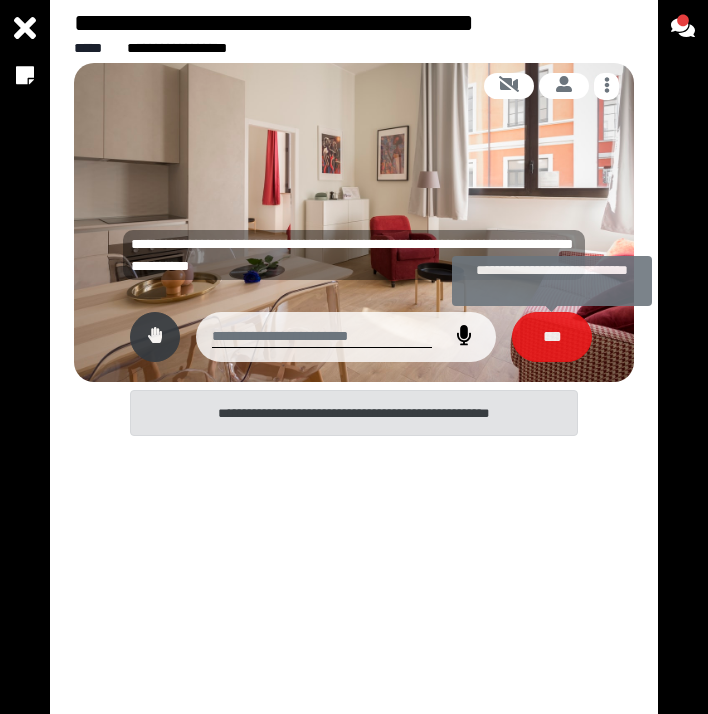 click on "***" at bounding box center [552, 337] 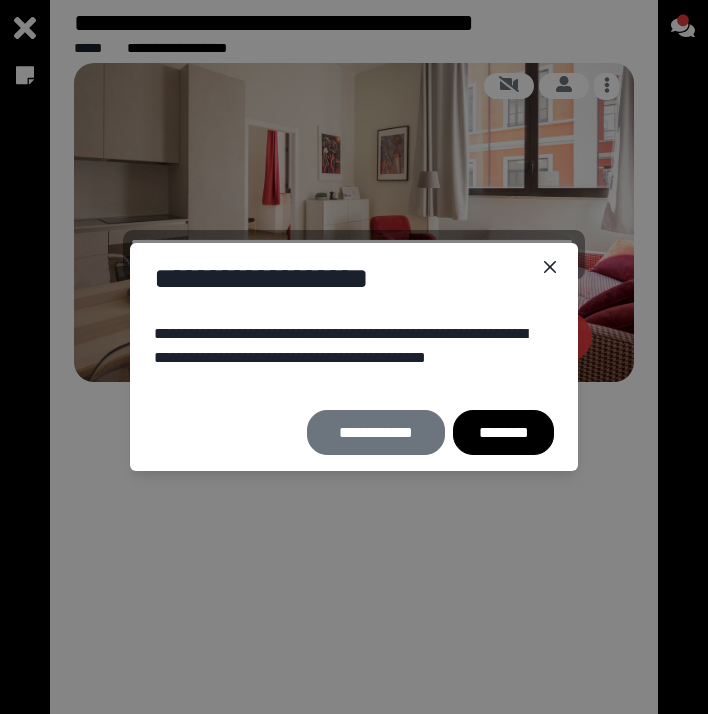 click on "********" at bounding box center [503, 432] 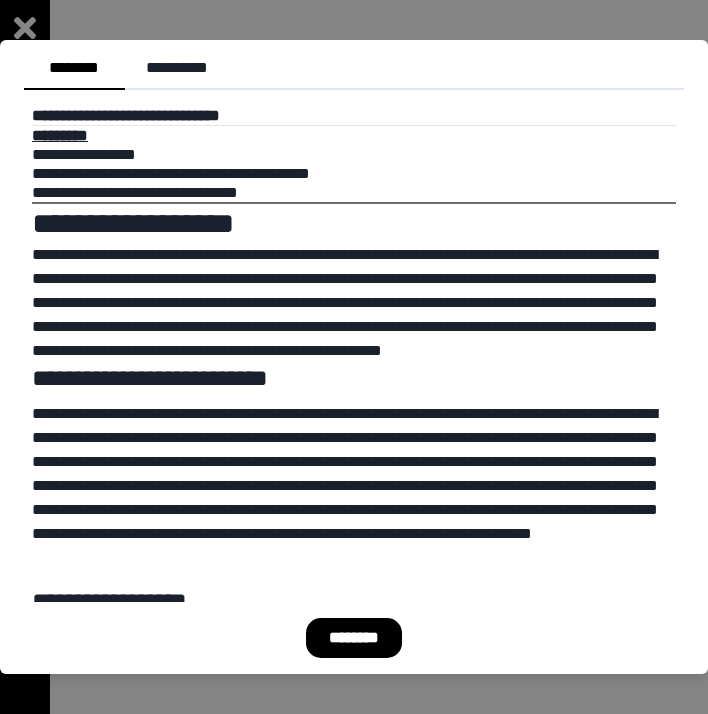 scroll, scrollTop: 0, scrollLeft: 0, axis: both 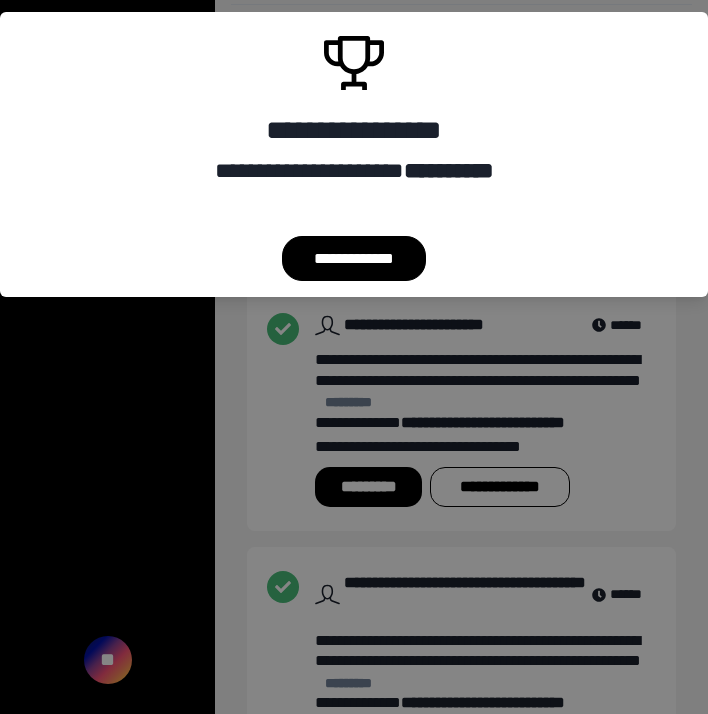 click on "**********" at bounding box center [354, 357] 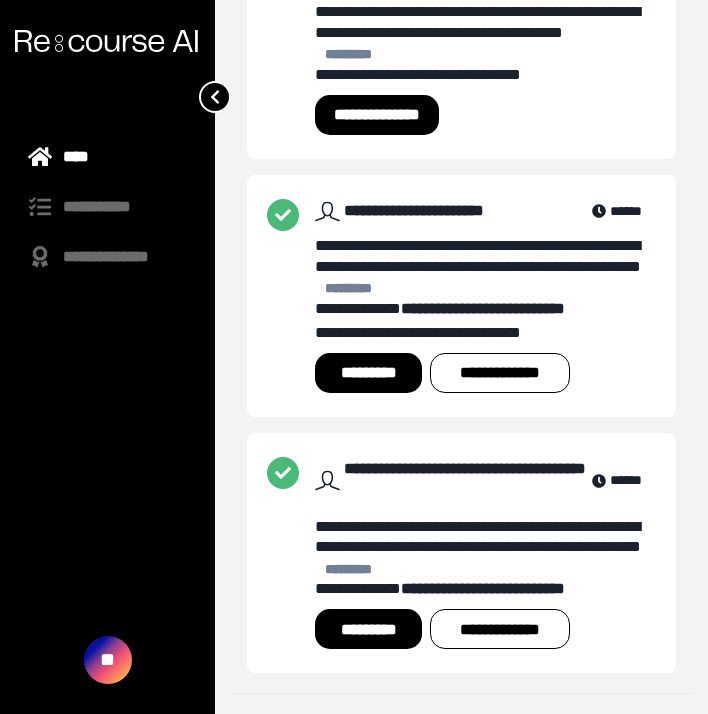 scroll, scrollTop: 648, scrollLeft: 0, axis: vertical 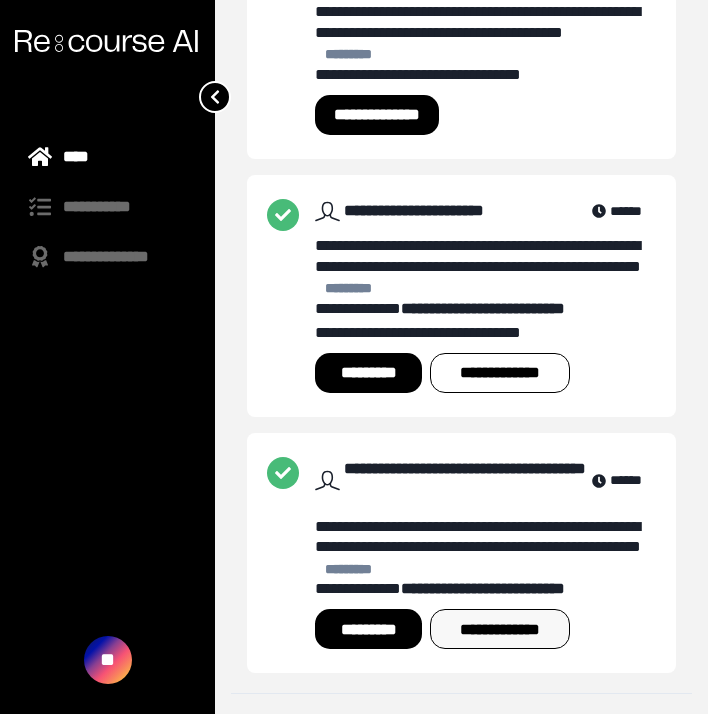 click on "**********" at bounding box center [499, 629] 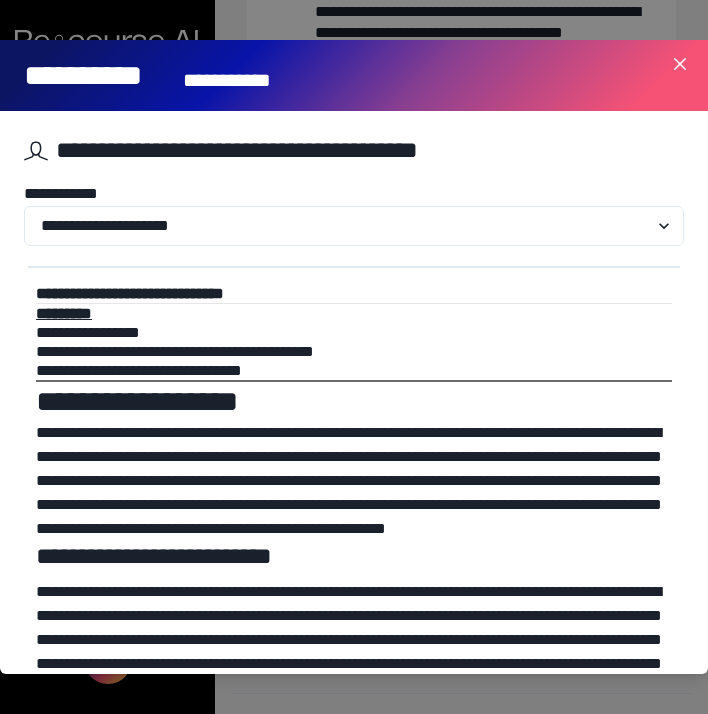 scroll, scrollTop: 0, scrollLeft: 0, axis: both 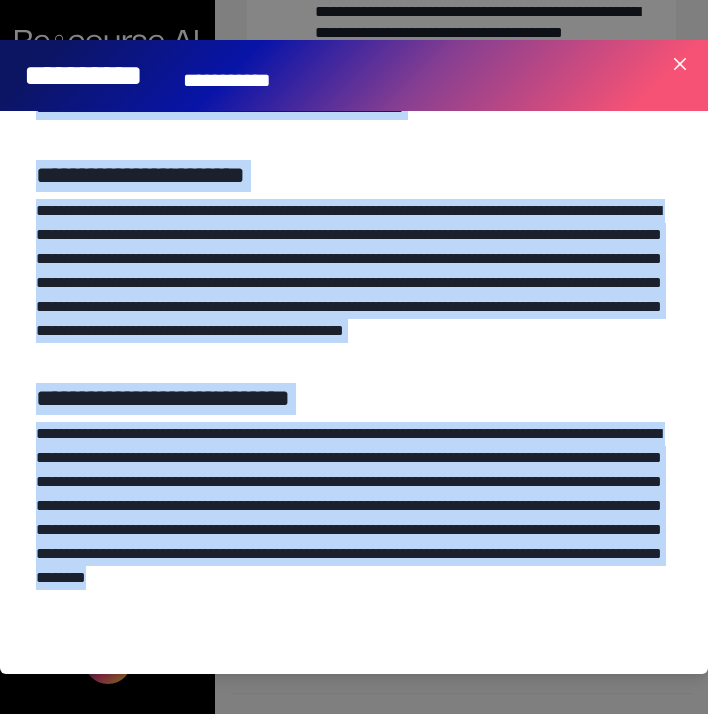 drag, startPoint x: 40, startPoint y: 301, endPoint x: 474, endPoint y: 631, distance: 545.2119 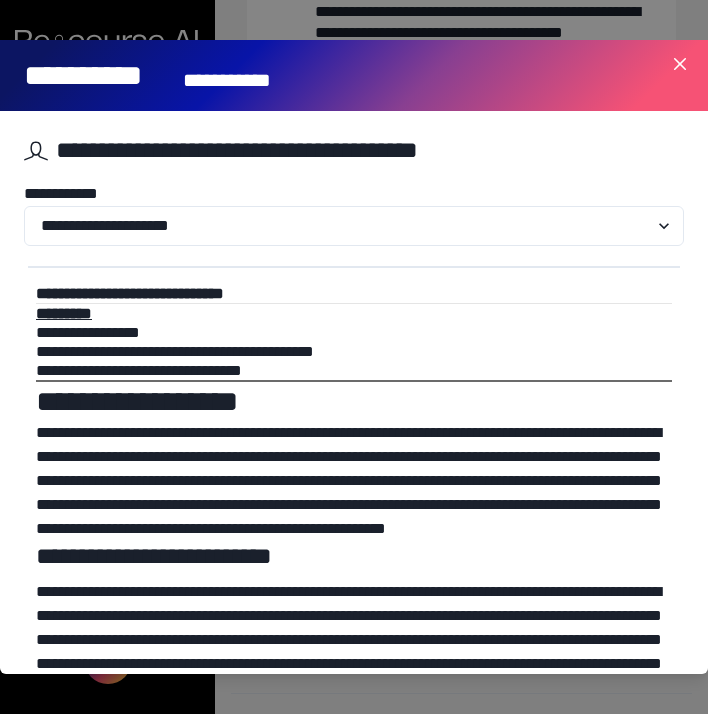 scroll, scrollTop: 0, scrollLeft: 0, axis: both 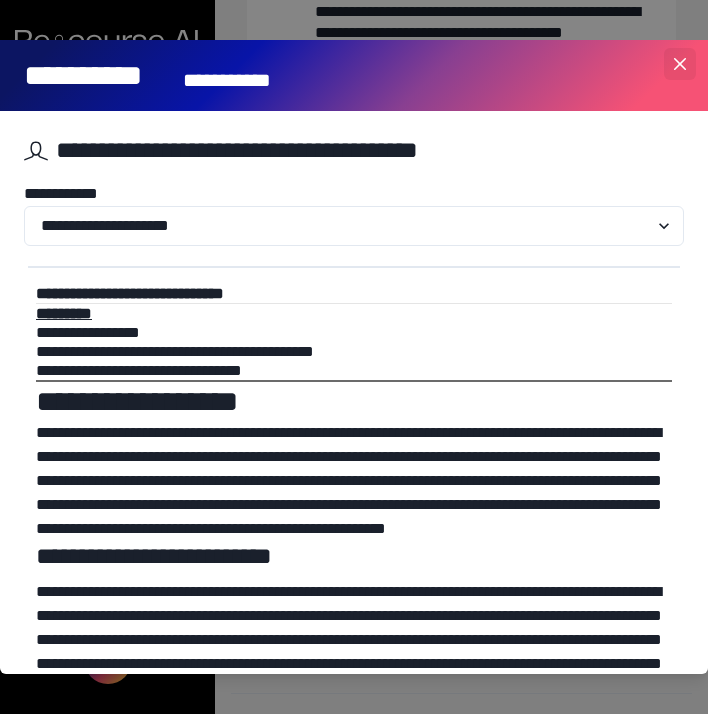 click 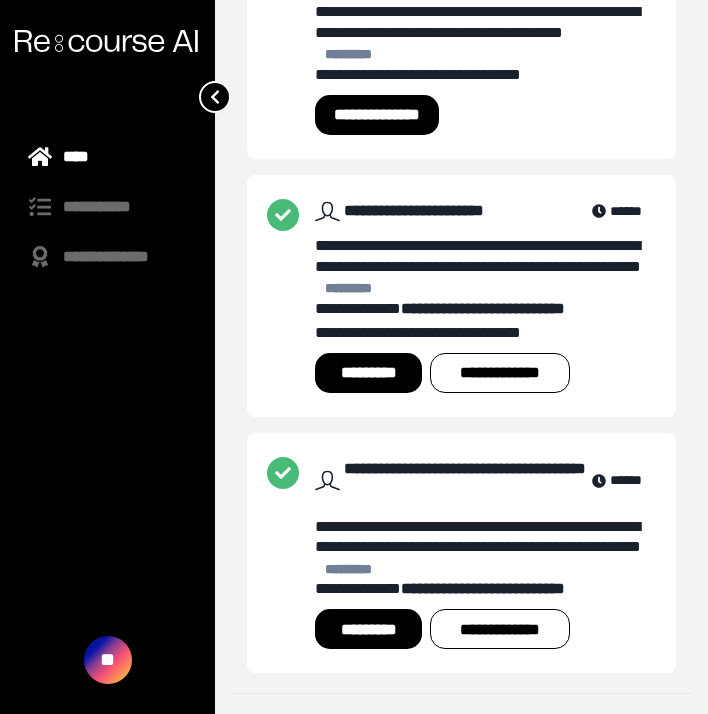 scroll, scrollTop: 0, scrollLeft: 0, axis: both 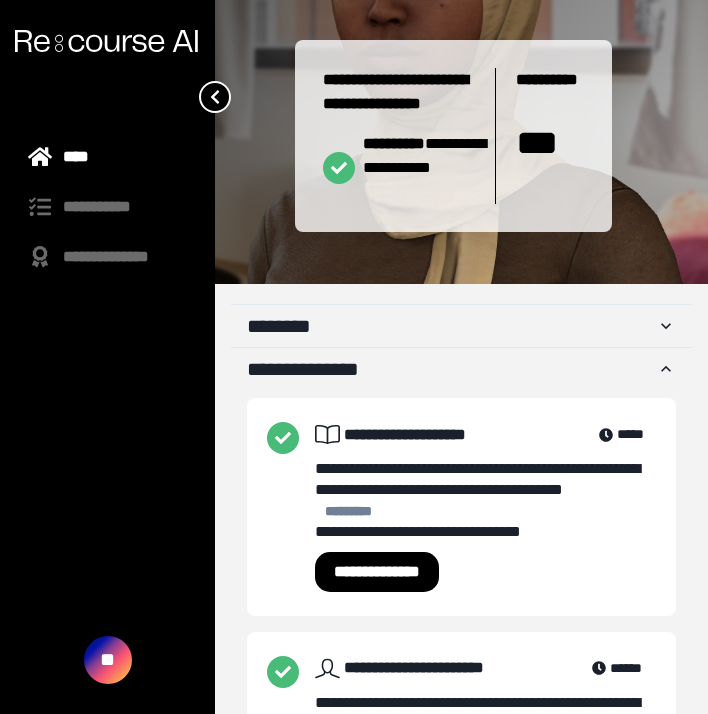 click on "**********" at bounding box center (377, 572) 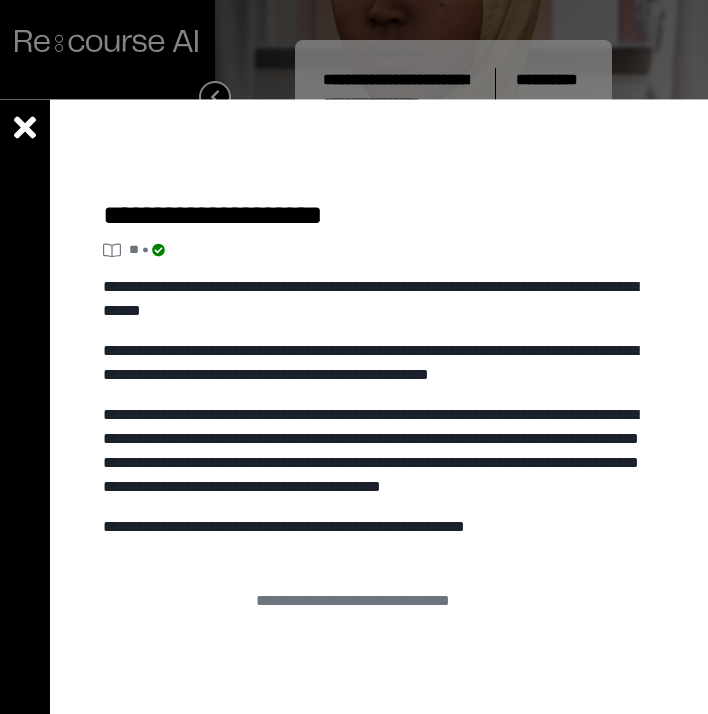 scroll, scrollTop: 589, scrollLeft: 0, axis: vertical 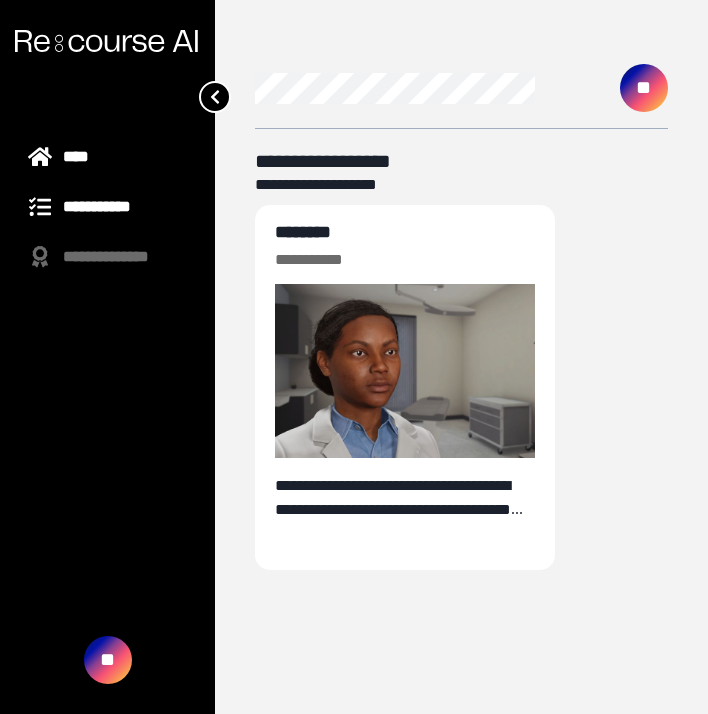 click on "**********" at bounding box center (107, 207) 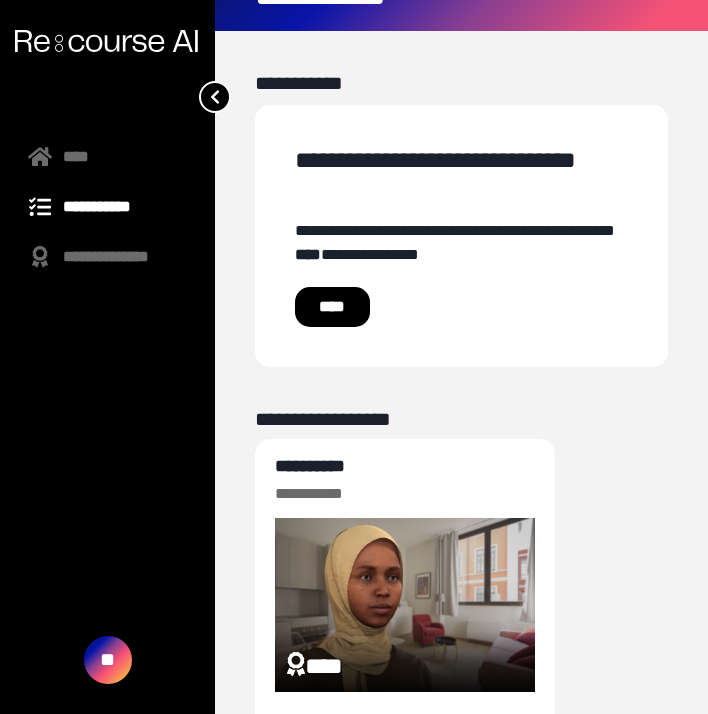 scroll, scrollTop: 536, scrollLeft: 0, axis: vertical 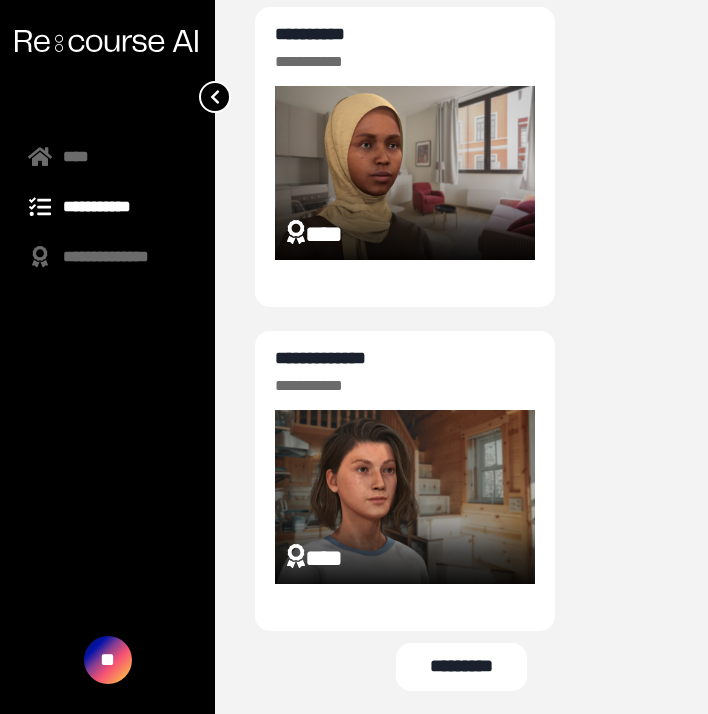 click on "**********" at bounding box center [310, 34] 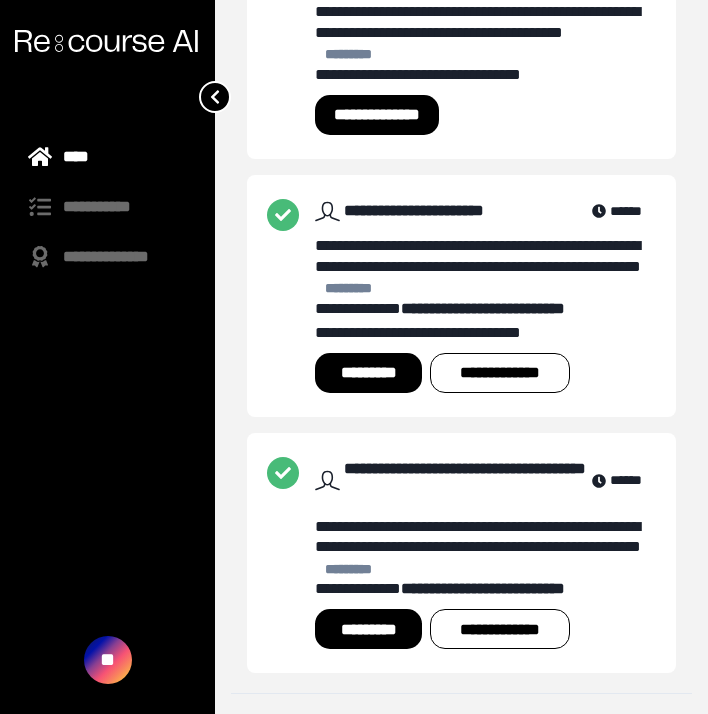 scroll, scrollTop: 648, scrollLeft: 0, axis: vertical 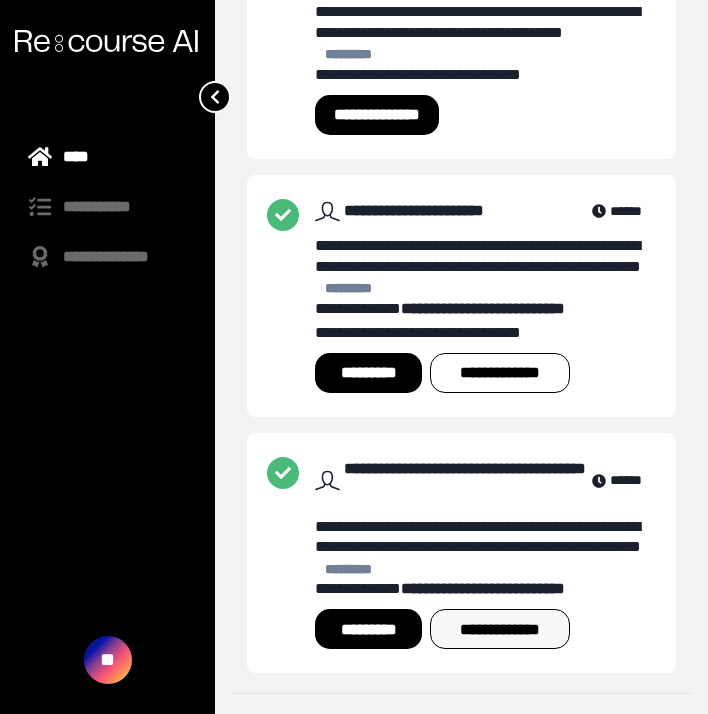 click on "**********" at bounding box center [499, 629] 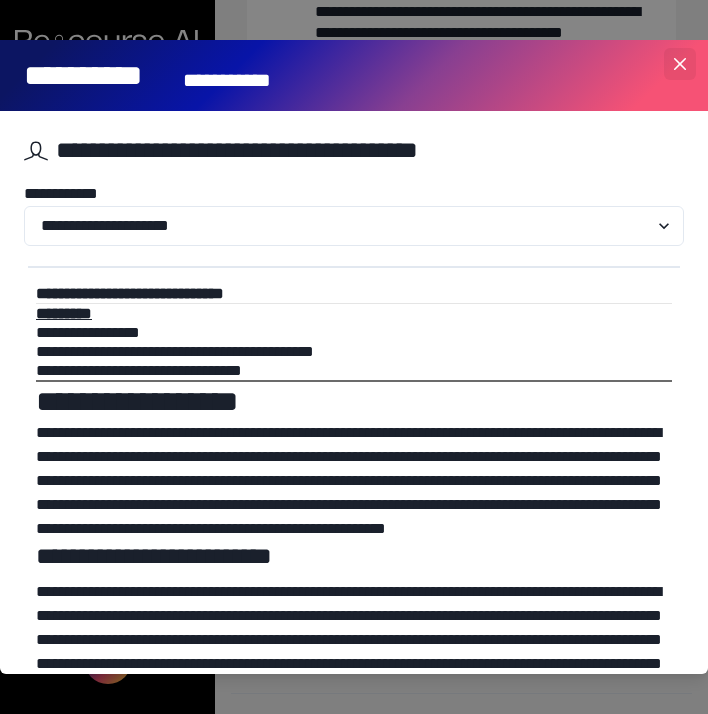 click 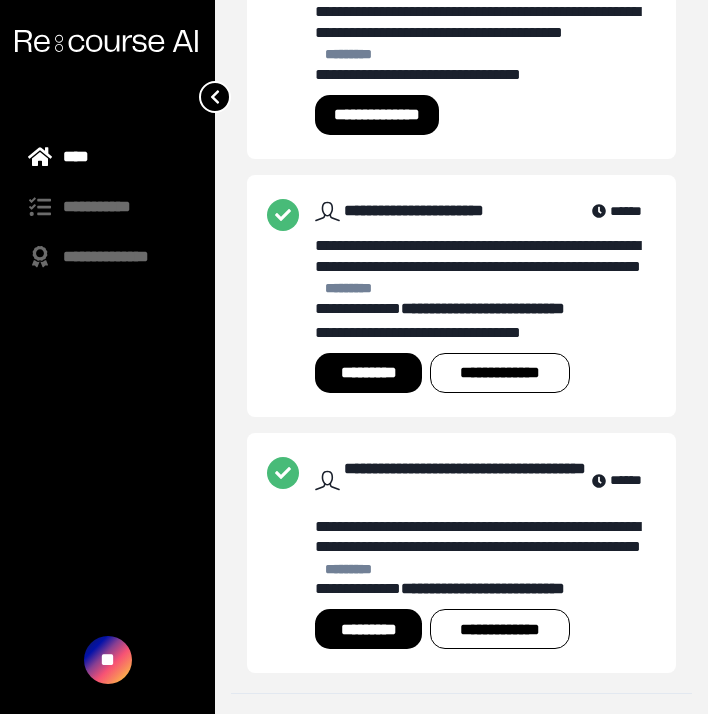click on "*********" at bounding box center (368, 629) 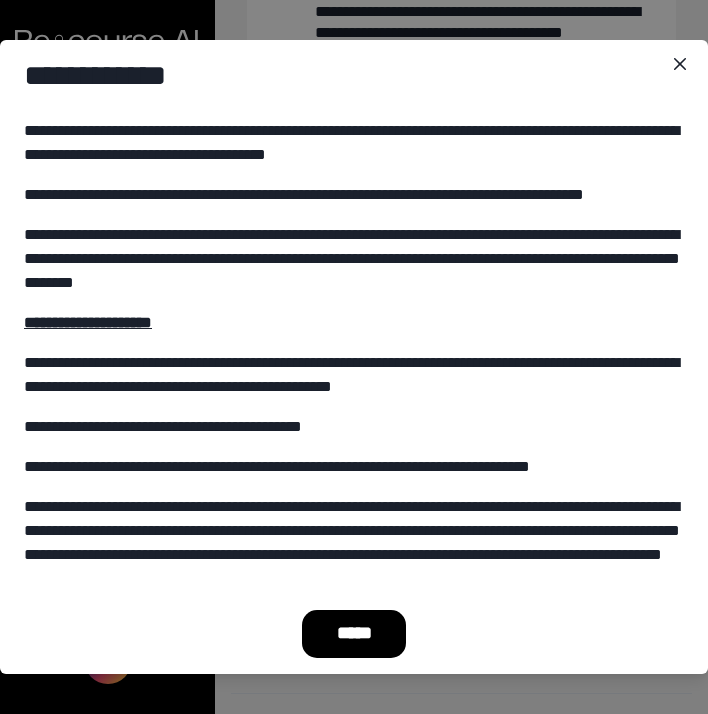 click on "*****" at bounding box center (354, 634) 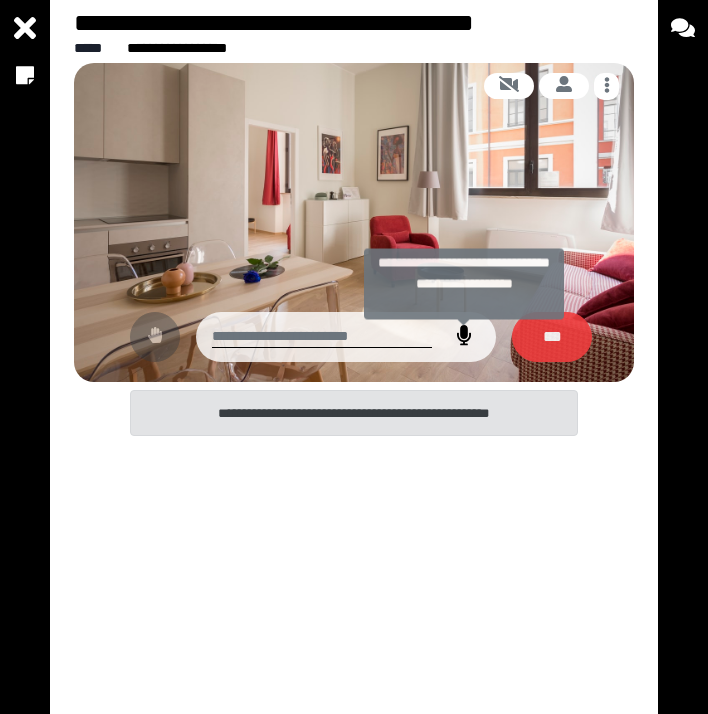 click 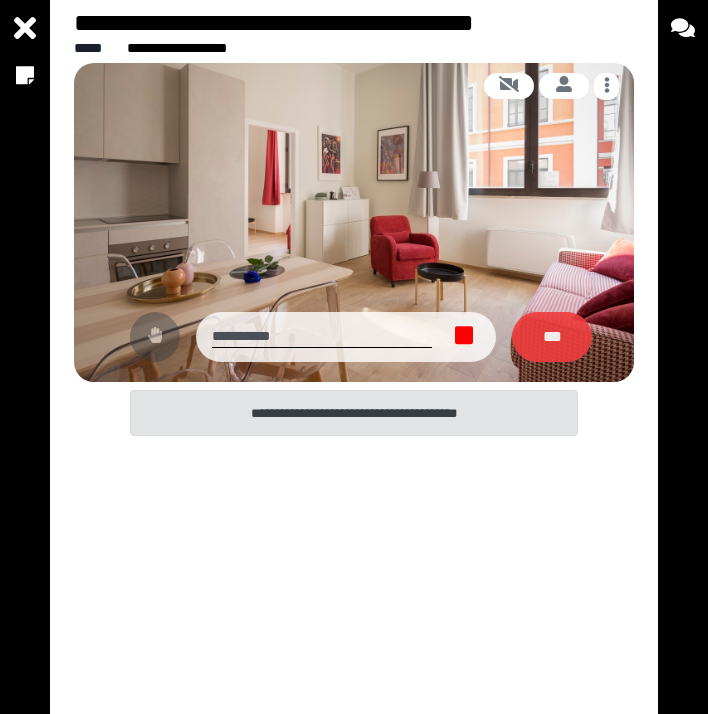 click 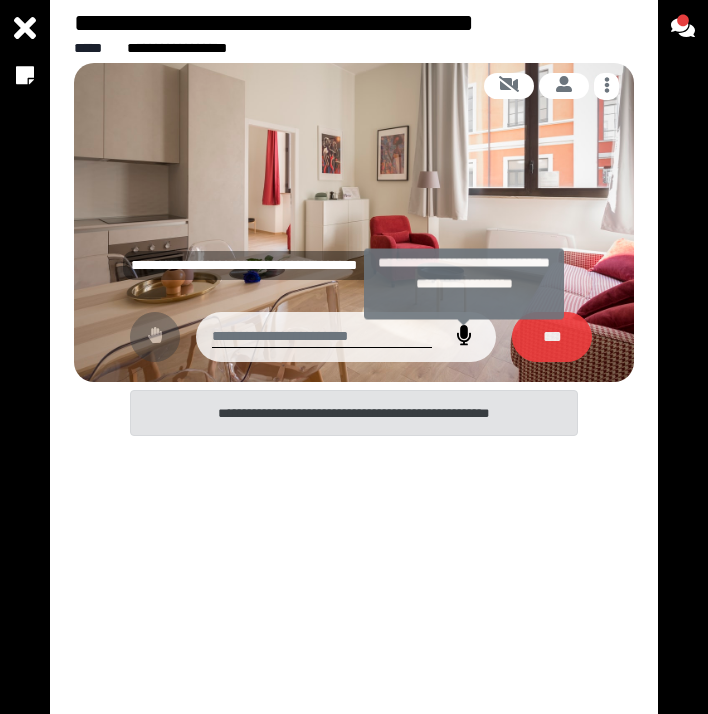click 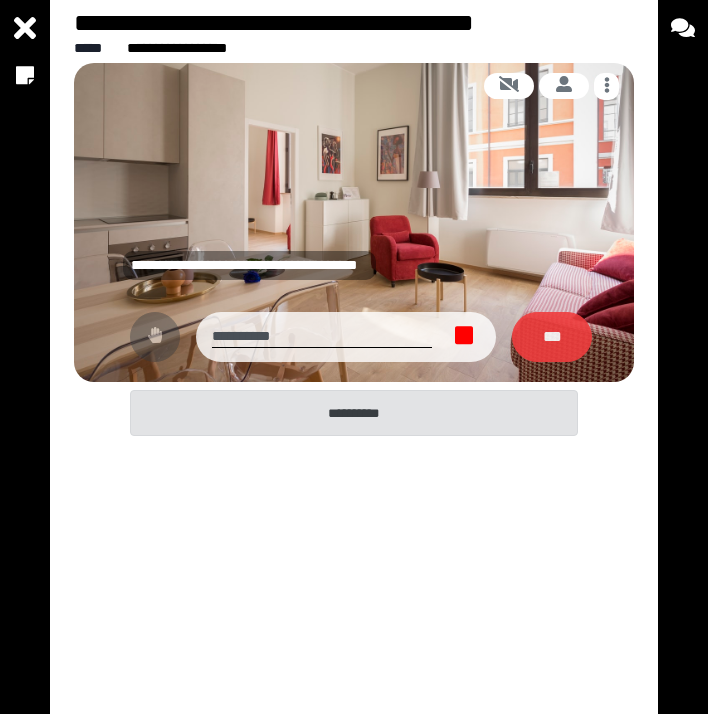 click 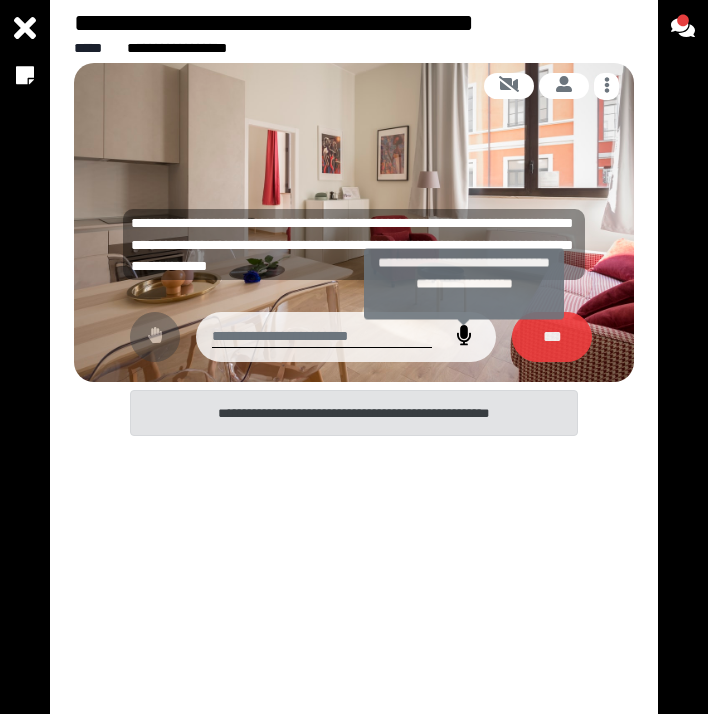 click 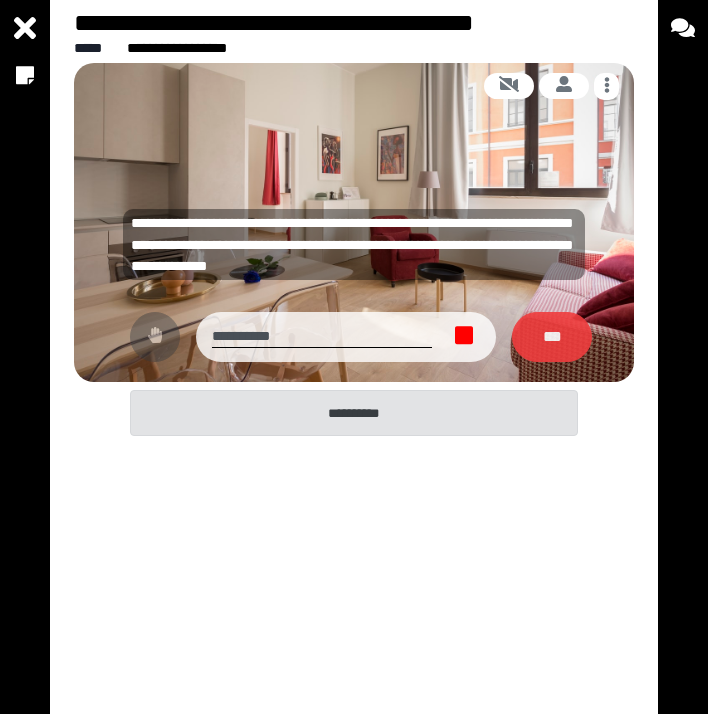 click 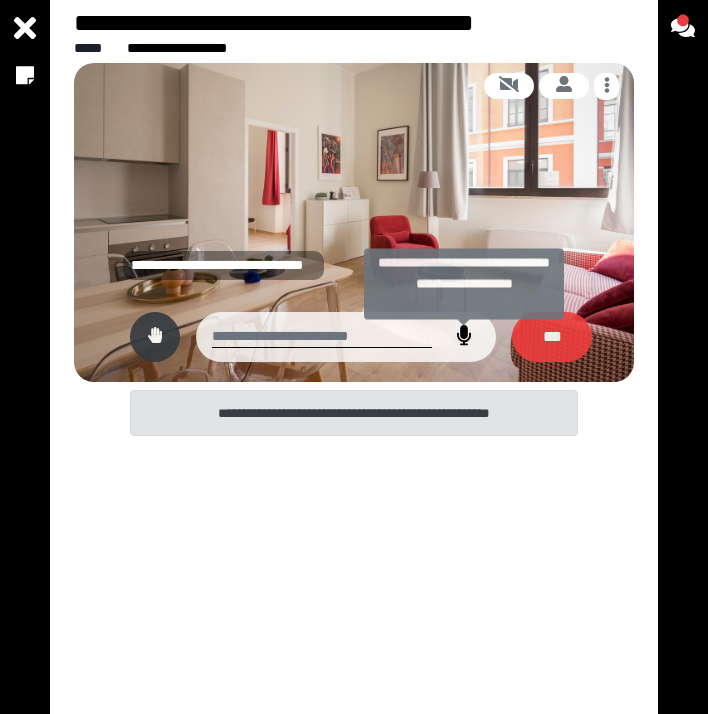 click 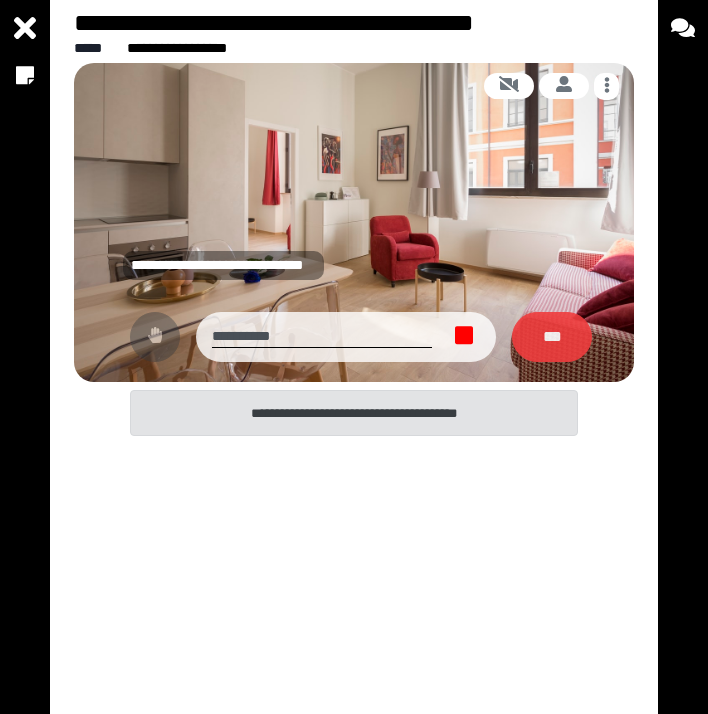 click 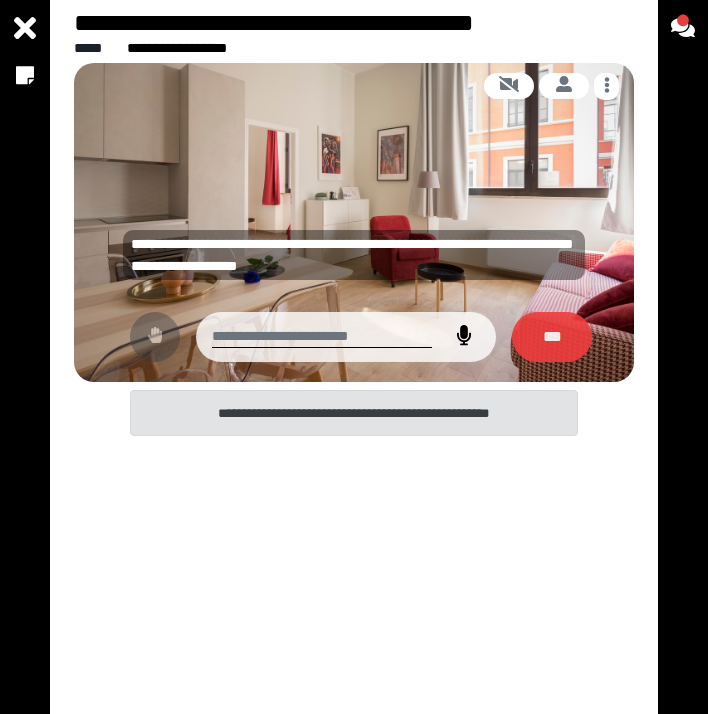 click at bounding box center [464, 337] 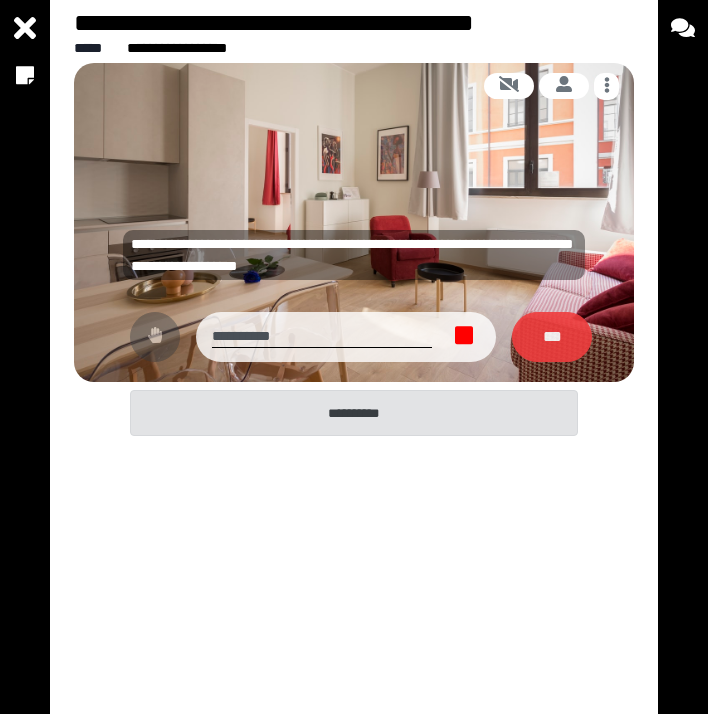click 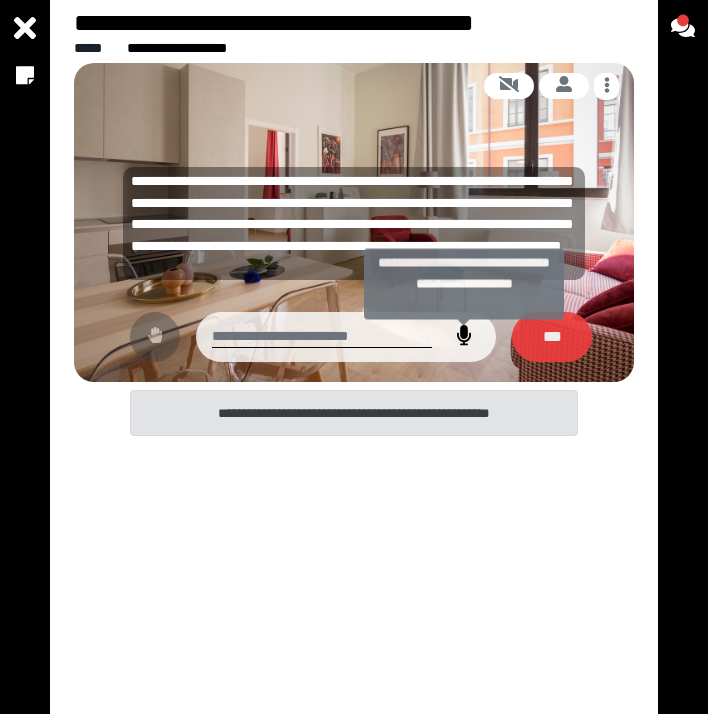 click 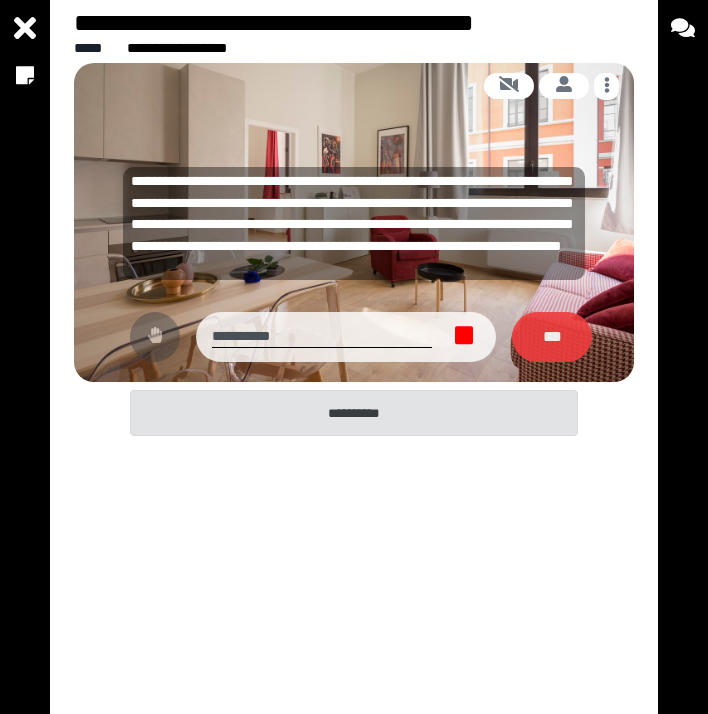 click 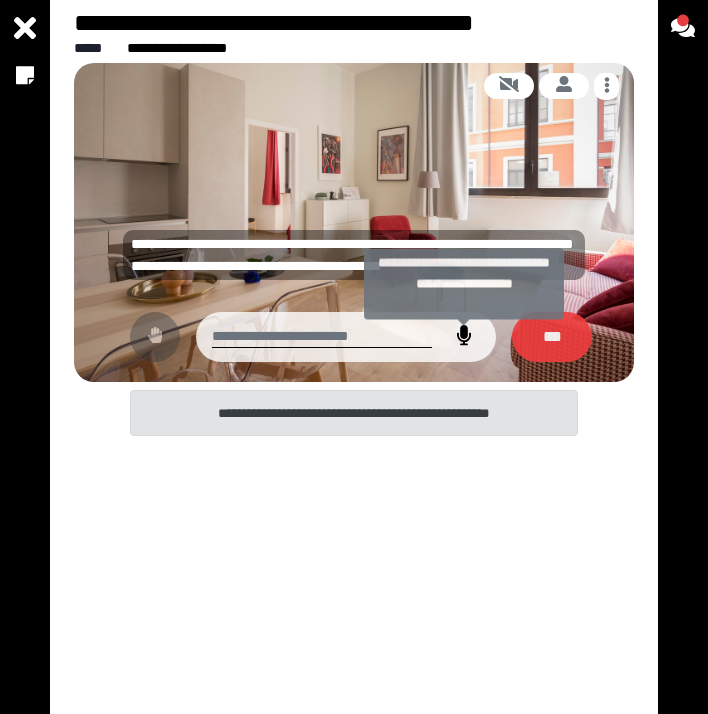 click 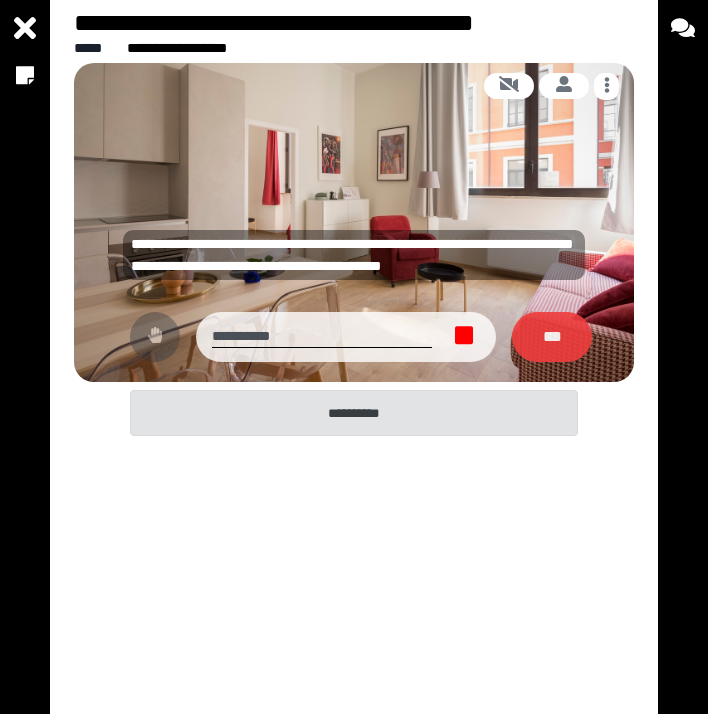 click 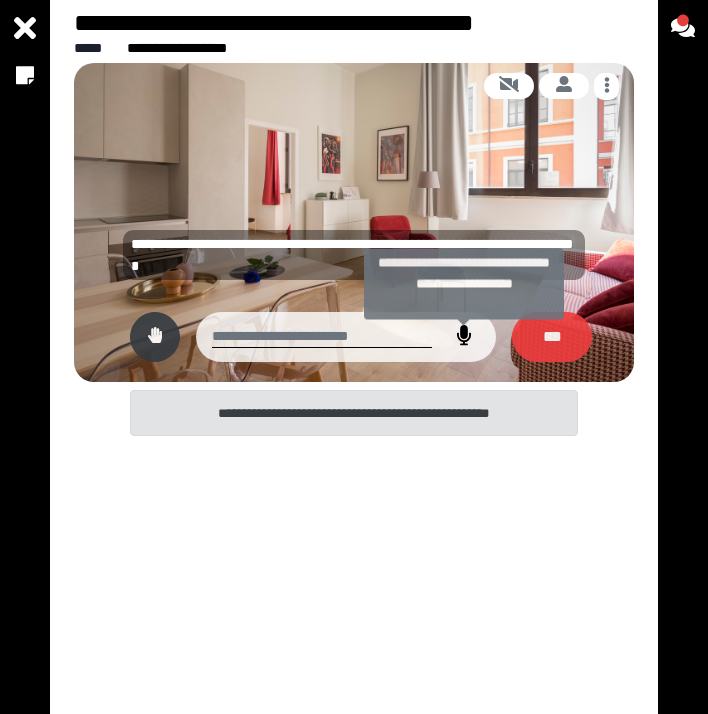 click 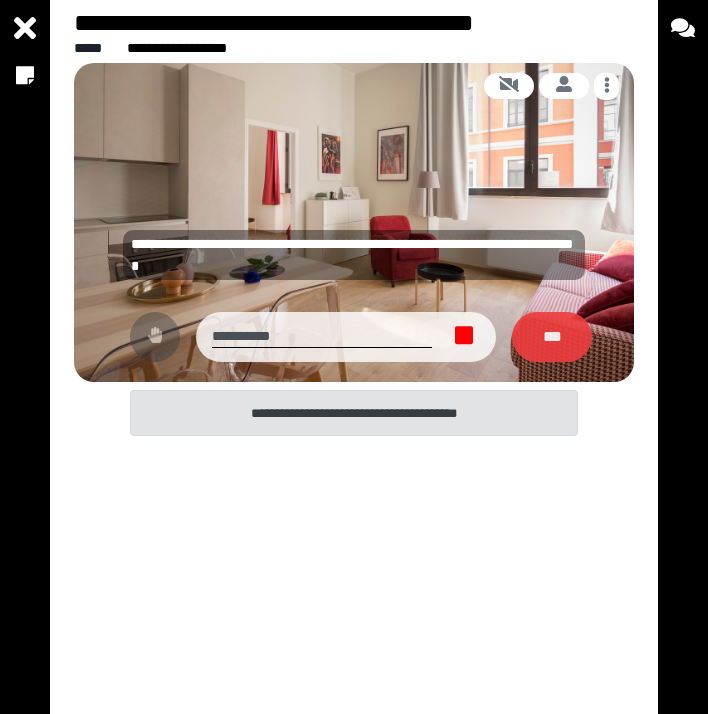 click 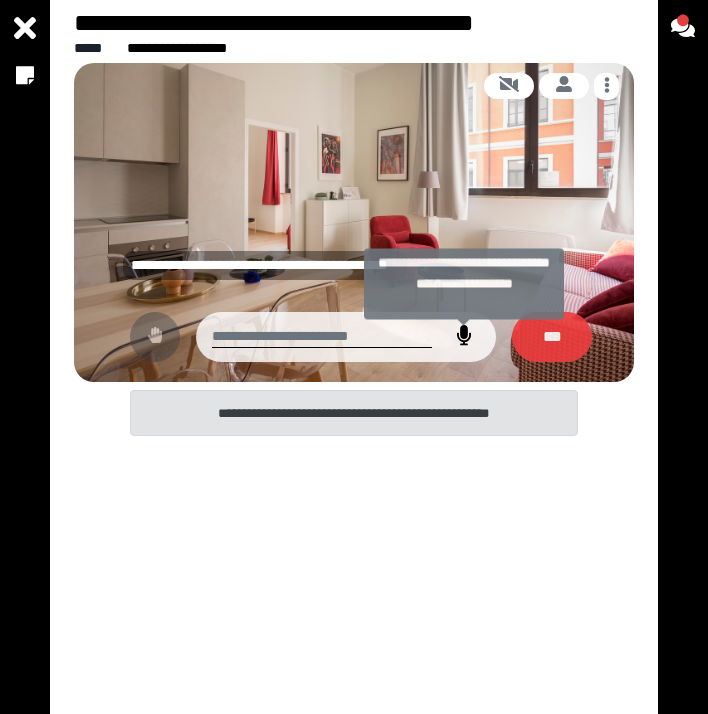 click 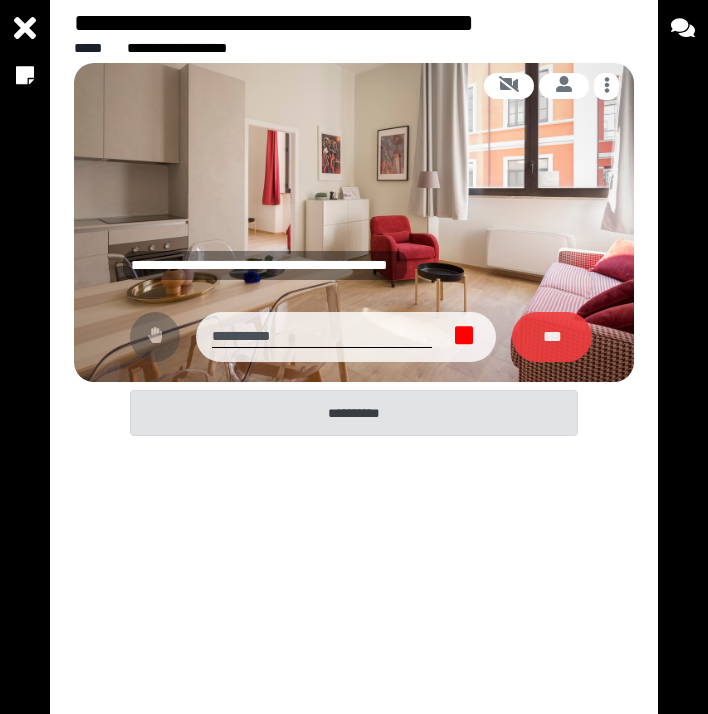 click 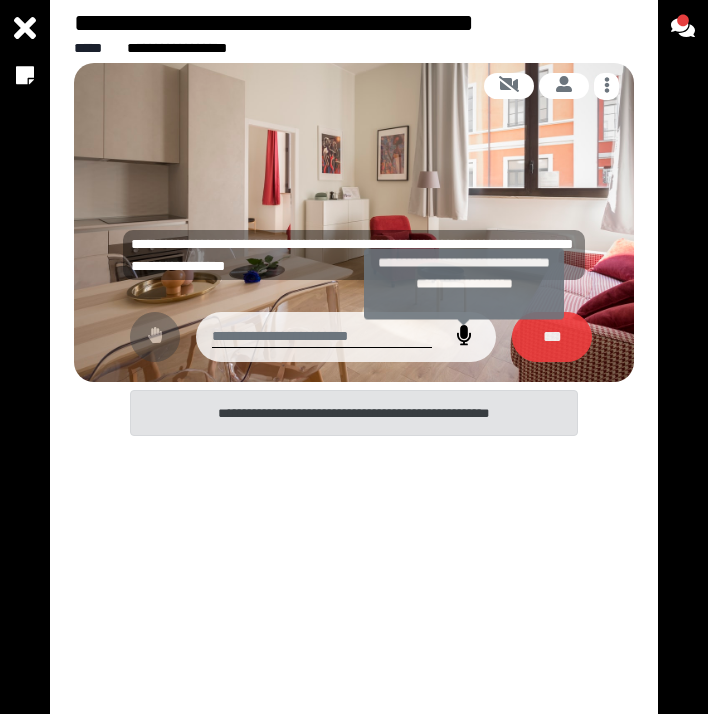 click 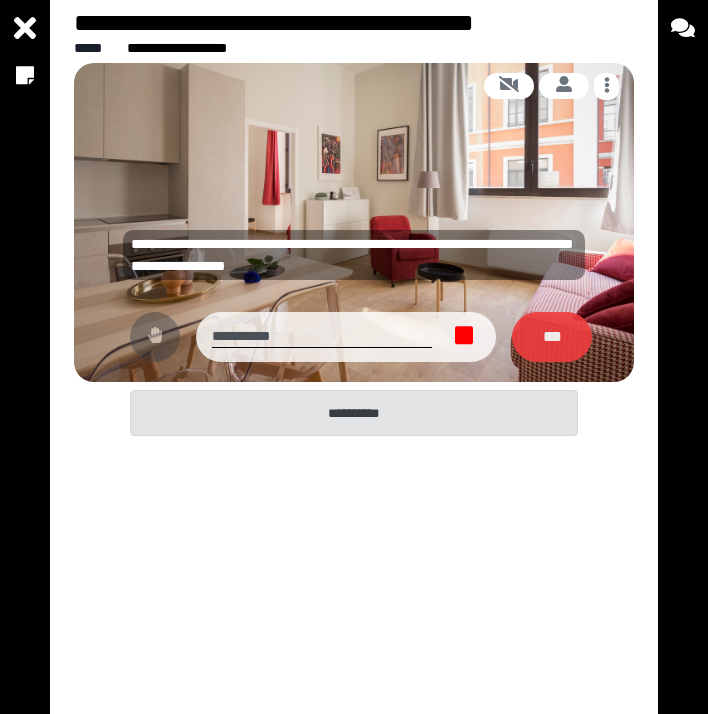 click 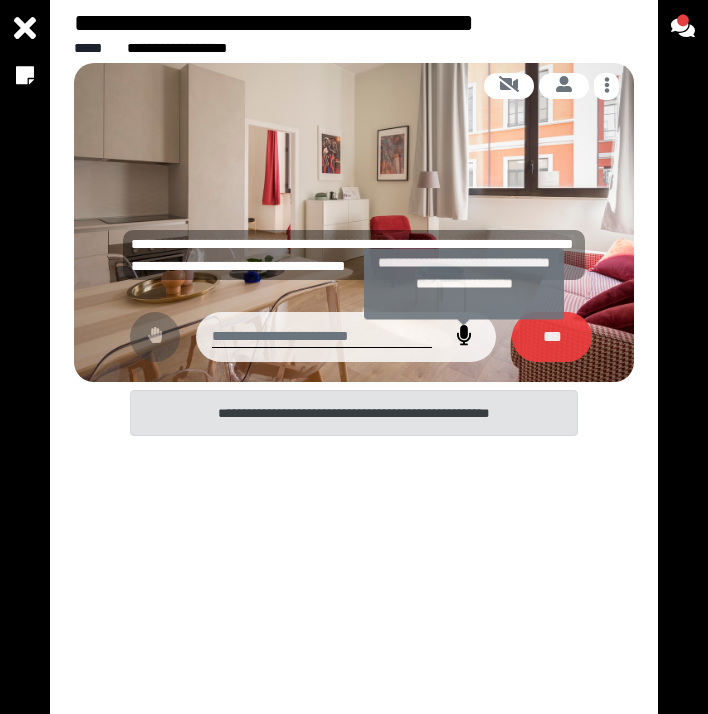 click 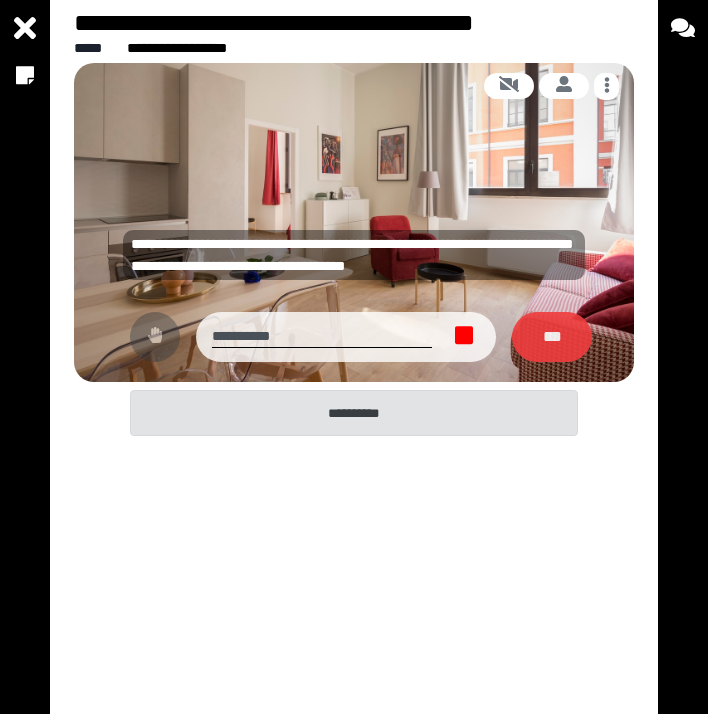 click 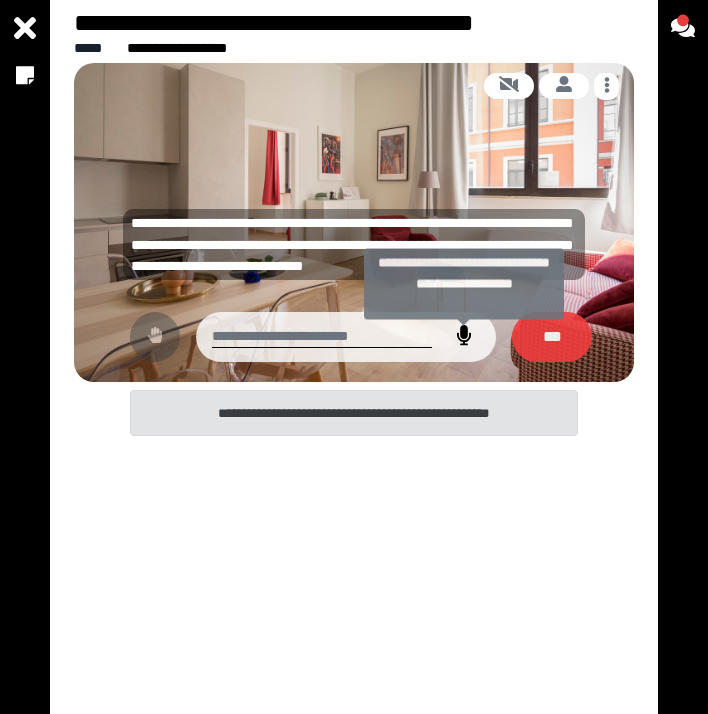 click 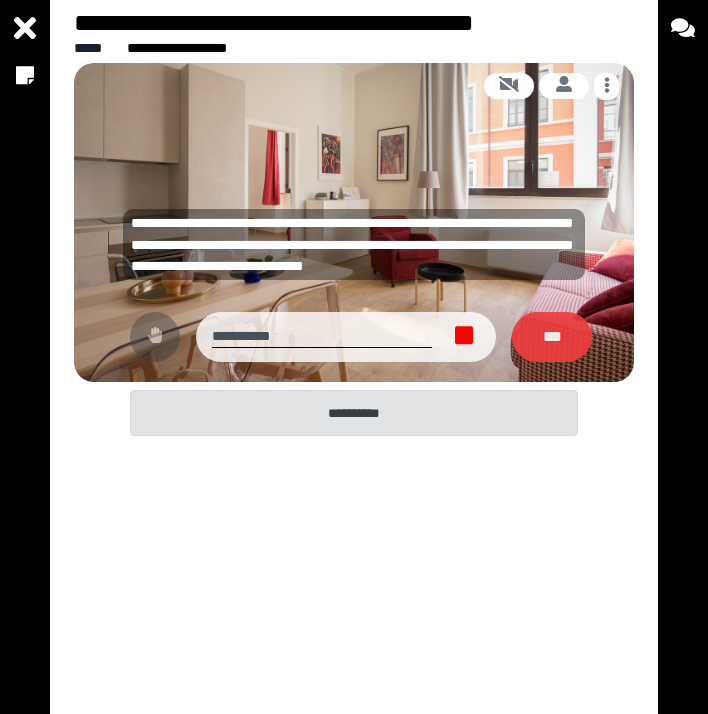 click 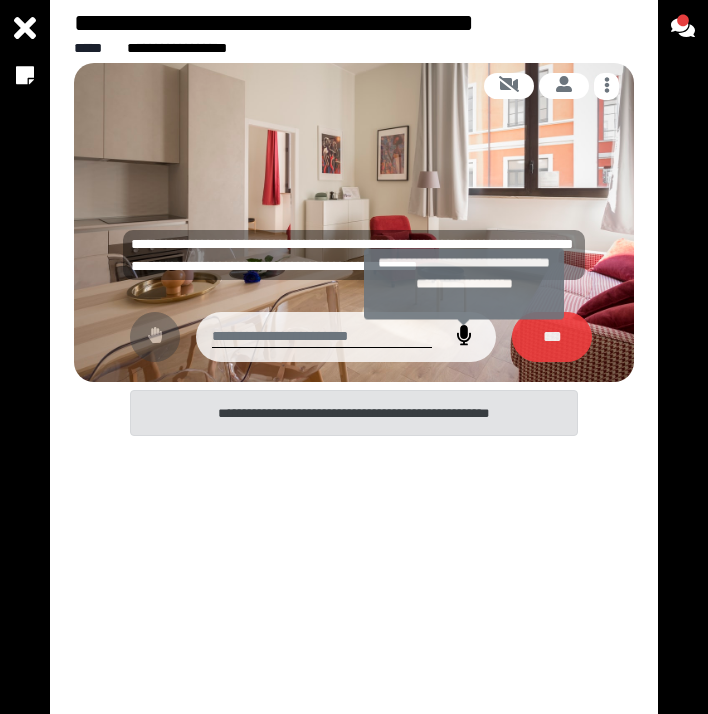 click 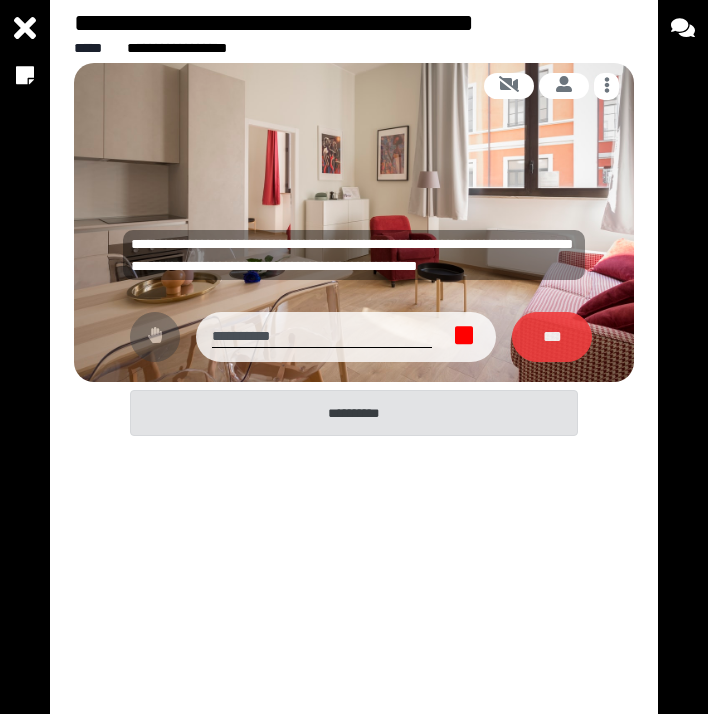 click 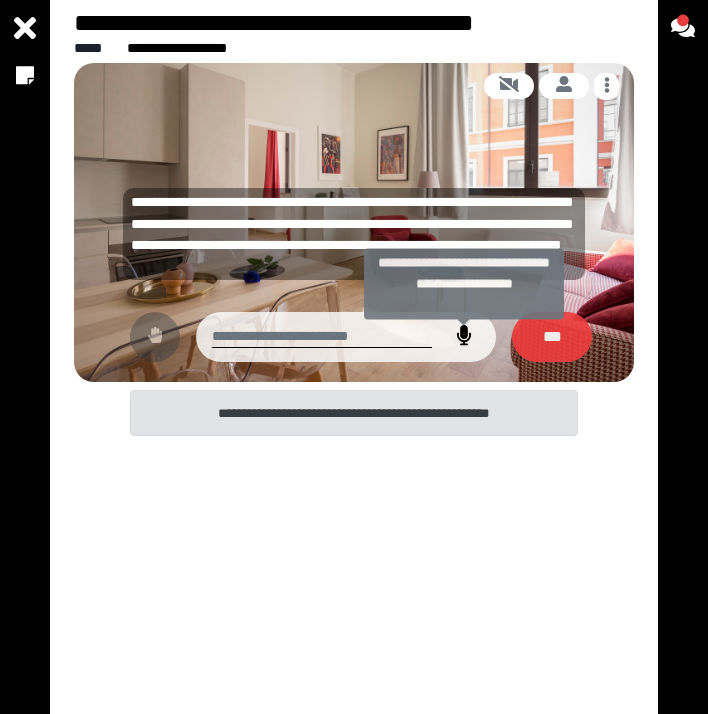click 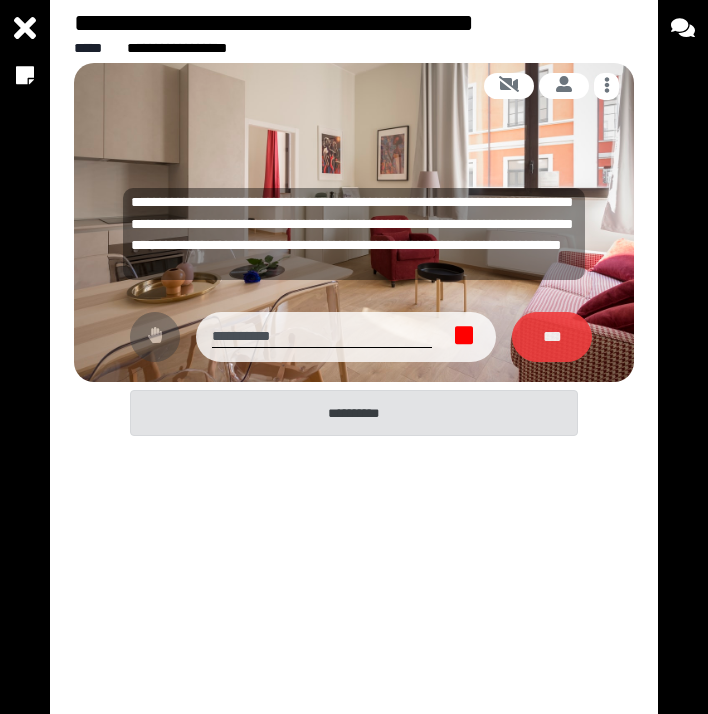 click 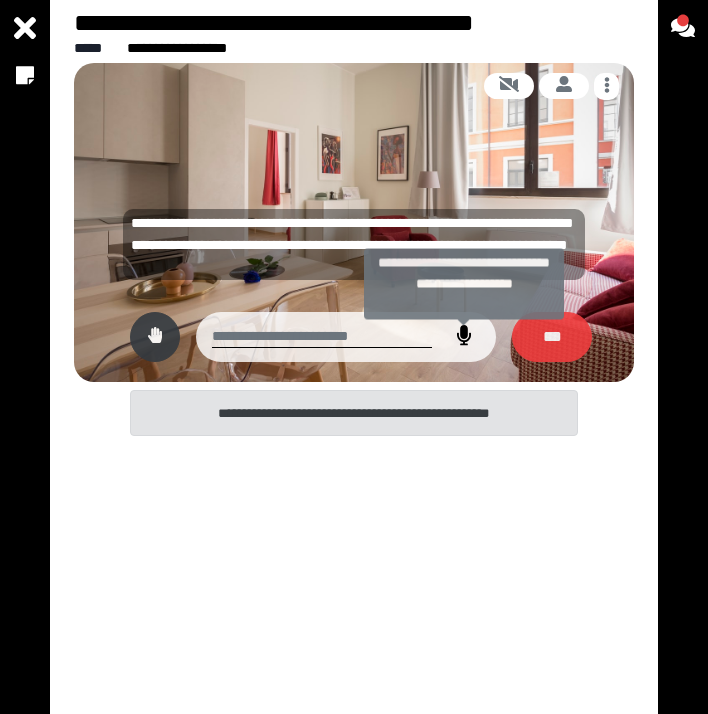 click 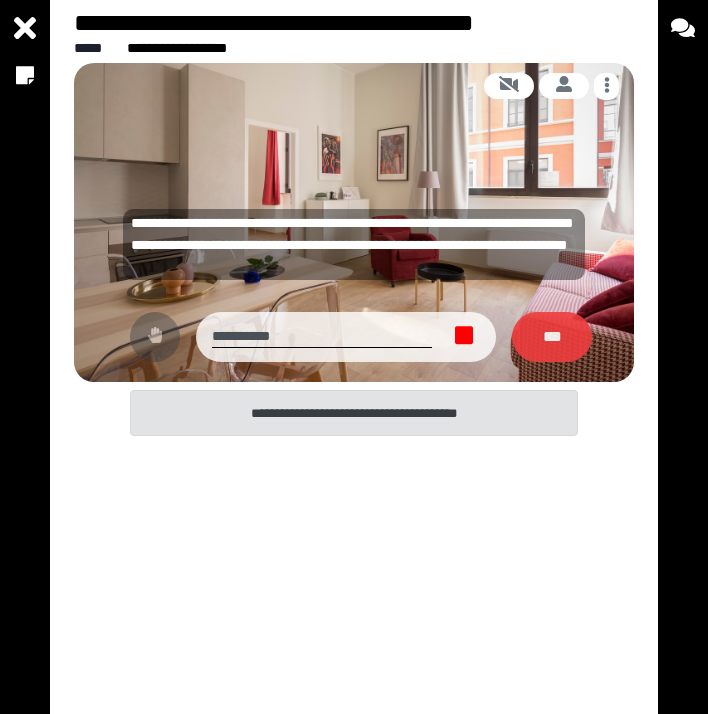 click 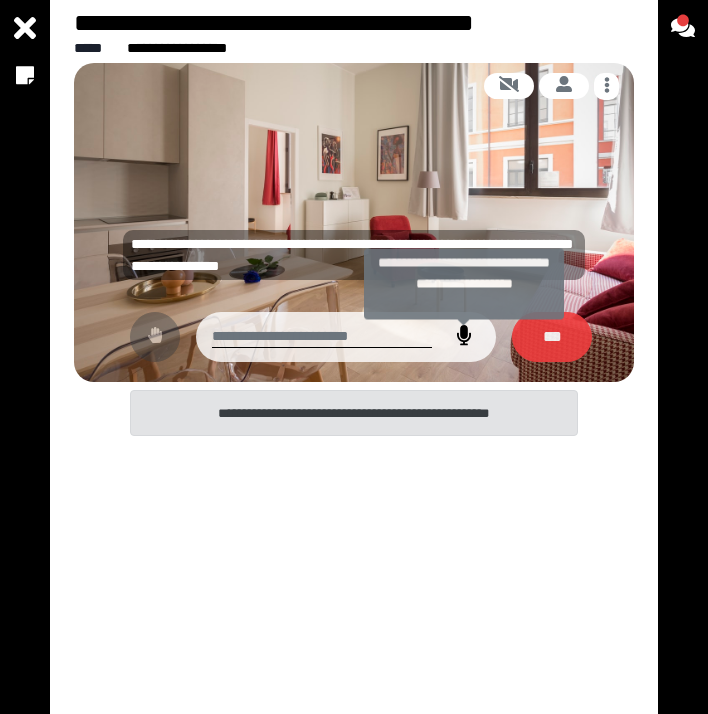click 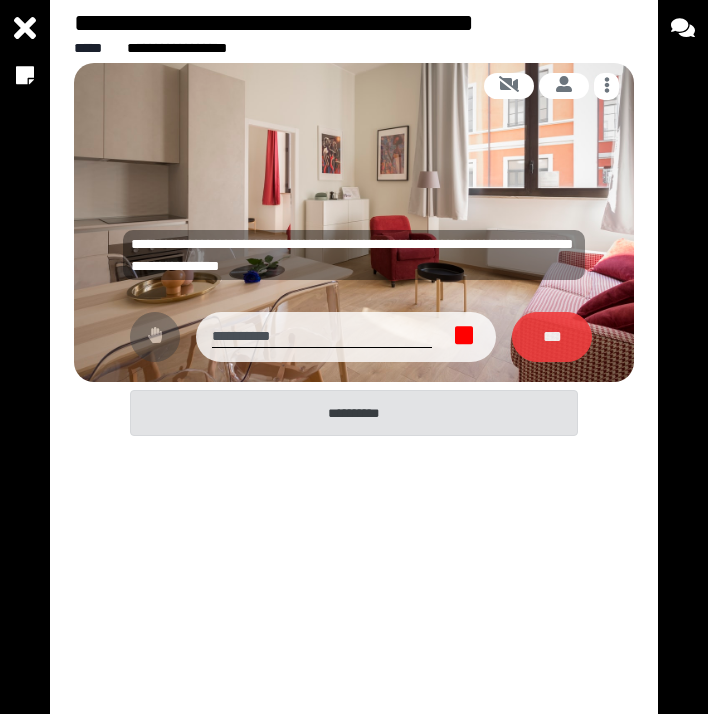 click 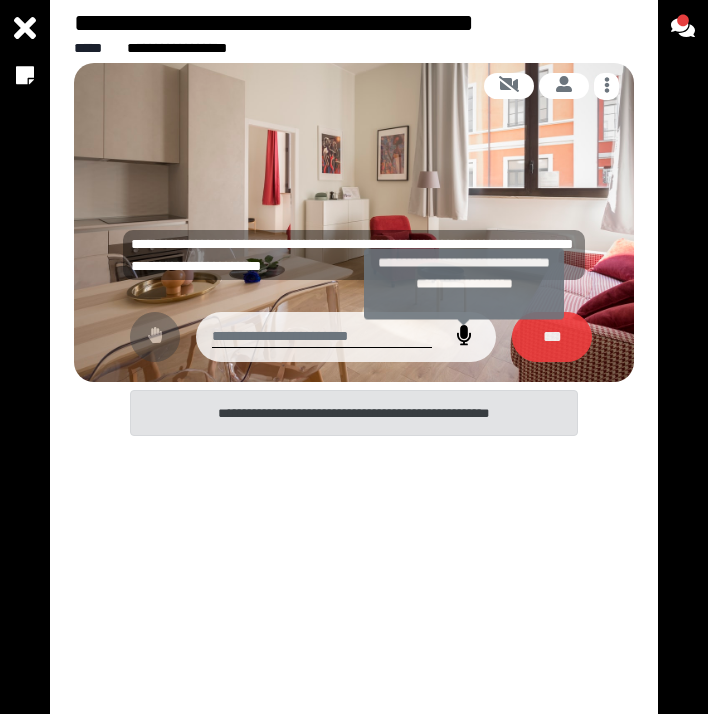 click 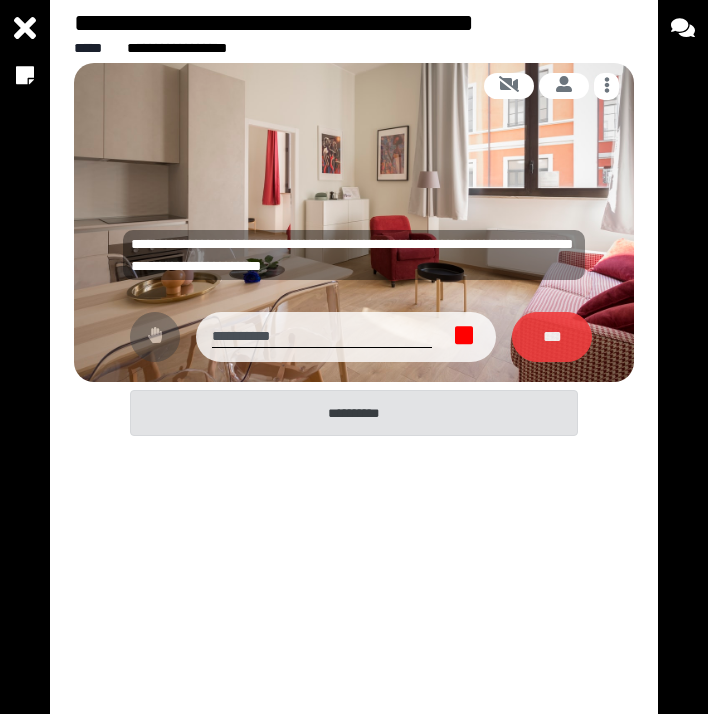 click 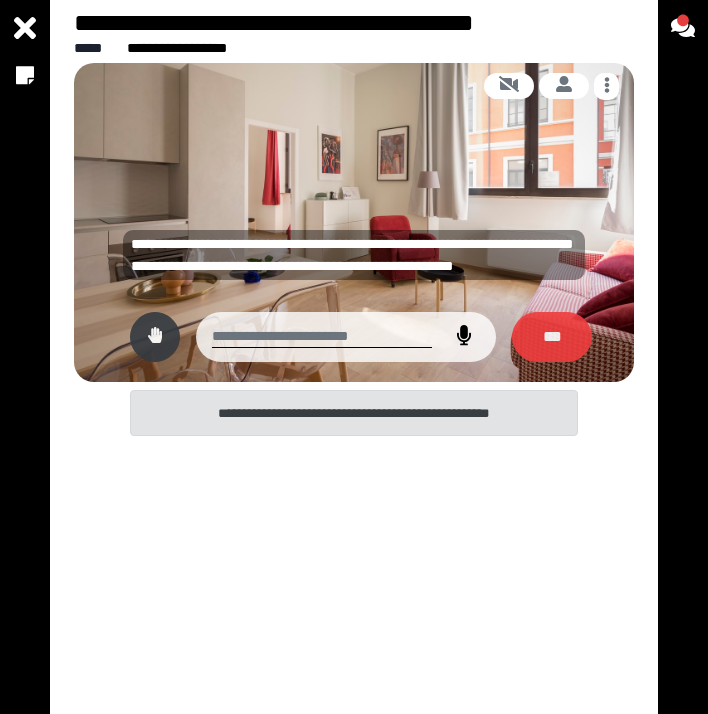 click 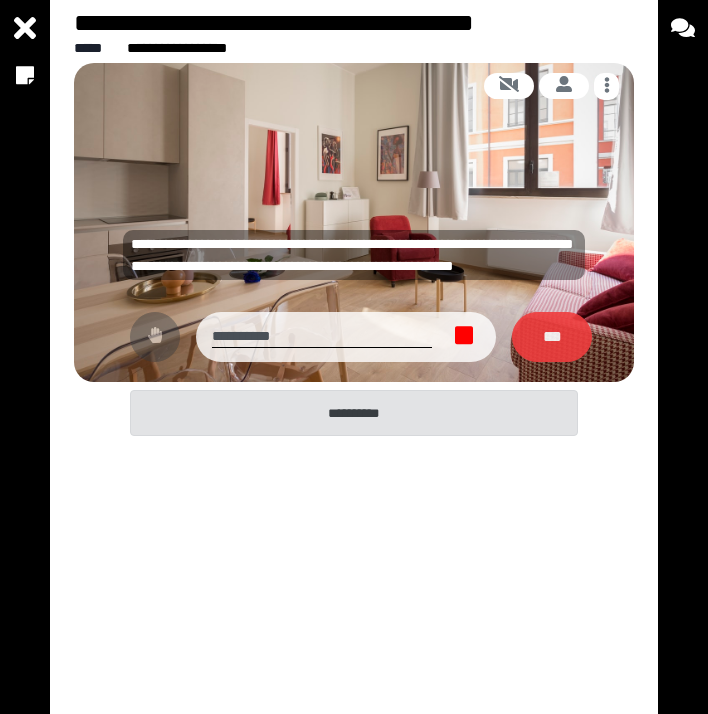 type on "**********" 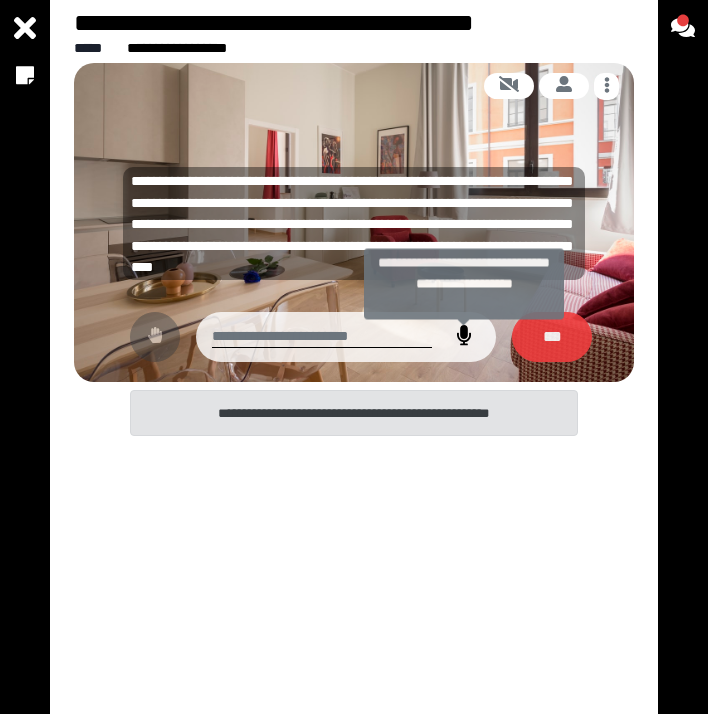 click 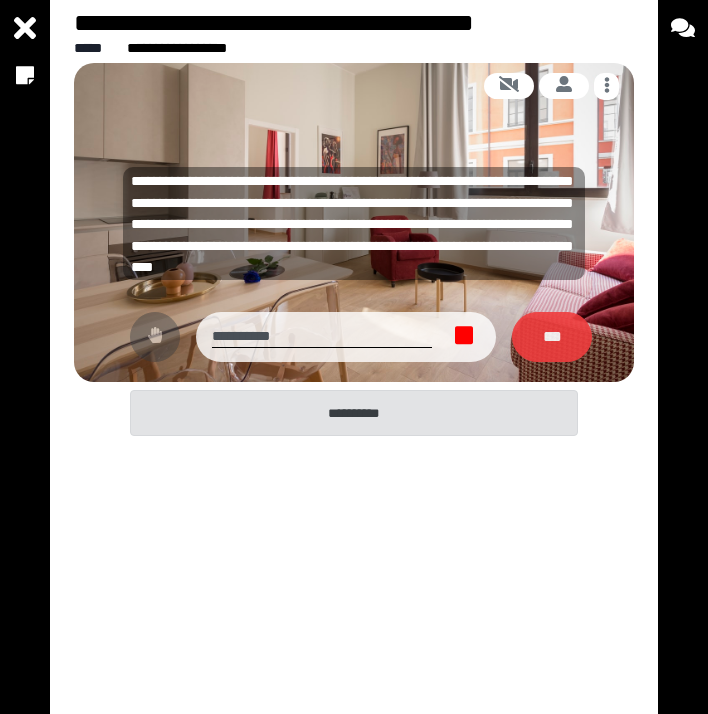click 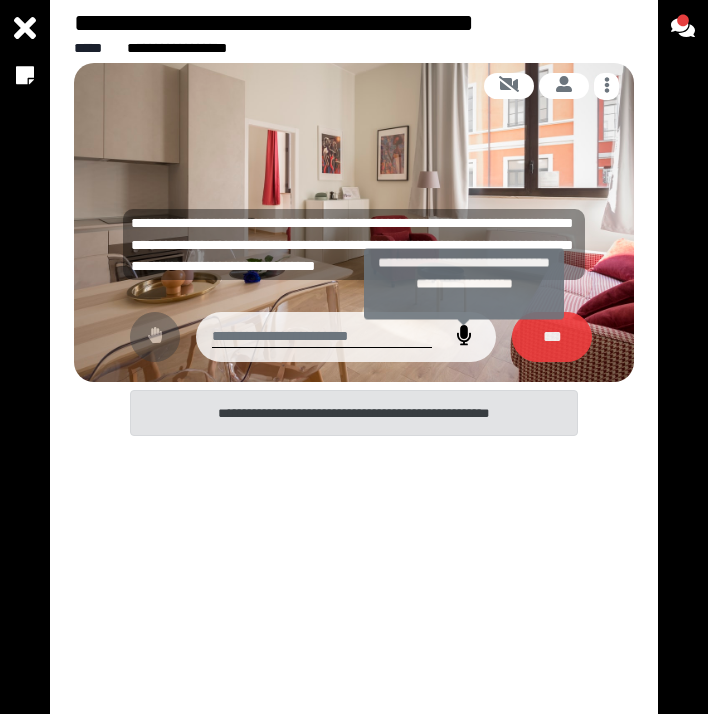 click 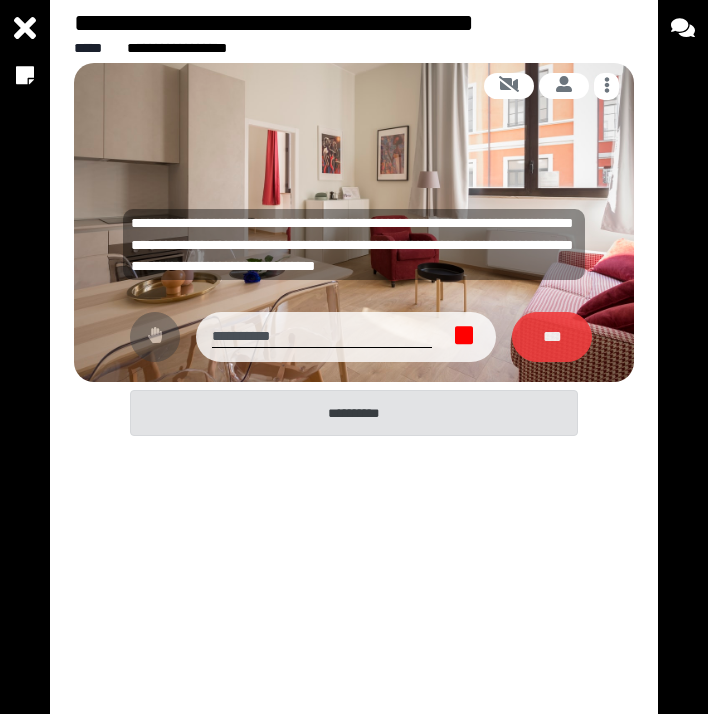 click at bounding box center [464, 337] 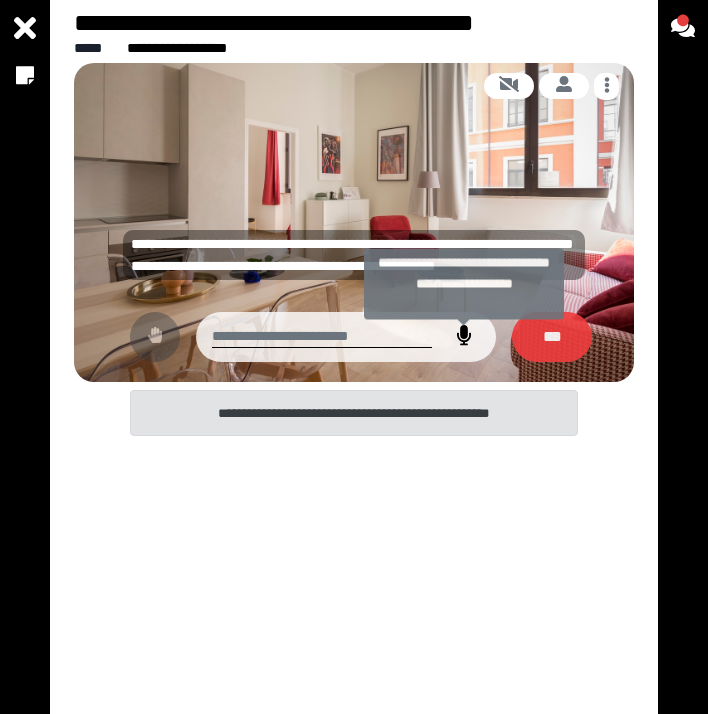 click 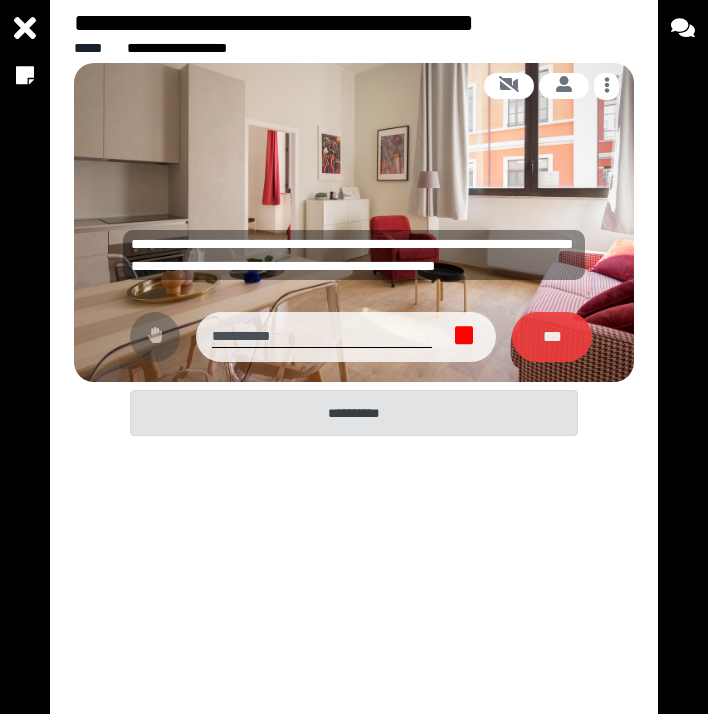 click 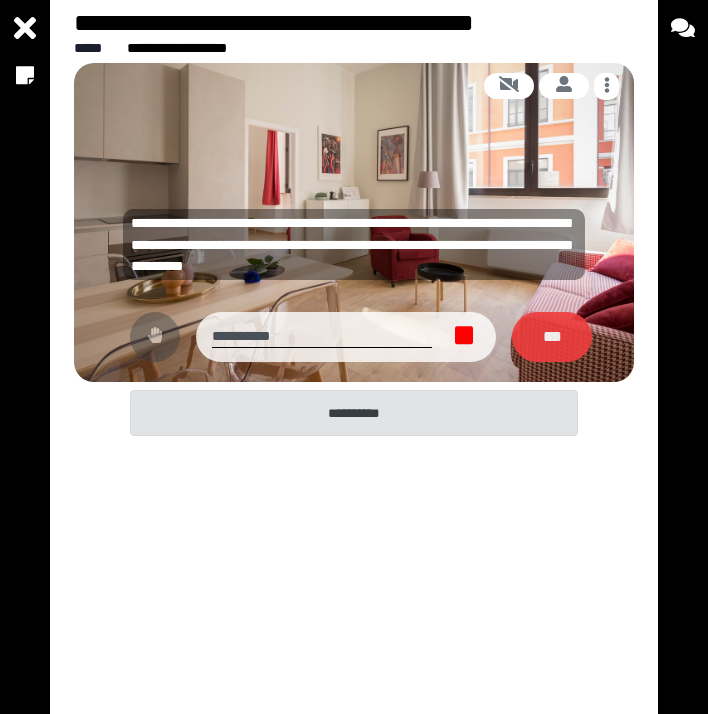 click 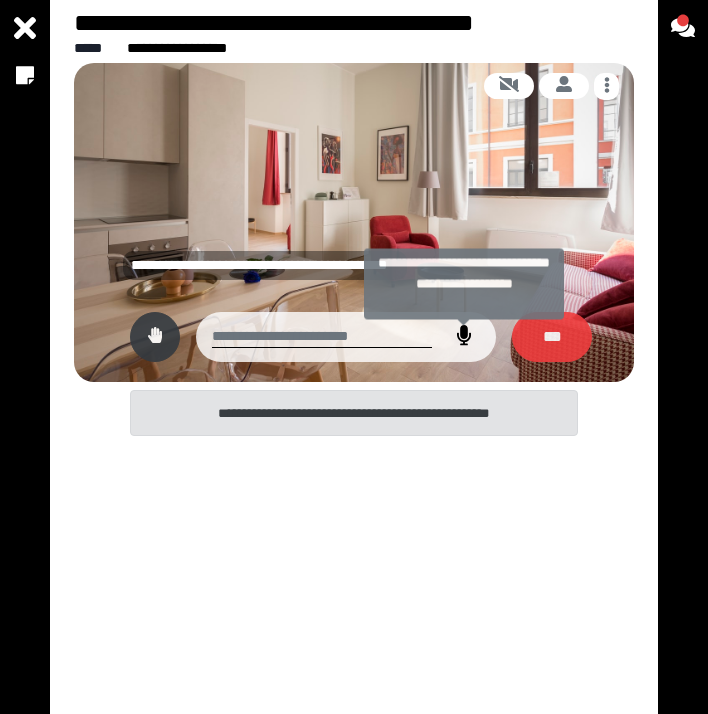 click 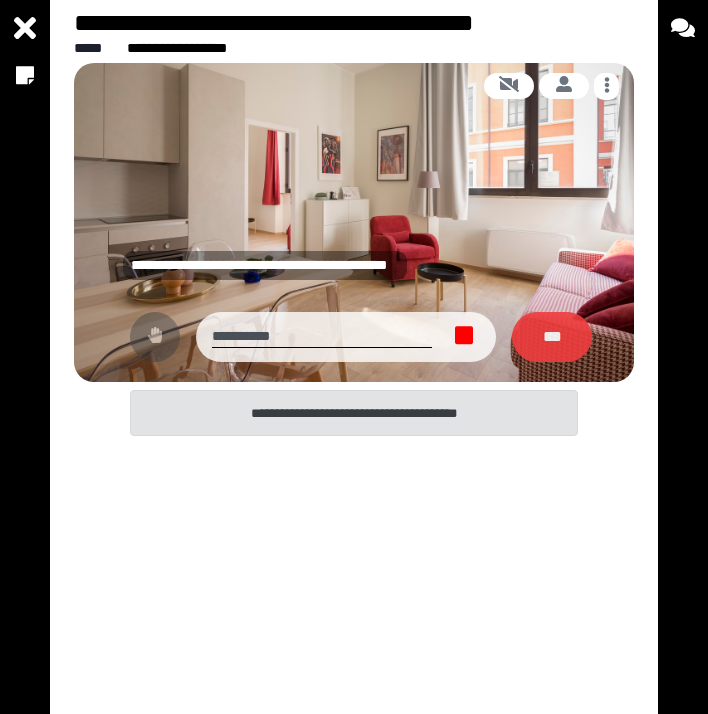 click 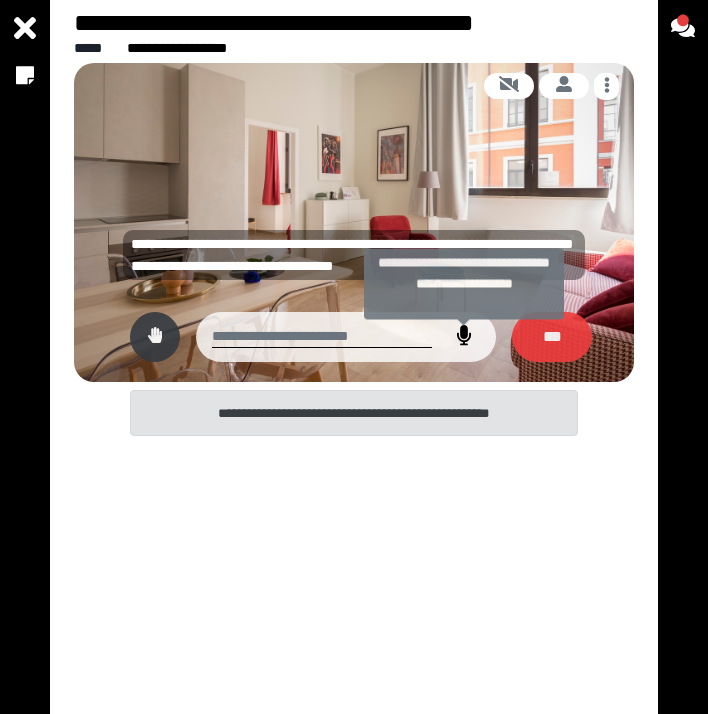 click 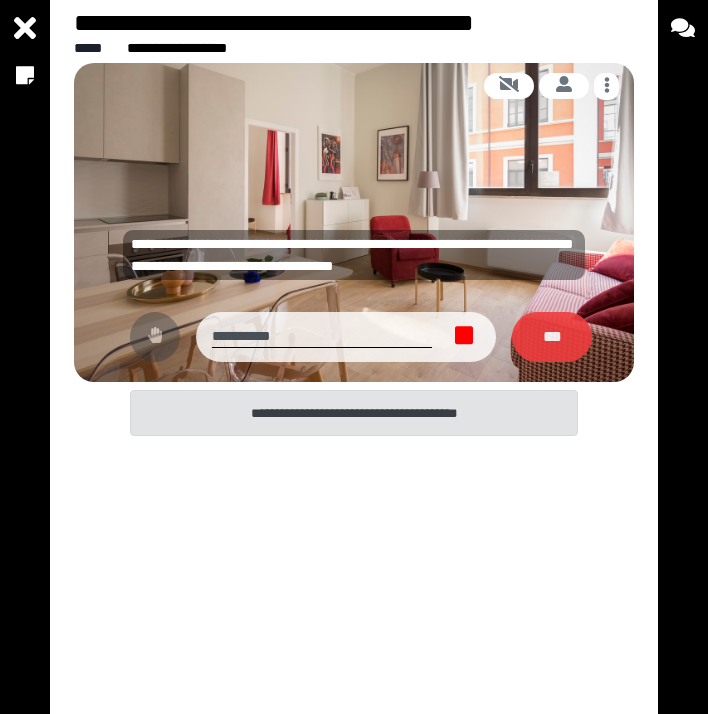 click 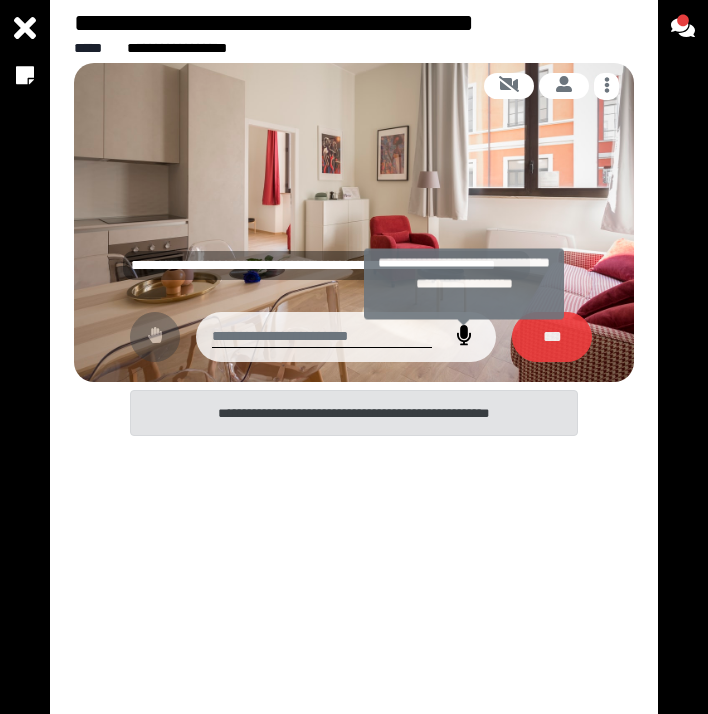 click 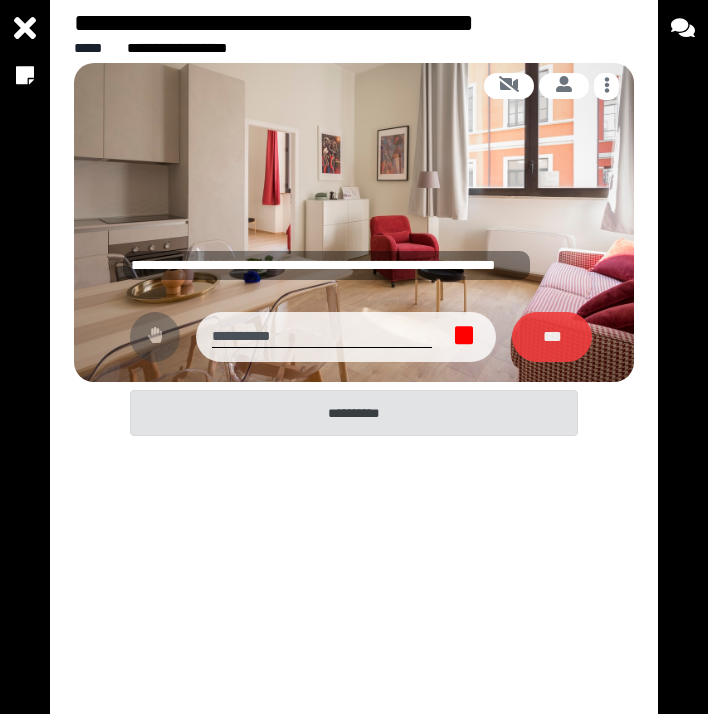 click 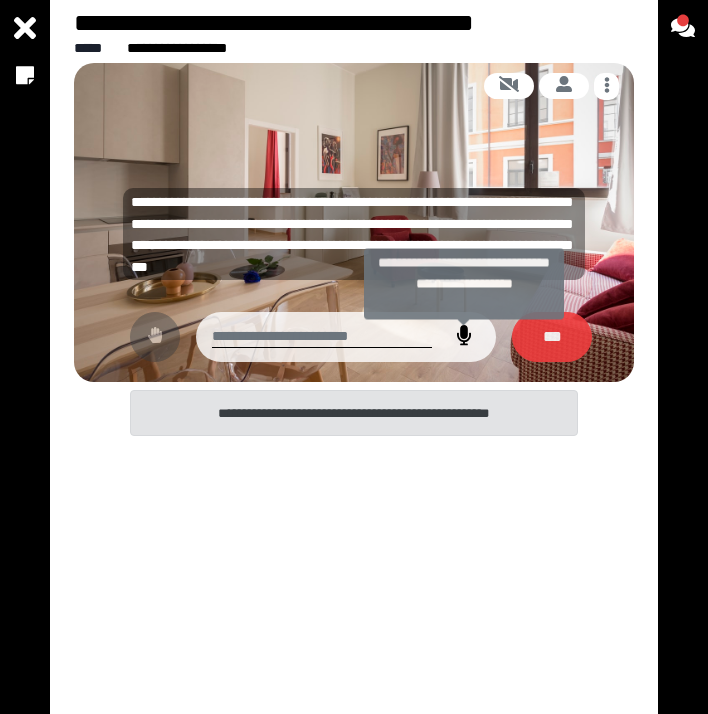 click 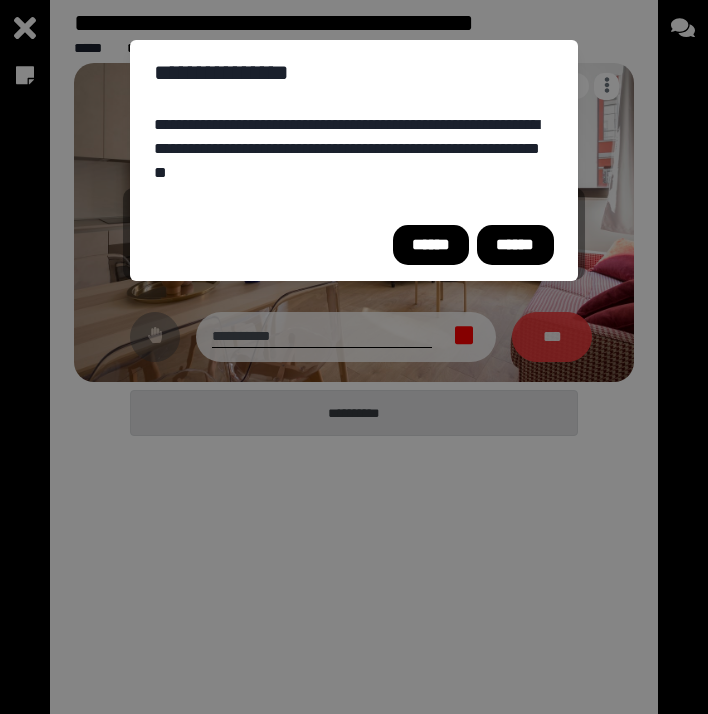 click on "******" at bounding box center [515, 245] 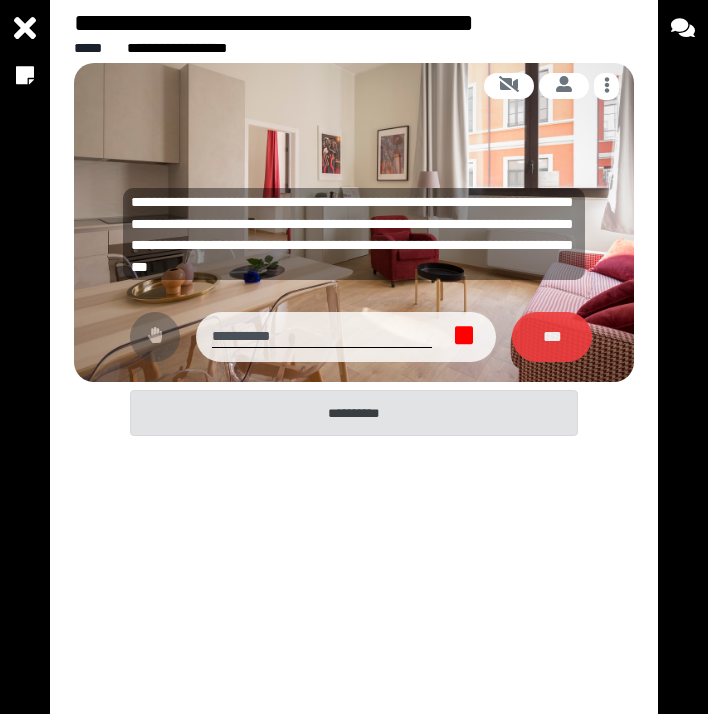 click 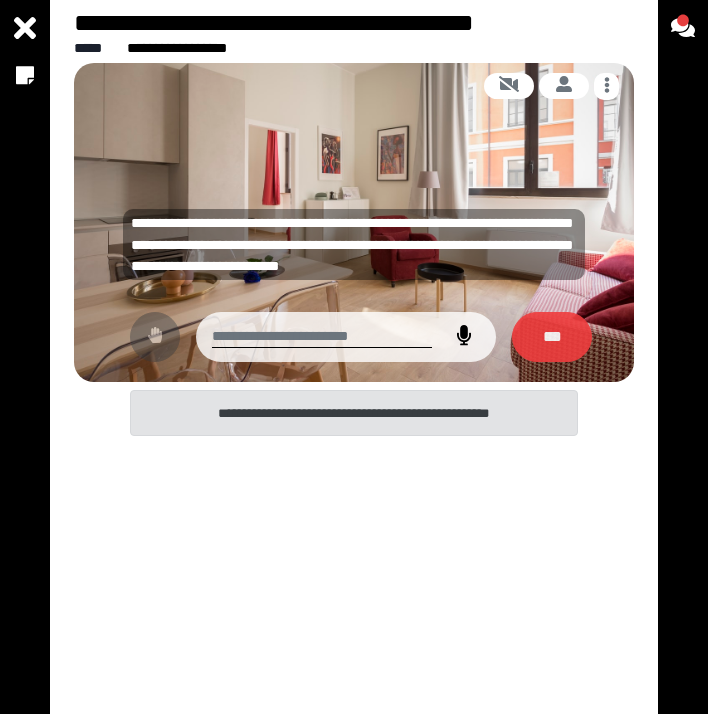 click 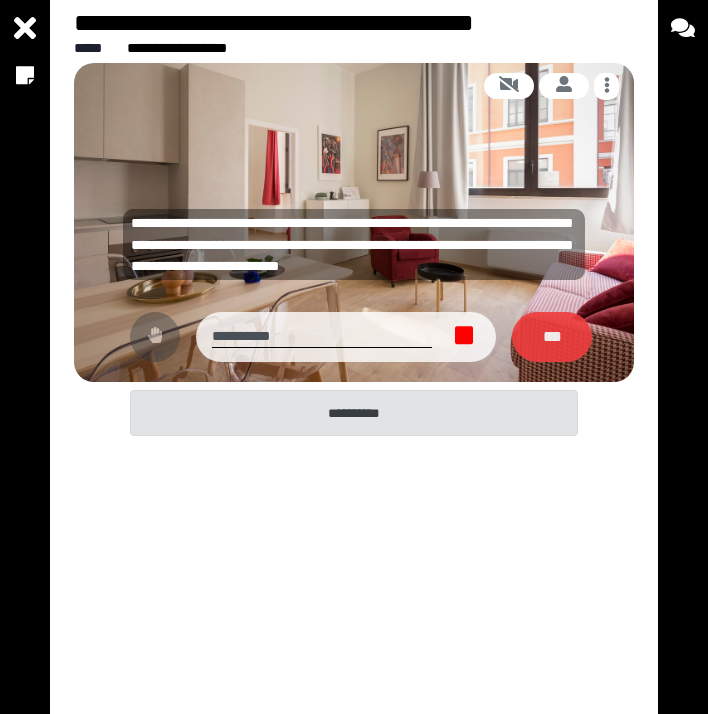 click 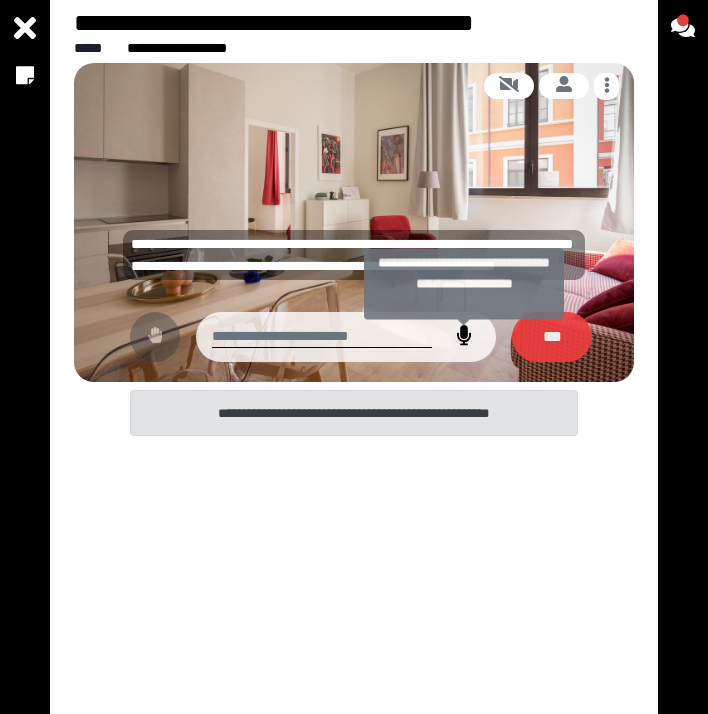 click 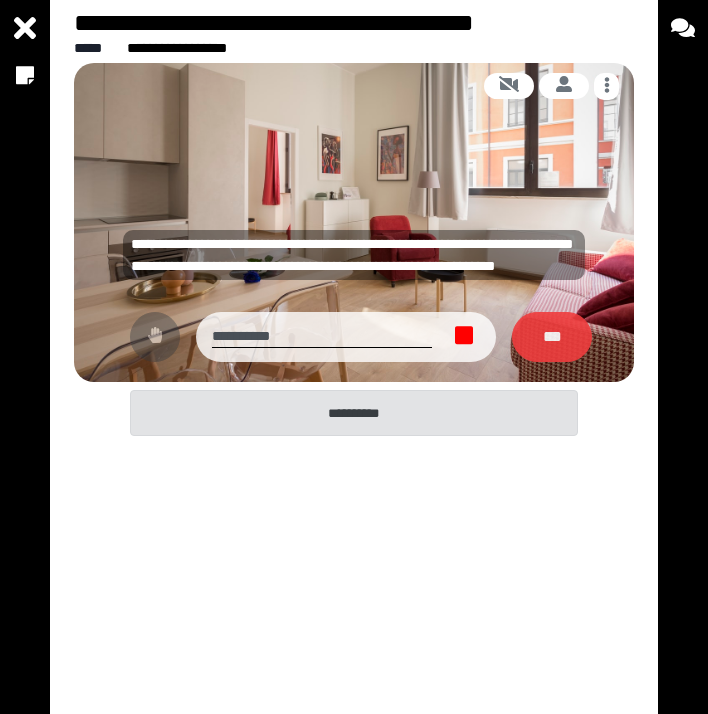 click 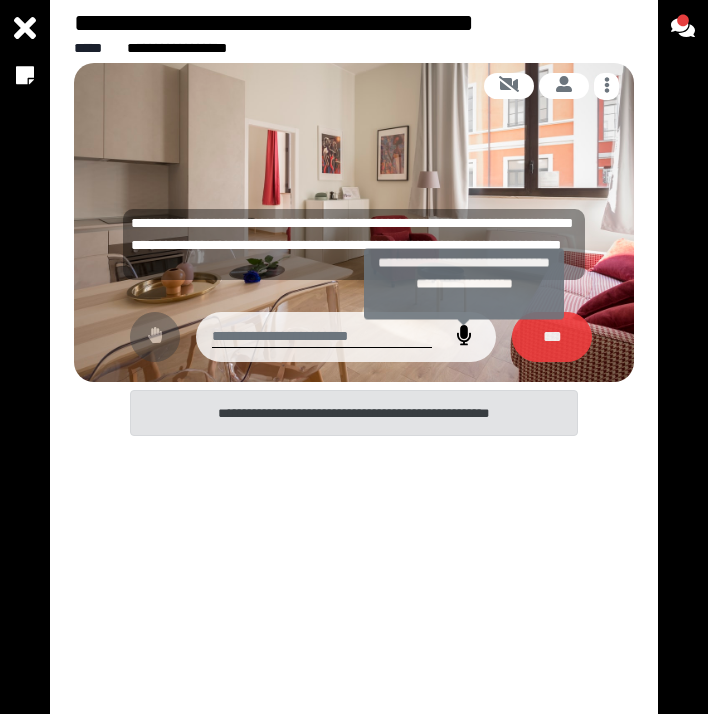 click 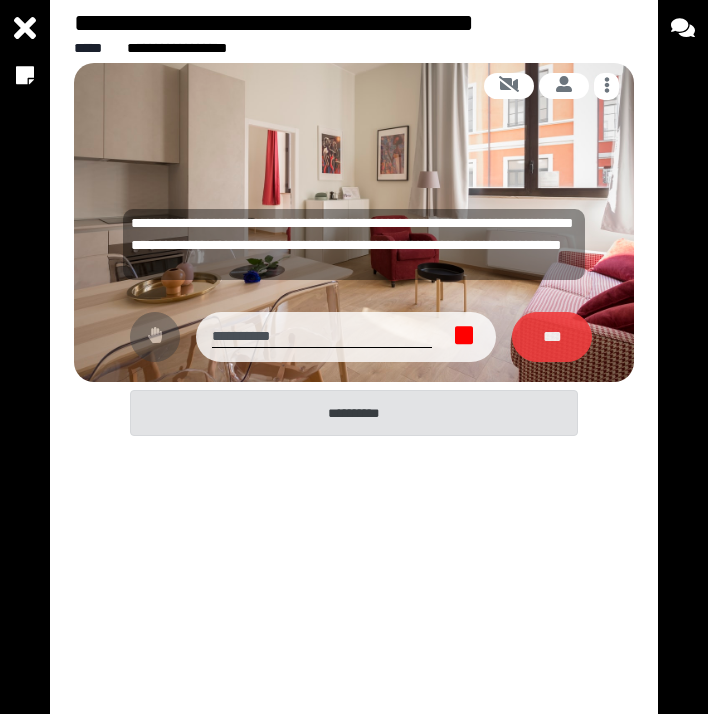 click 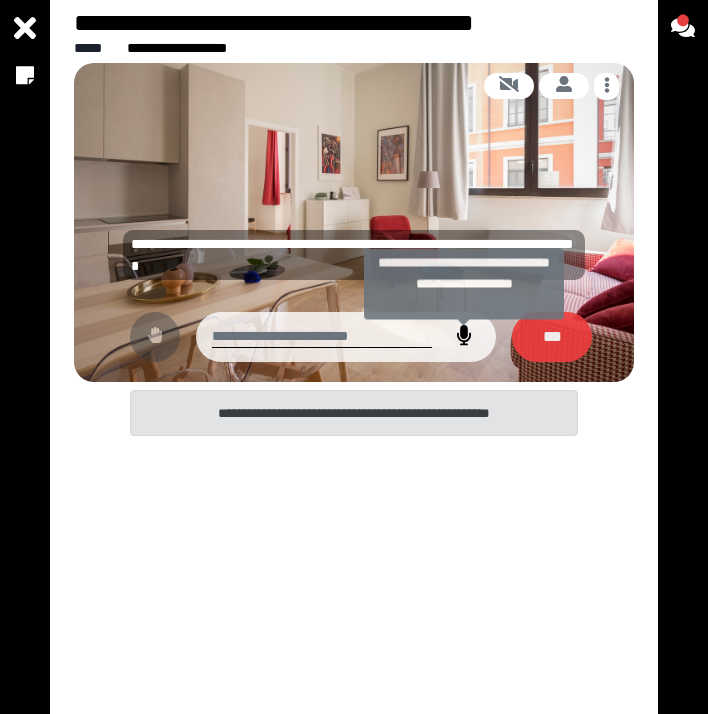 click 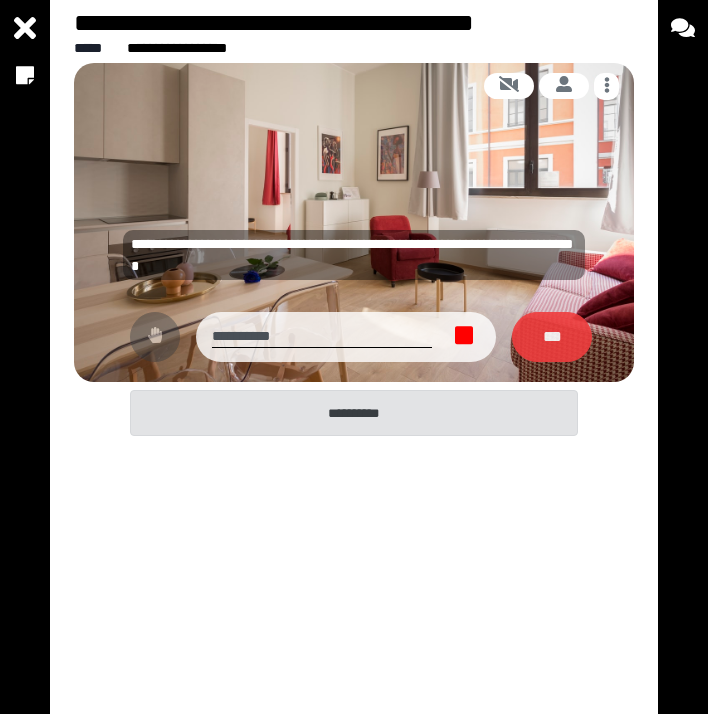 click 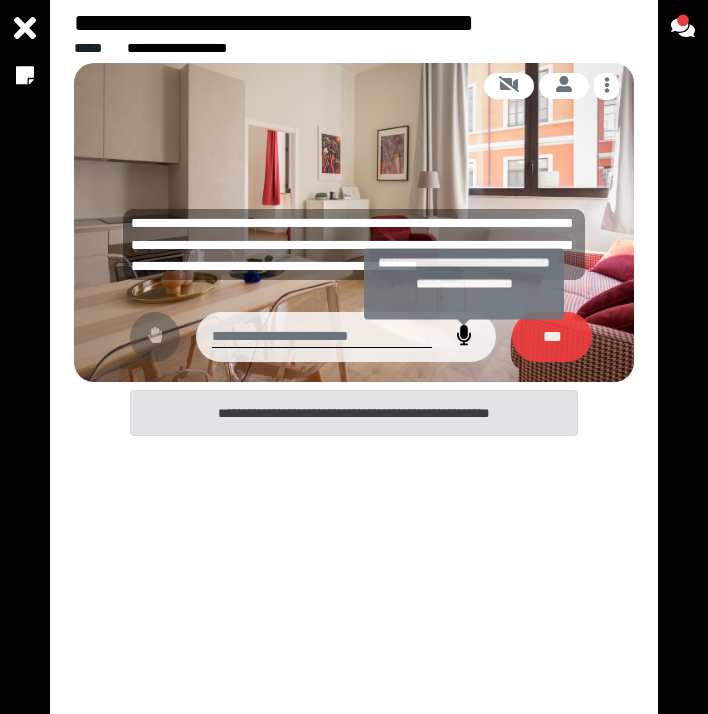 click 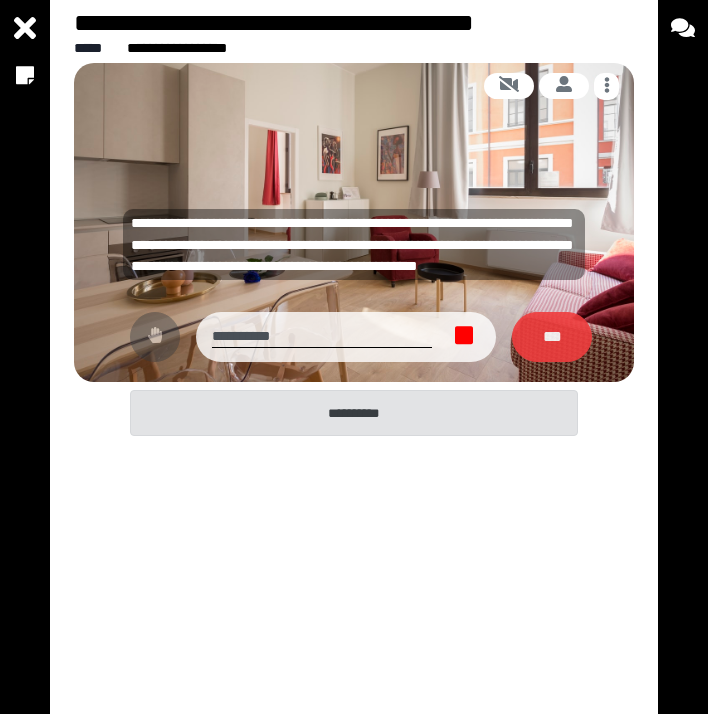 click 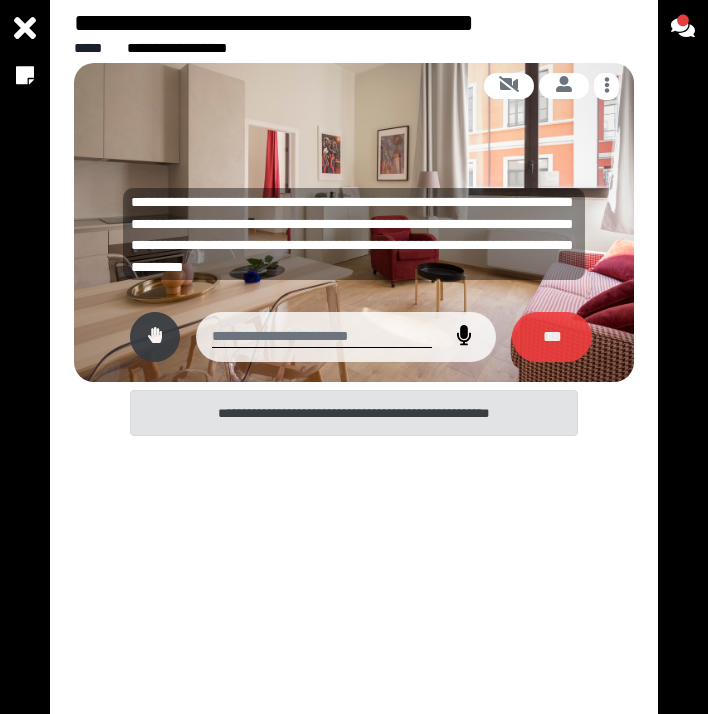 click at bounding box center (322, 337) 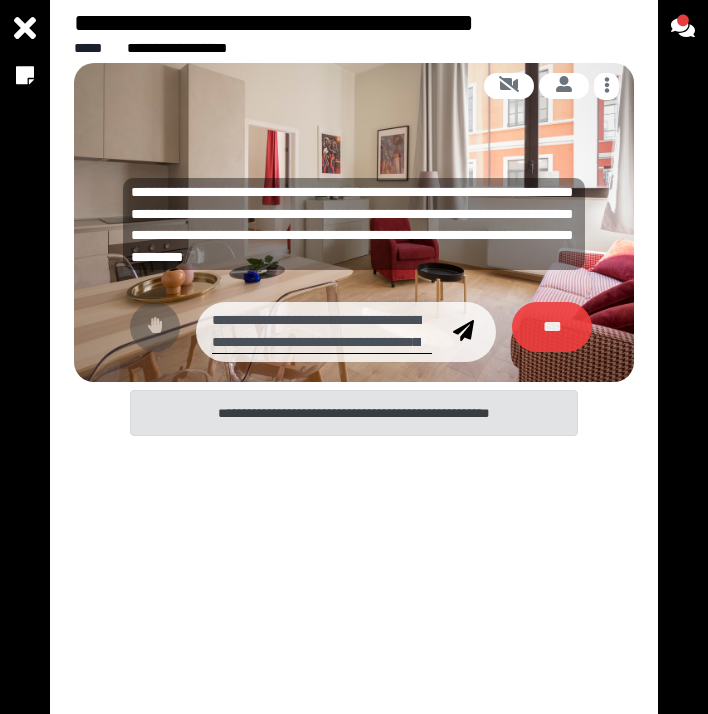 scroll, scrollTop: 314, scrollLeft: 0, axis: vertical 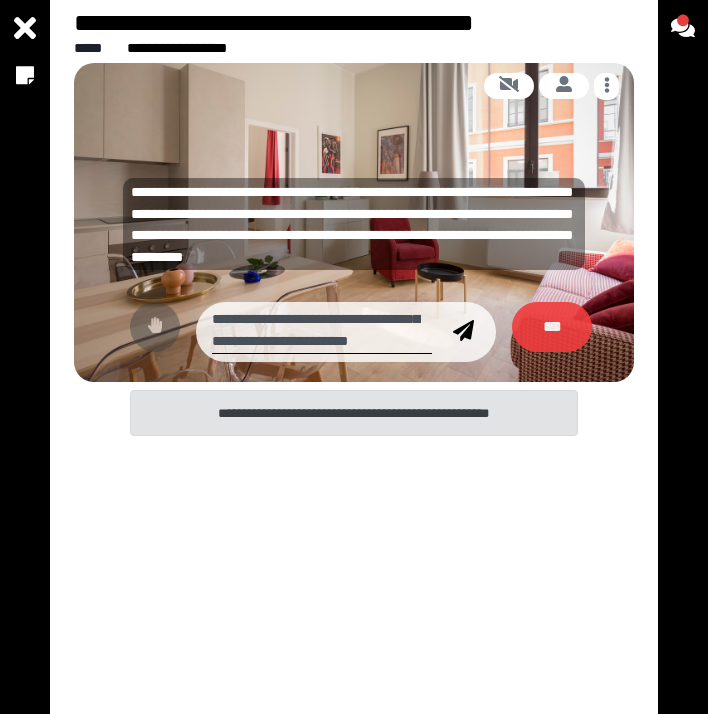 type on "**********" 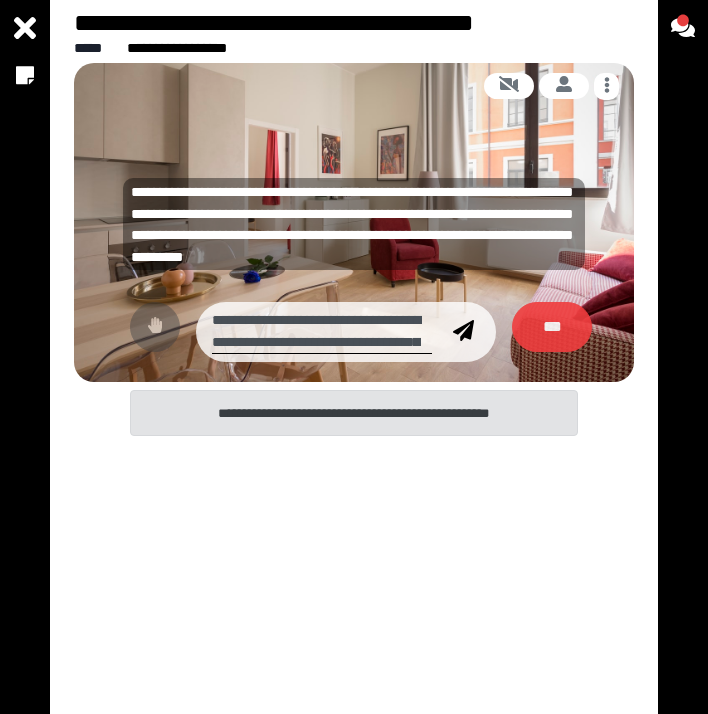 scroll, scrollTop: 0, scrollLeft: 0, axis: both 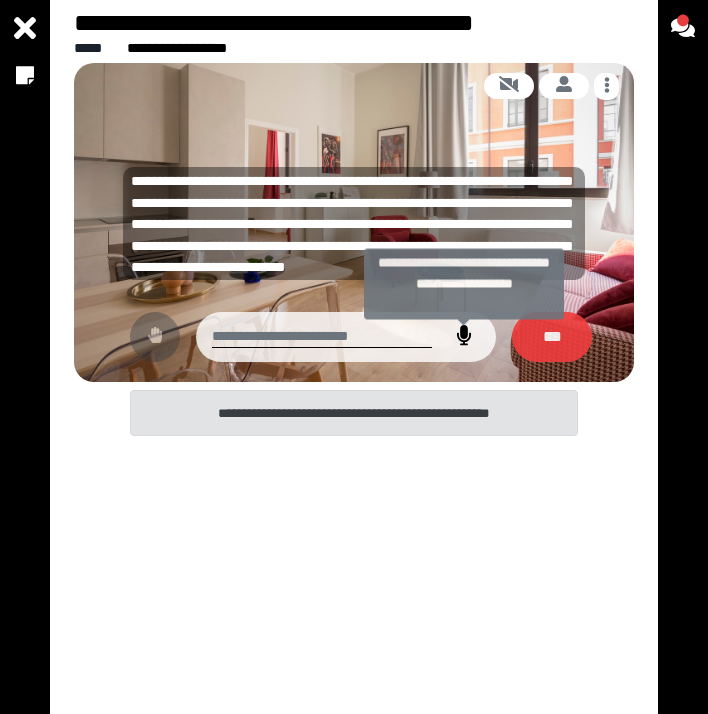 click 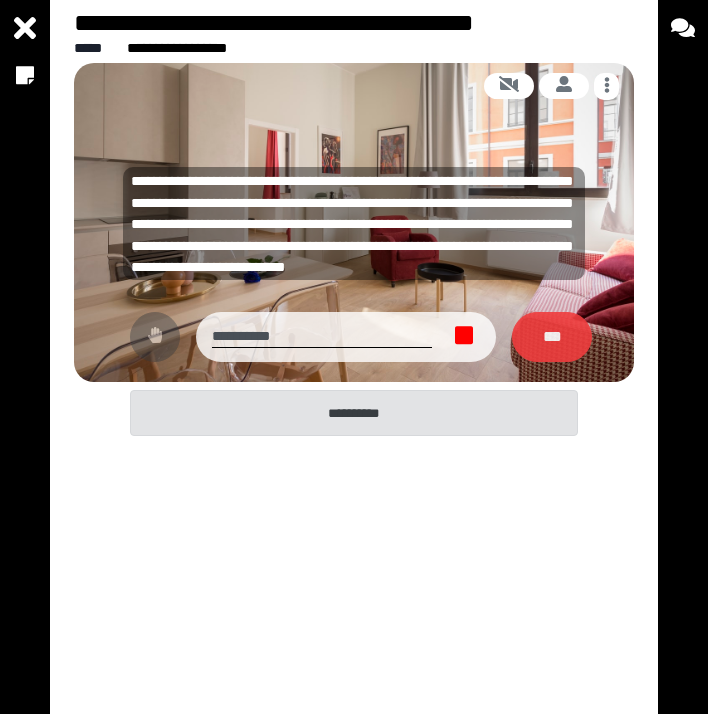 click 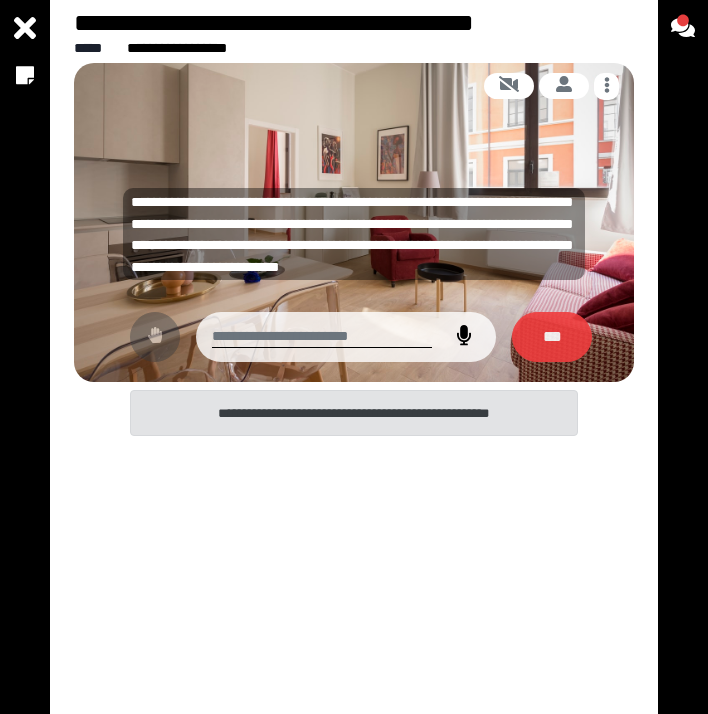 click 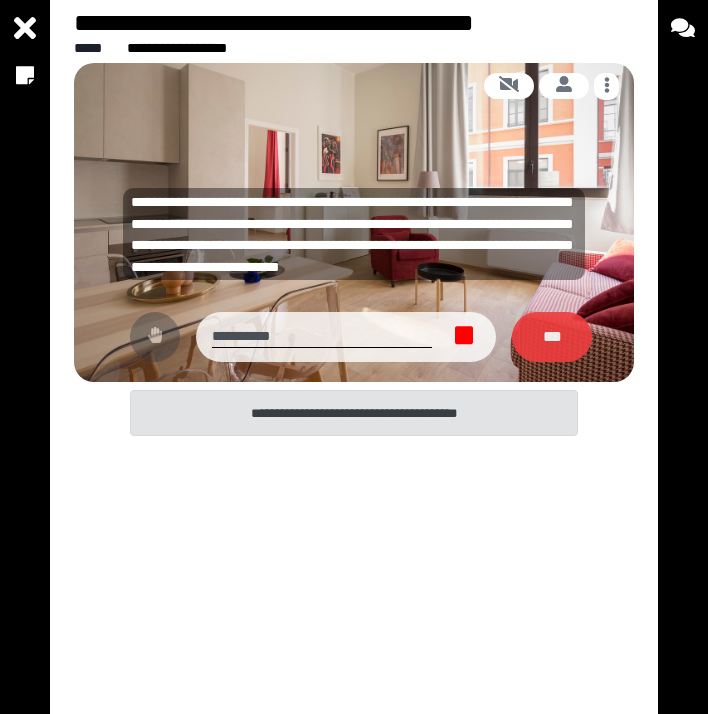 click 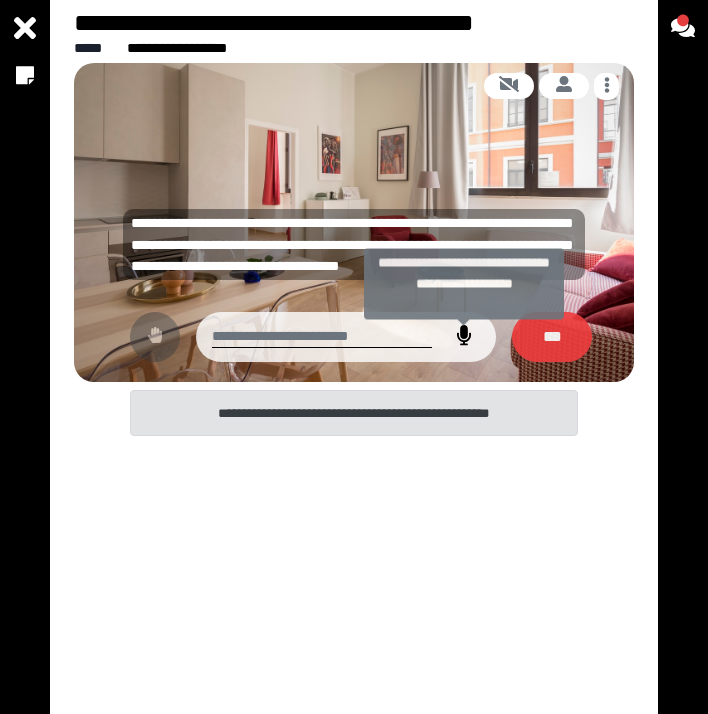 click 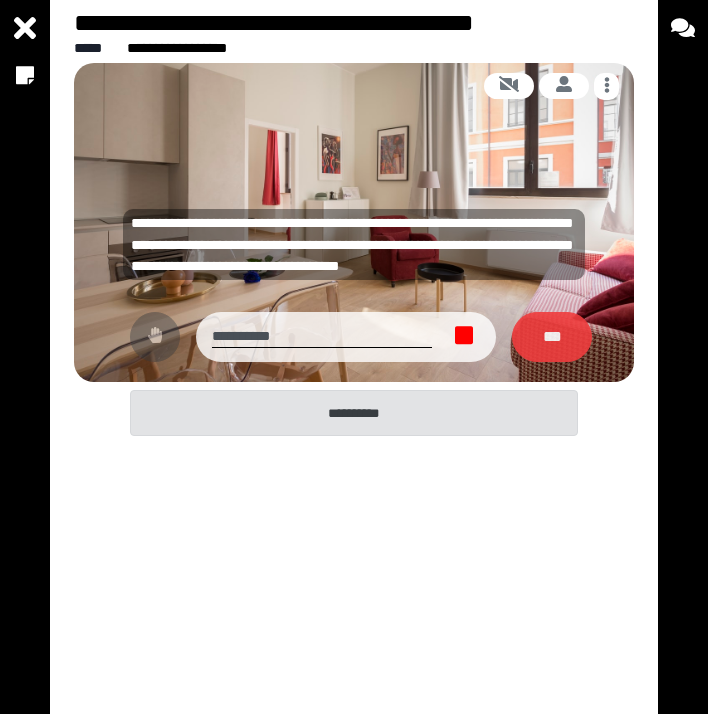 click 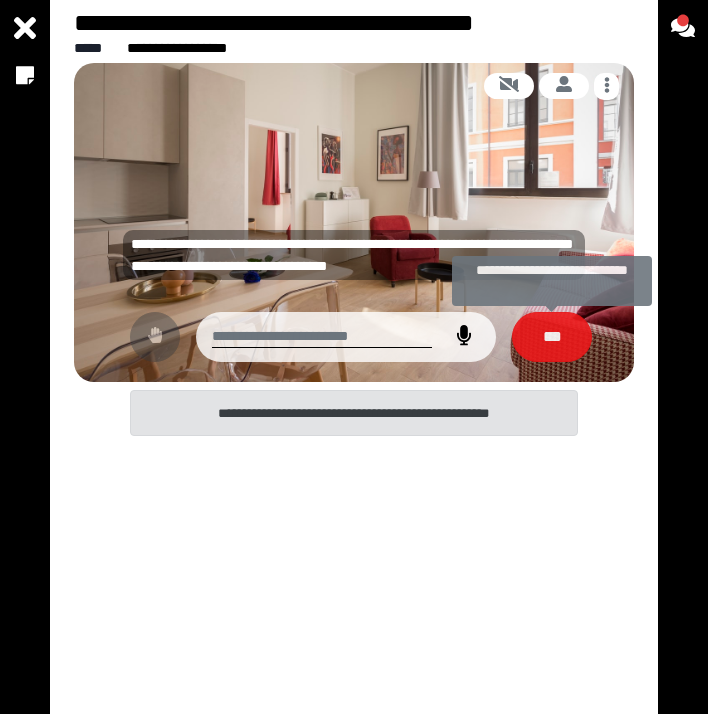 click on "***" at bounding box center [552, 337] 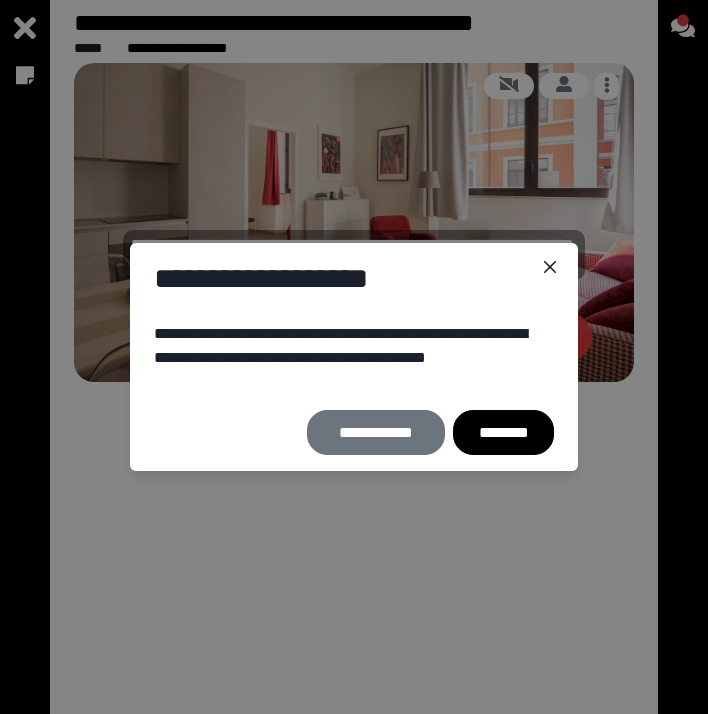 click on "********" at bounding box center (503, 432) 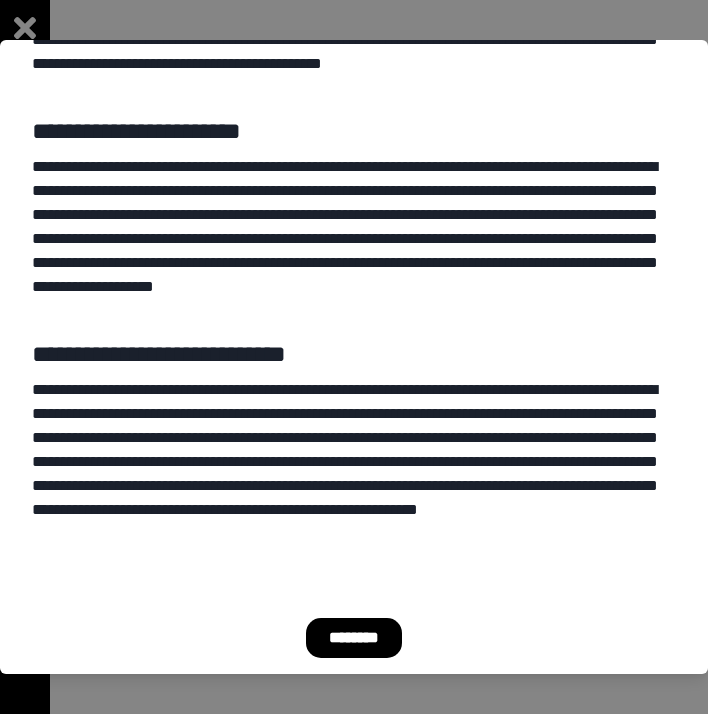 scroll, scrollTop: 1362, scrollLeft: 0, axis: vertical 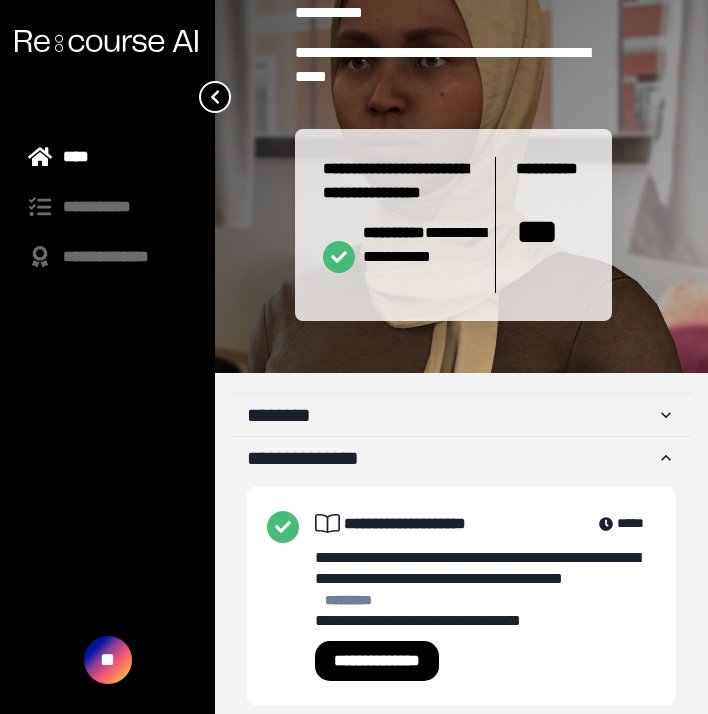 click at bounding box center [215, 97] 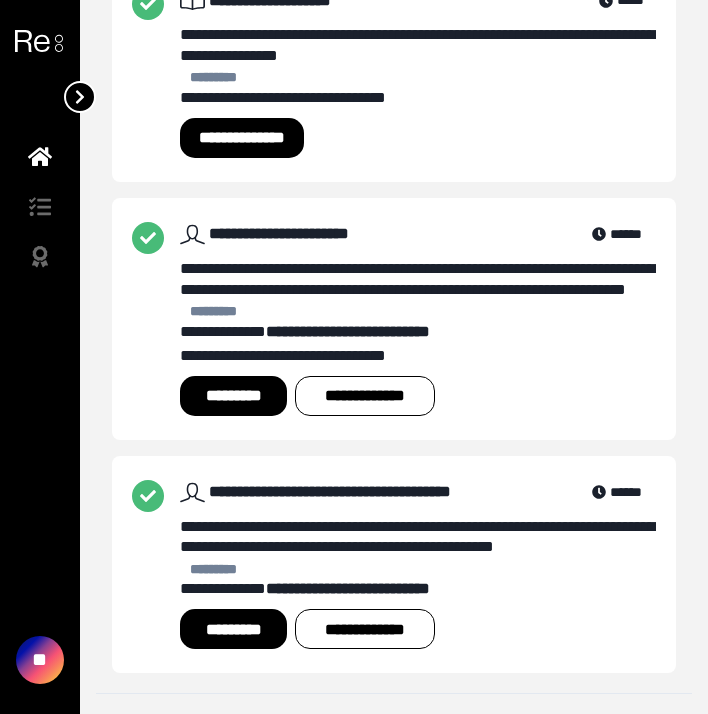 scroll, scrollTop: 625, scrollLeft: 0, axis: vertical 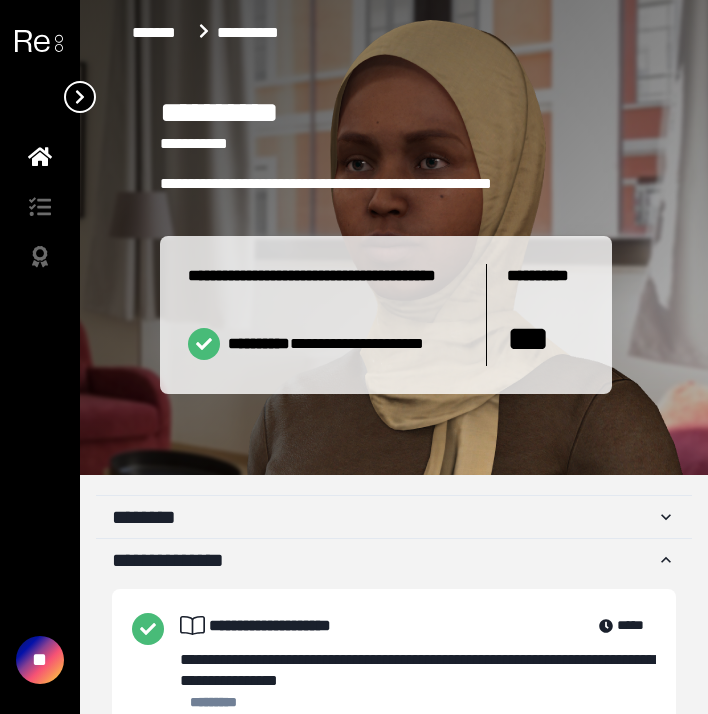 click 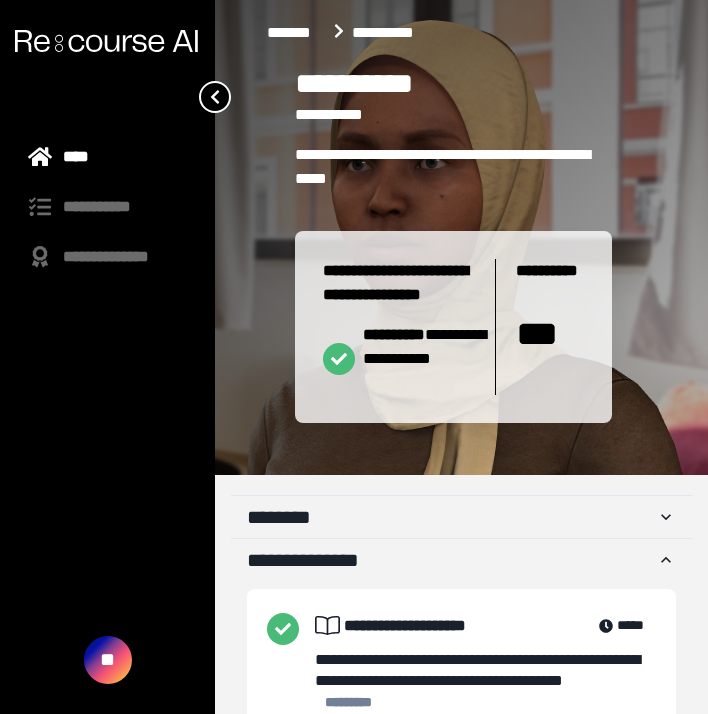 click 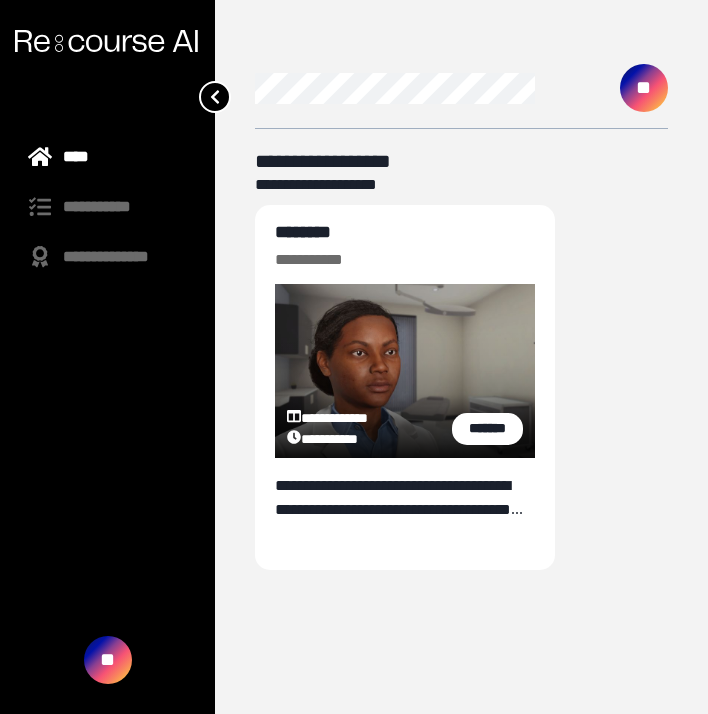 click on "********" at bounding box center [303, 232] 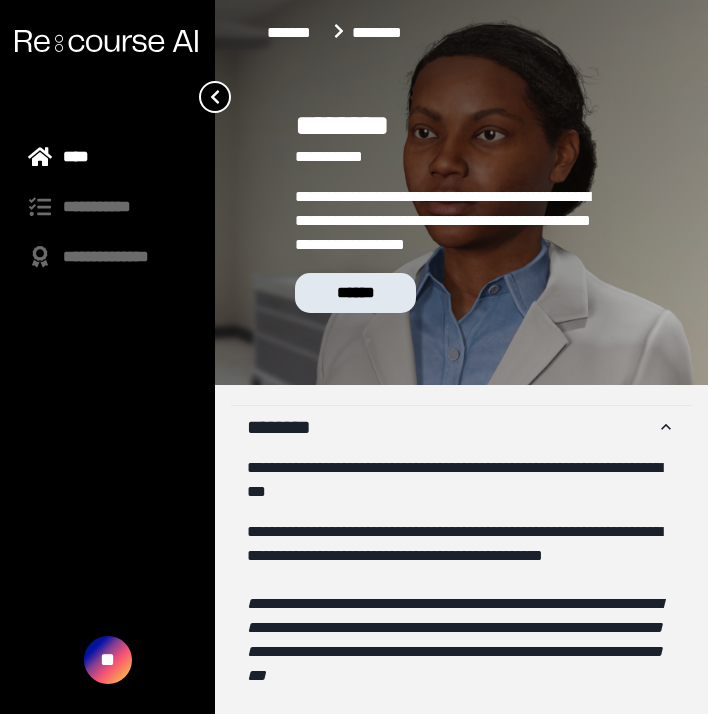 click on "******" at bounding box center (355, 293) 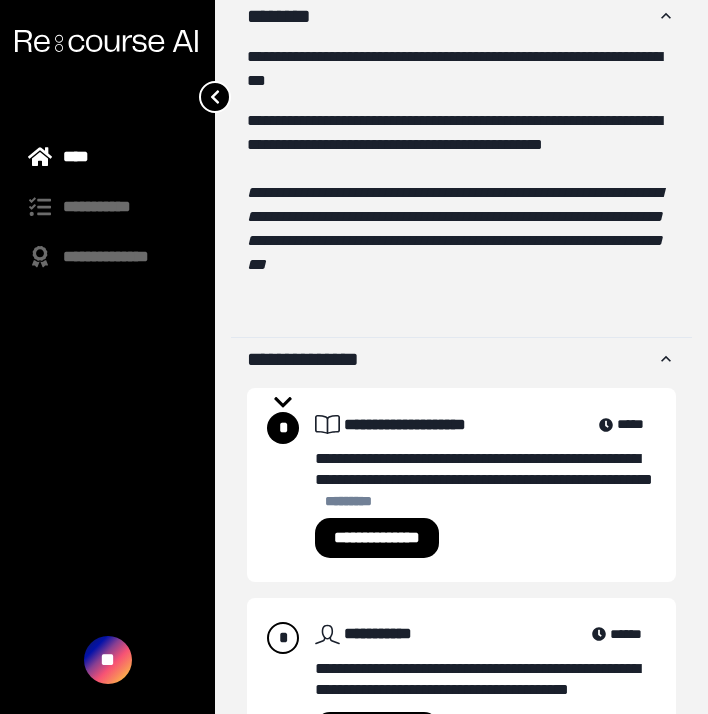 scroll, scrollTop: 514, scrollLeft: 0, axis: vertical 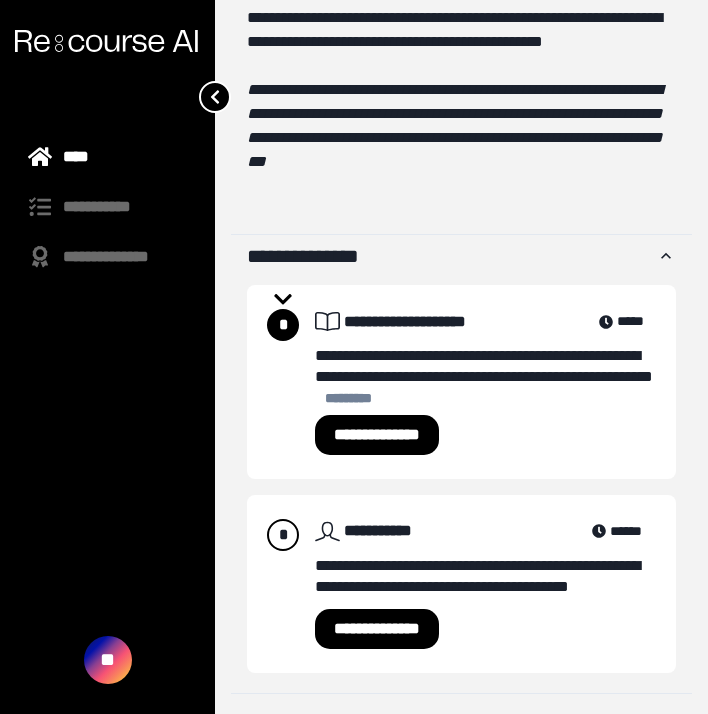click on "**********" at bounding box center (377, 435) 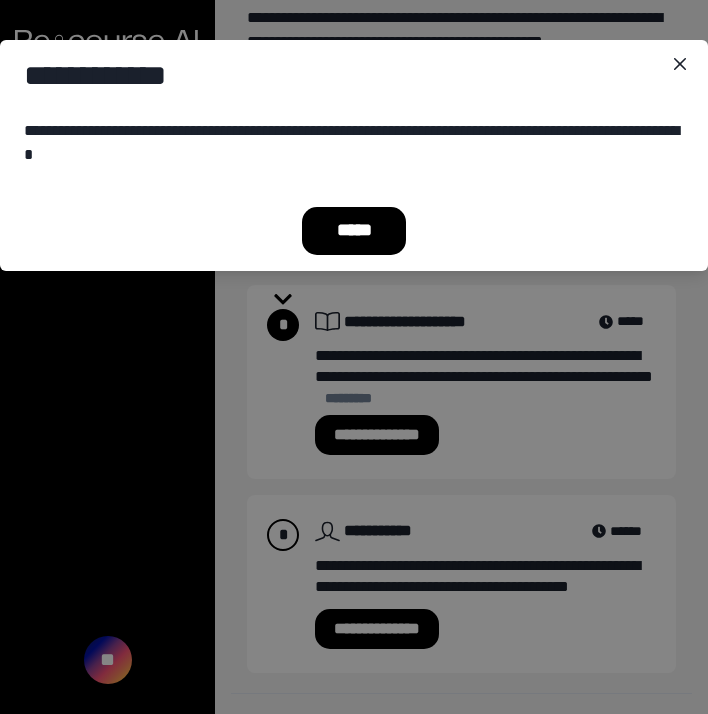 click on "*****" at bounding box center [354, 231] 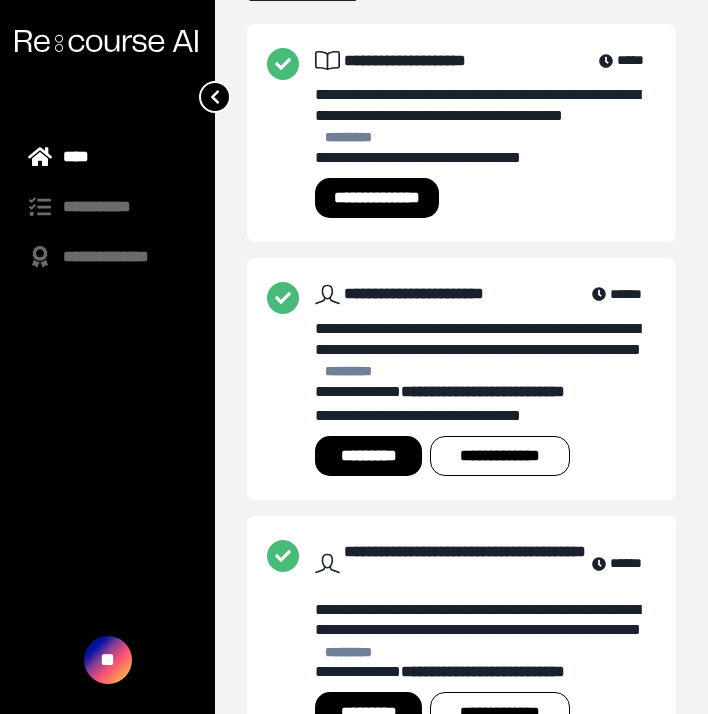 scroll, scrollTop: 648, scrollLeft: 0, axis: vertical 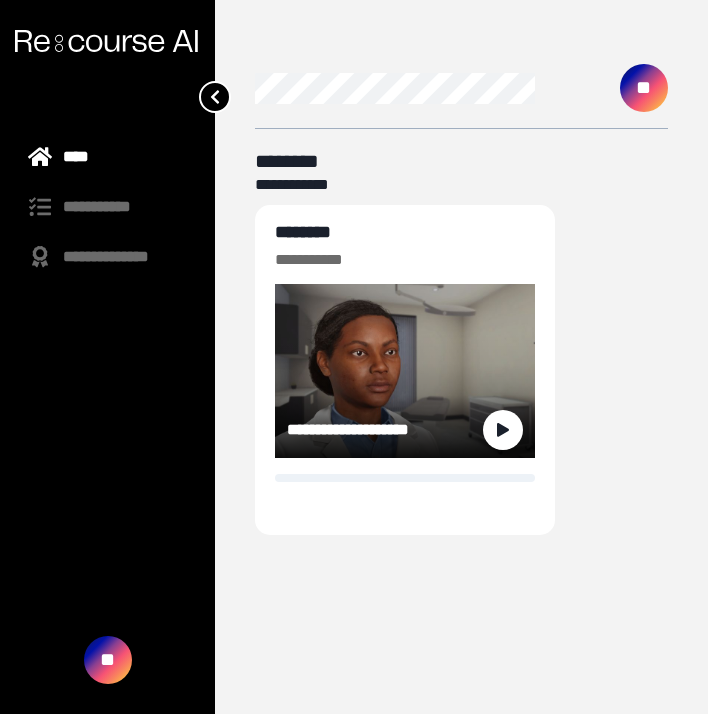 click on "********" at bounding box center (303, 232) 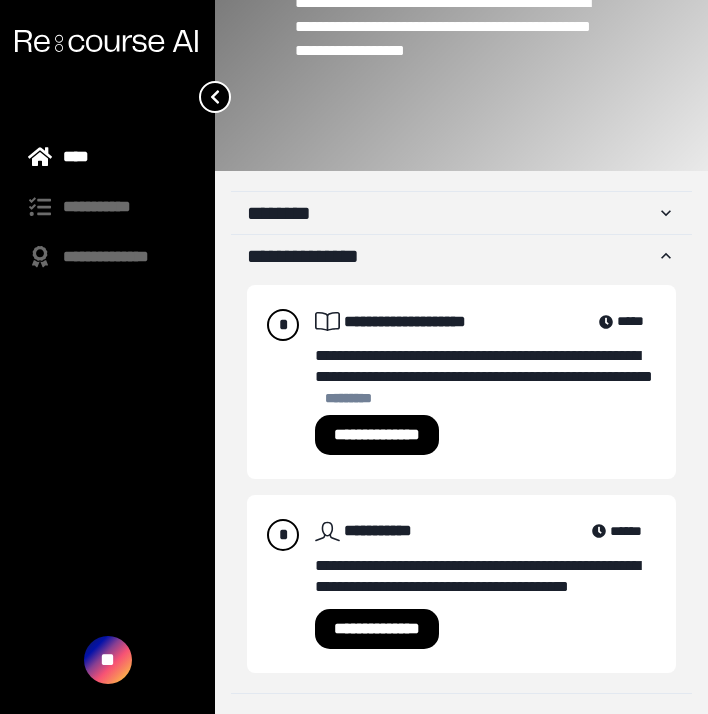 scroll, scrollTop: 214, scrollLeft: 0, axis: vertical 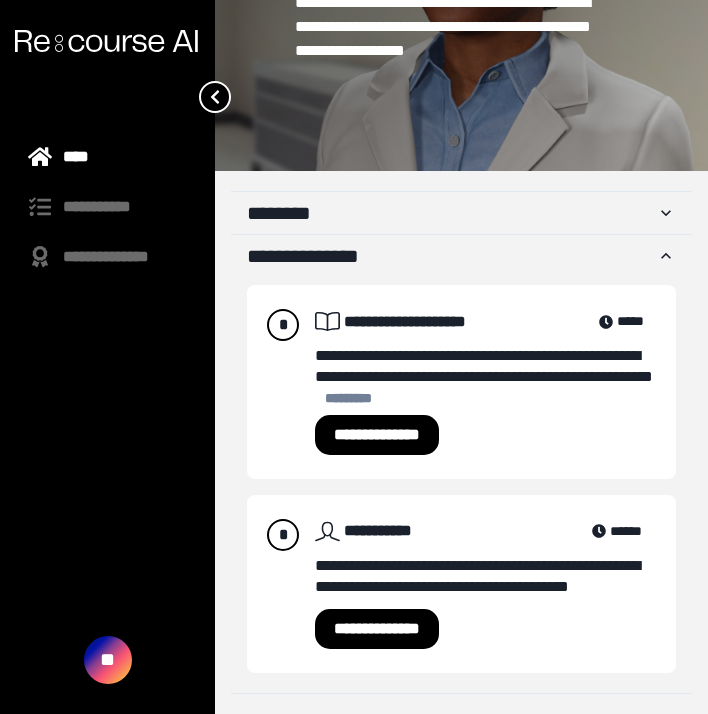 click on "**********" at bounding box center [377, 435] 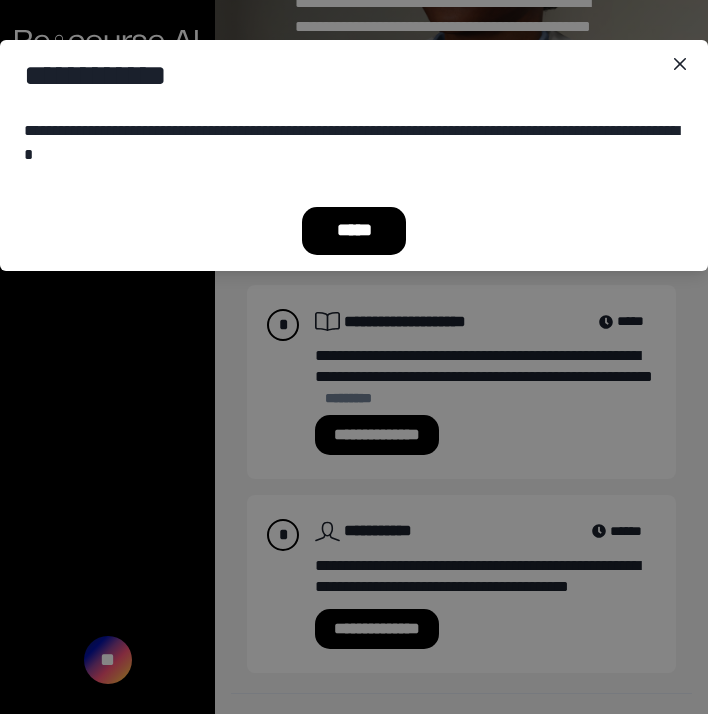 click on "*****" at bounding box center (354, 231) 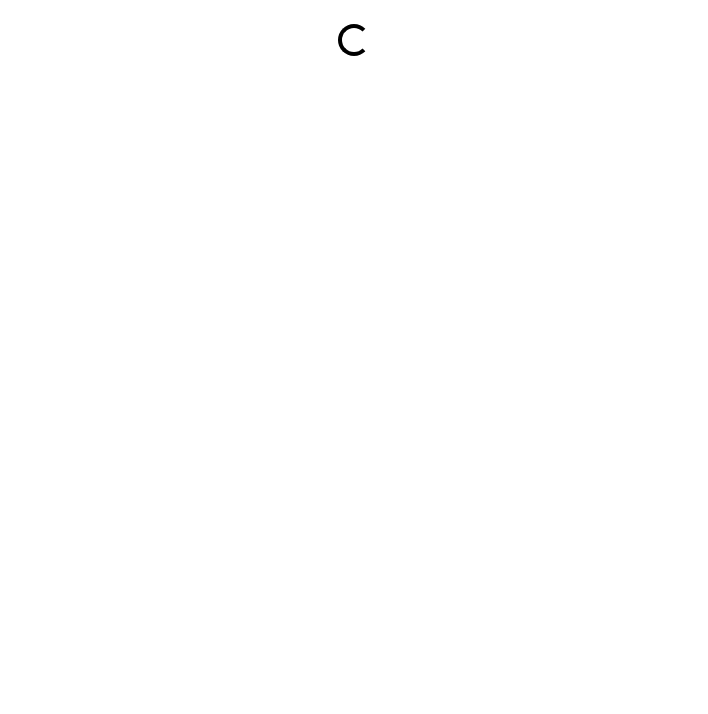 scroll, scrollTop: 0, scrollLeft: 0, axis: both 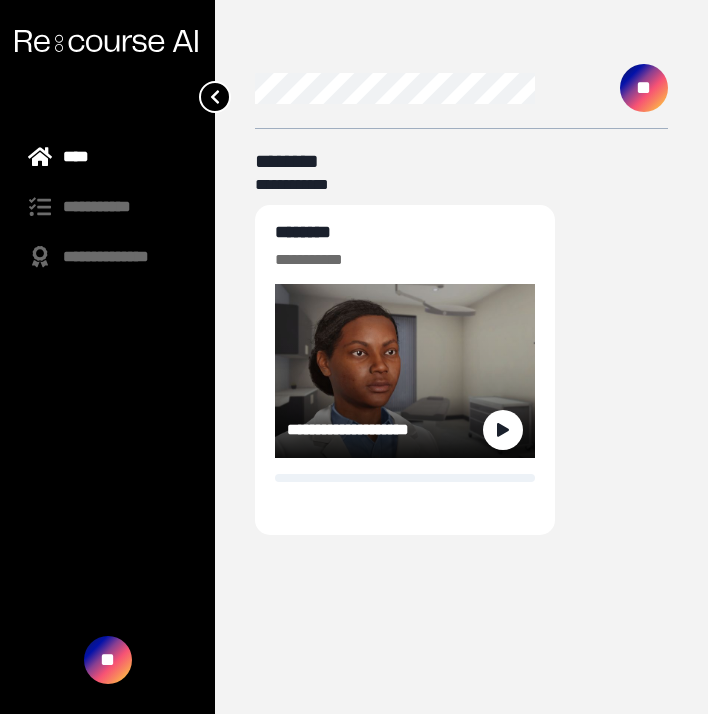 click on "********" at bounding box center (303, 232) 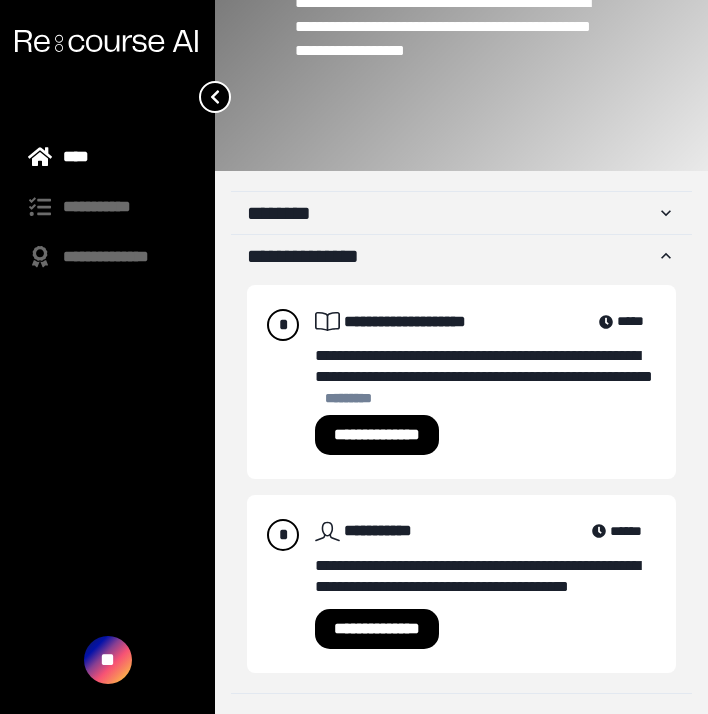 scroll, scrollTop: 214, scrollLeft: 0, axis: vertical 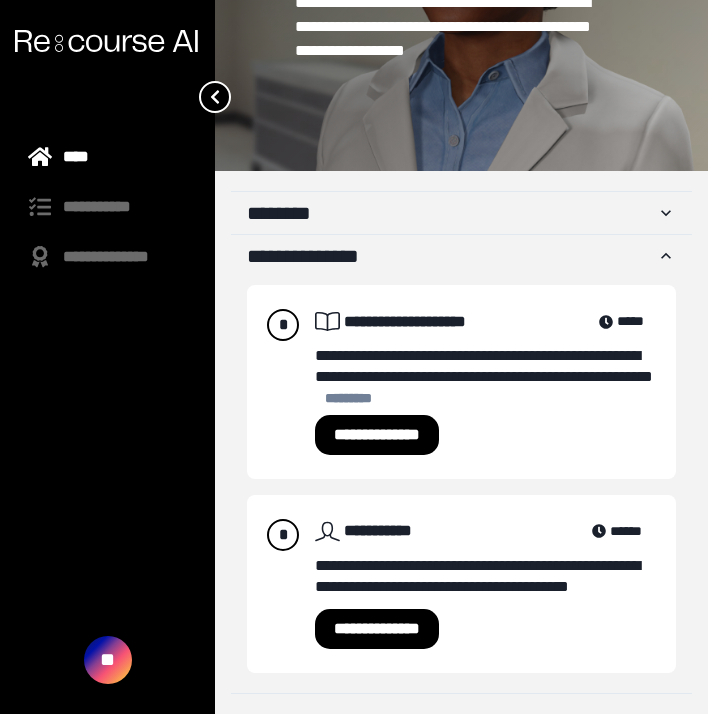 click on "**********" at bounding box center (377, 629) 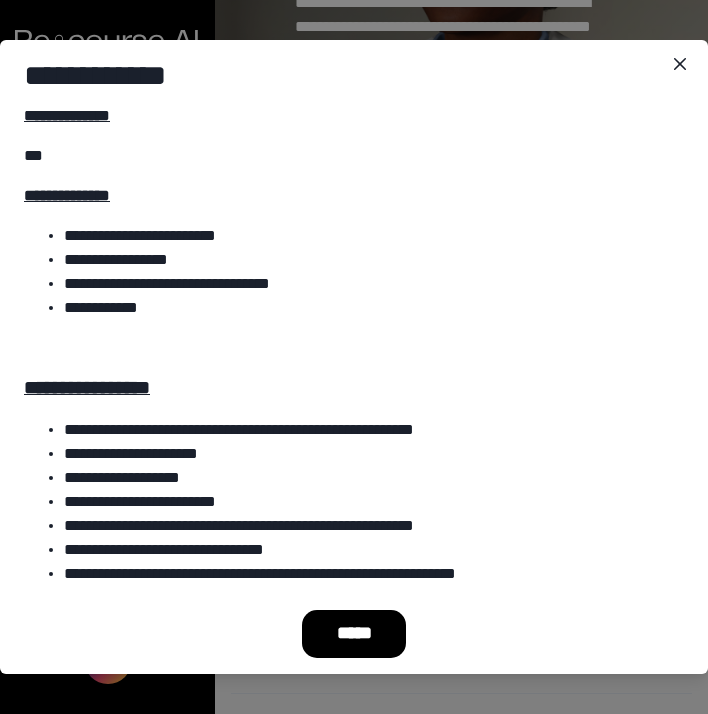 scroll, scrollTop: 6160, scrollLeft: 0, axis: vertical 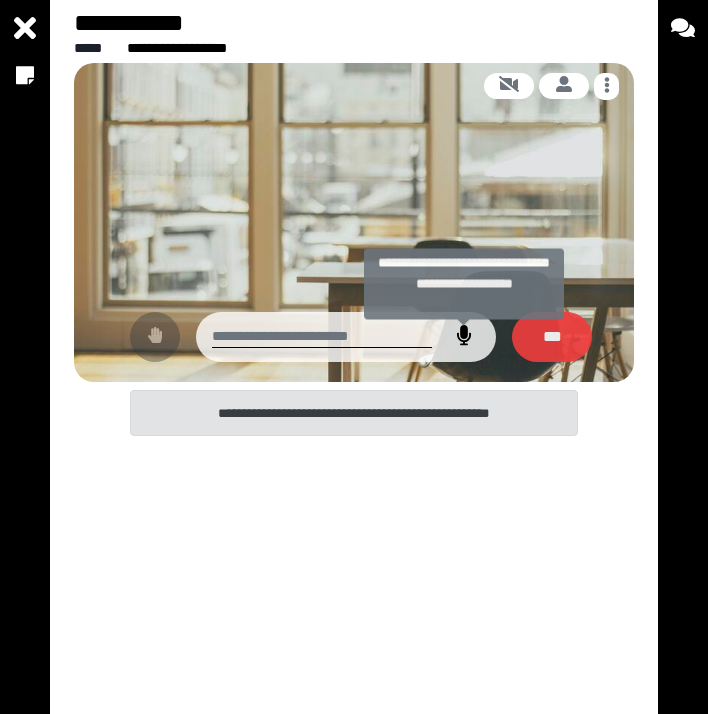 click 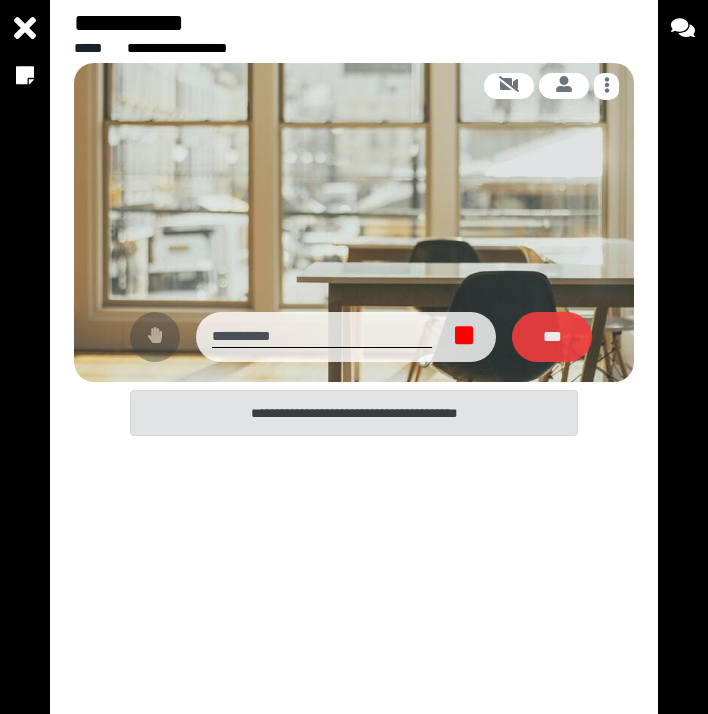 click 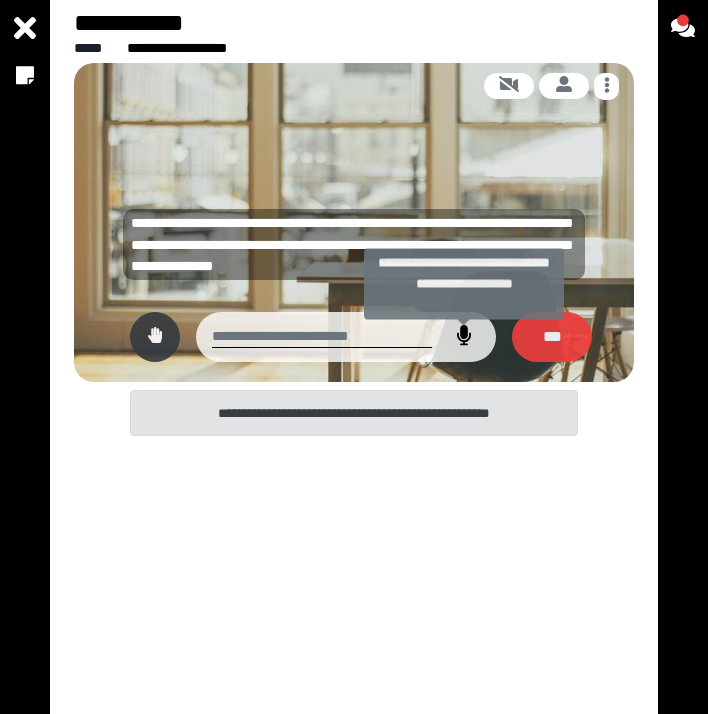 click 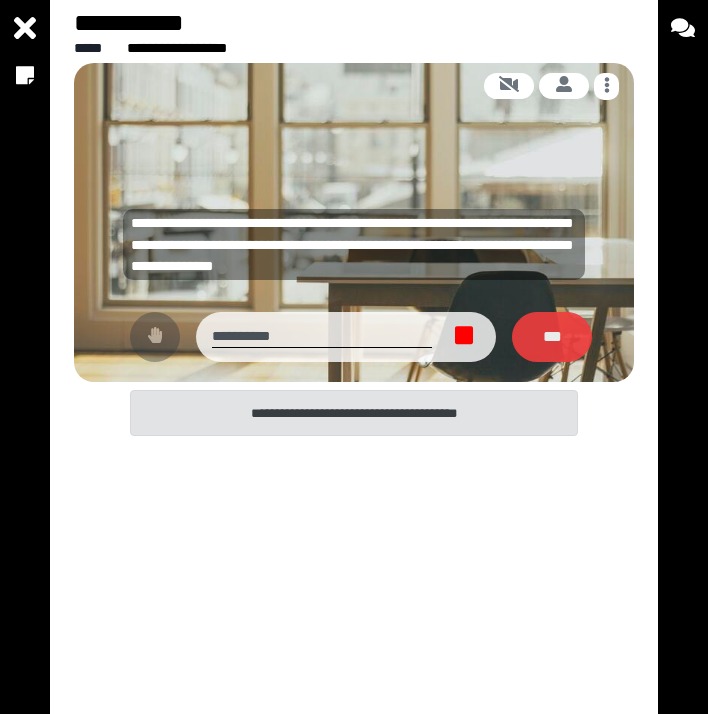 click 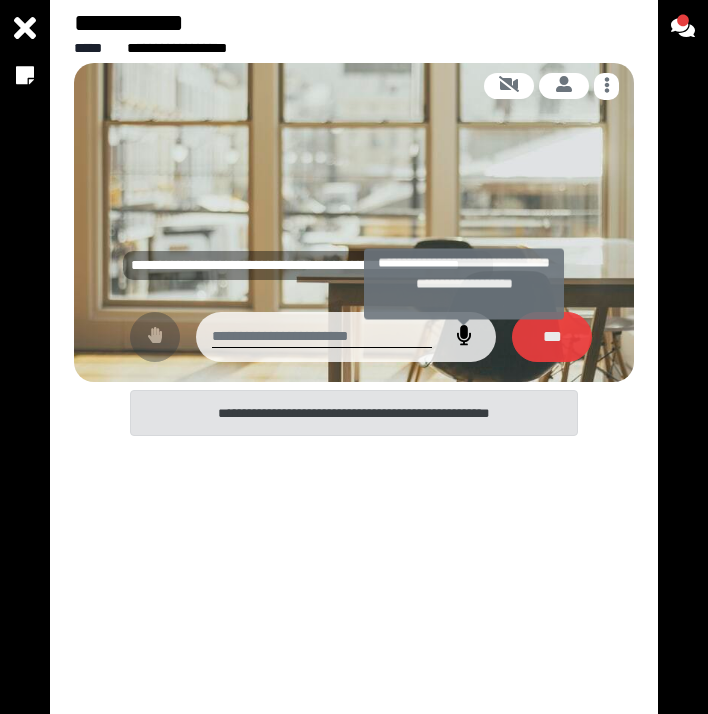 click 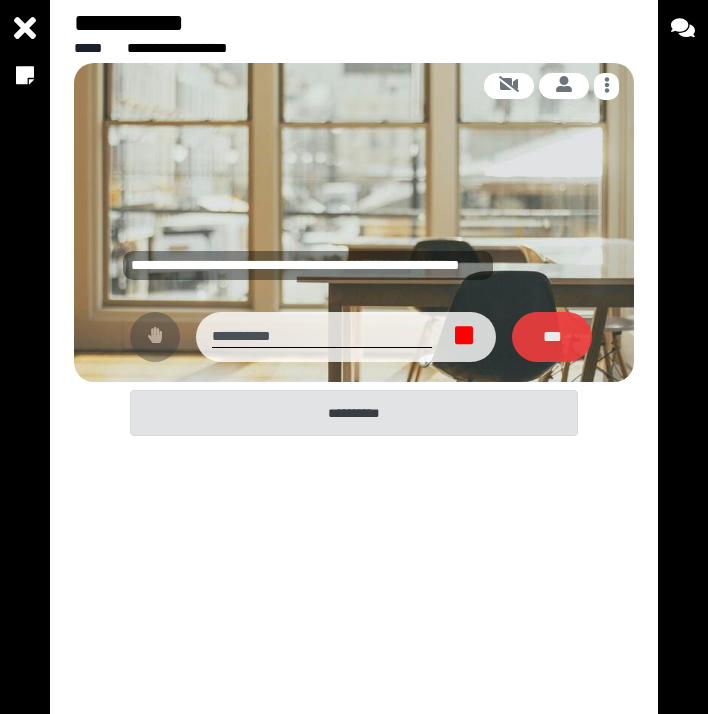 click 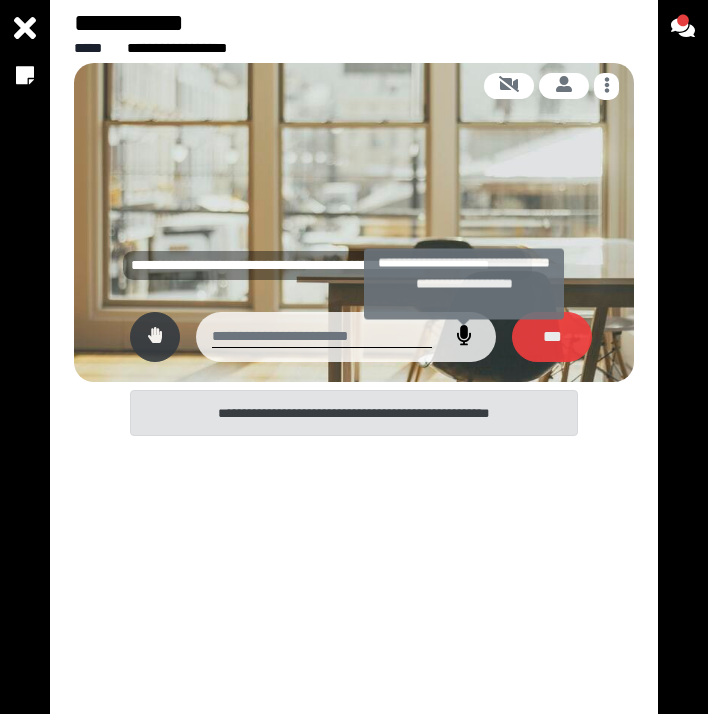 click 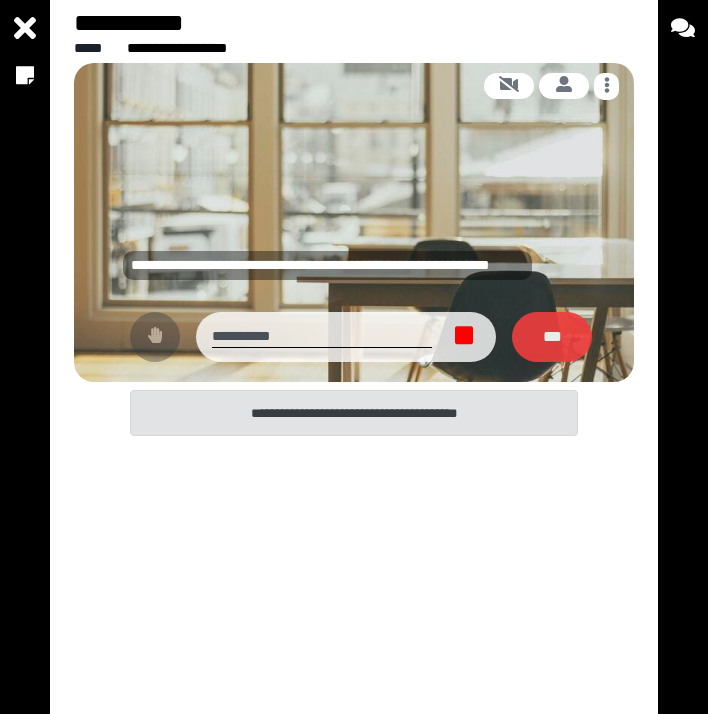 click 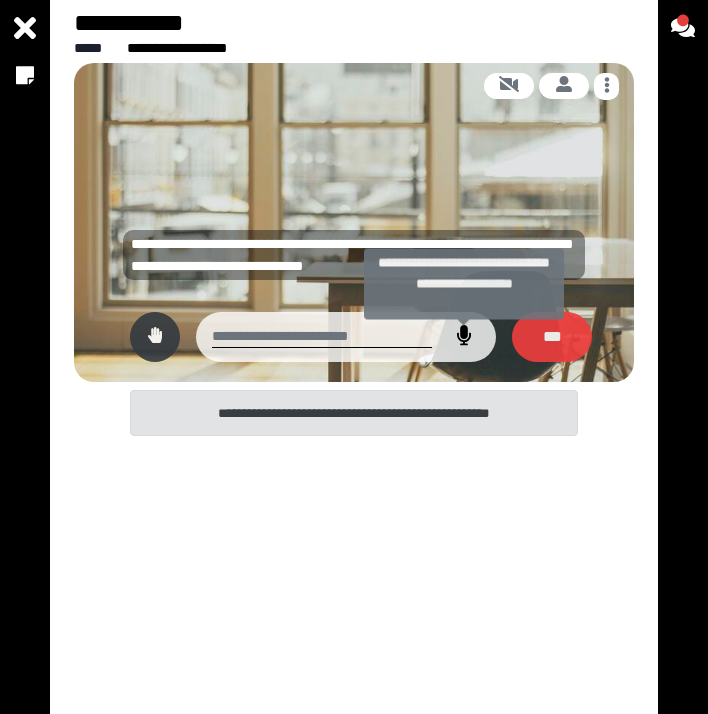 click 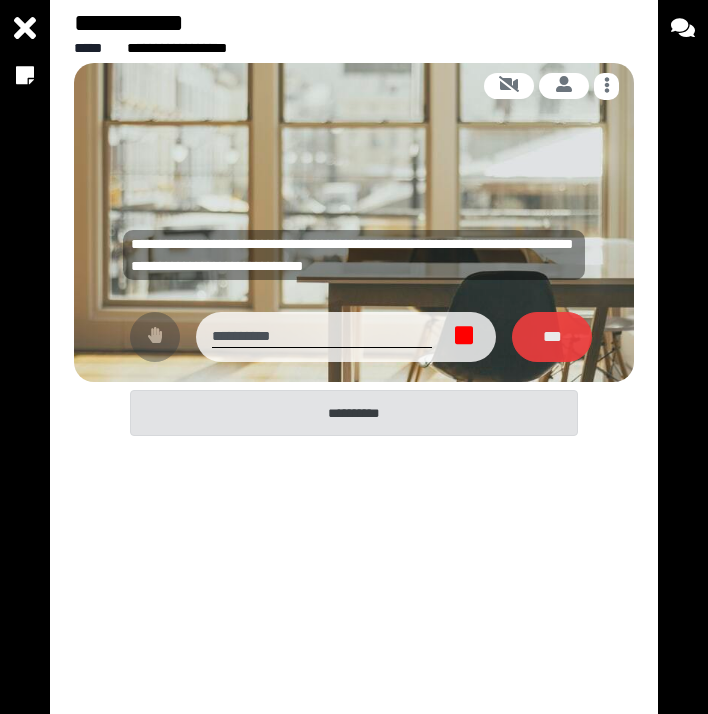 click 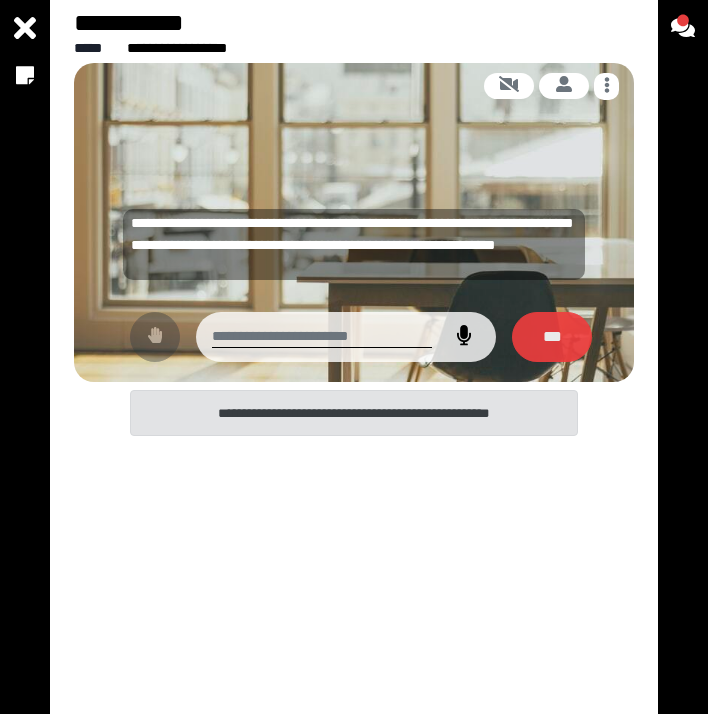 click at bounding box center (464, 337) 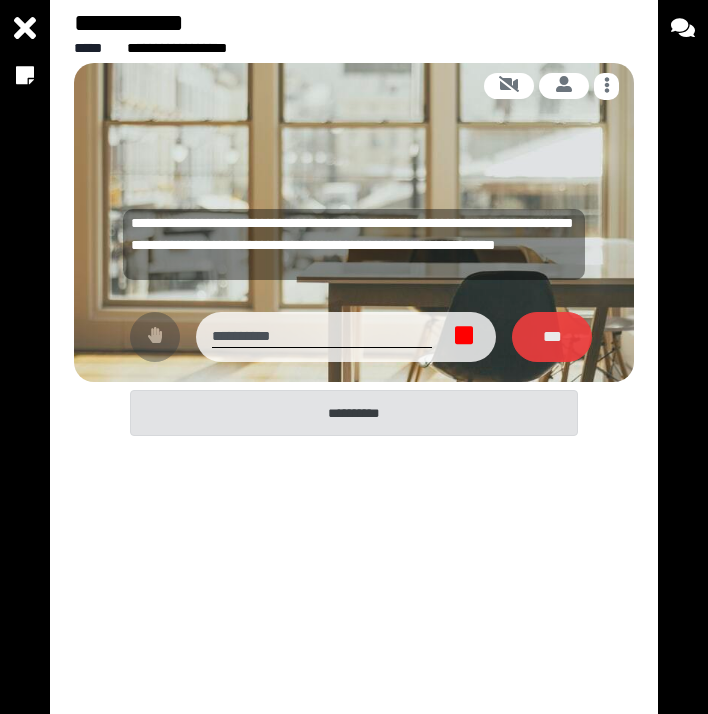 click at bounding box center (464, 337) 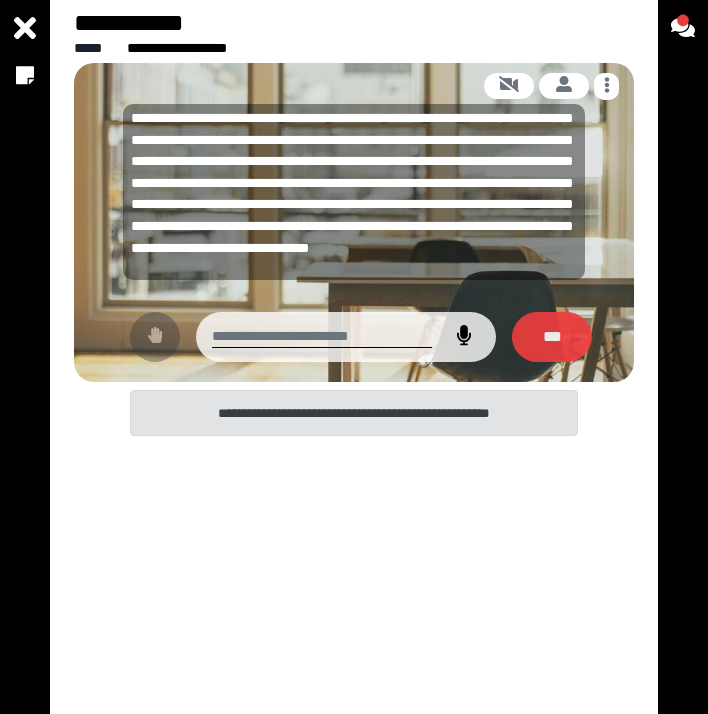 click at bounding box center [464, 337] 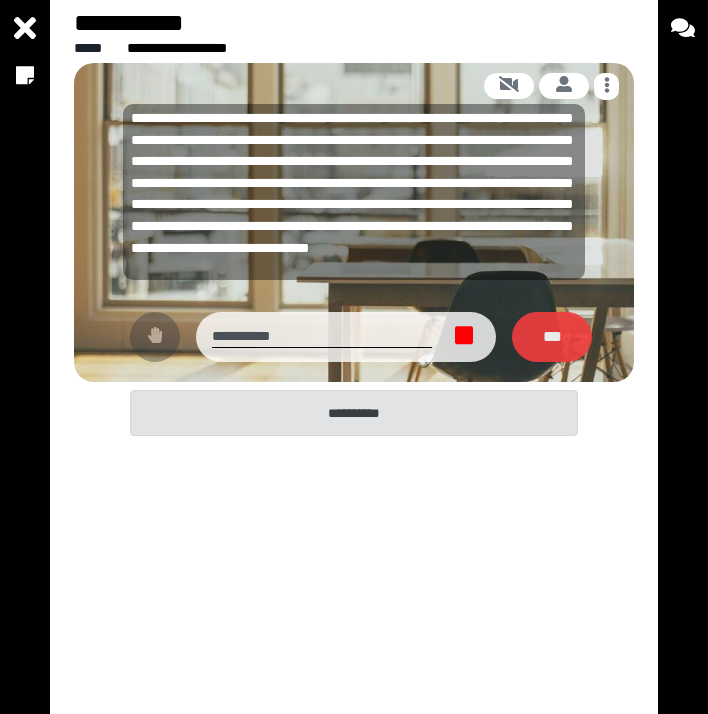 click at bounding box center [464, 337] 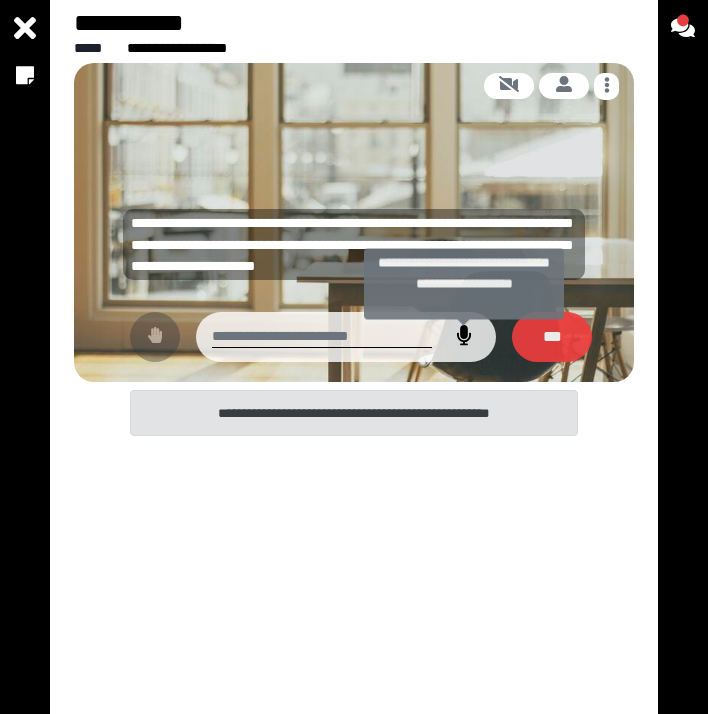 click 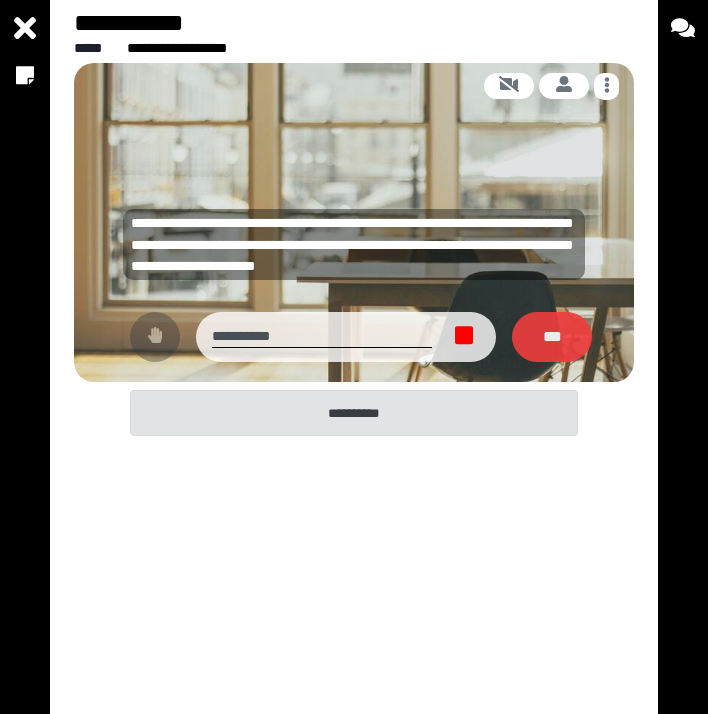 click 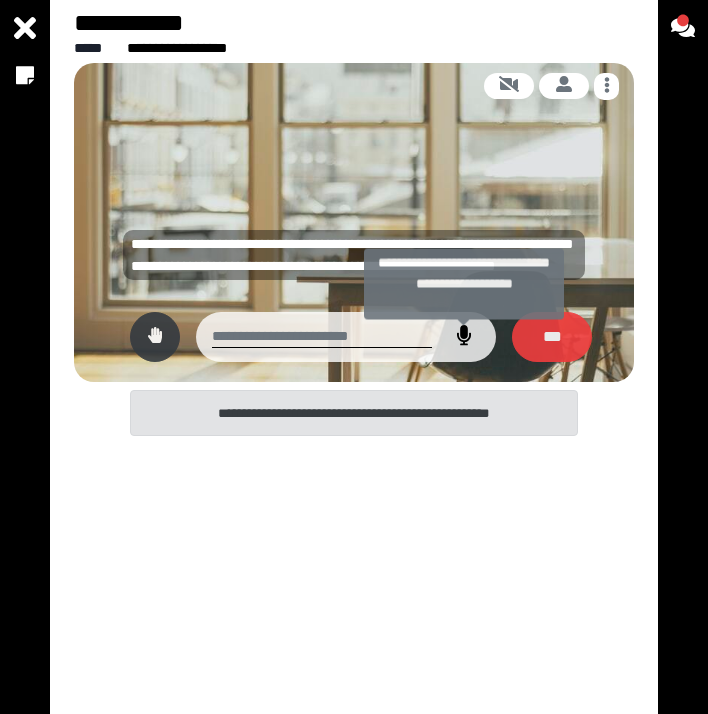 click 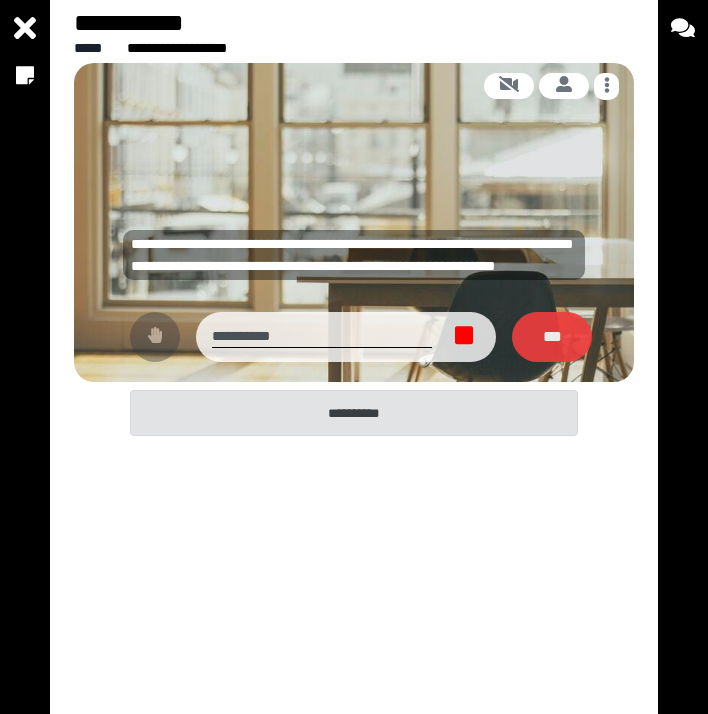 type on "**********" 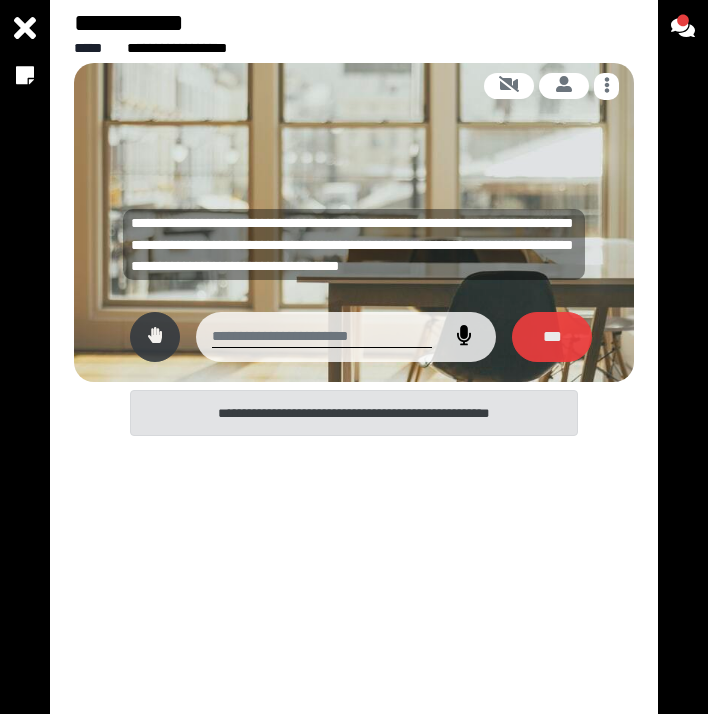 click at bounding box center [464, 337] 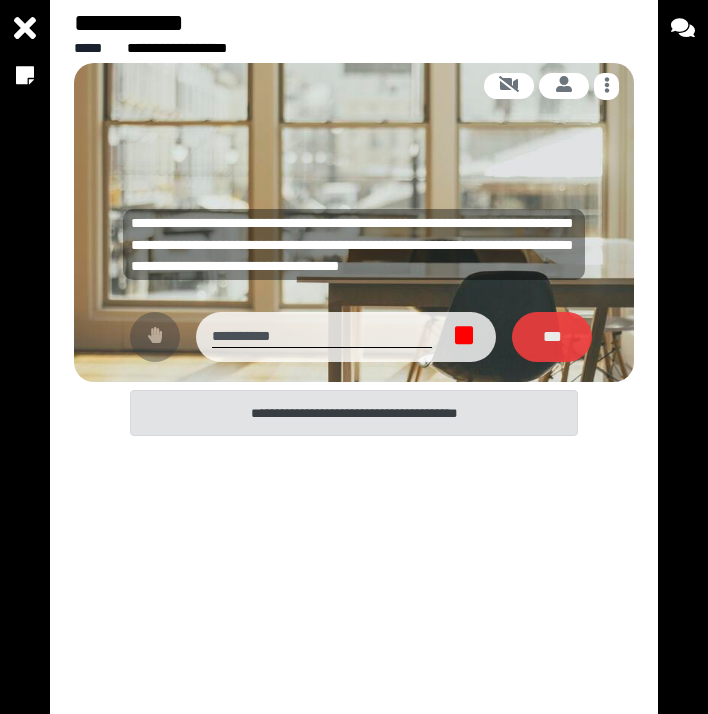 click 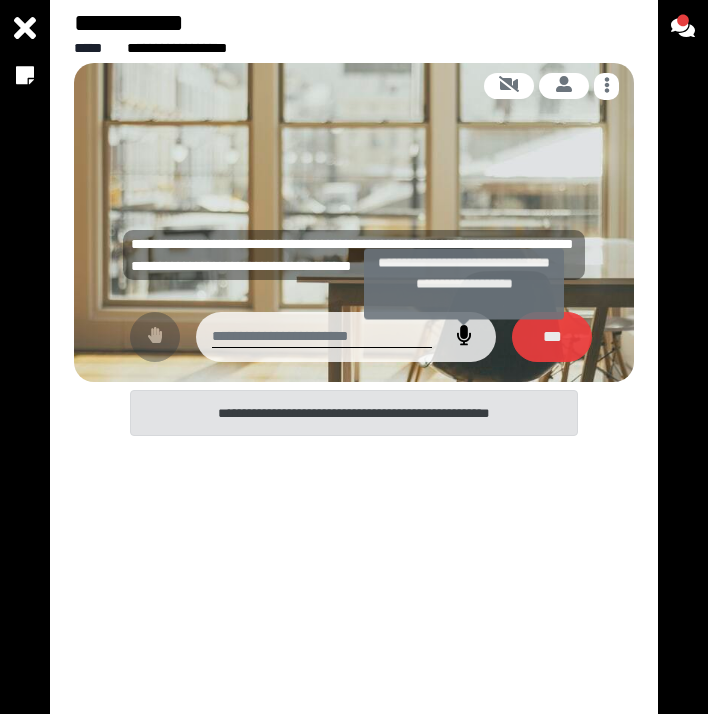 click 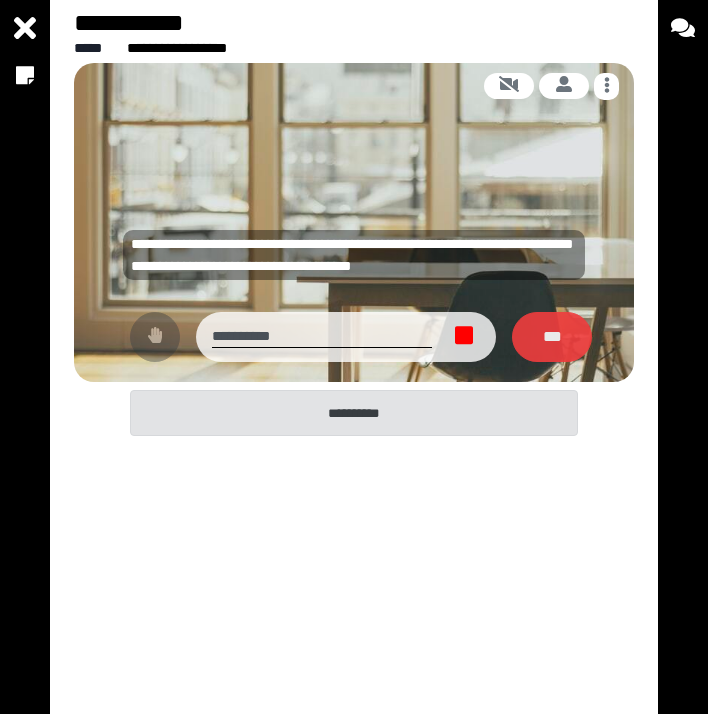 click 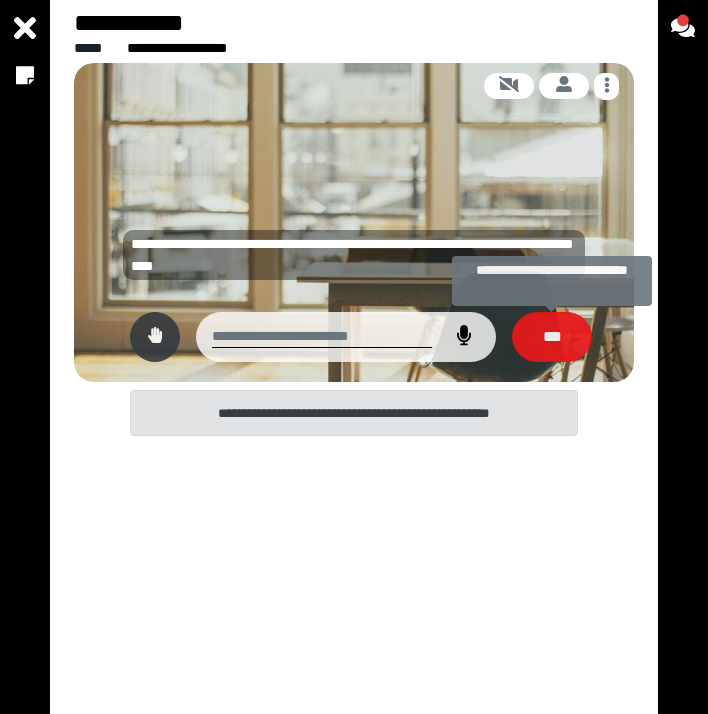 click on "***" at bounding box center [552, 337] 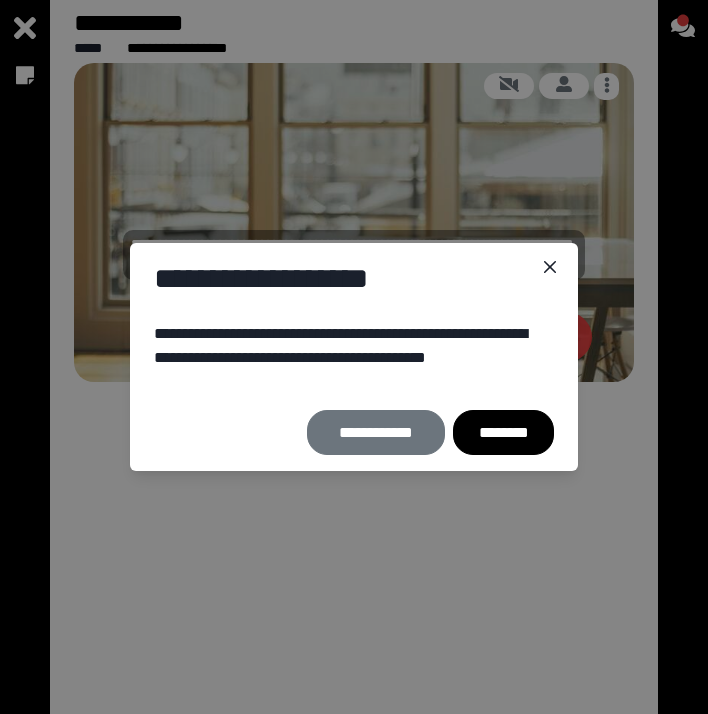 click on "********" at bounding box center (503, 432) 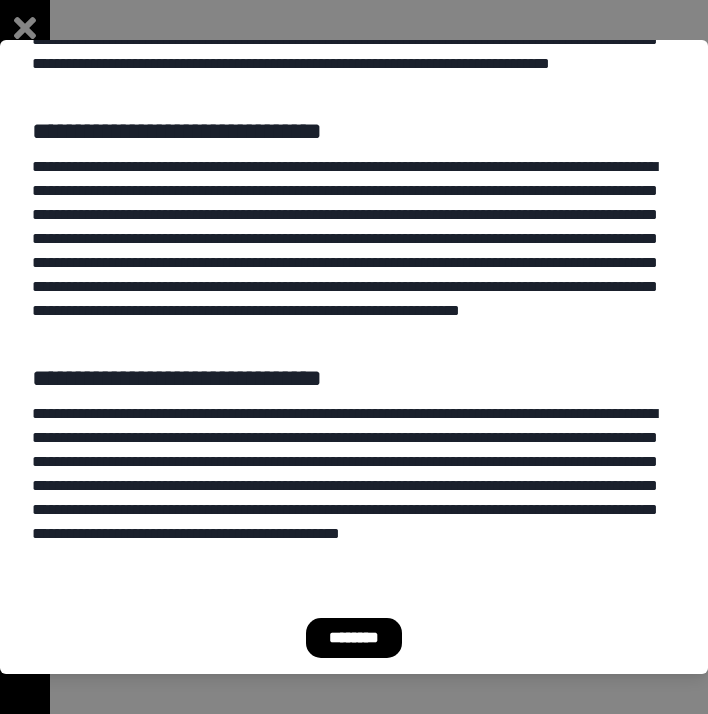 scroll, scrollTop: 2545, scrollLeft: 0, axis: vertical 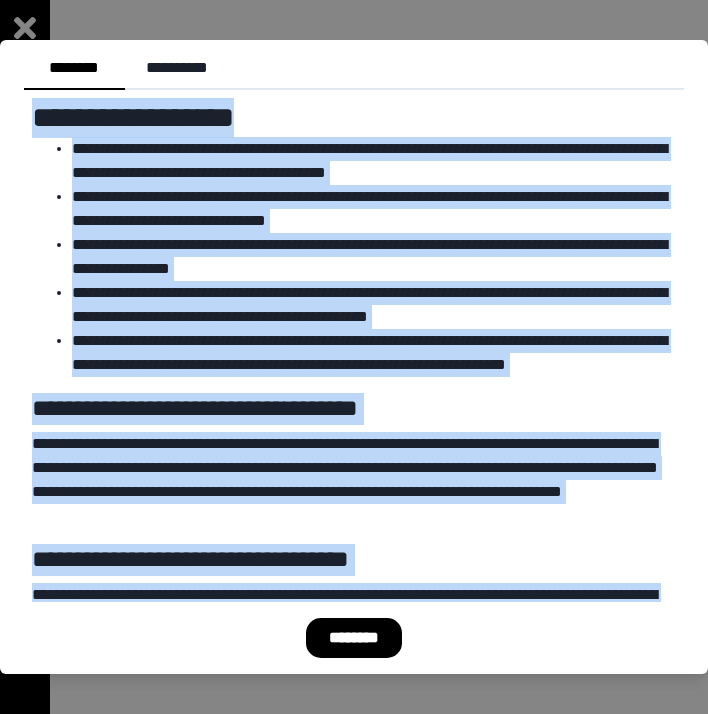 drag, startPoint x: 473, startPoint y: 558, endPoint x: 586, endPoint y: 75, distance: 496.04233 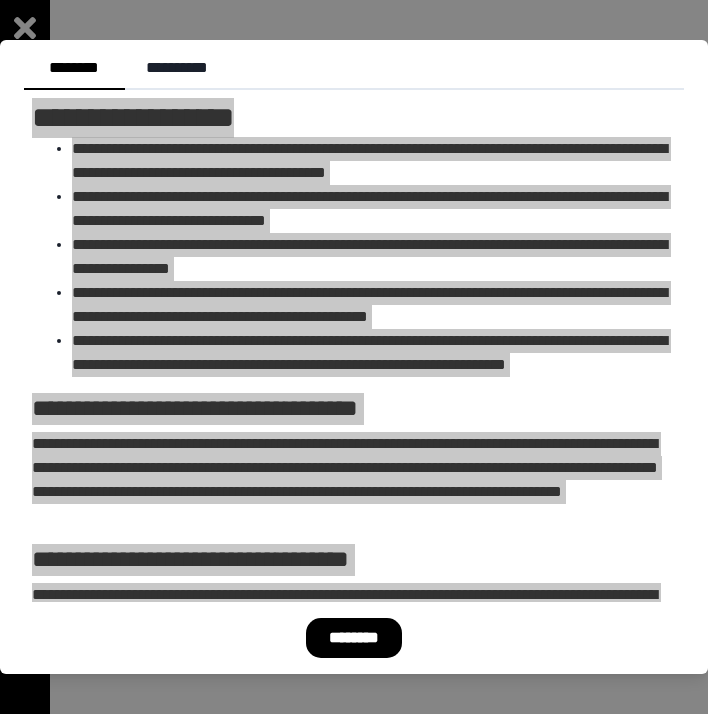 click on "********" at bounding box center (354, 638) 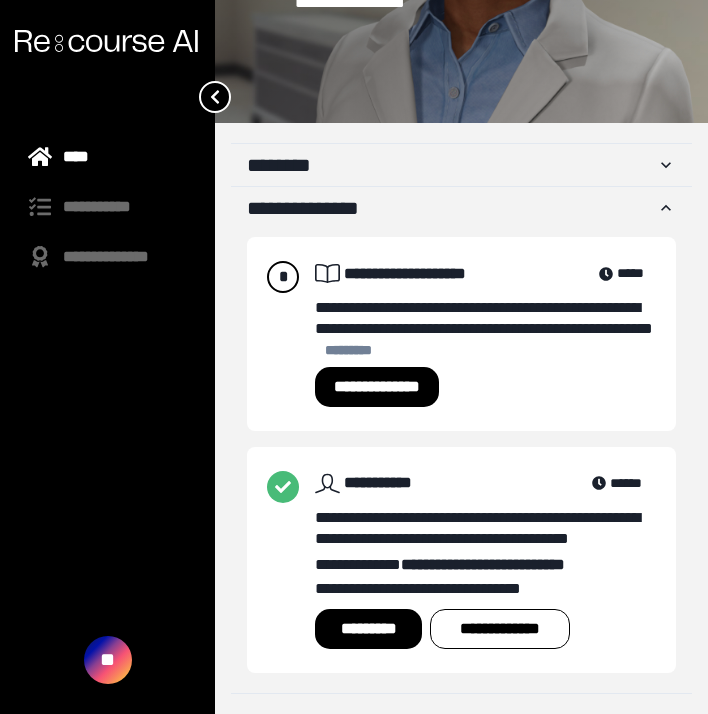 scroll, scrollTop: 262, scrollLeft: 0, axis: vertical 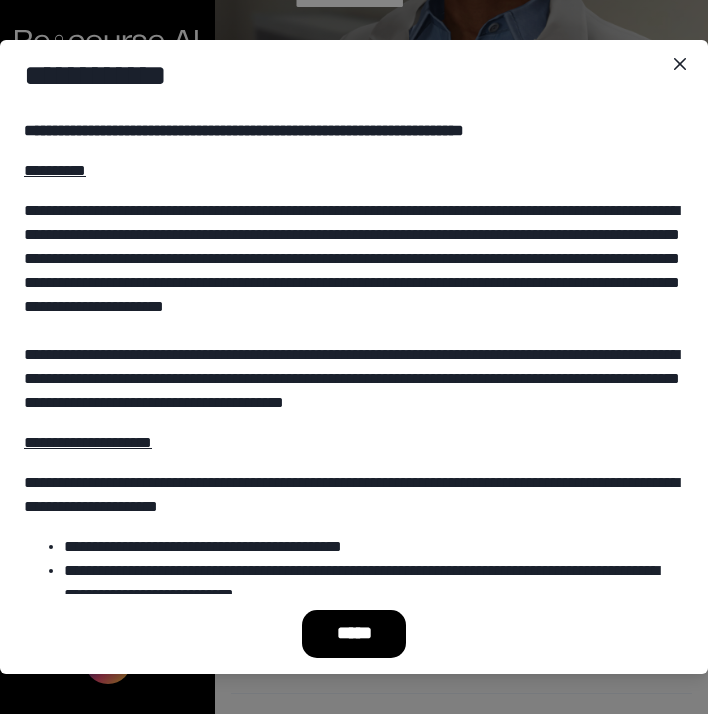 click on "*****" at bounding box center (354, 634) 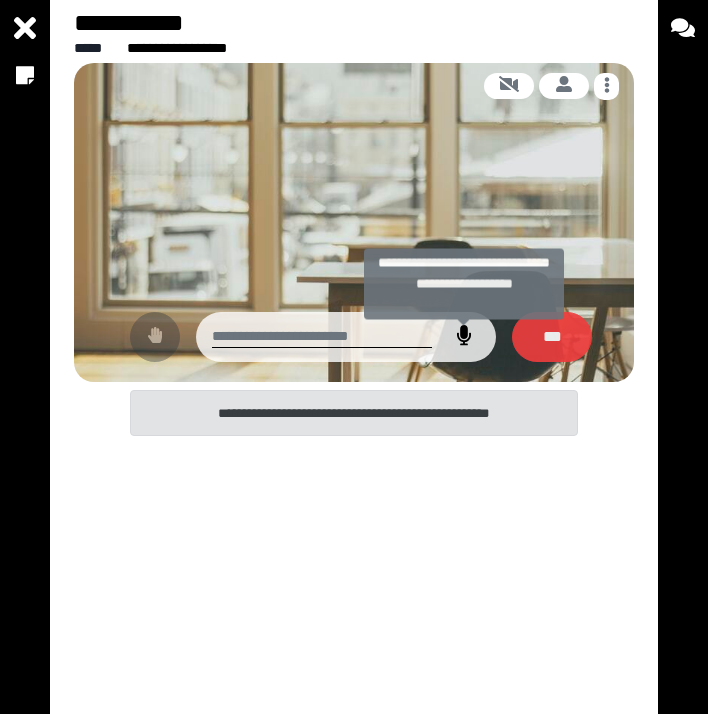 click 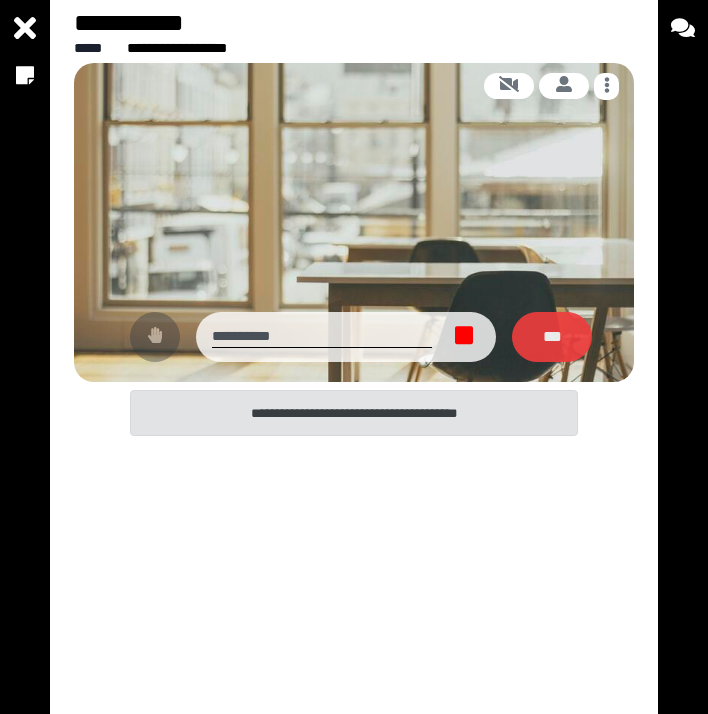 click 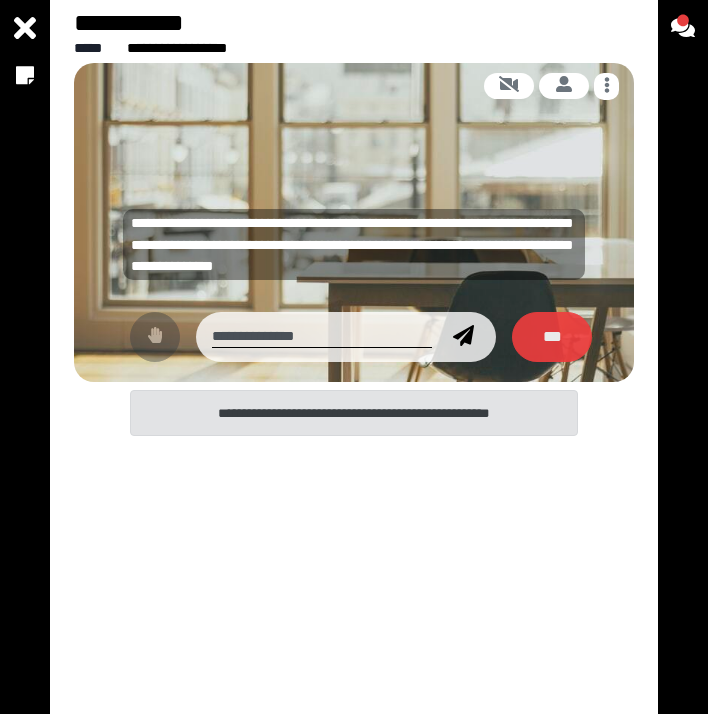 type on "**********" 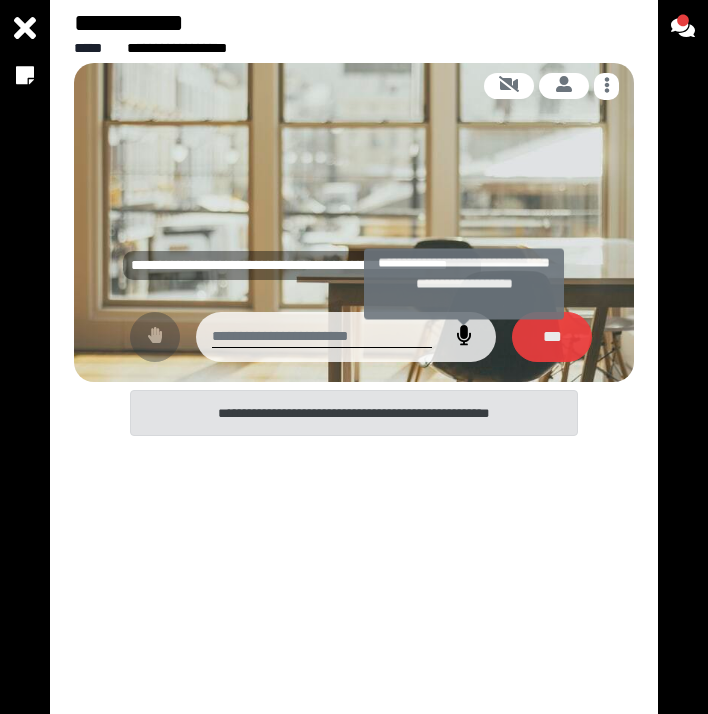 click 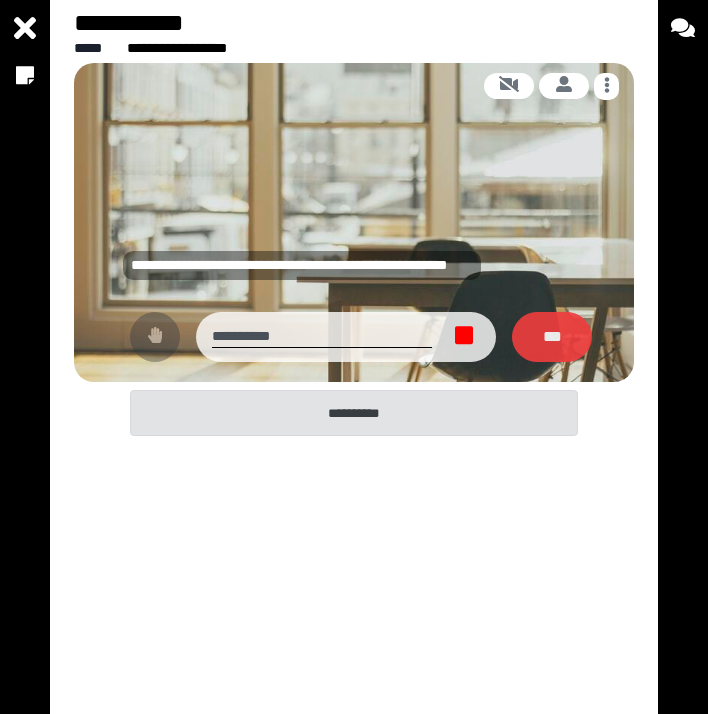 click 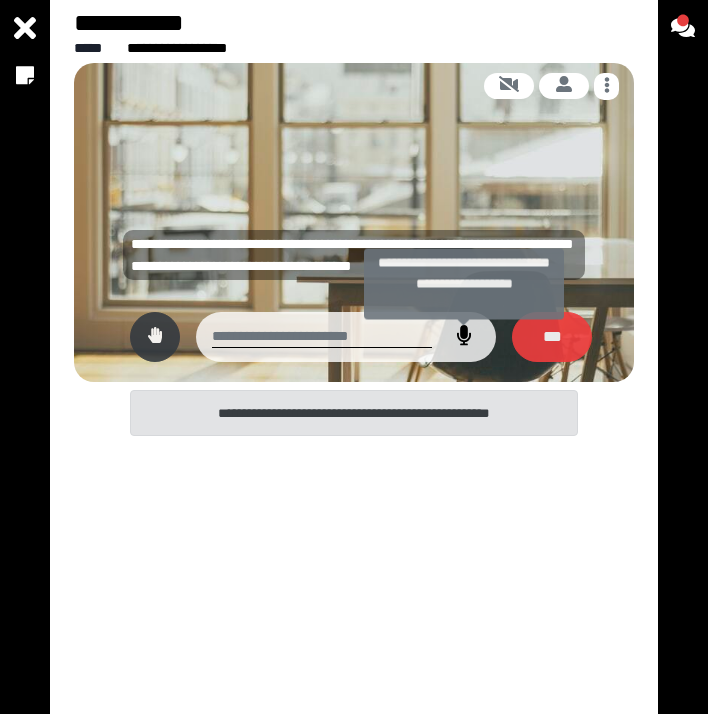 click 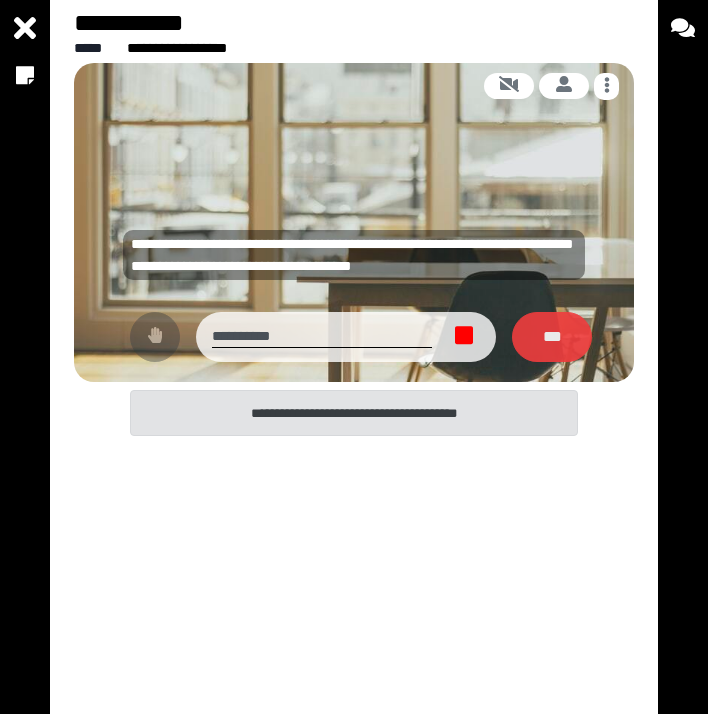 click 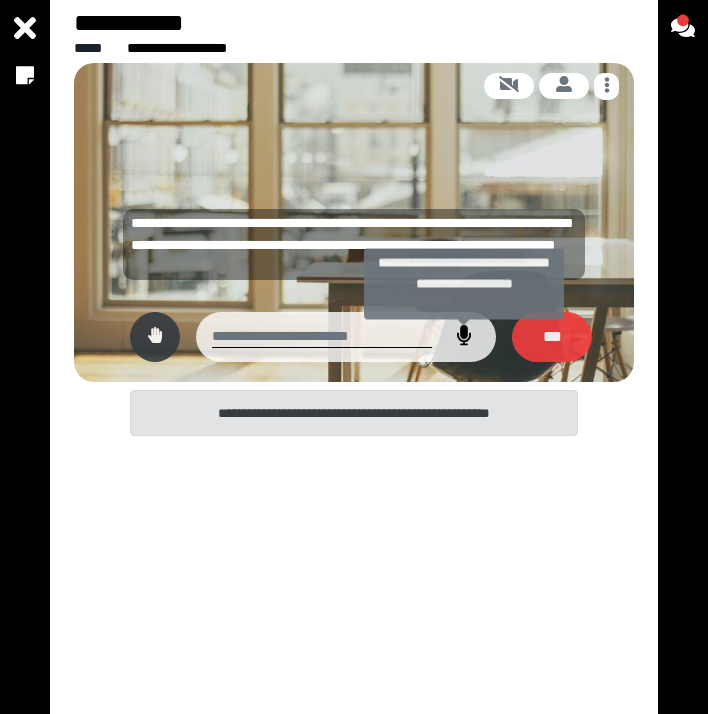 click 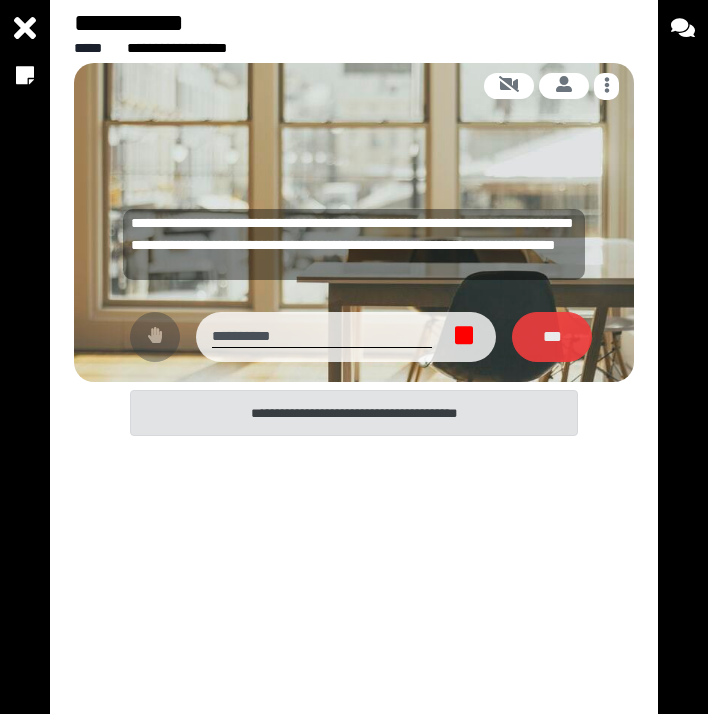 click 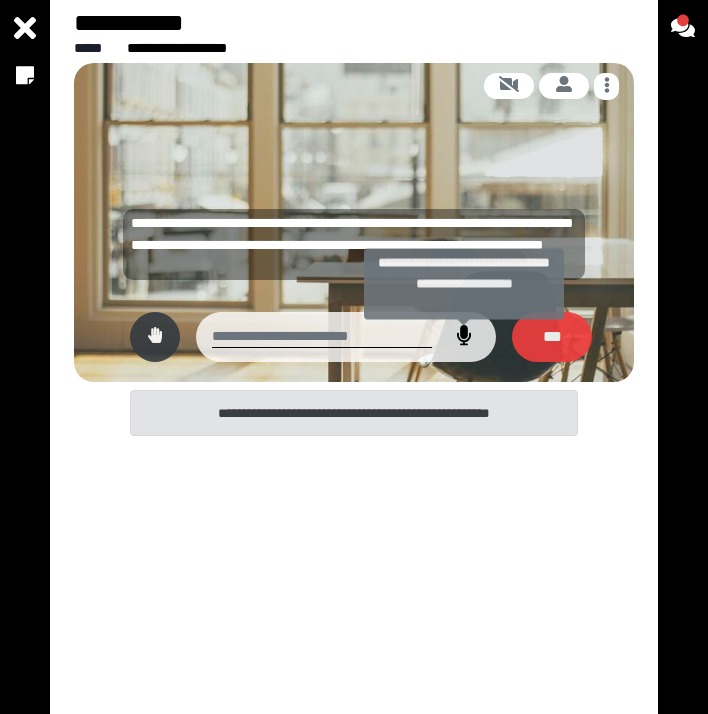 click 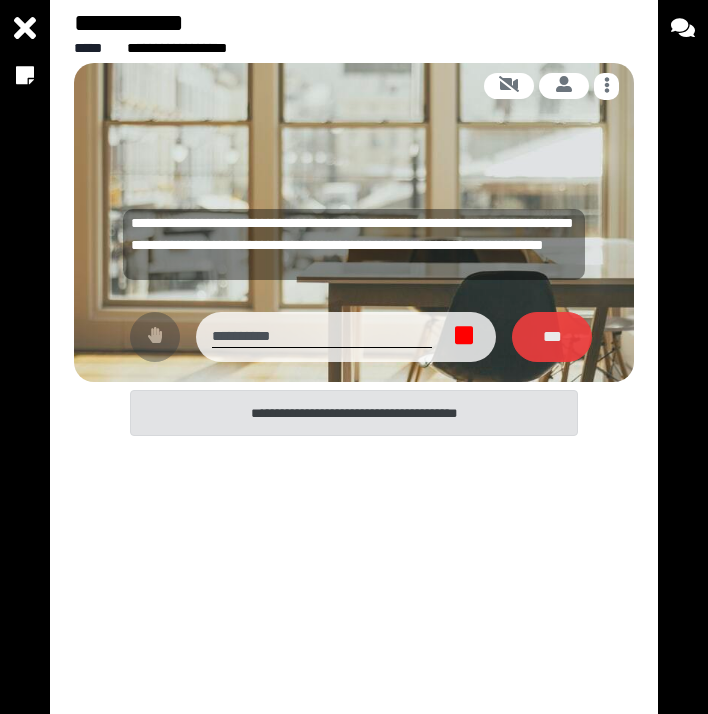 click 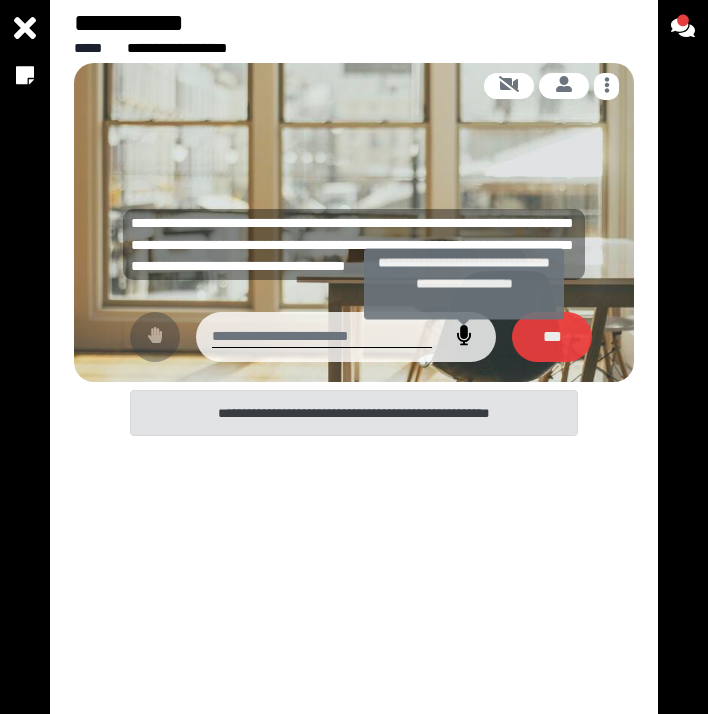 click 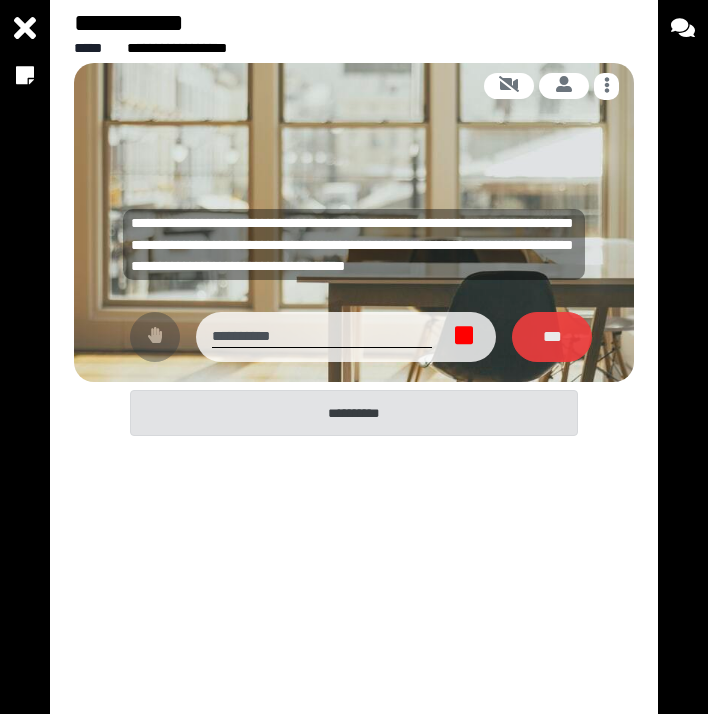 click 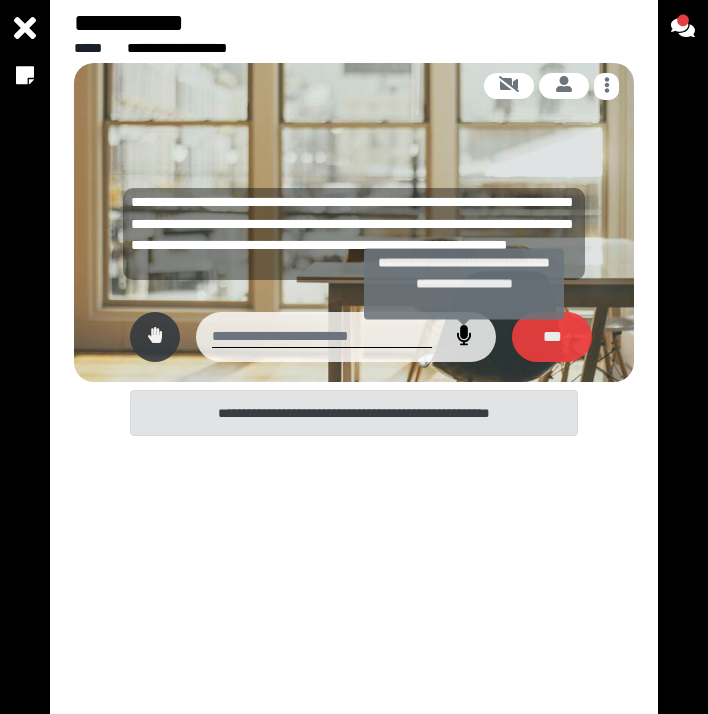 click 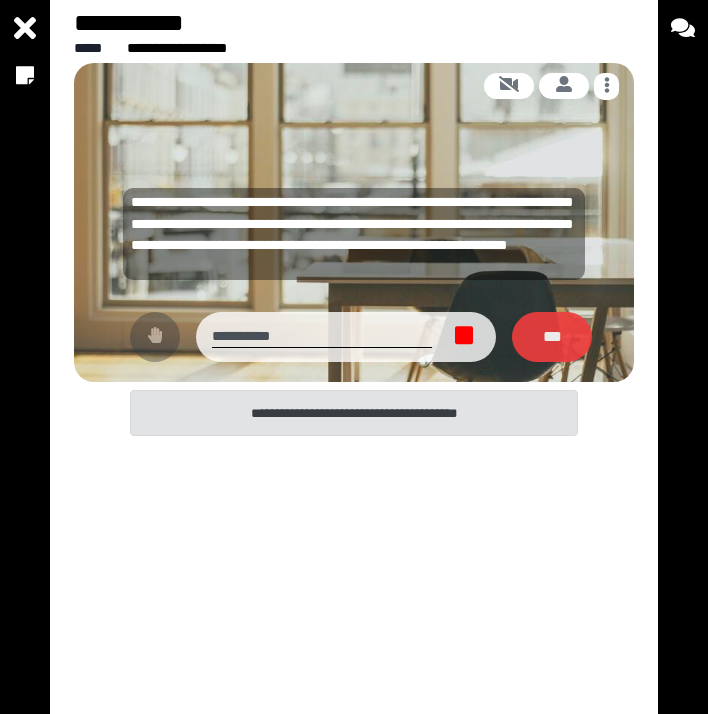 click 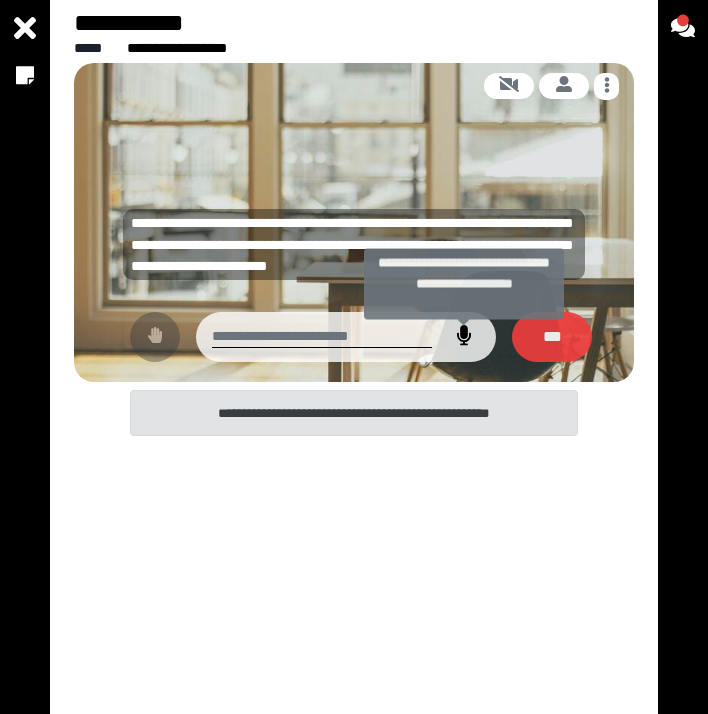 click 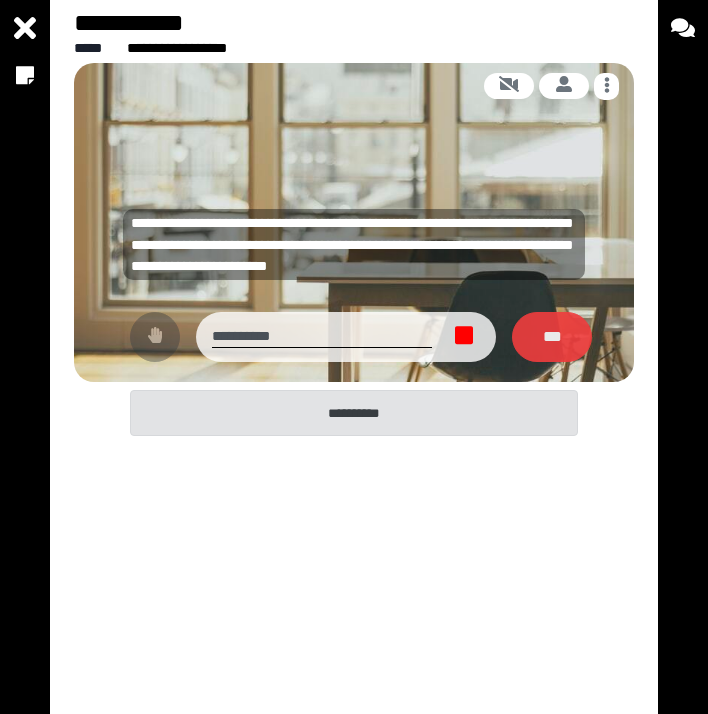 click 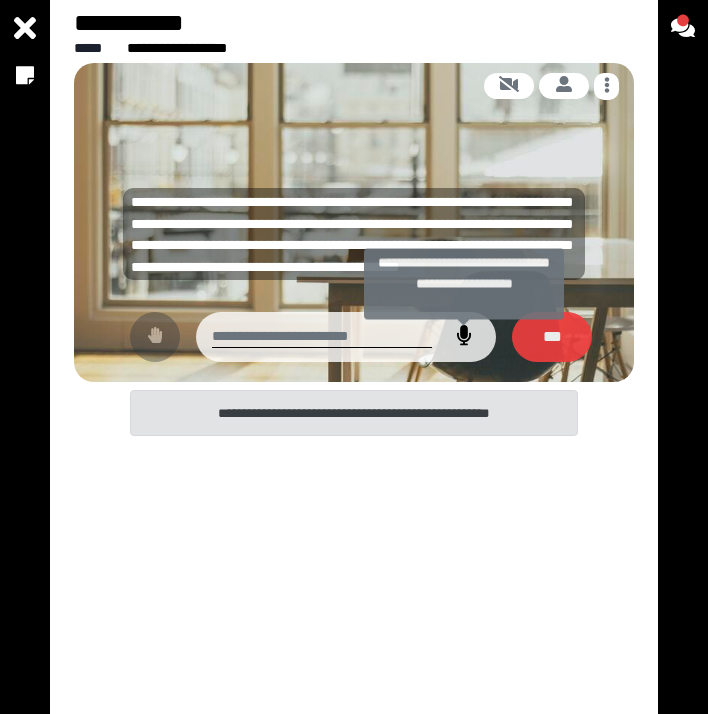 click 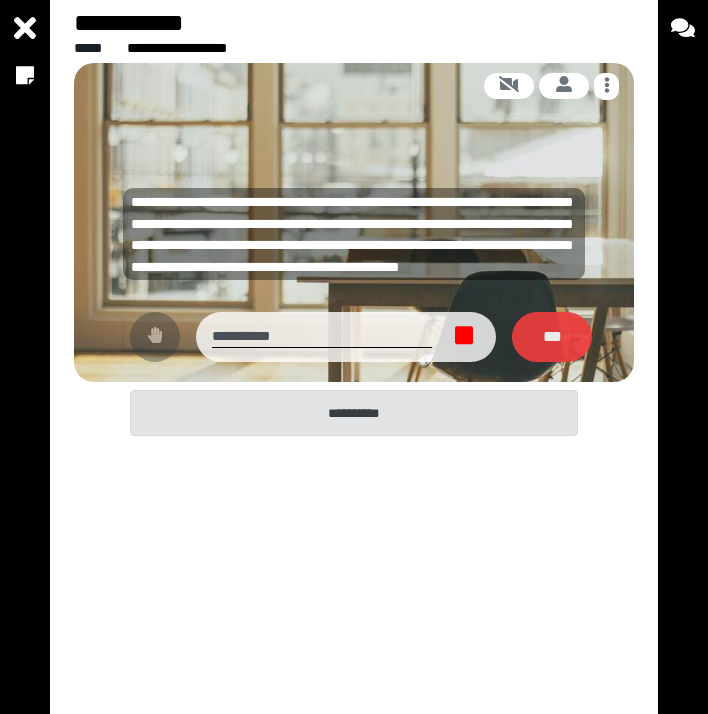 click 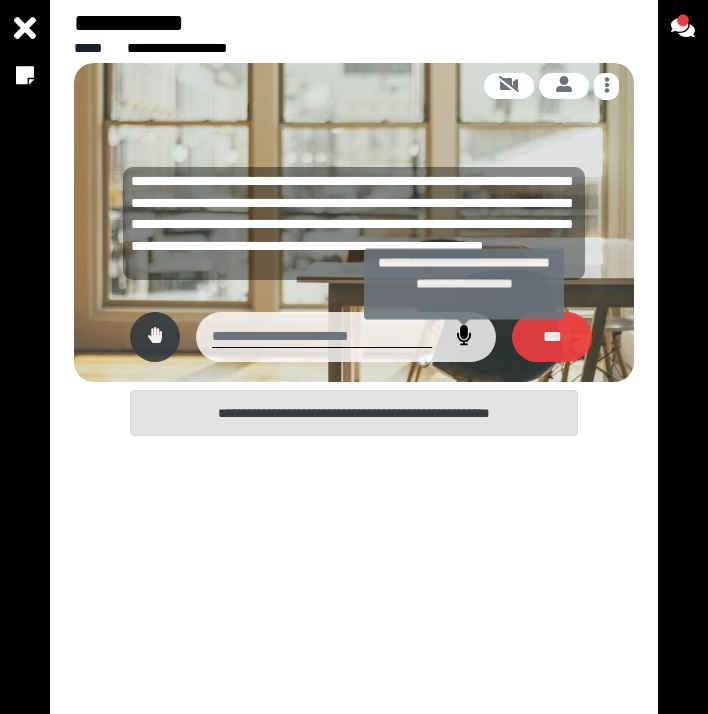 click 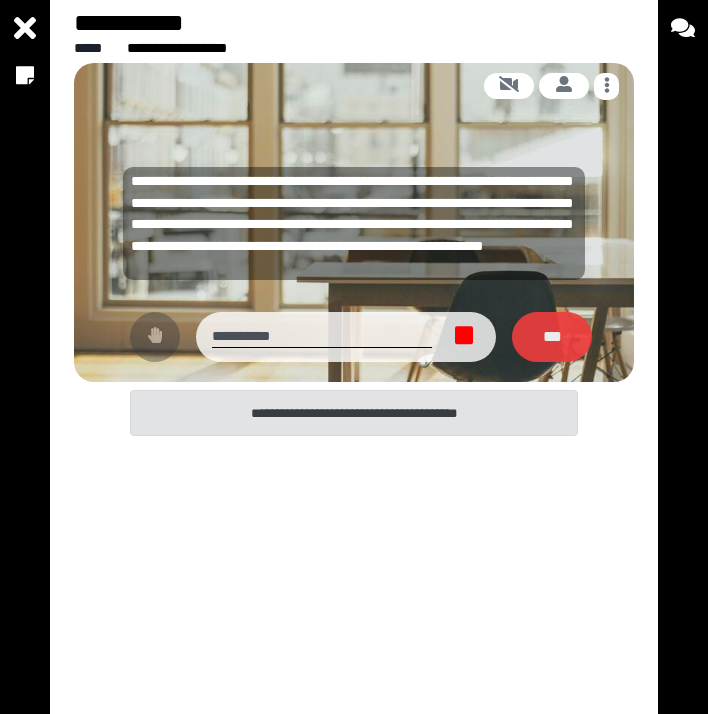 click 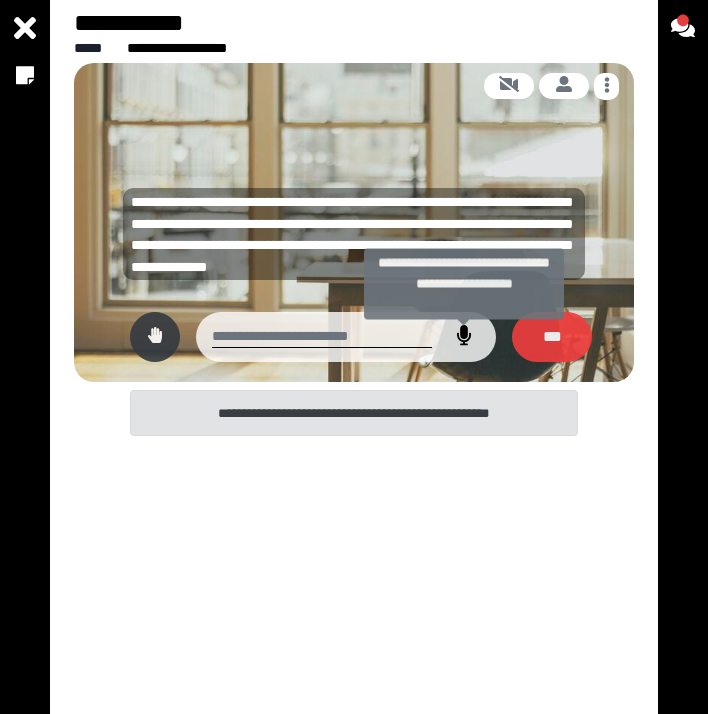 click 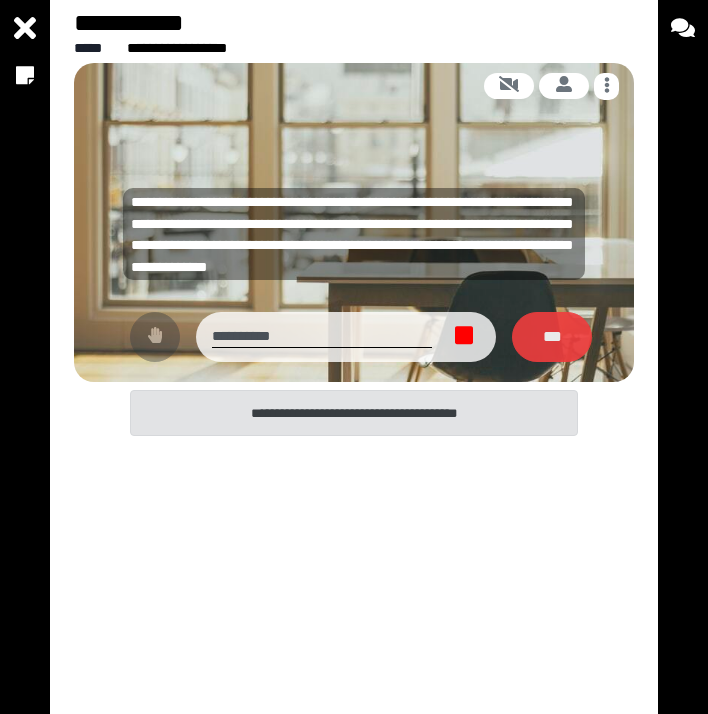 click 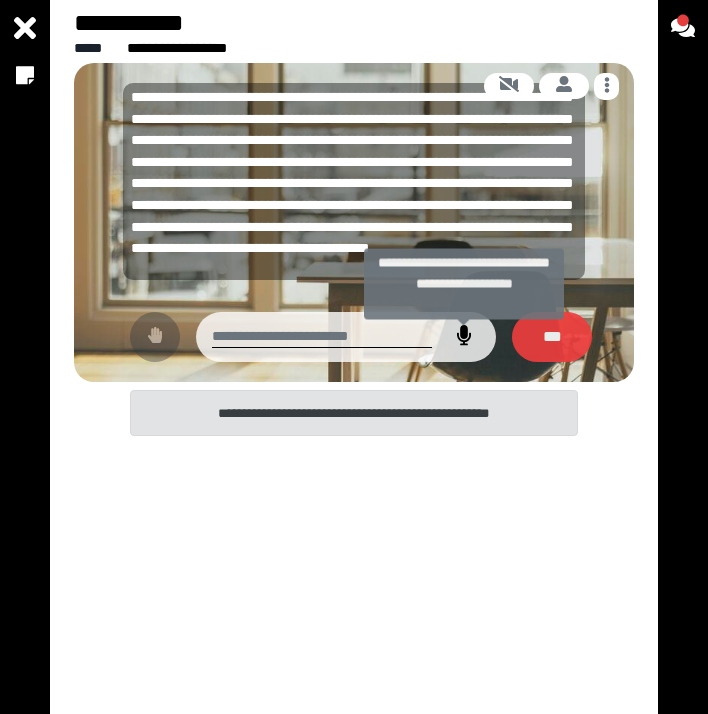 click 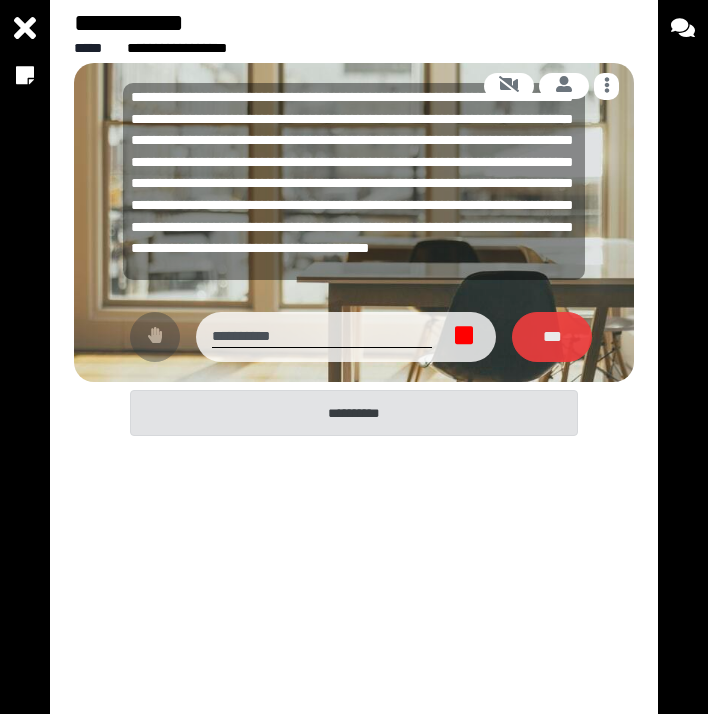 click 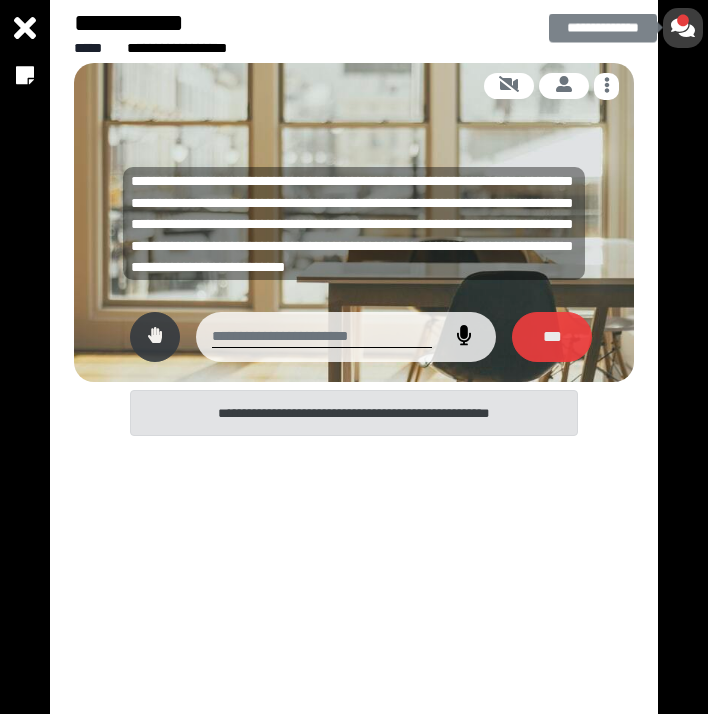 click 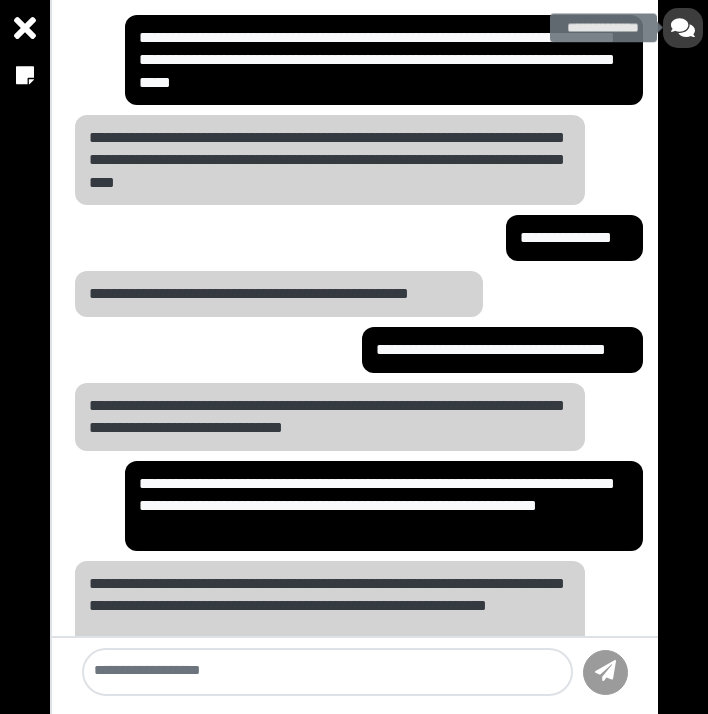 scroll, scrollTop: 2204, scrollLeft: 0, axis: vertical 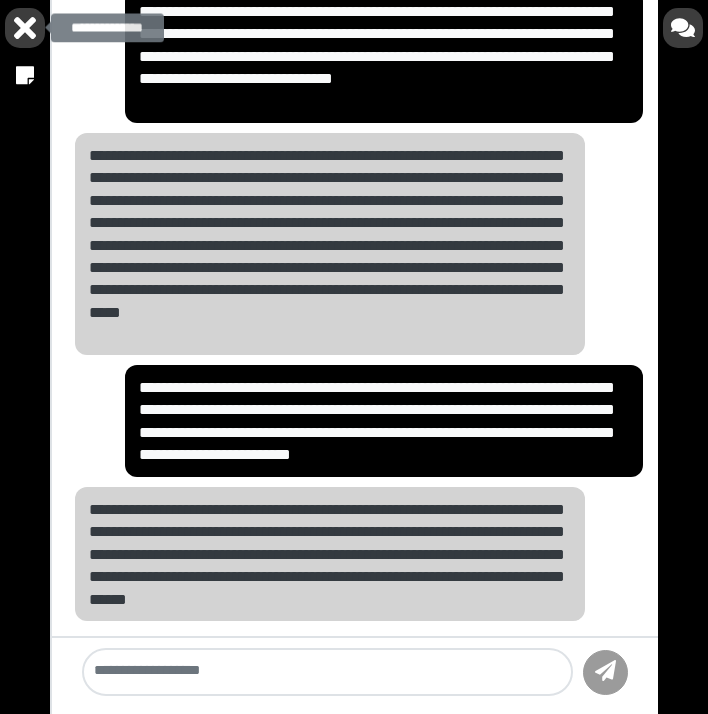 click 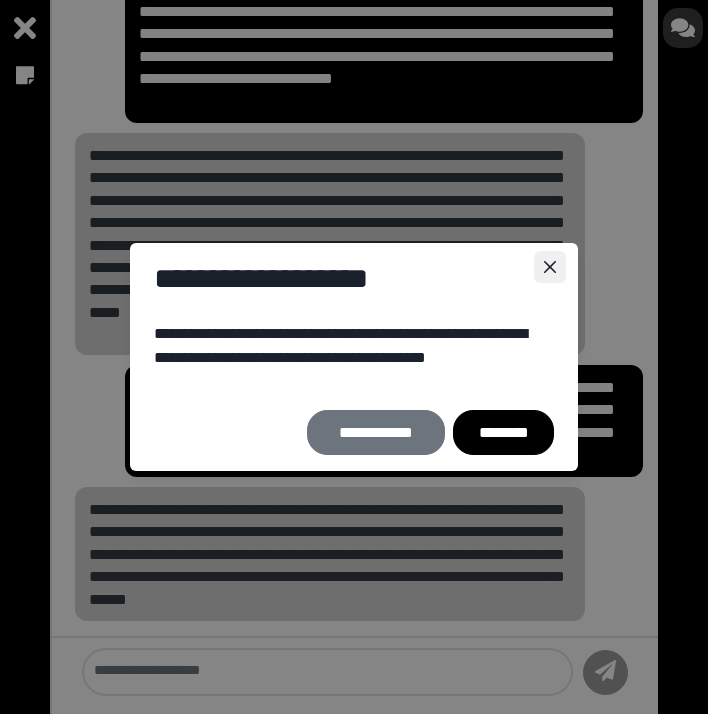 click 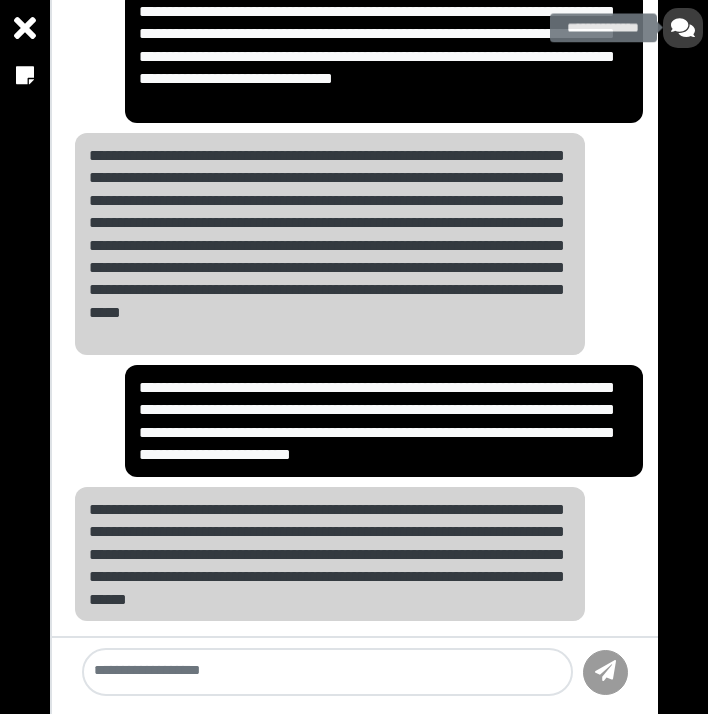 click 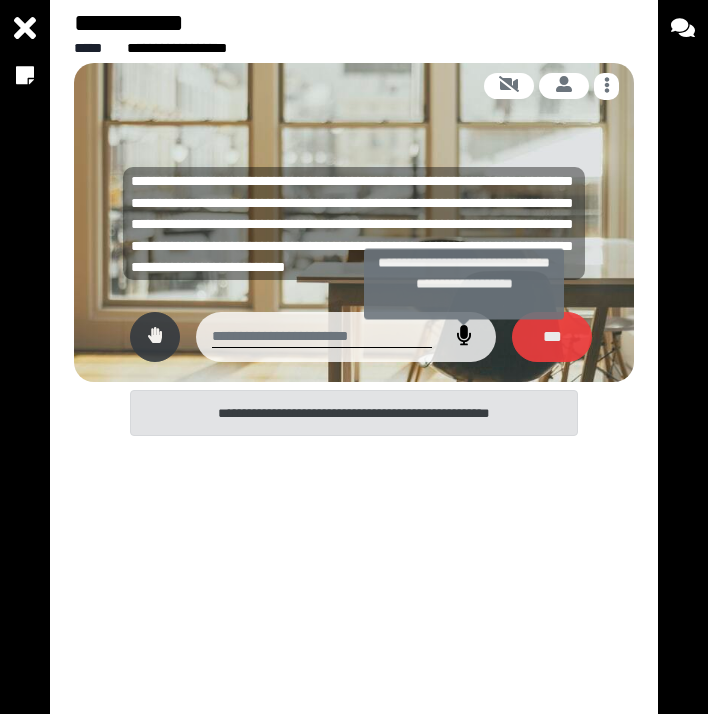 click 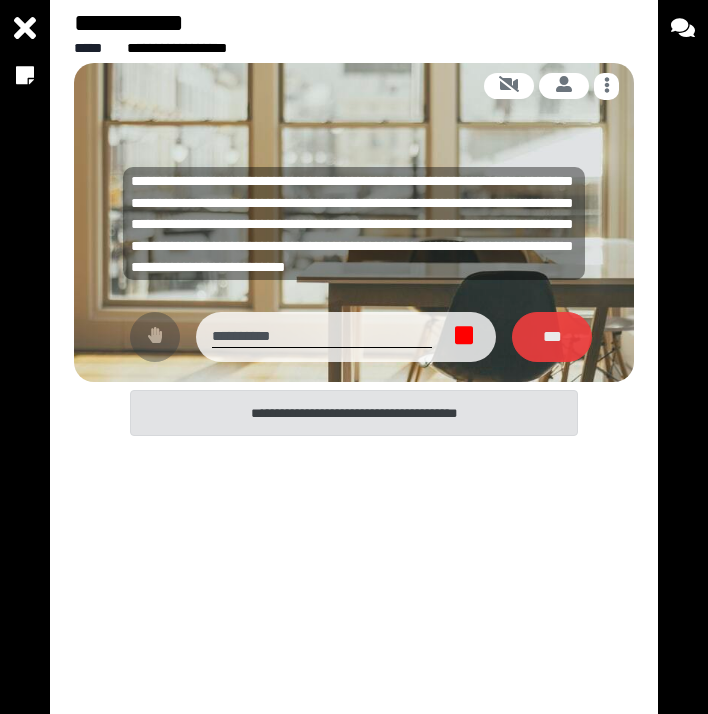 click 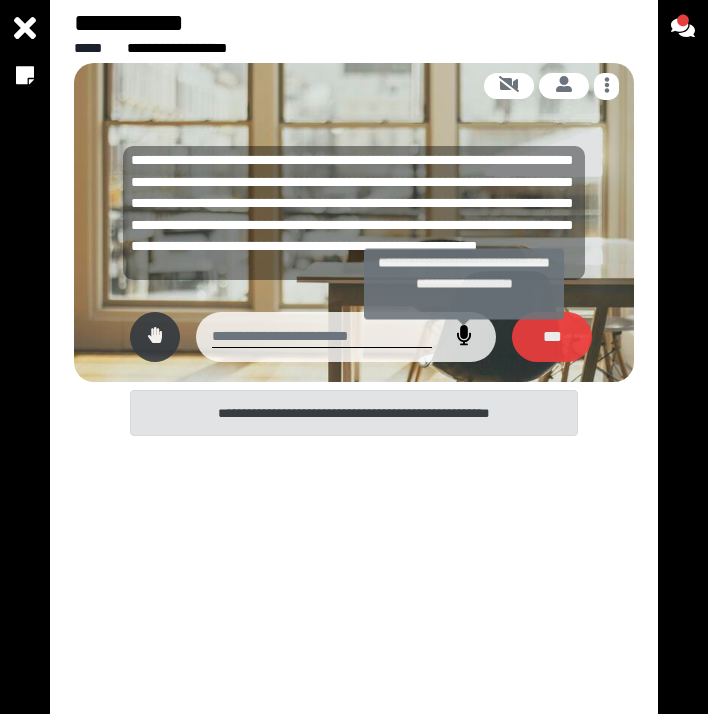 click 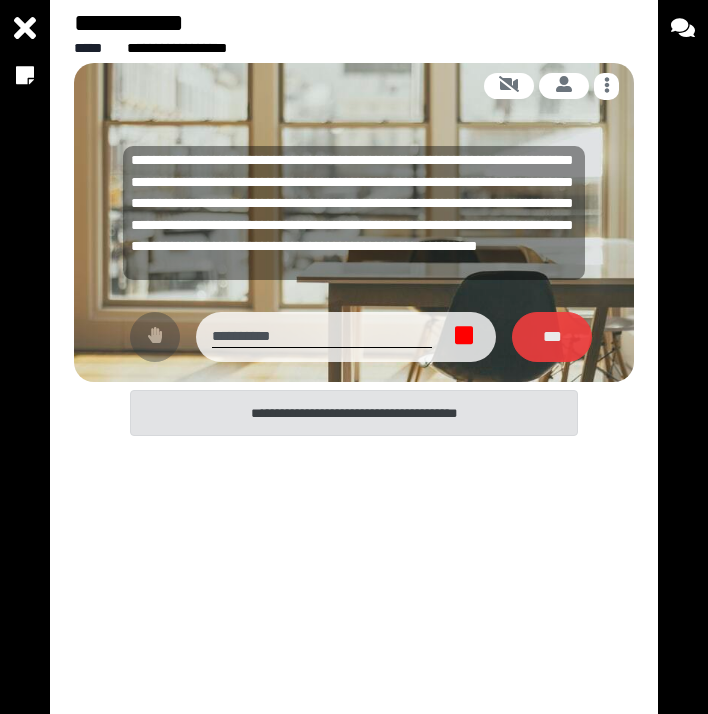 click 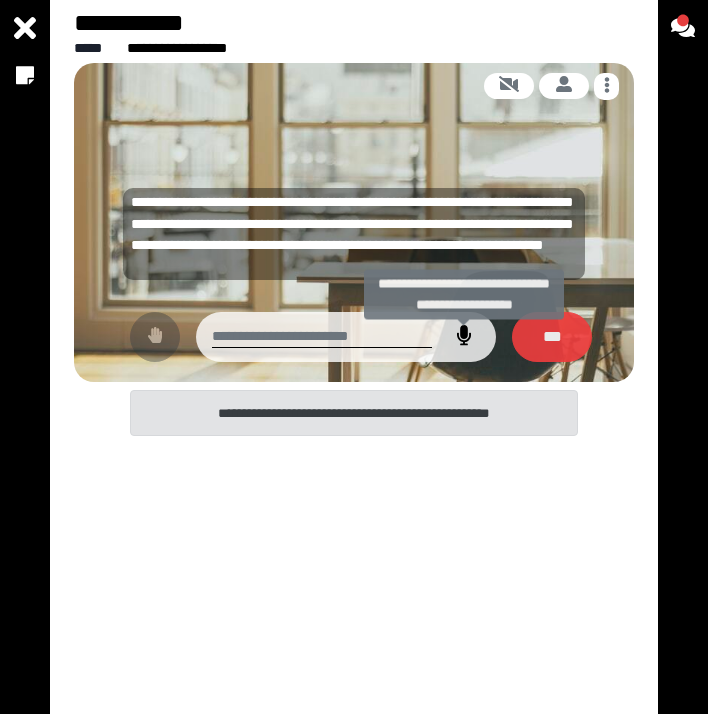 click 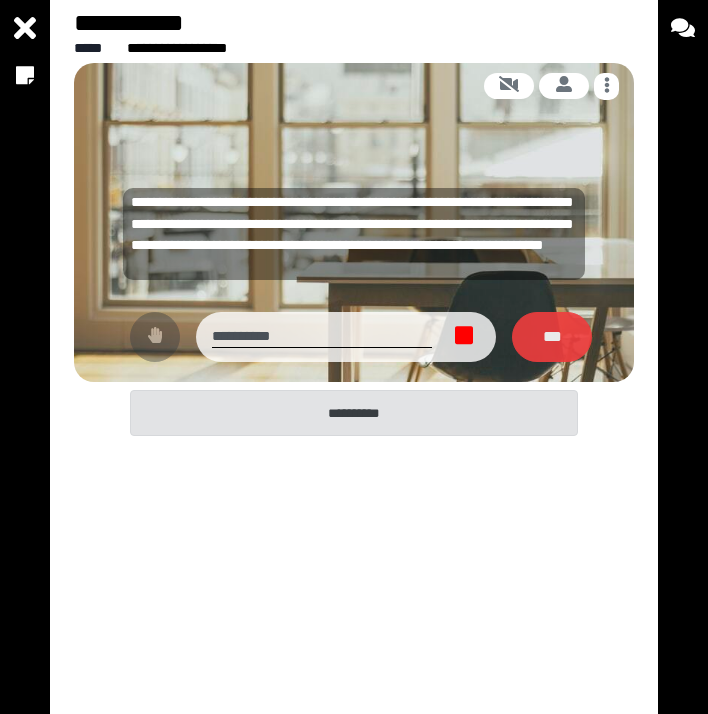 click 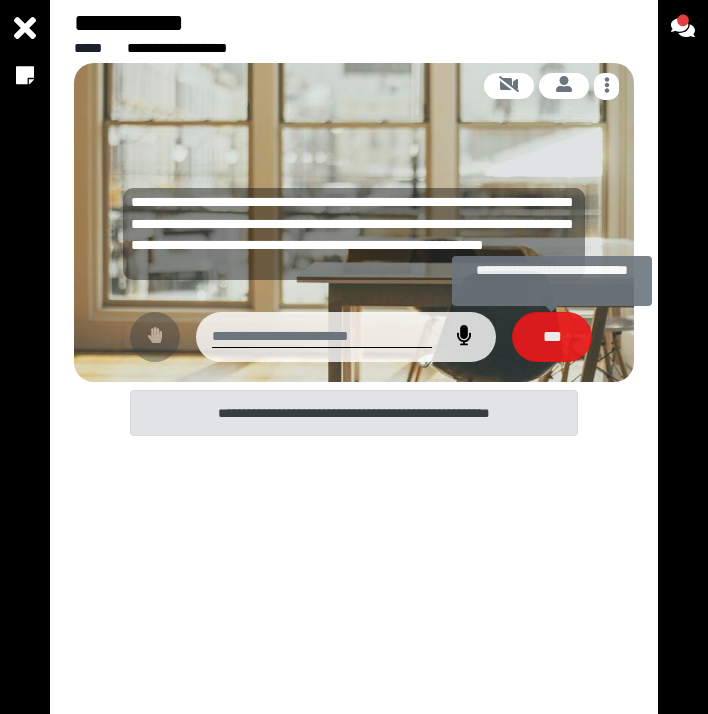 click on "***" at bounding box center [552, 337] 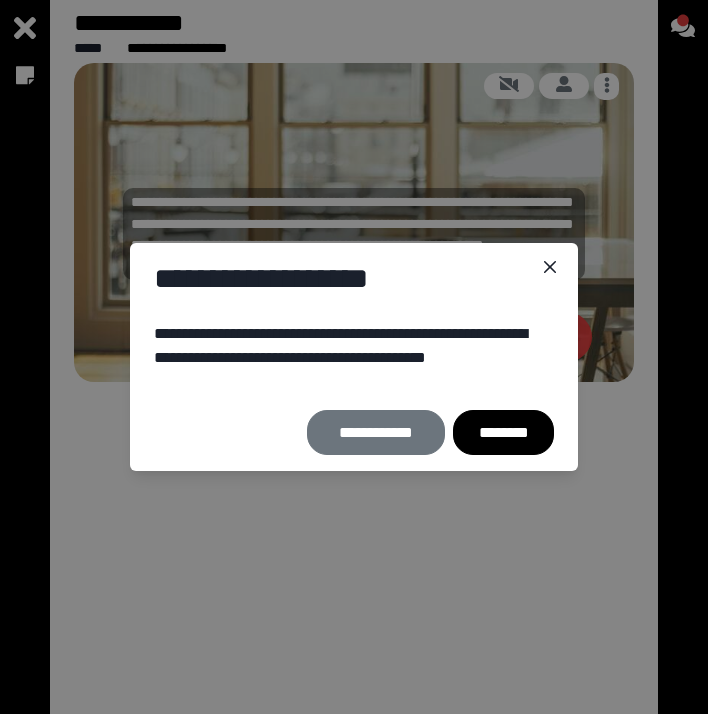 click on "********" at bounding box center [503, 432] 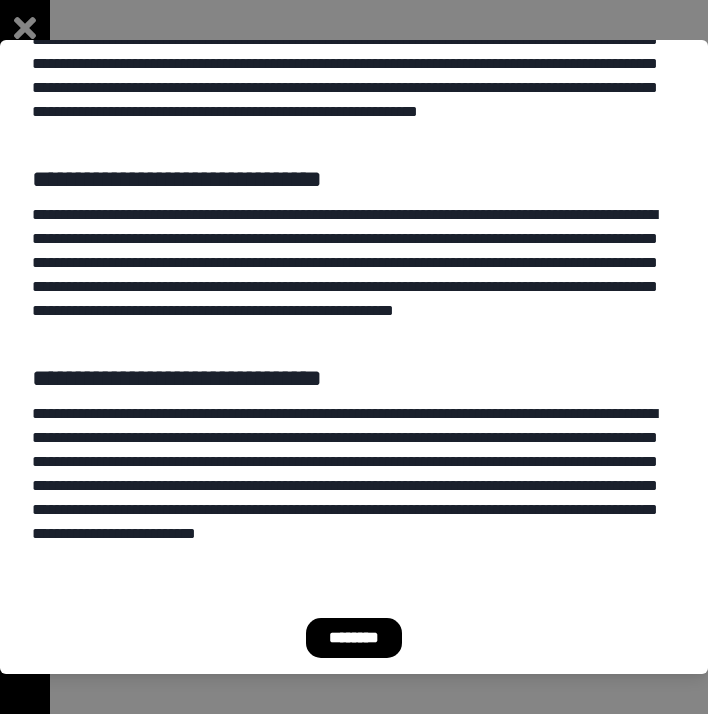scroll, scrollTop: 2593, scrollLeft: 0, axis: vertical 